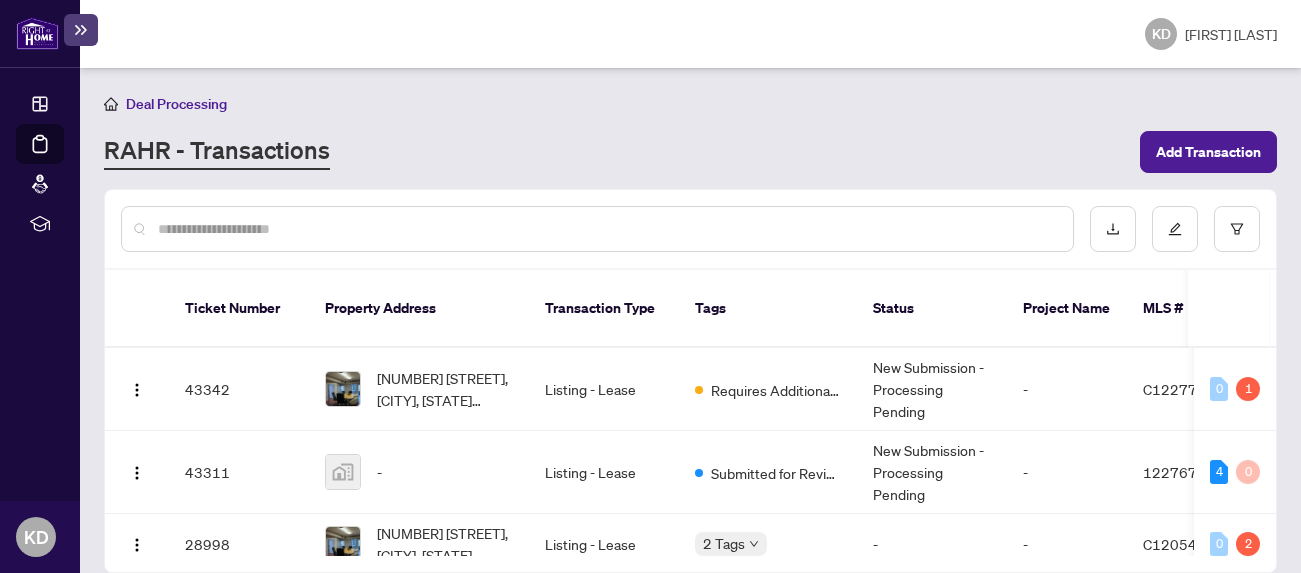 scroll, scrollTop: 0, scrollLeft: 0, axis: both 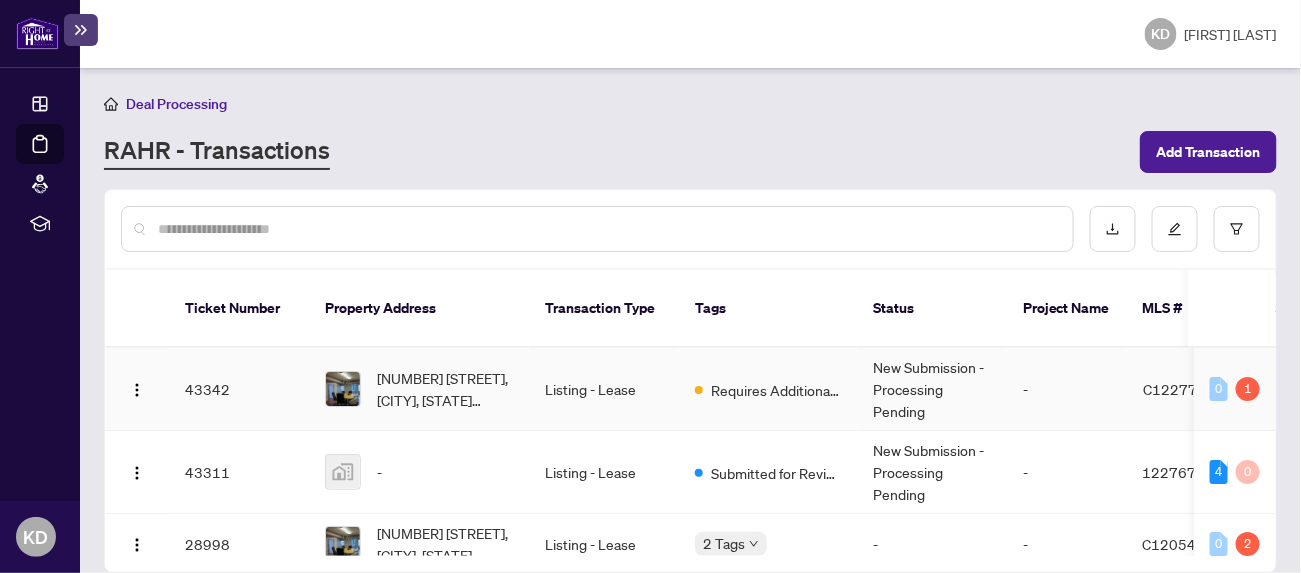 click at bounding box center (343, 389) 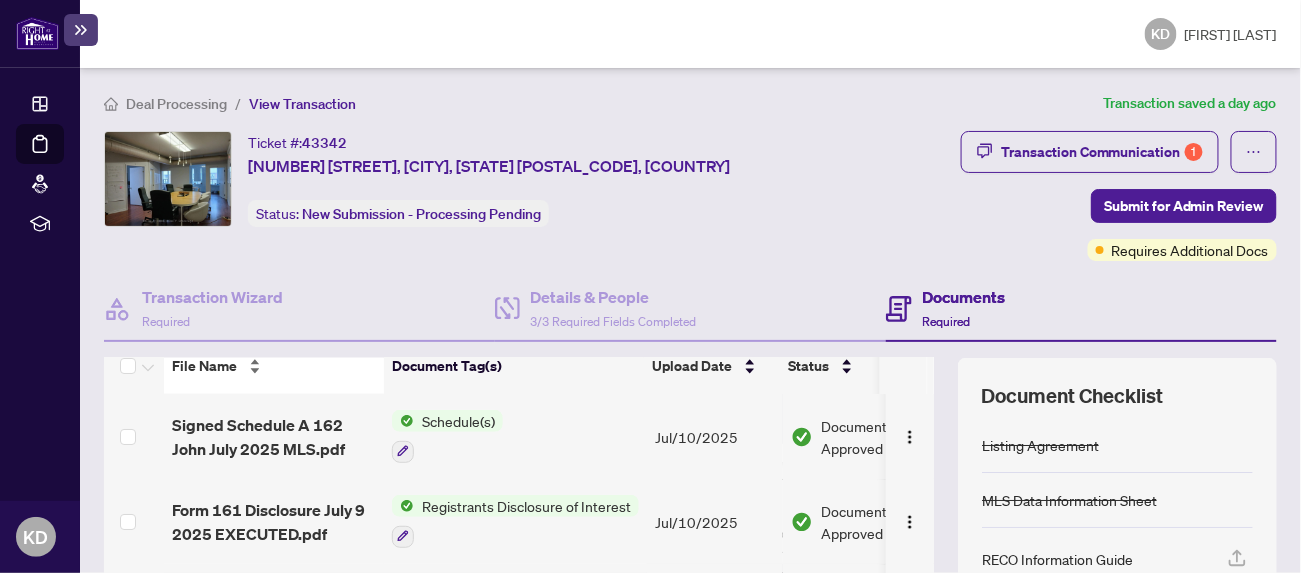 scroll, scrollTop: 46, scrollLeft: 0, axis: vertical 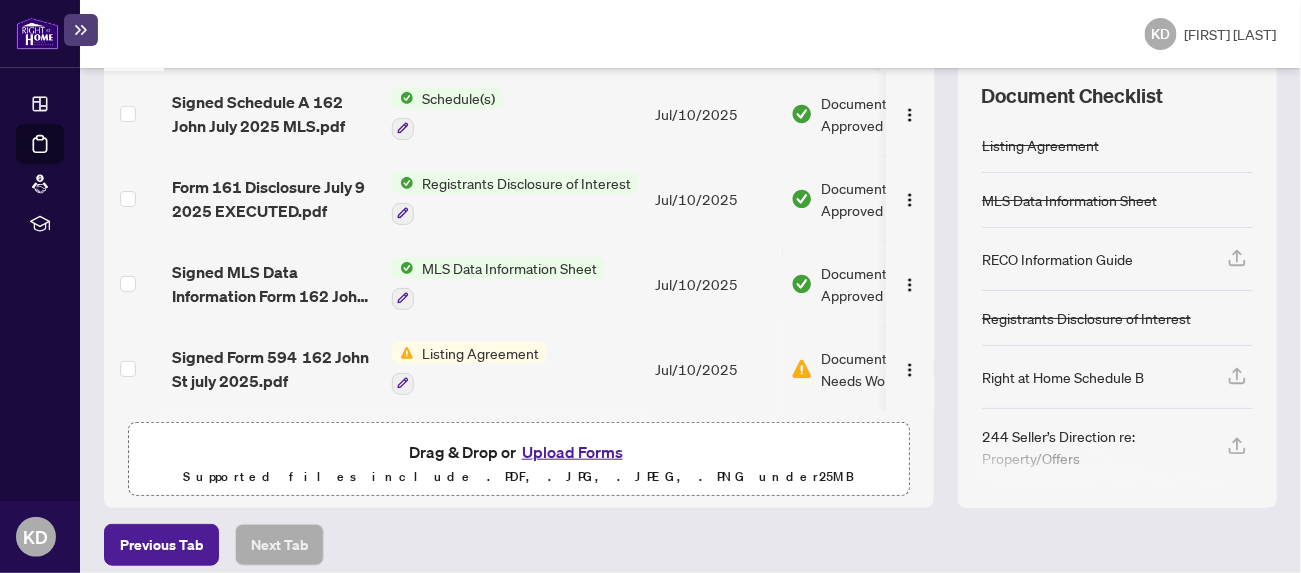click on "Listing Agreement" at bounding box center (480, 353) 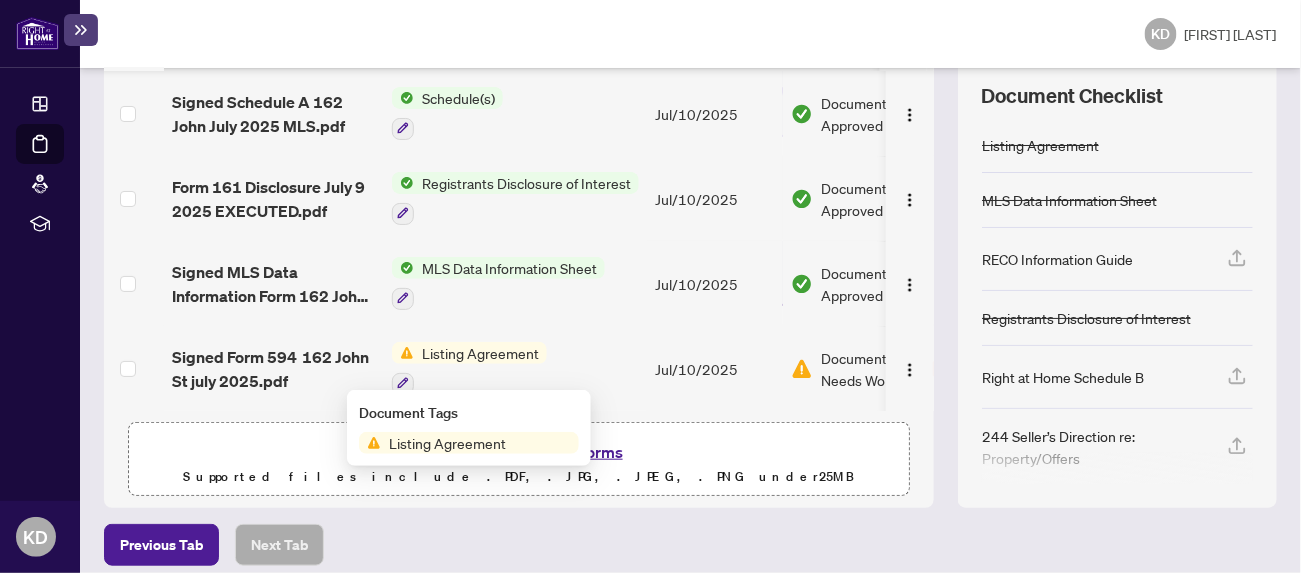 click on "Listing Agreement" at bounding box center [447, 443] 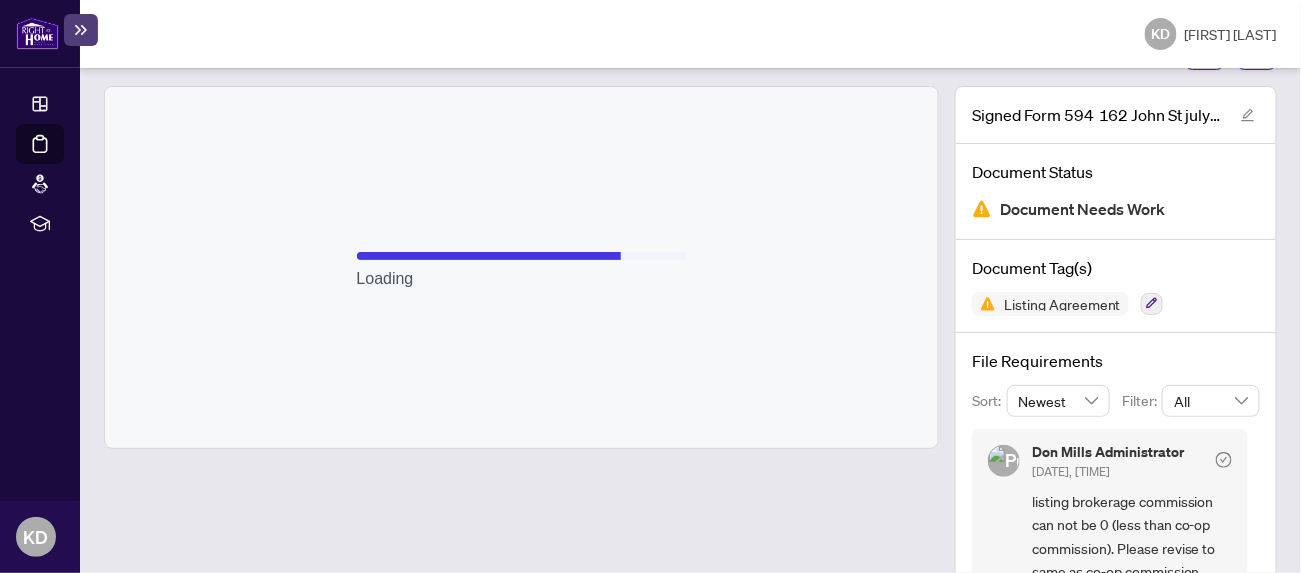 scroll, scrollTop: 173, scrollLeft: 0, axis: vertical 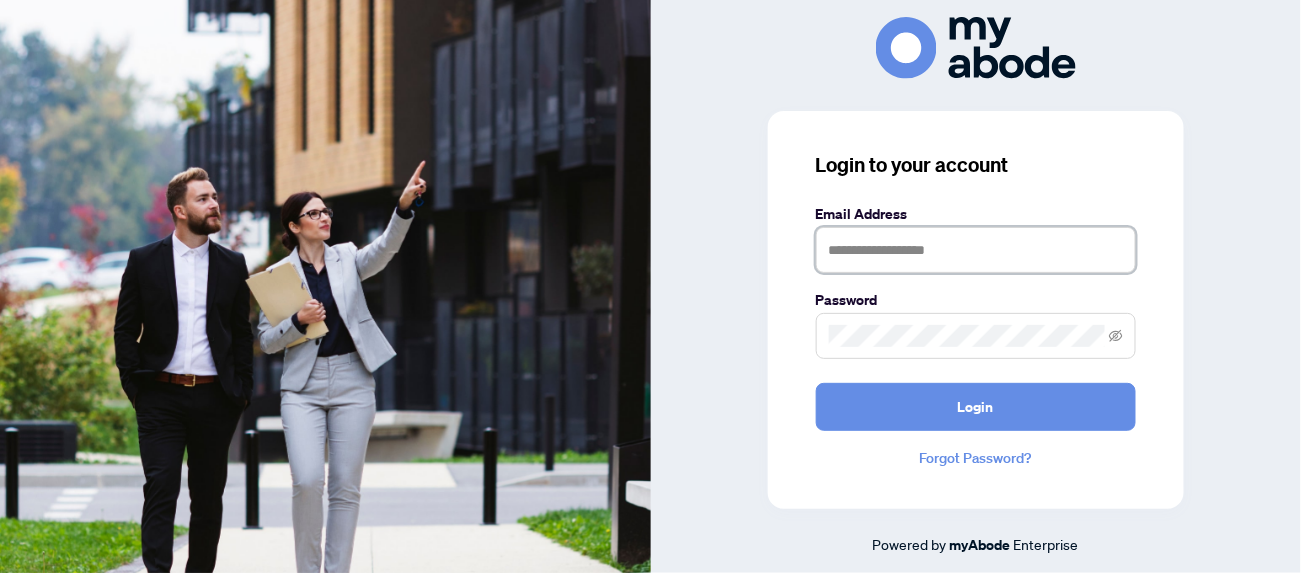 click at bounding box center (976, 250) 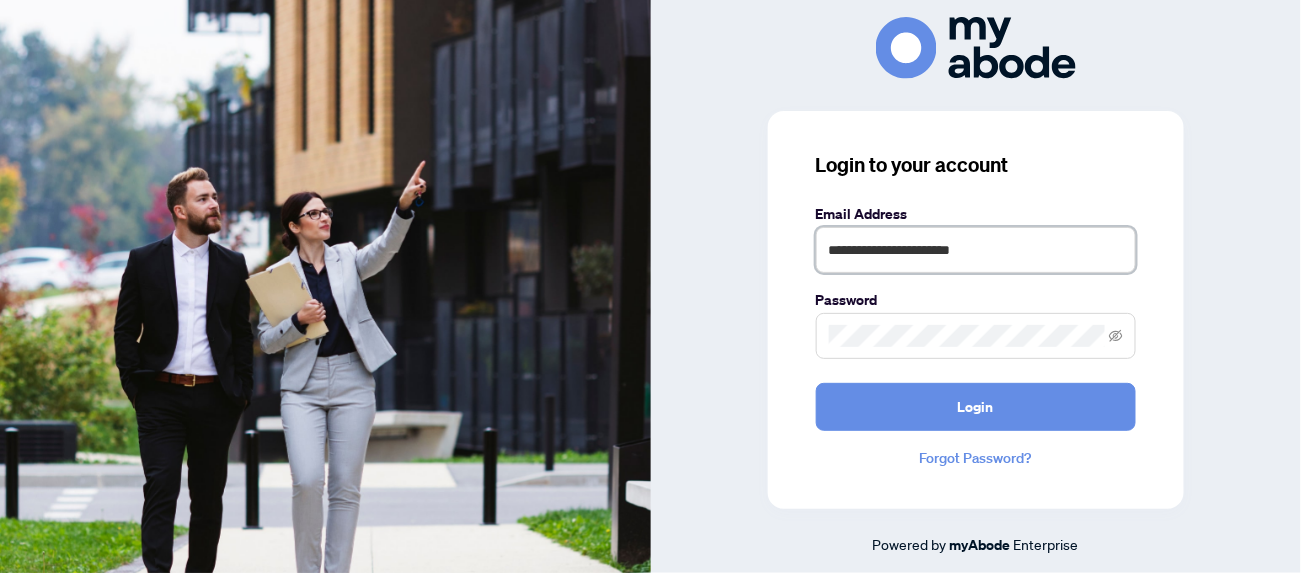type on "**********" 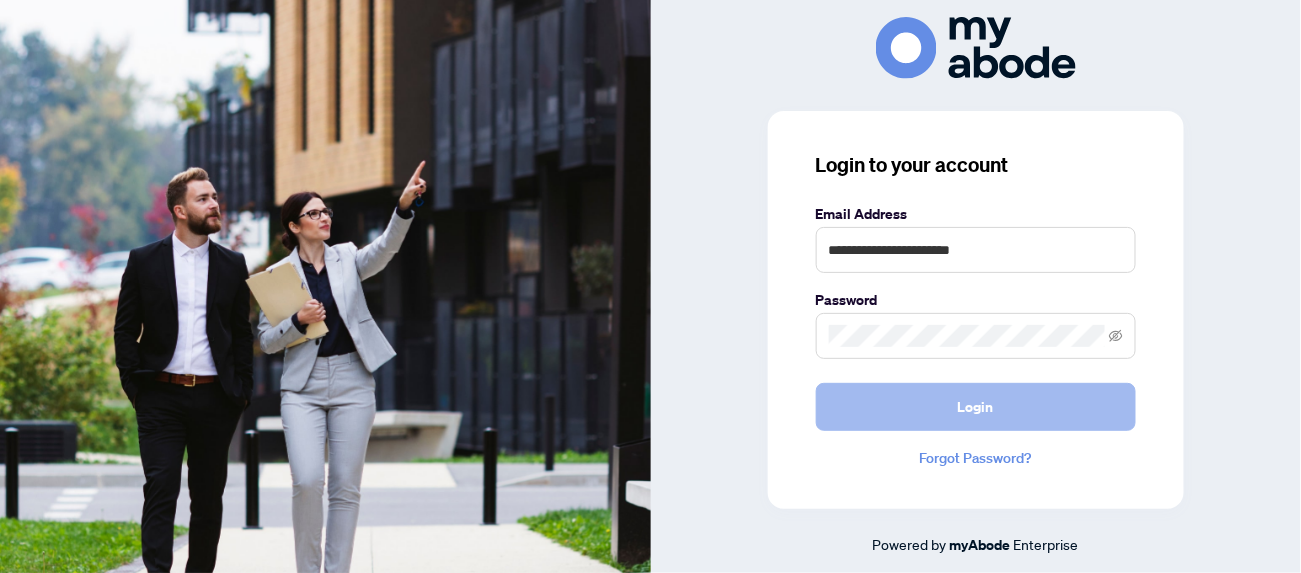 click on "Login" at bounding box center [976, 407] 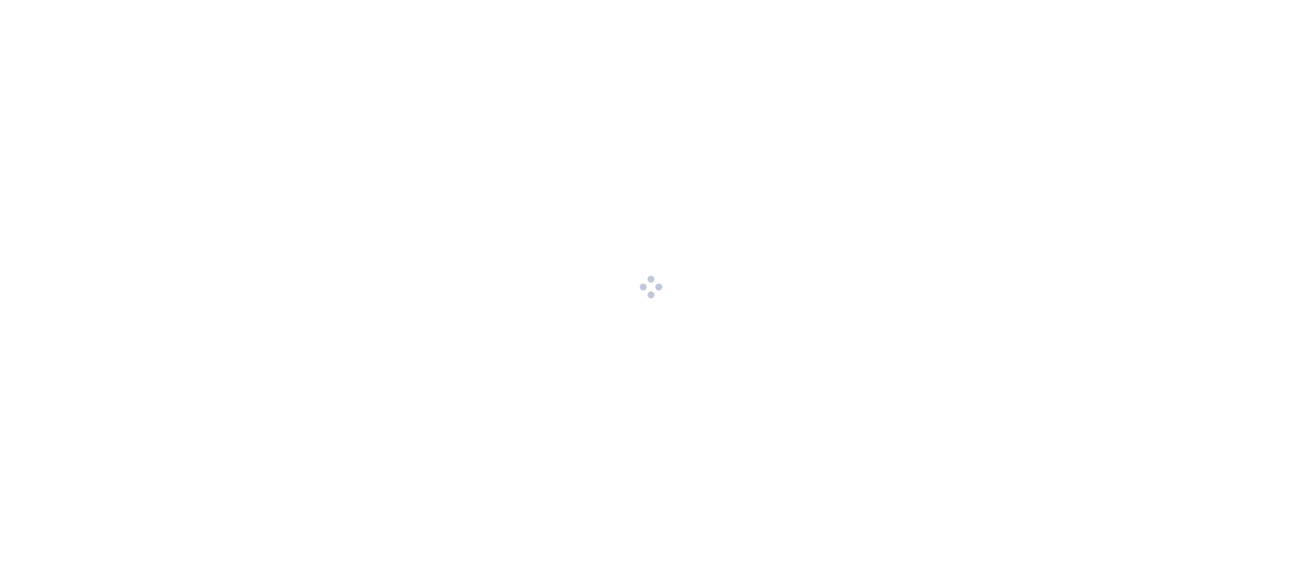 scroll, scrollTop: 0, scrollLeft: 0, axis: both 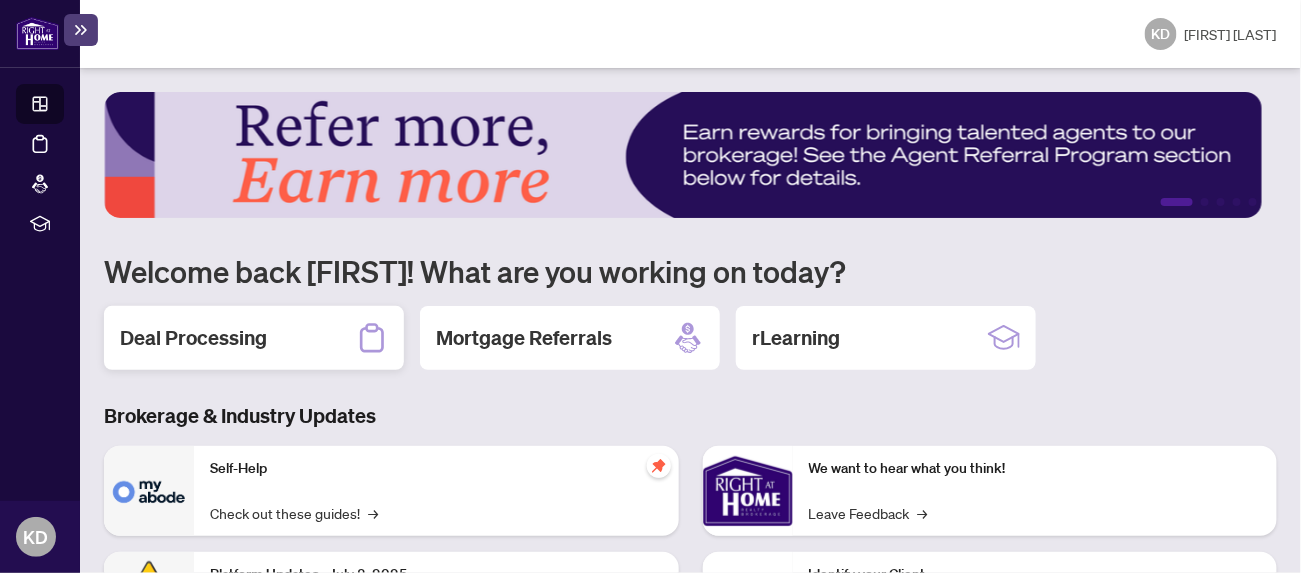 click on "Deal Processing" at bounding box center (193, 338) 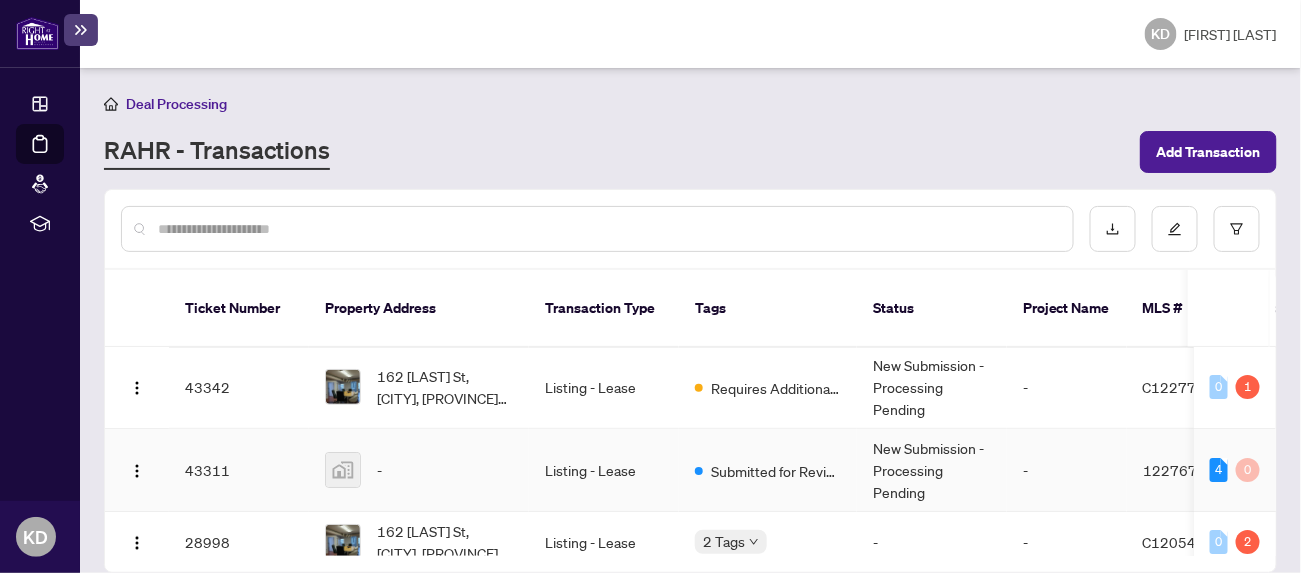 scroll, scrollTop: 0, scrollLeft: 0, axis: both 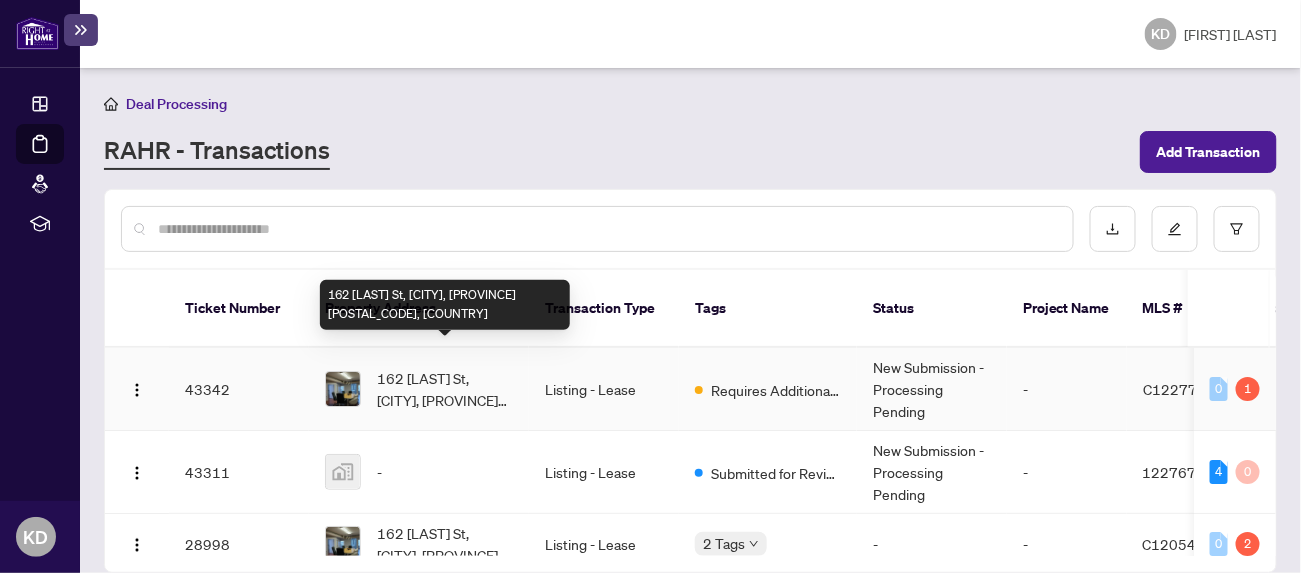 click on "162 John St, Toronto, Ontario M5V 2E5, Canada" at bounding box center (445, 389) 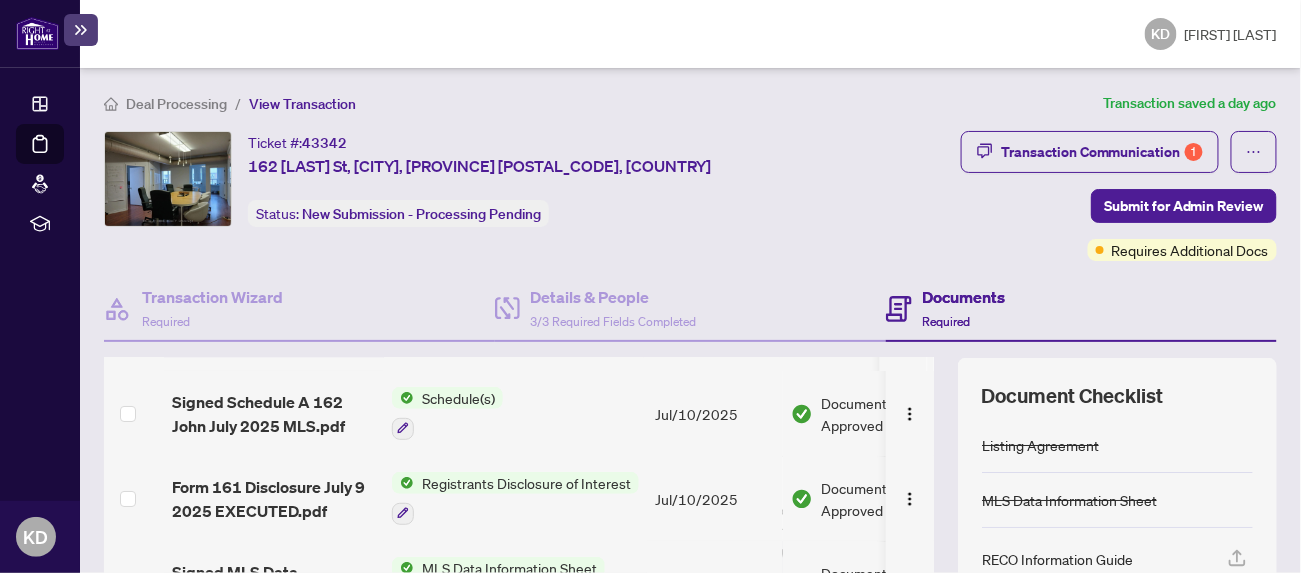 scroll, scrollTop: 46, scrollLeft: 0, axis: vertical 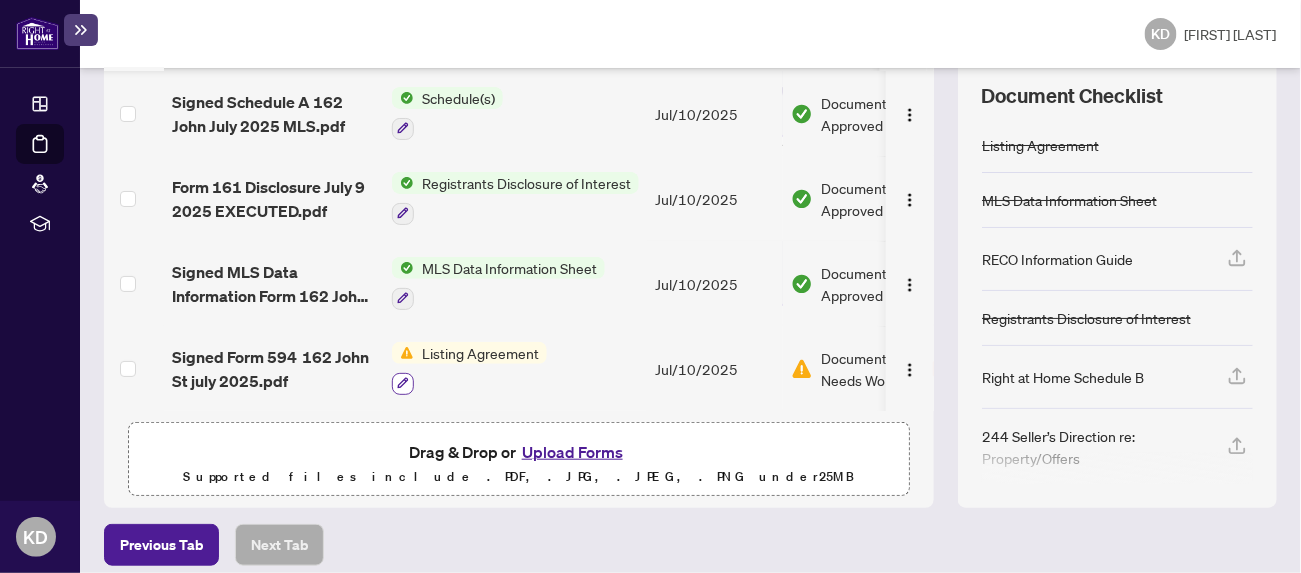 click 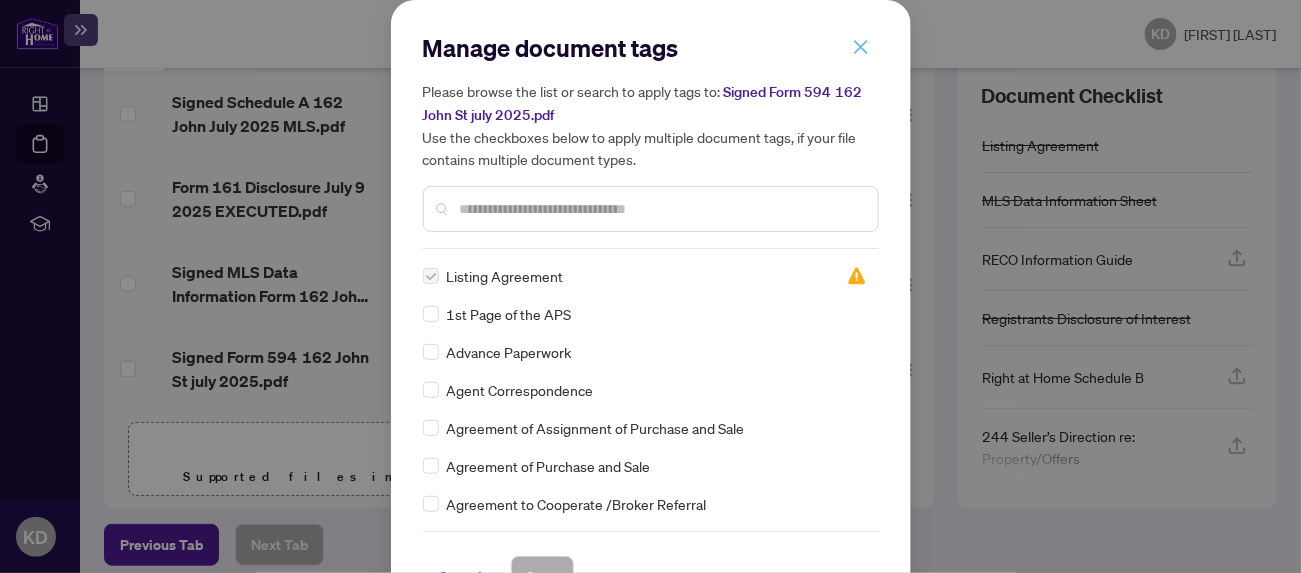 click 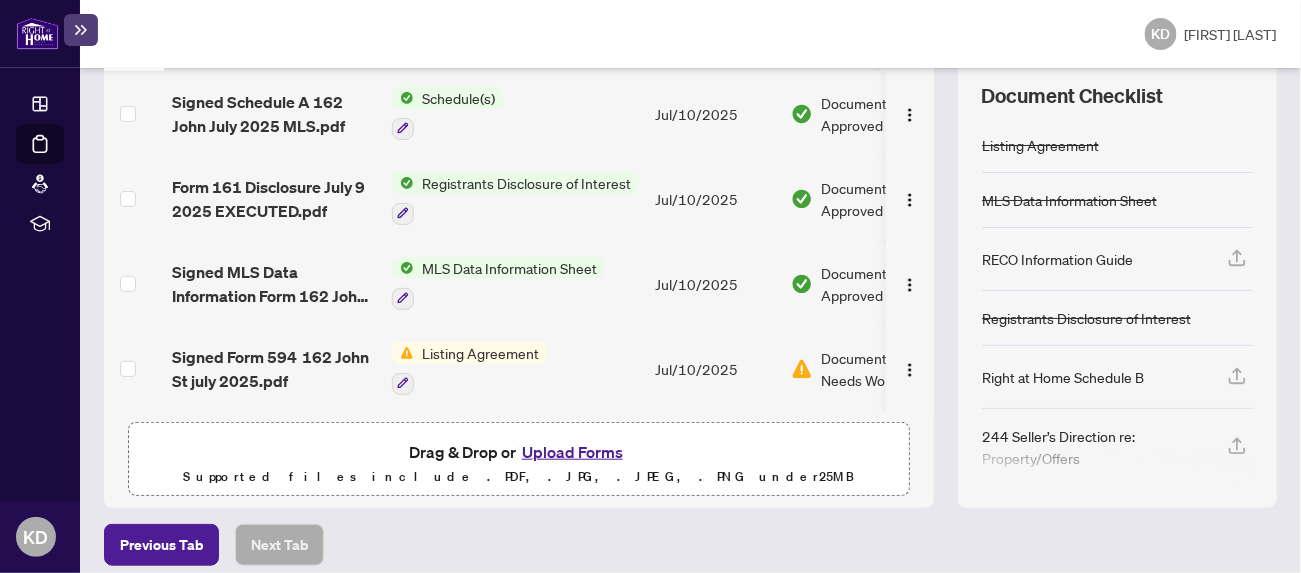 click on "Upload Forms" at bounding box center (572, 452) 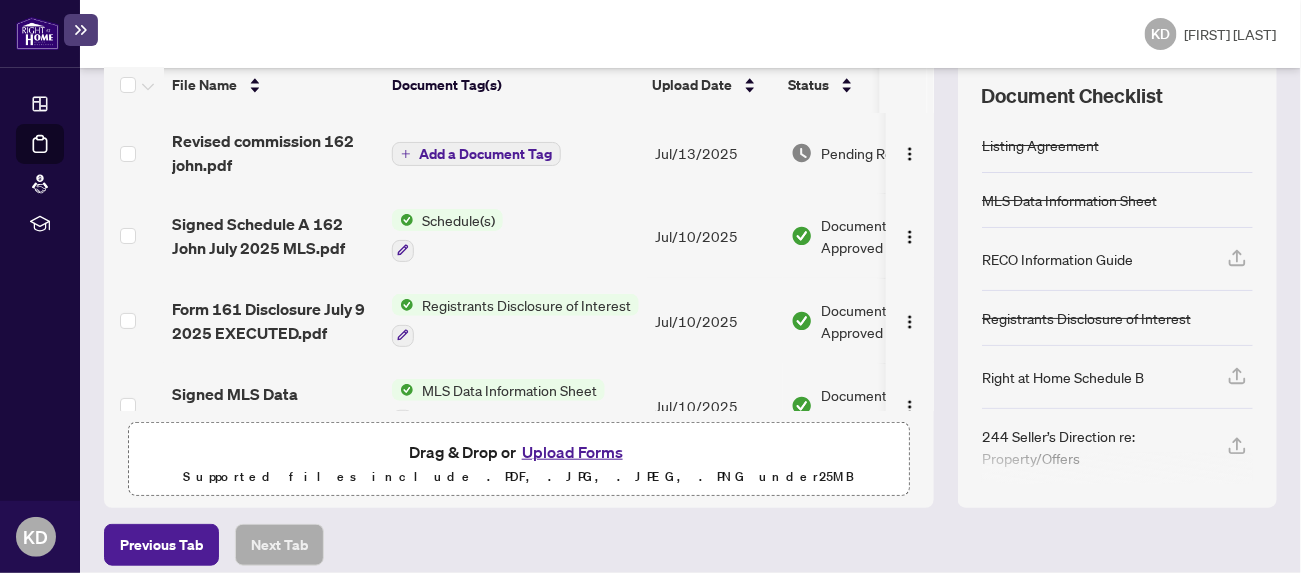 scroll, scrollTop: 0, scrollLeft: 0, axis: both 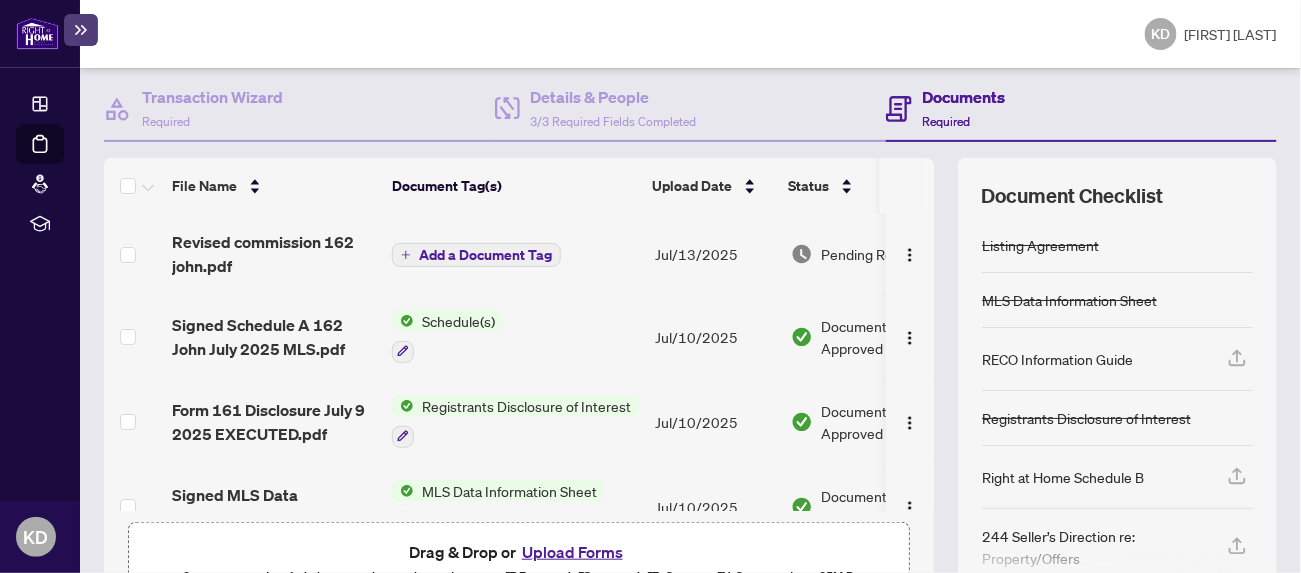 click on "Add a Document Tag" at bounding box center [485, 255] 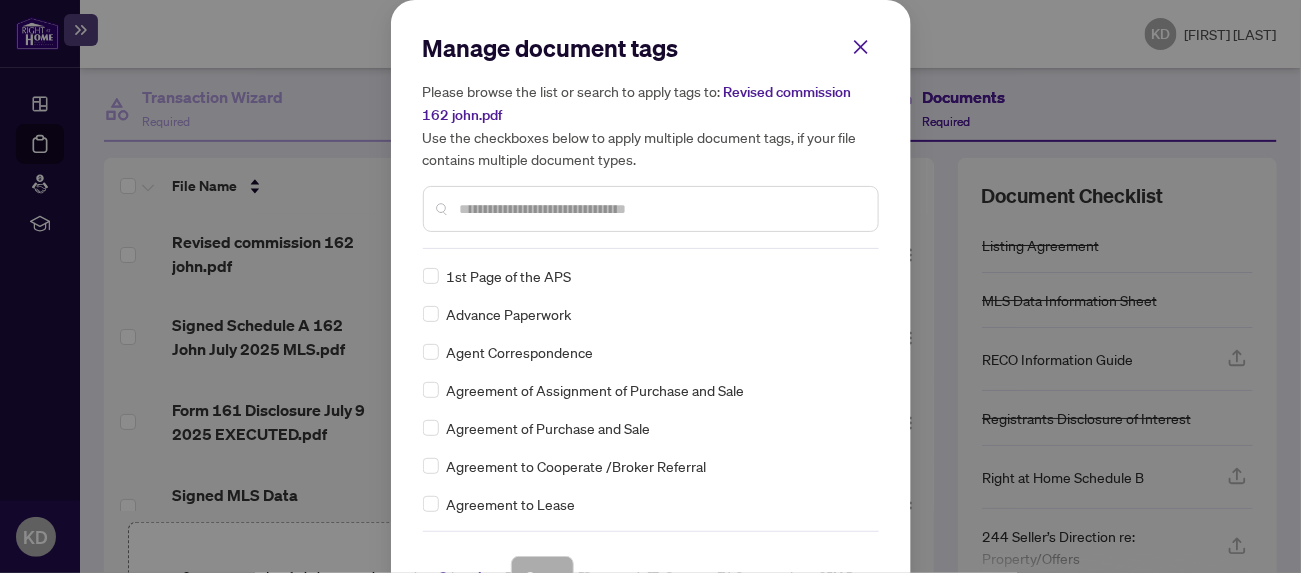 click at bounding box center (661, 209) 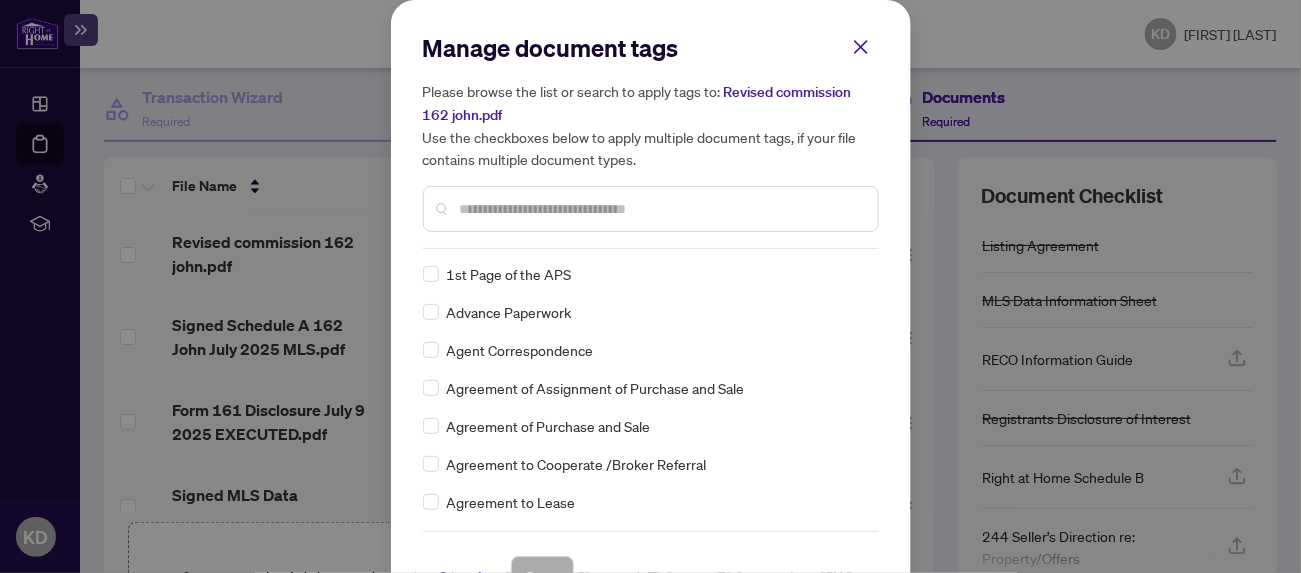 scroll, scrollTop: 0, scrollLeft: 0, axis: both 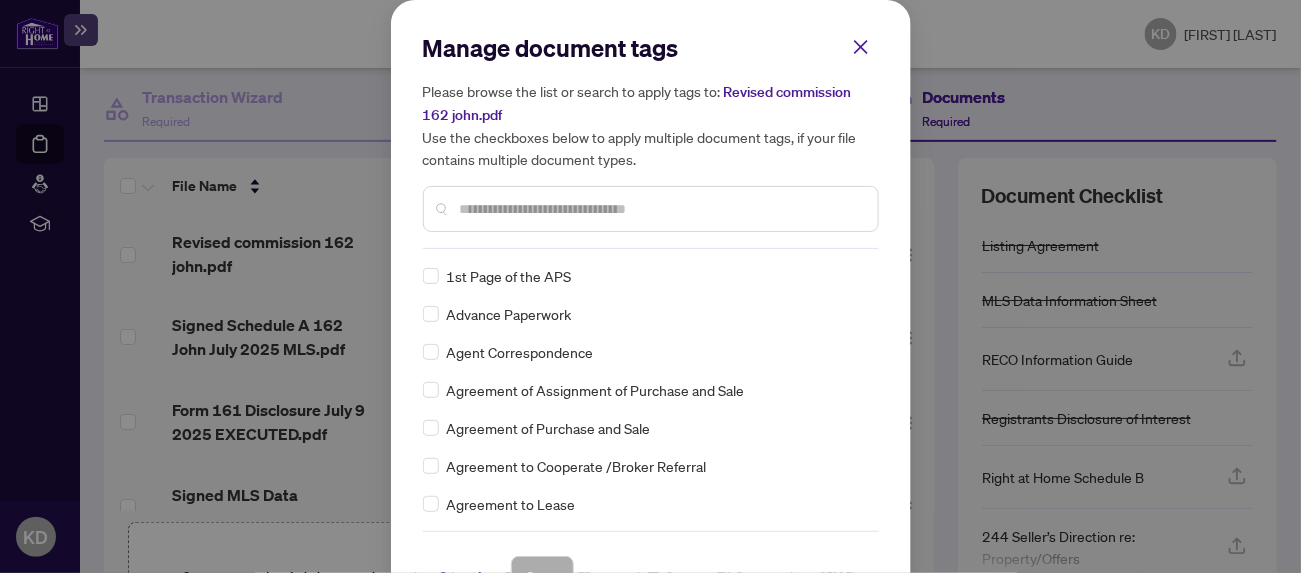 click at bounding box center [661, 209] 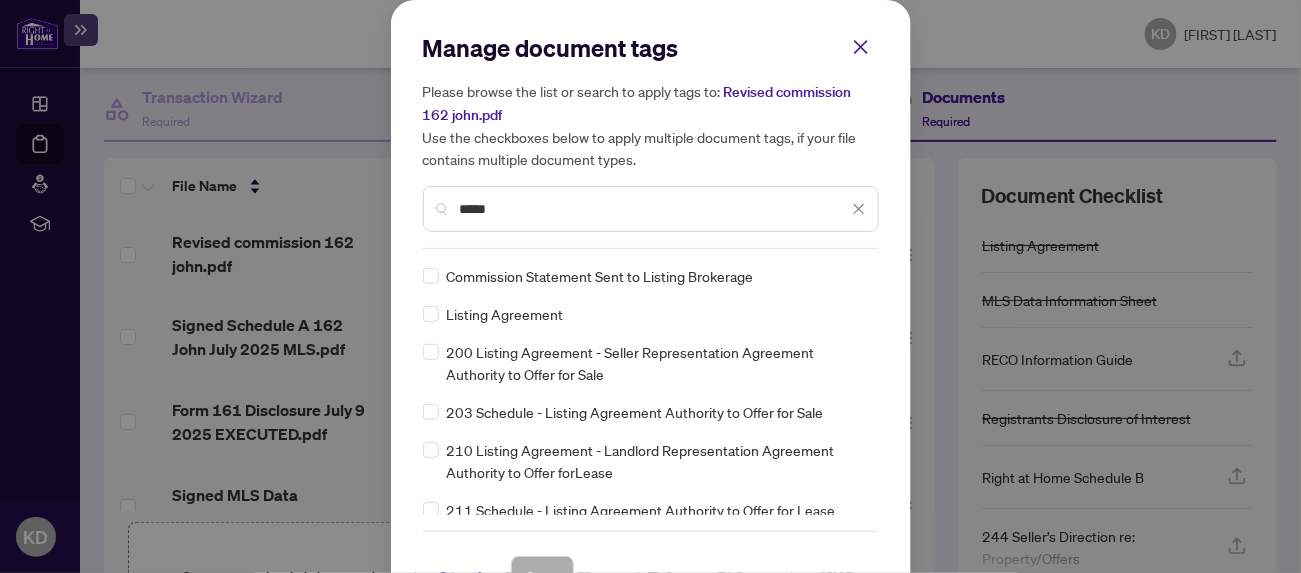 type on "*****" 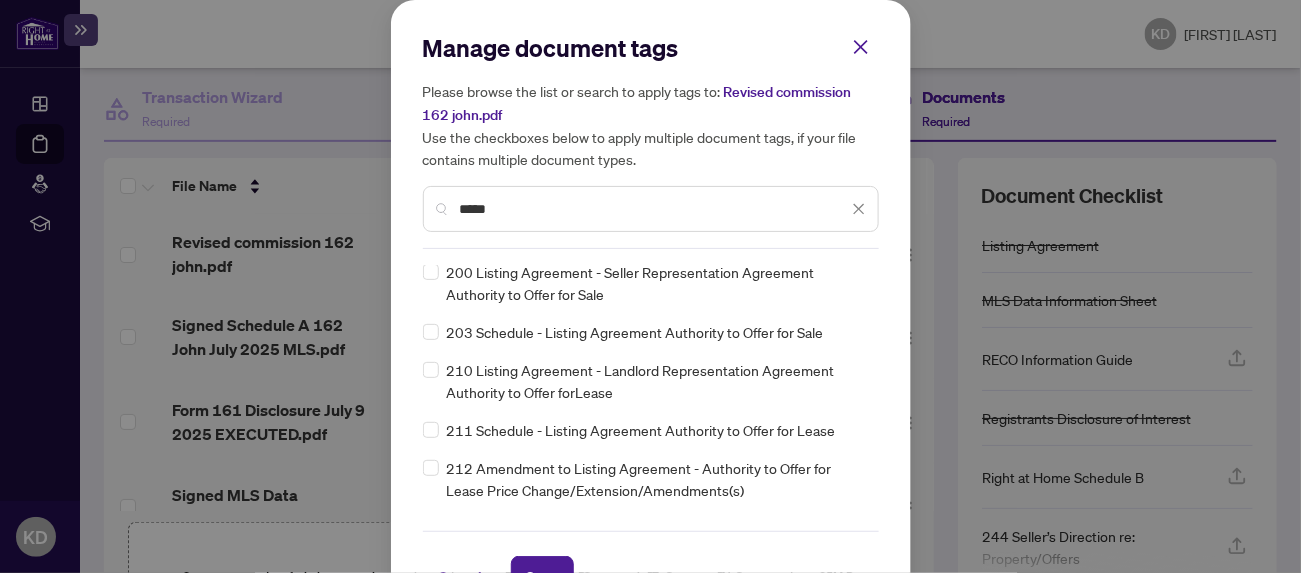 scroll, scrollTop: 200, scrollLeft: 0, axis: vertical 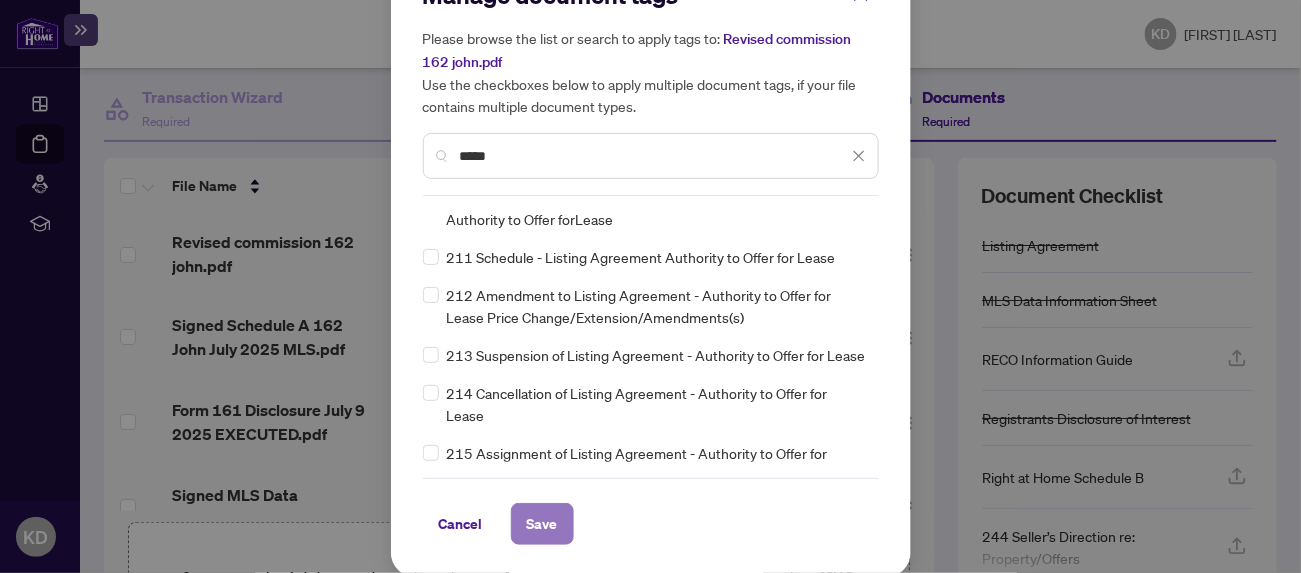 click on "Save" at bounding box center (542, 524) 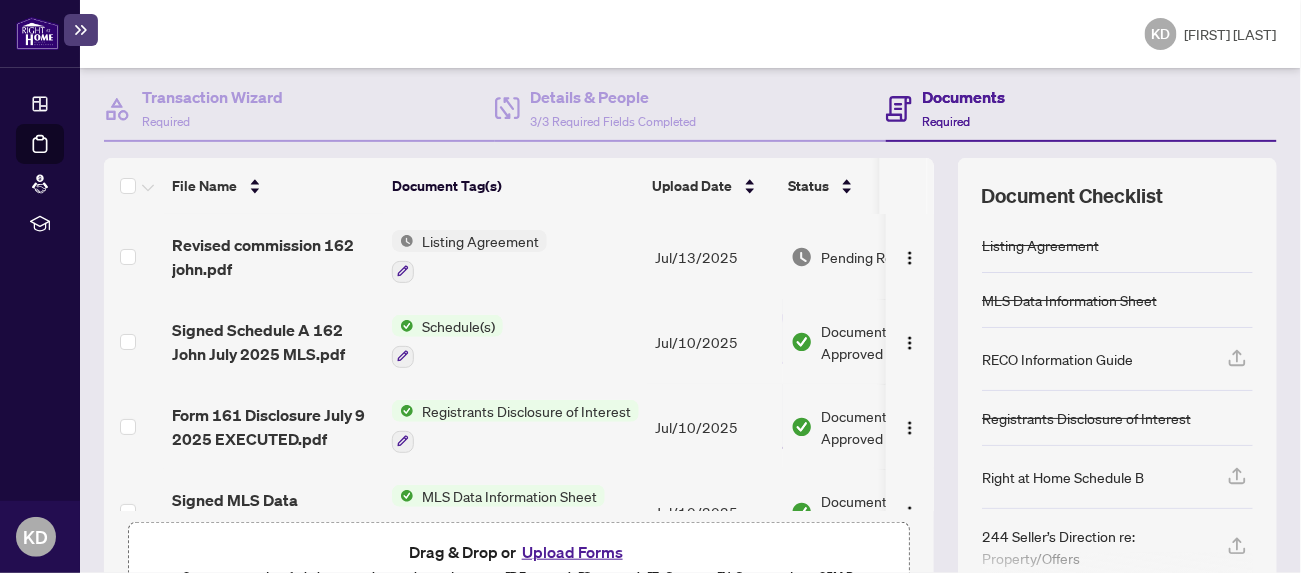 scroll, scrollTop: 0, scrollLeft: 0, axis: both 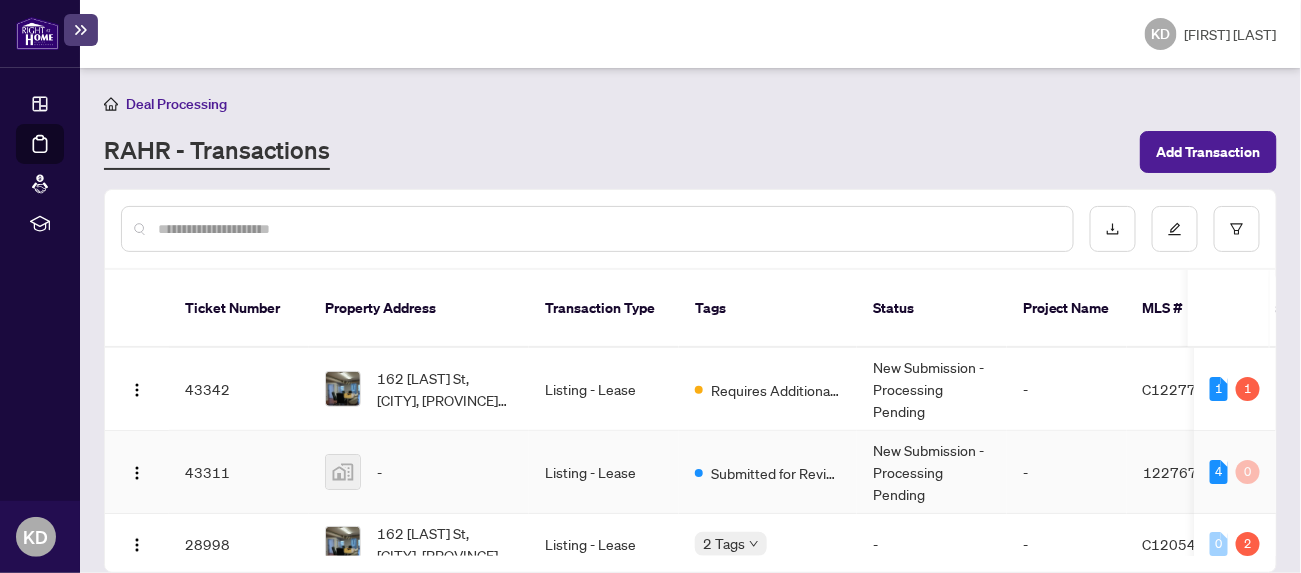 click on "Listing - Lease" at bounding box center [604, 472] 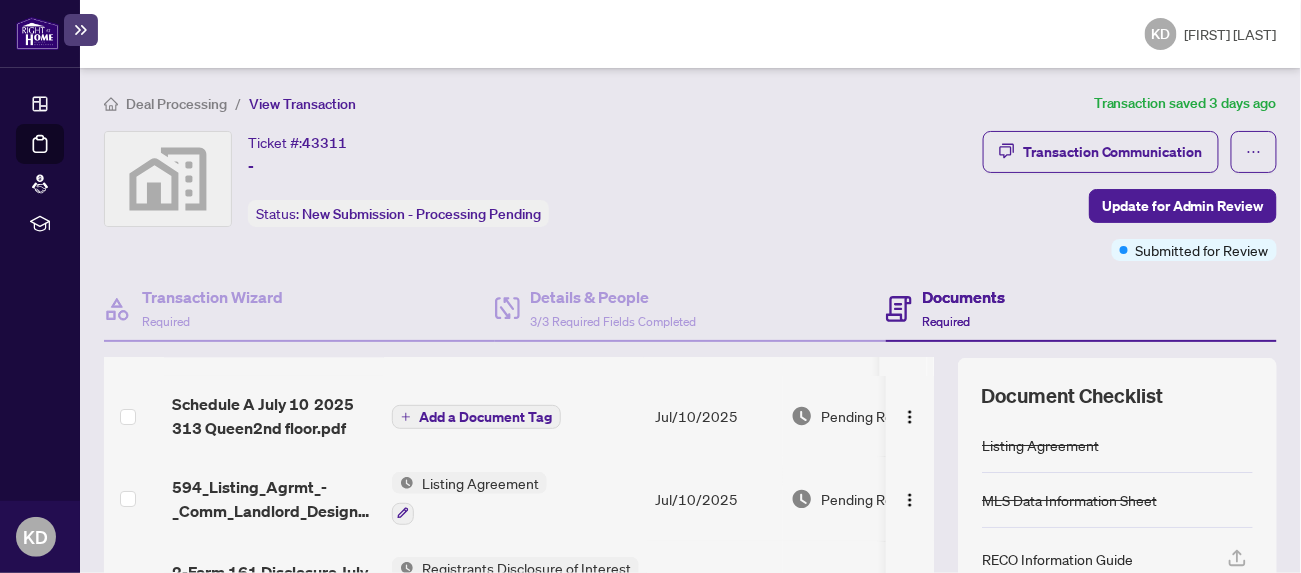 scroll, scrollTop: 41, scrollLeft: 0, axis: vertical 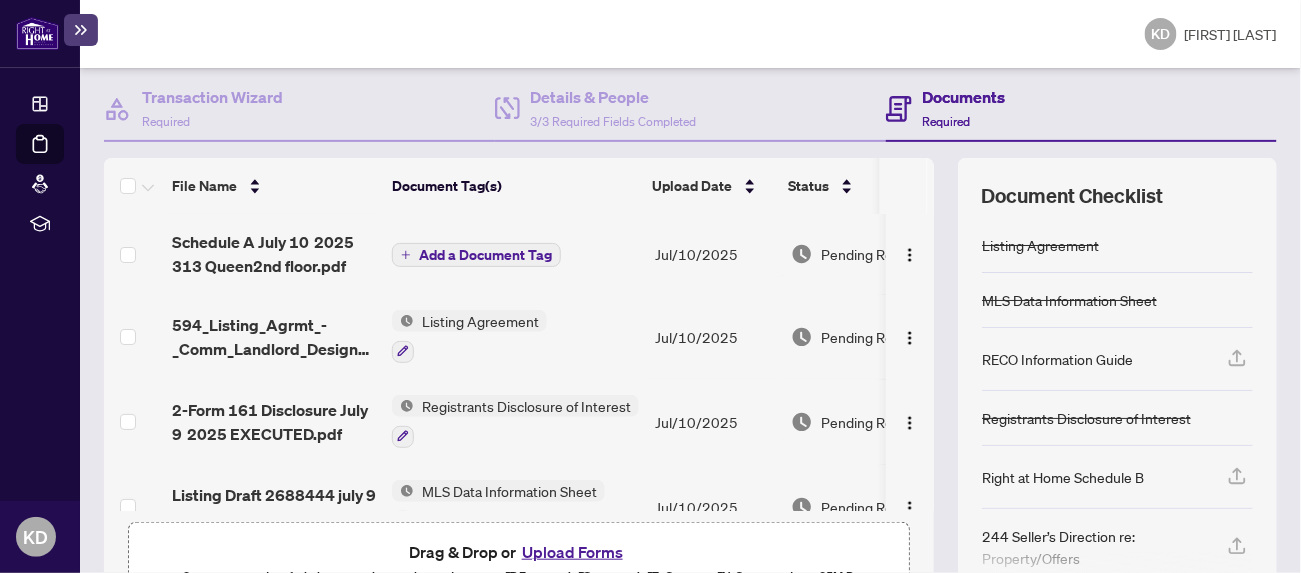 click on "Add a Document Tag" at bounding box center (485, 255) 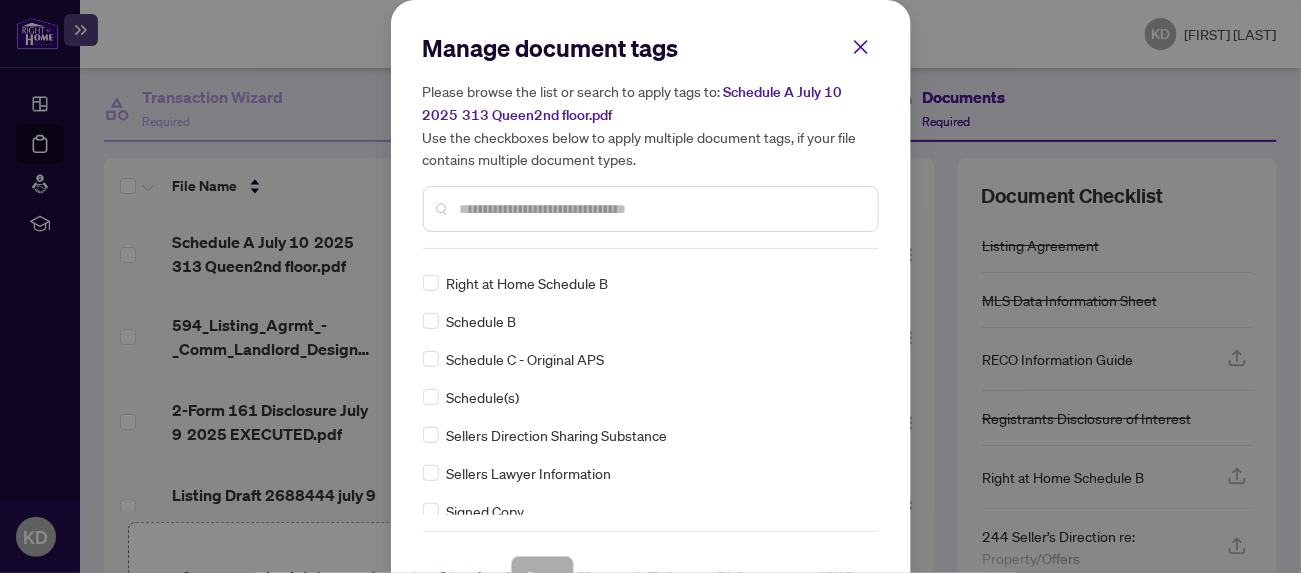 scroll, scrollTop: 4100, scrollLeft: 0, axis: vertical 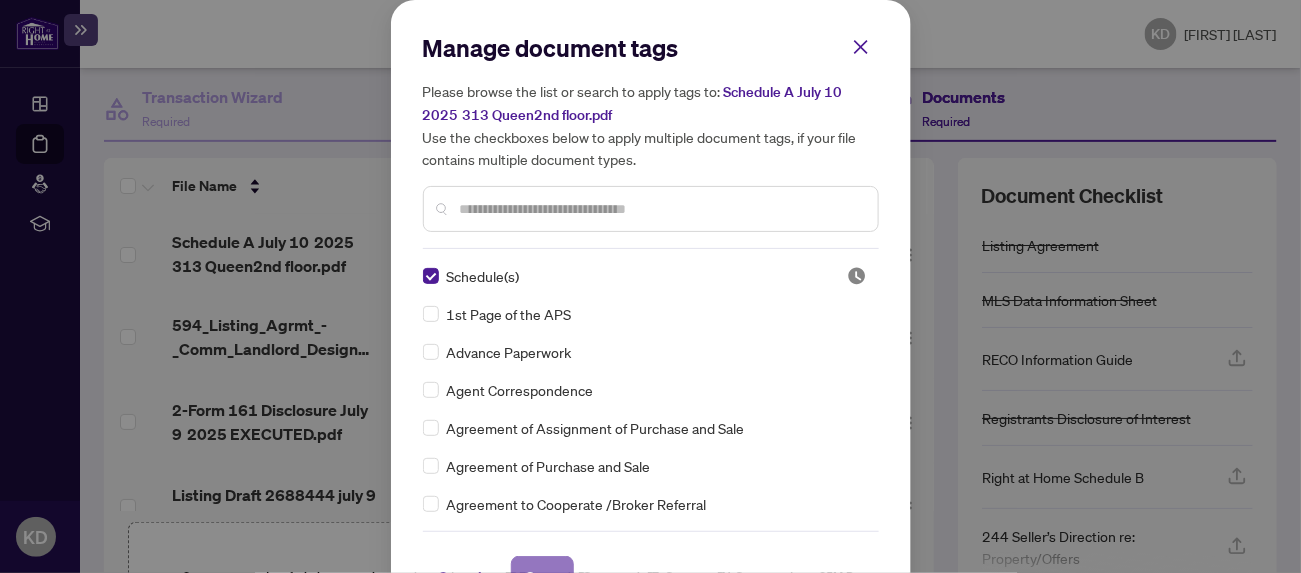 click on "Save" at bounding box center (542, 577) 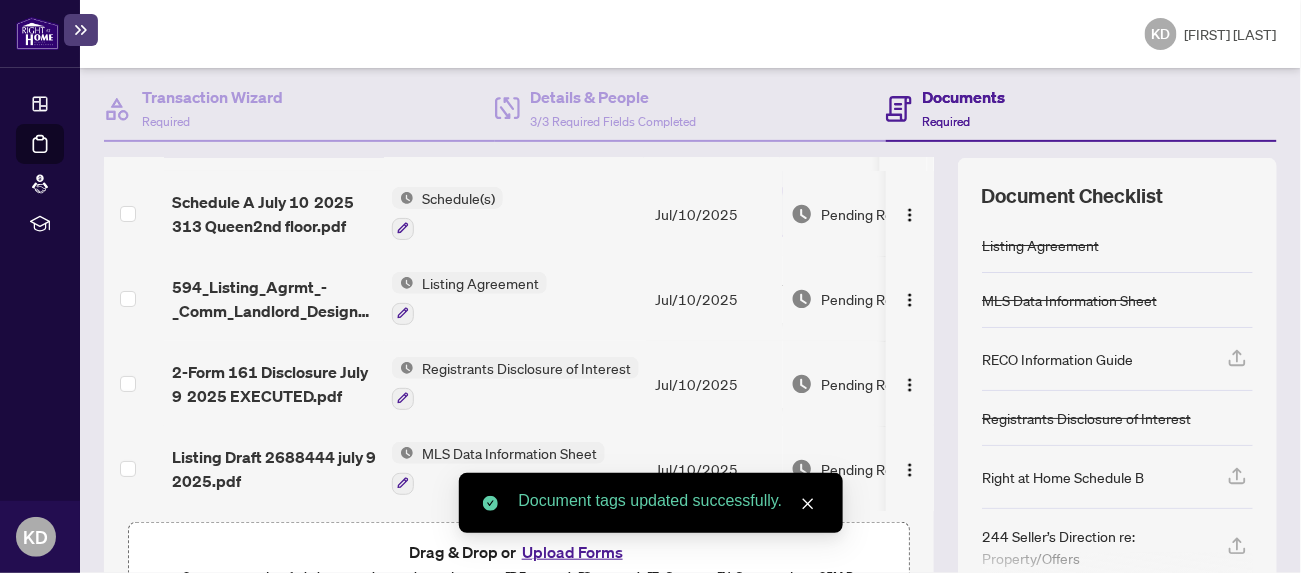scroll, scrollTop: 46, scrollLeft: 0, axis: vertical 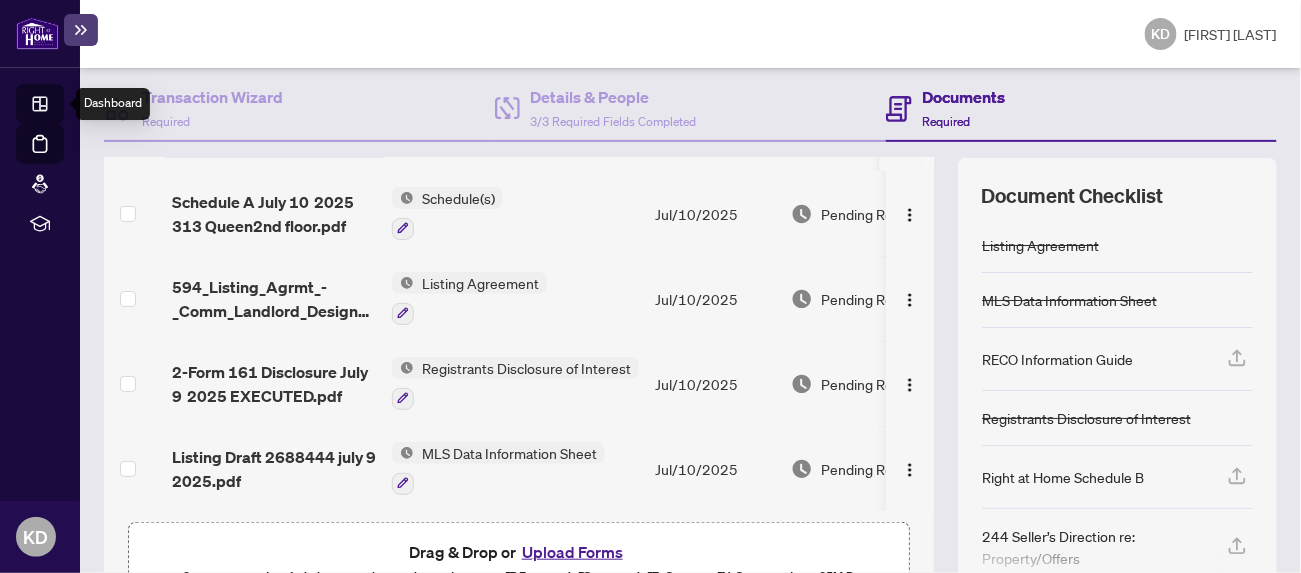 click on "Dashboard" at bounding box center [62, 107] 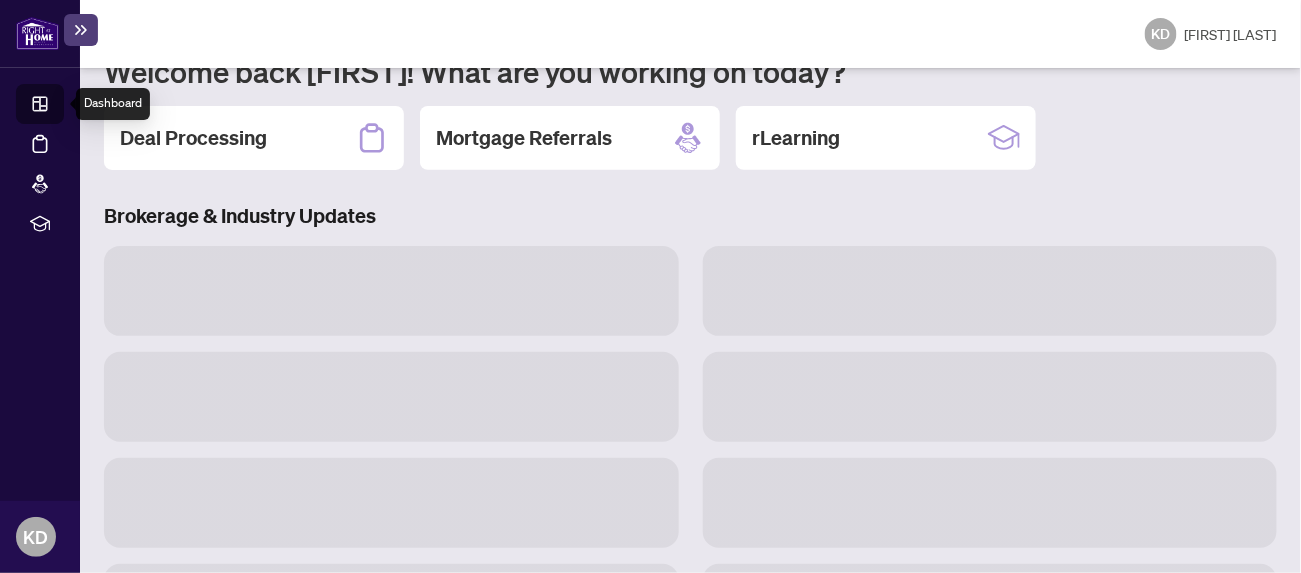 scroll, scrollTop: 198, scrollLeft: 0, axis: vertical 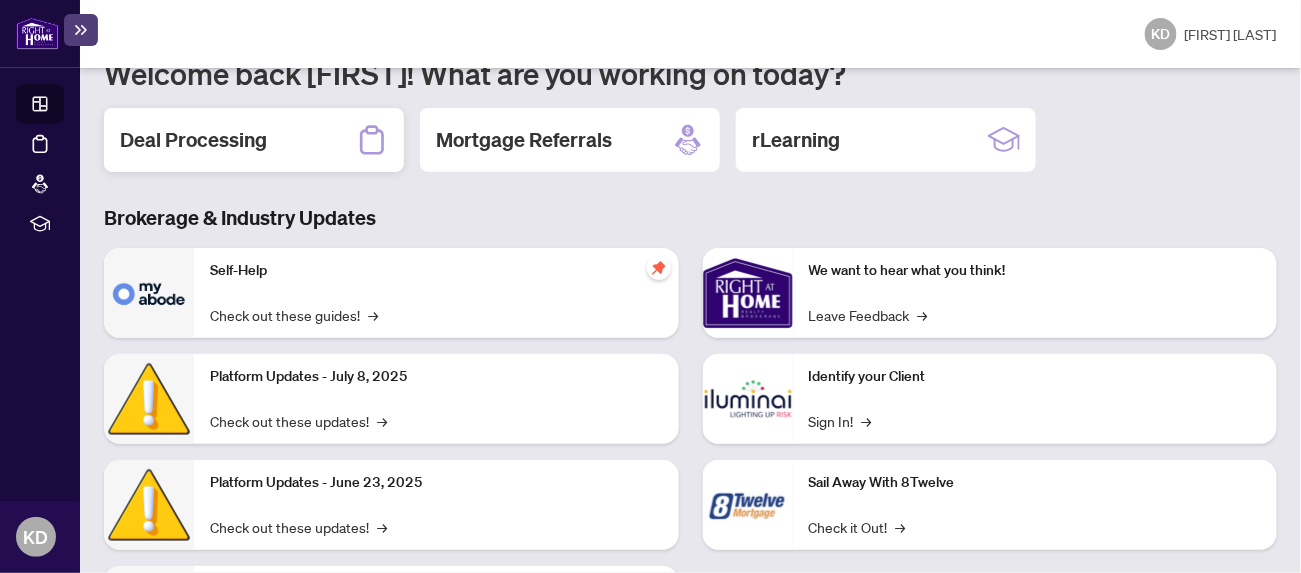 click on "Deal Processing" at bounding box center [254, 140] 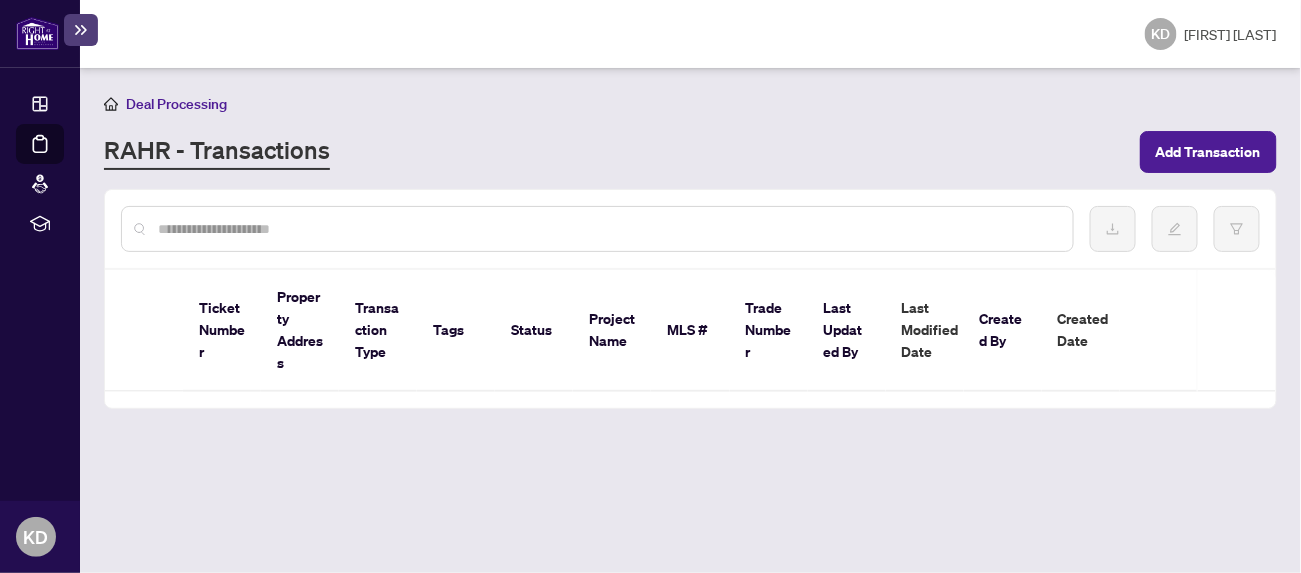 scroll, scrollTop: 0, scrollLeft: 0, axis: both 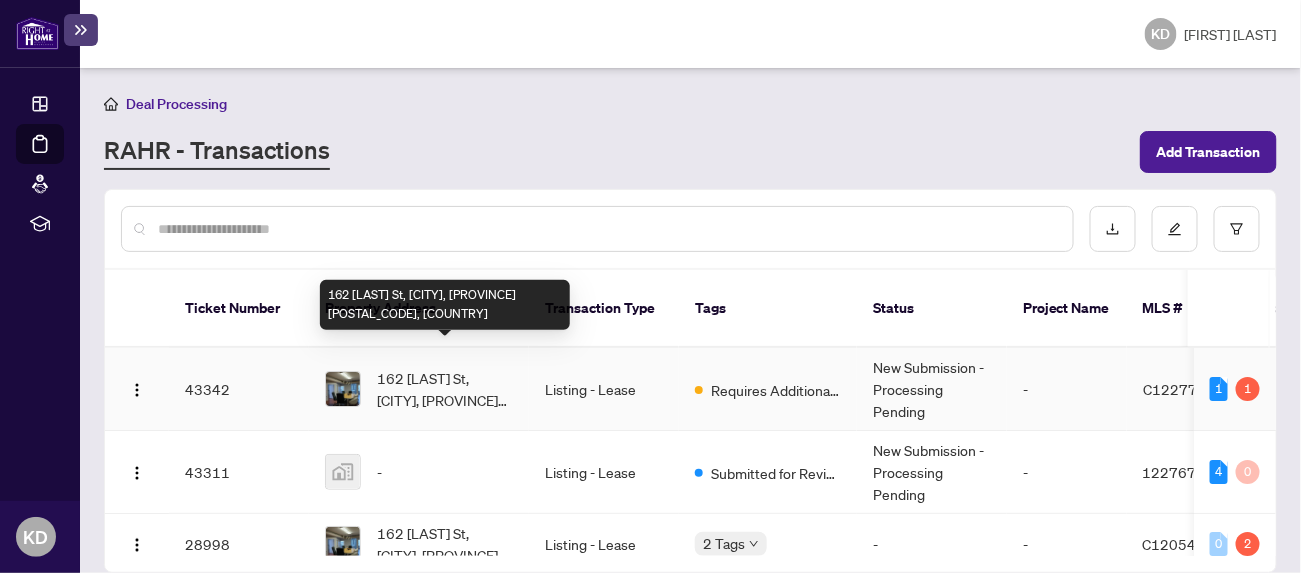 click on "162 John St, Toronto, Ontario M5V 2E5, Canada" at bounding box center [445, 389] 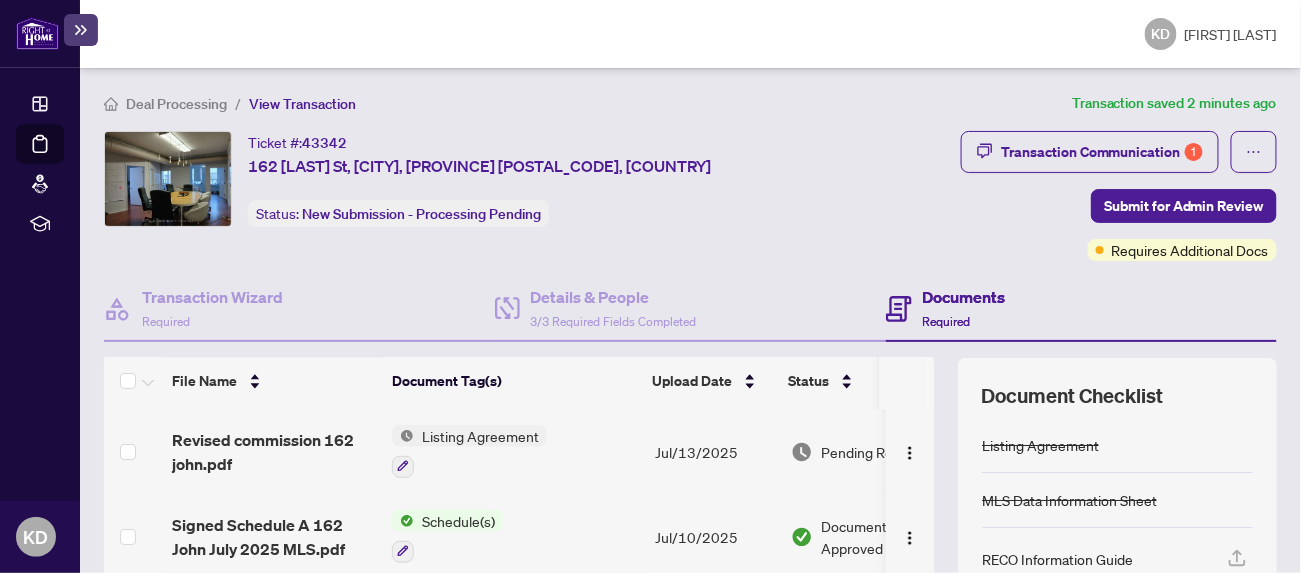 scroll, scrollTop: 0, scrollLeft: 0, axis: both 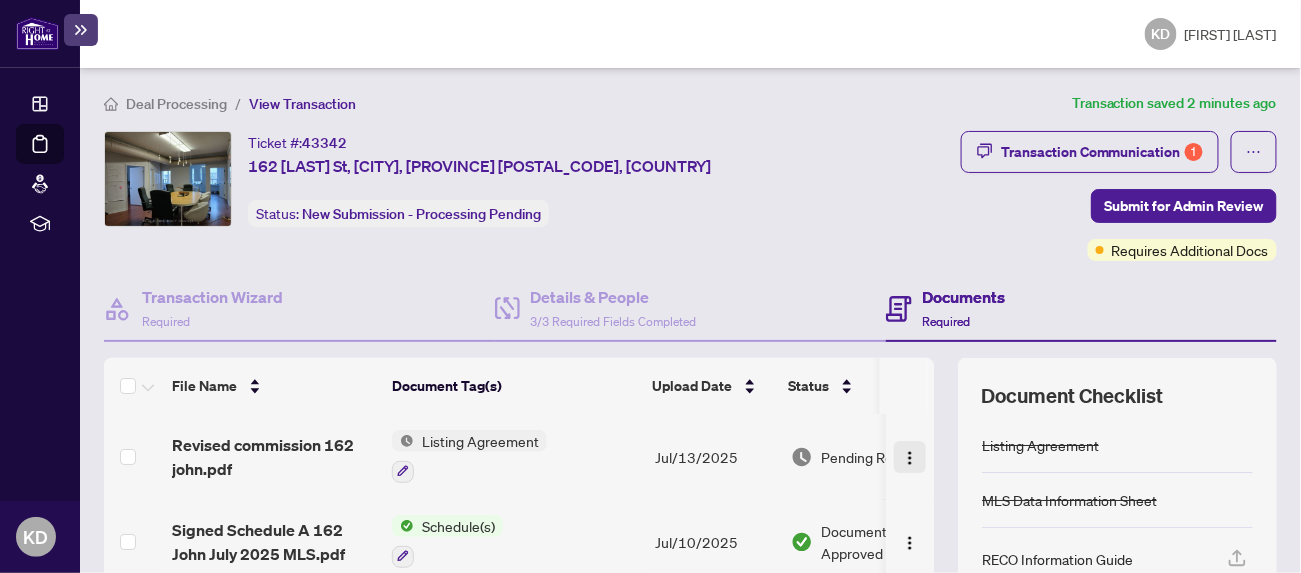 click at bounding box center (910, 458) 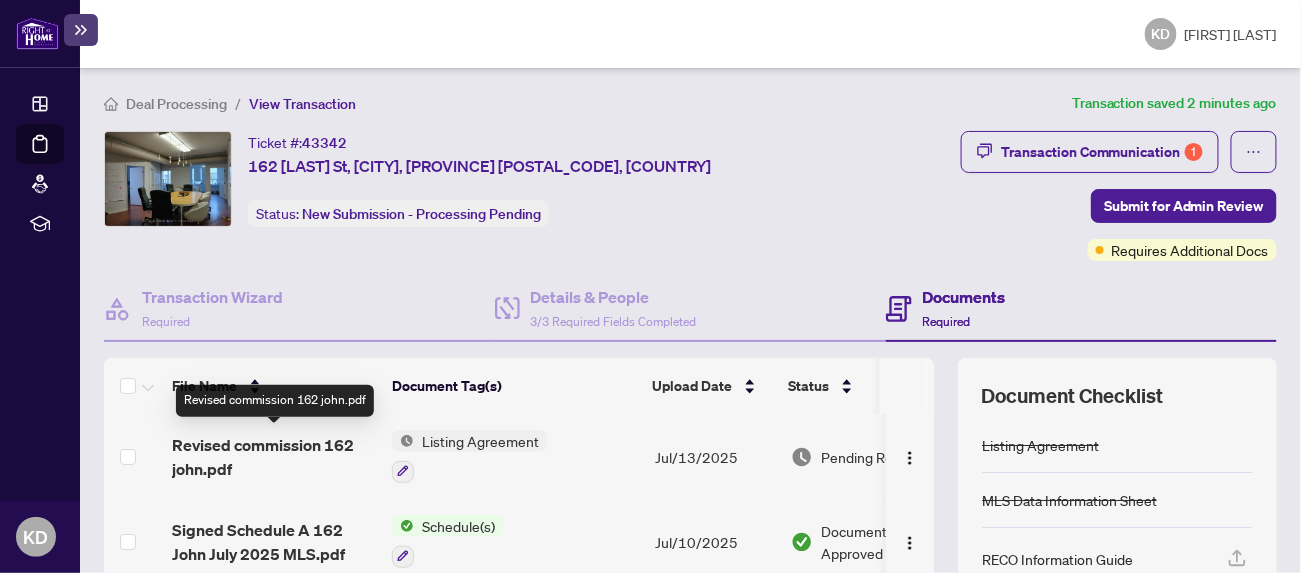 click on "Revised commission 162 john.pdf" at bounding box center [274, 457] 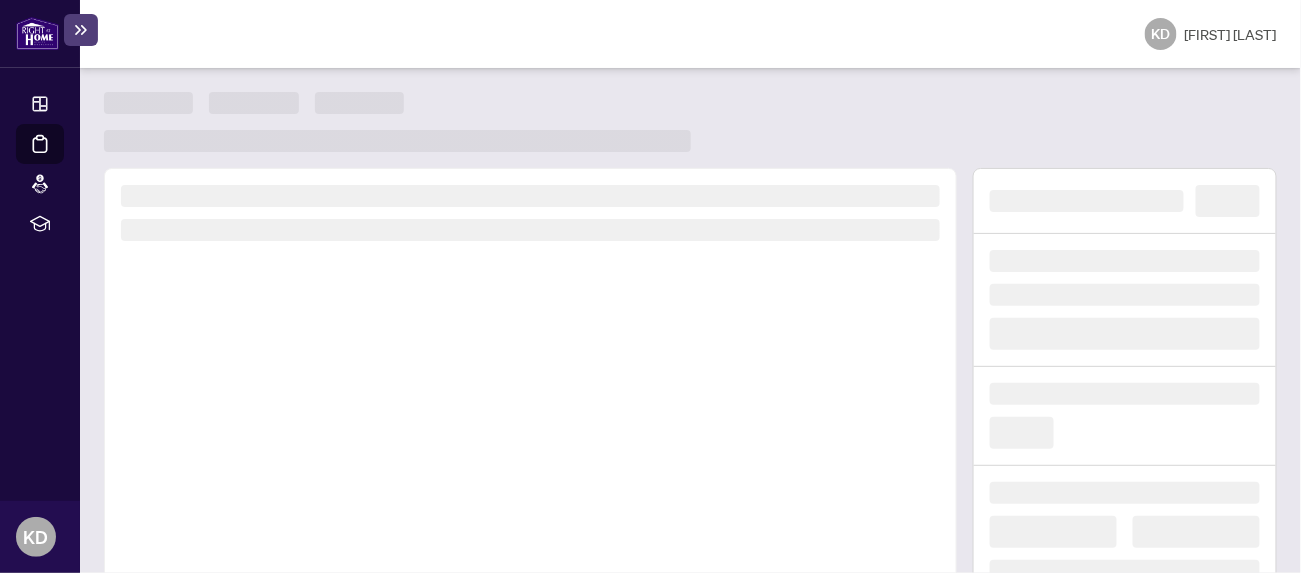 click at bounding box center (530, 446) 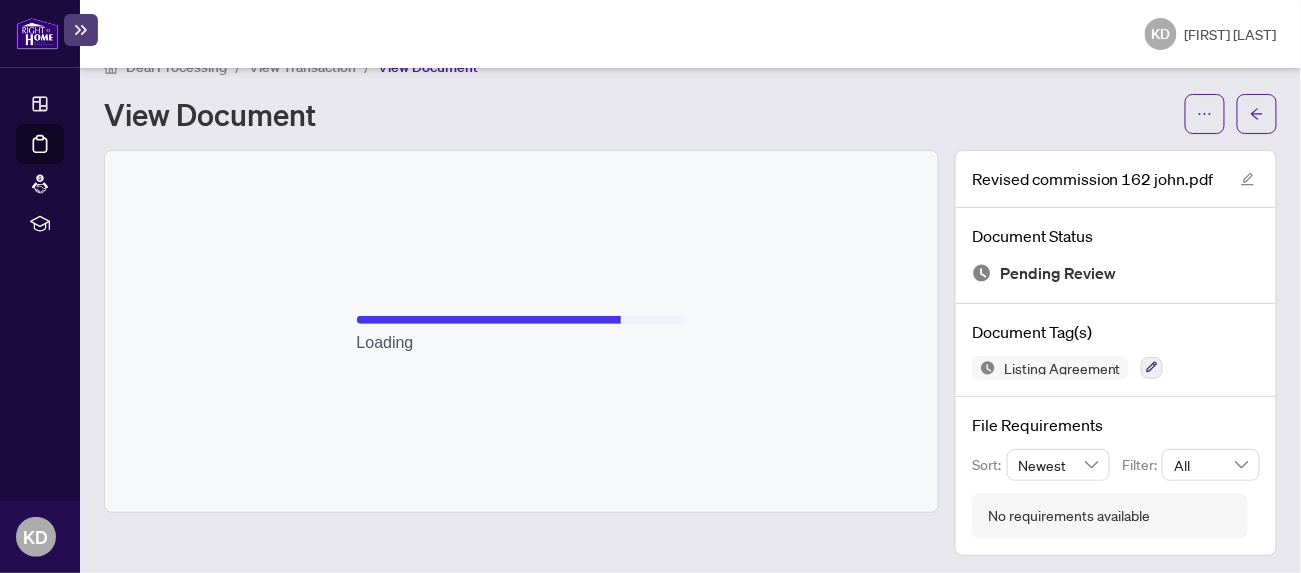 scroll, scrollTop: 39, scrollLeft: 0, axis: vertical 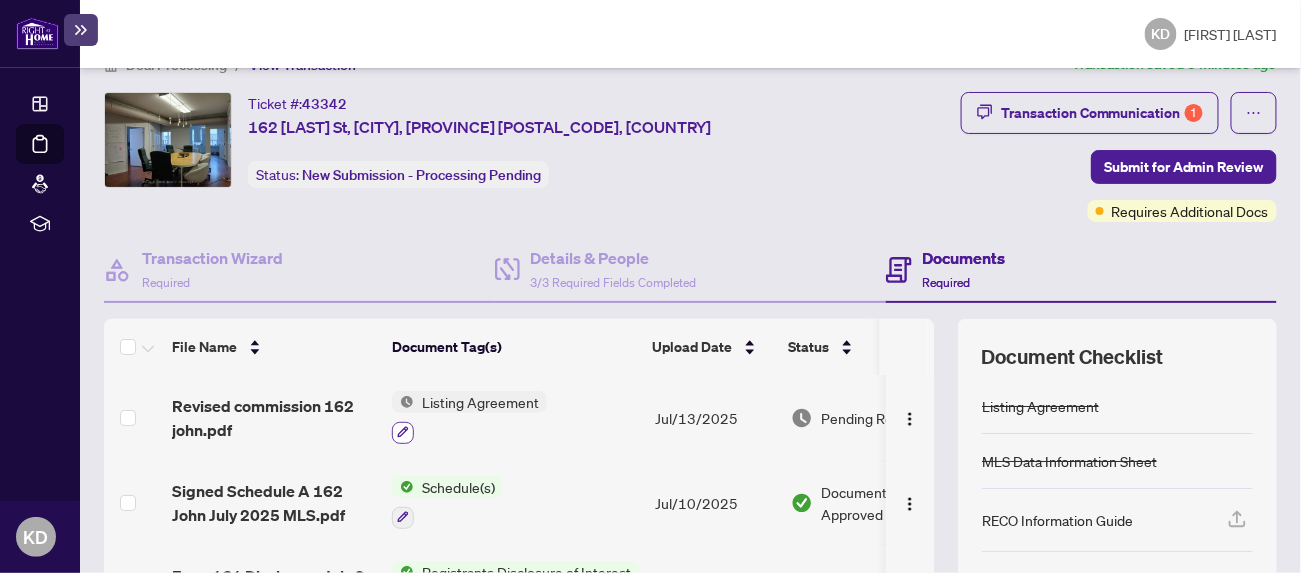 click 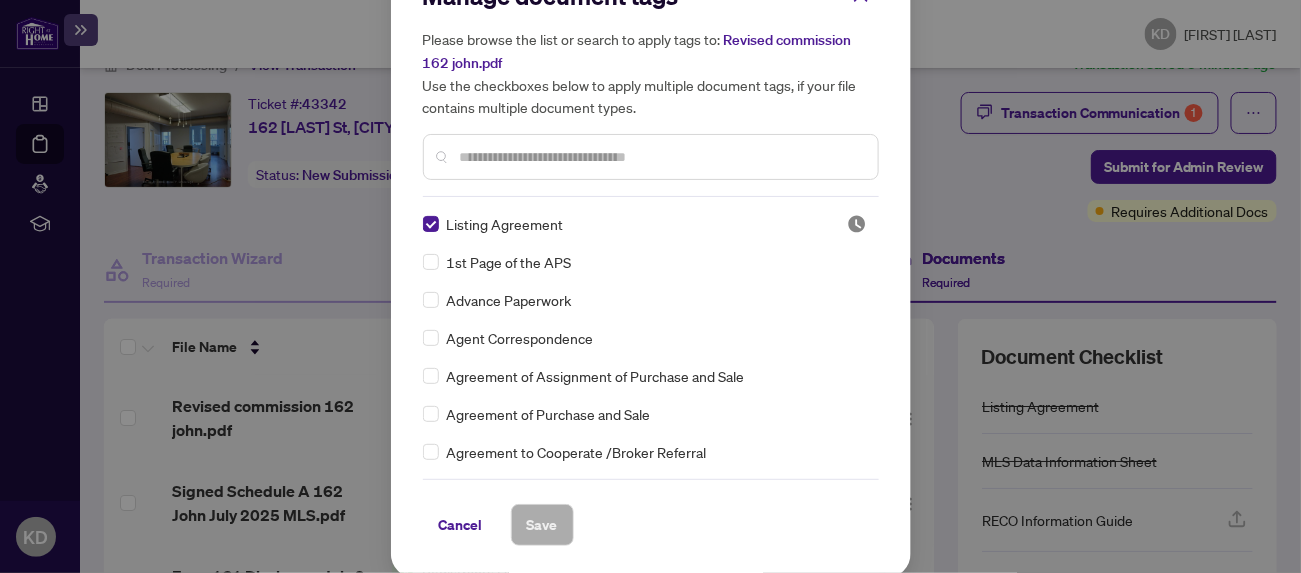 scroll, scrollTop: 53, scrollLeft: 0, axis: vertical 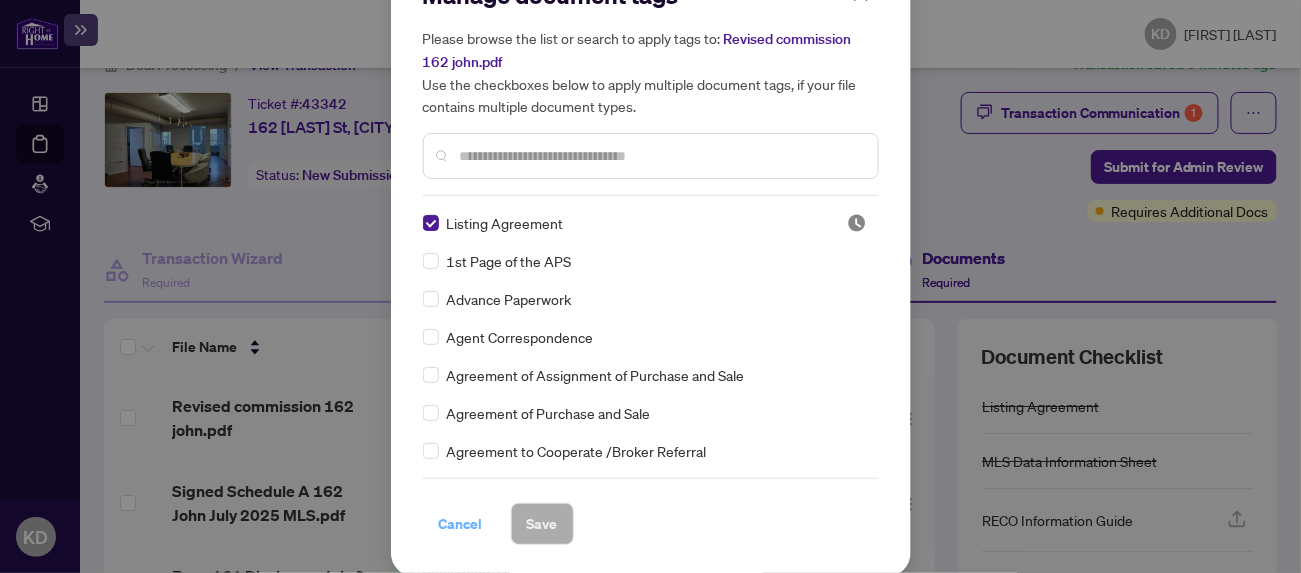 click on "Cancel" at bounding box center (461, 524) 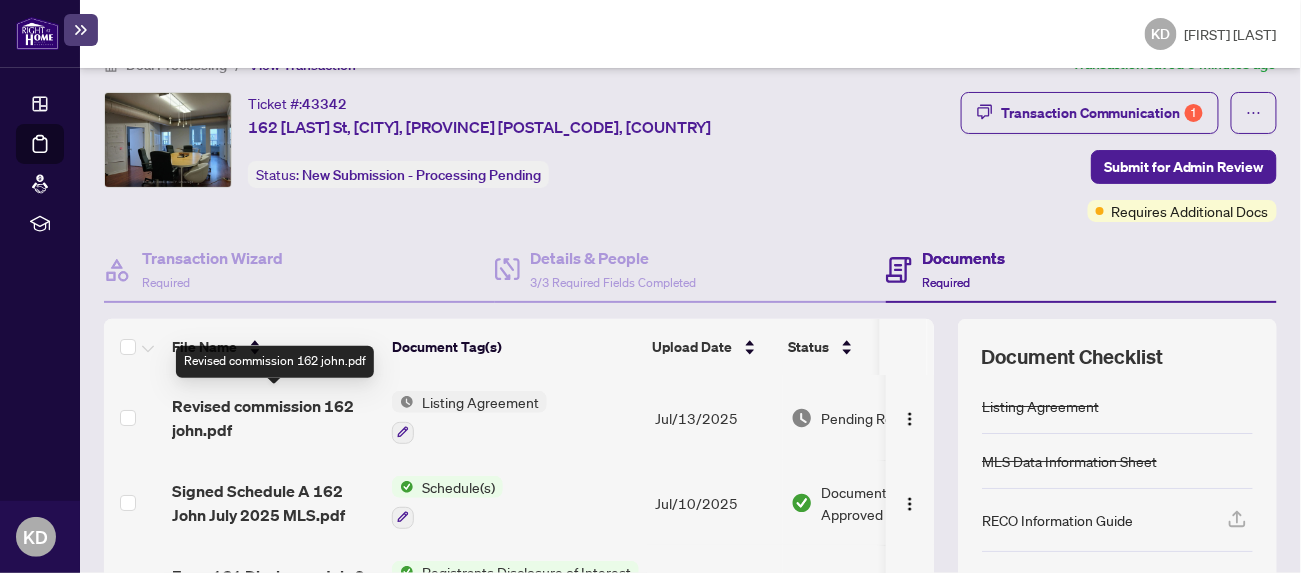 drag, startPoint x: 321, startPoint y: 411, endPoint x: 891, endPoint y: 392, distance: 570.3166 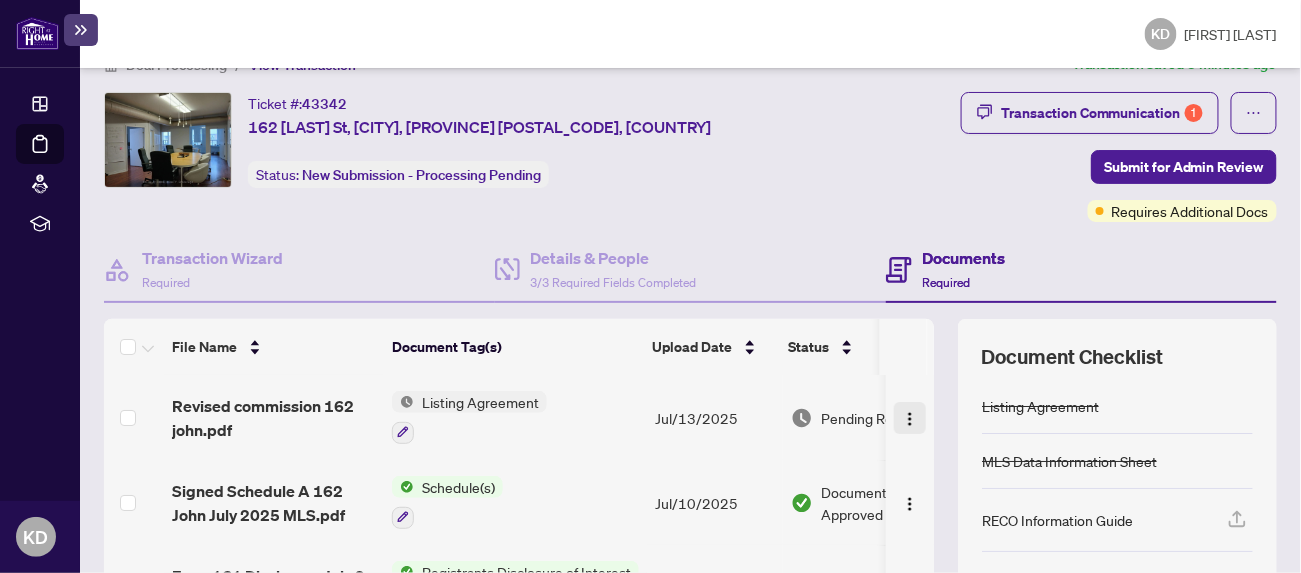 drag, startPoint x: 891, startPoint y: 392, endPoint x: 889, endPoint y: 423, distance: 31.06445 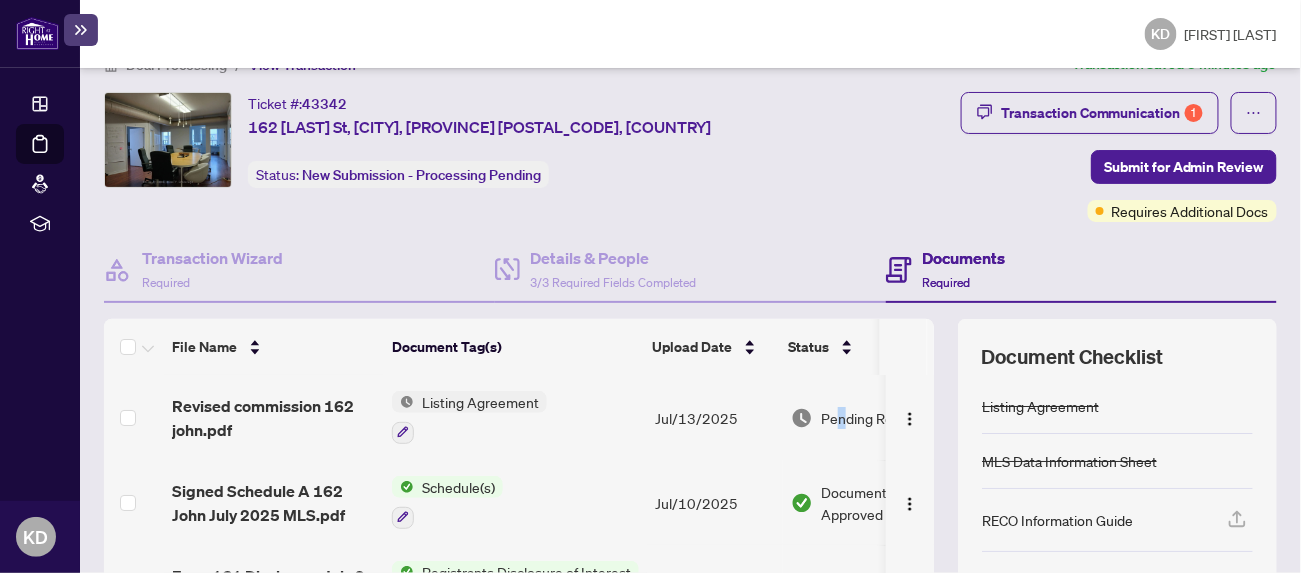 drag, startPoint x: 889, startPoint y: 423, endPoint x: 838, endPoint y: 420, distance: 51.088158 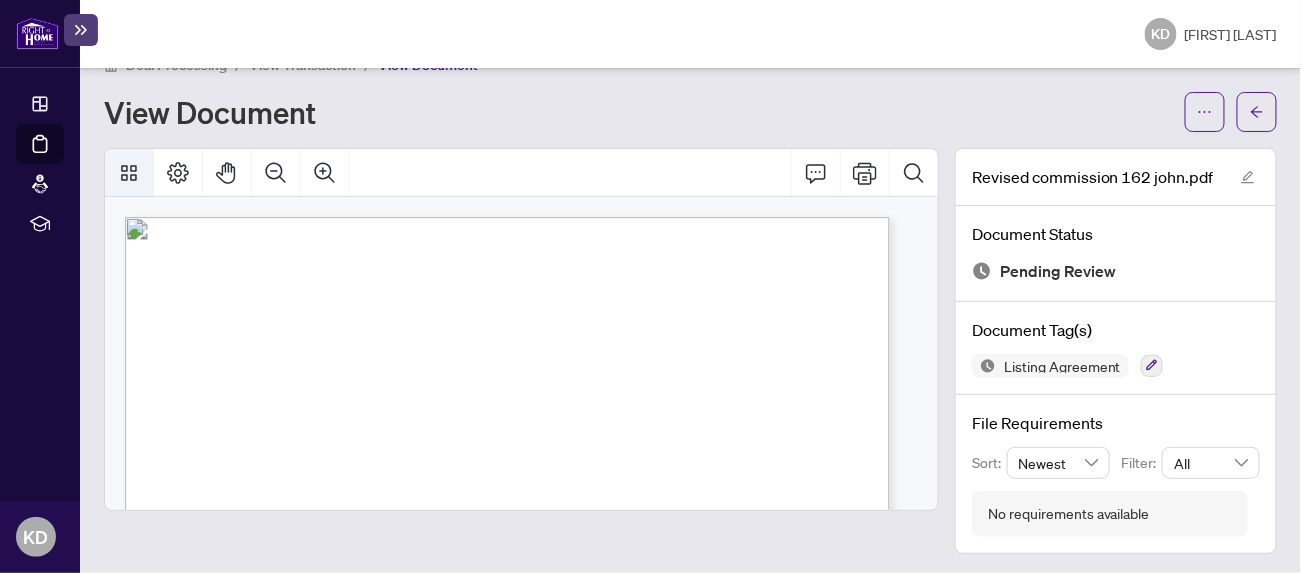 click 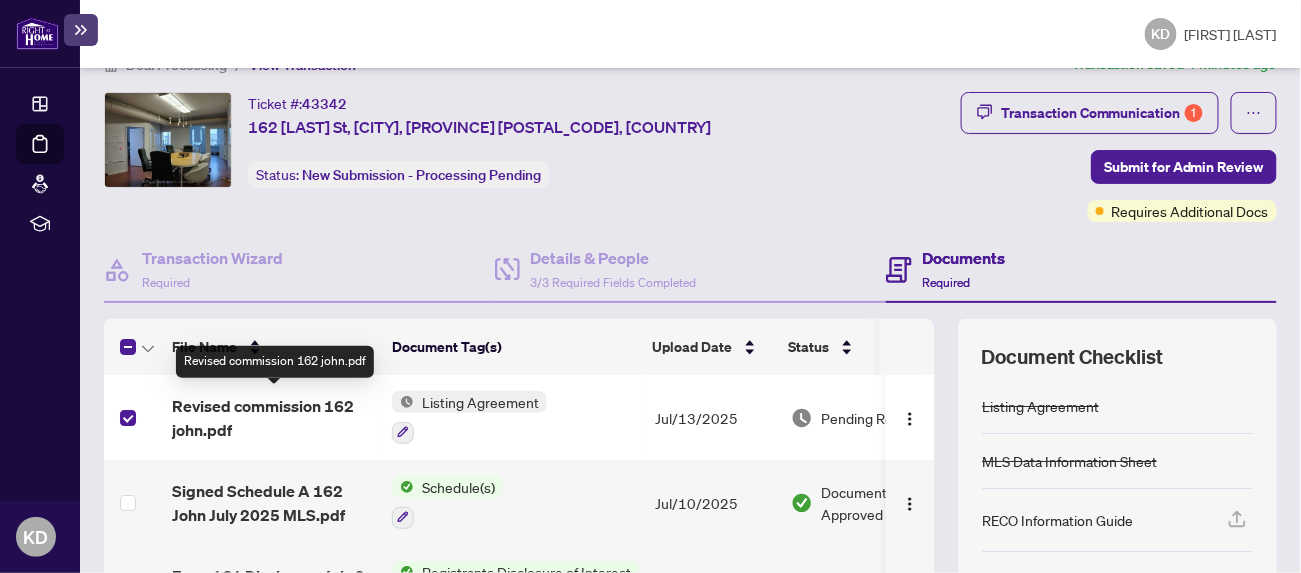 drag, startPoint x: 890, startPoint y: 422, endPoint x: 342, endPoint y: 429, distance: 548.0447 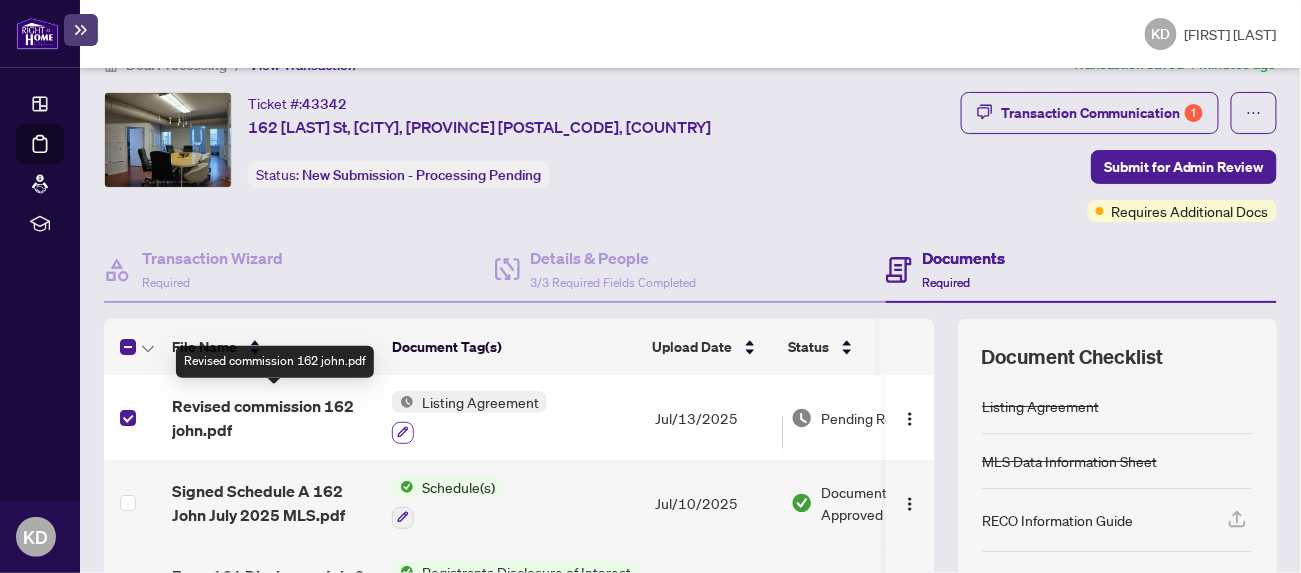 drag, startPoint x: 342, startPoint y: 429, endPoint x: 400, endPoint y: 437, distance: 58.549126 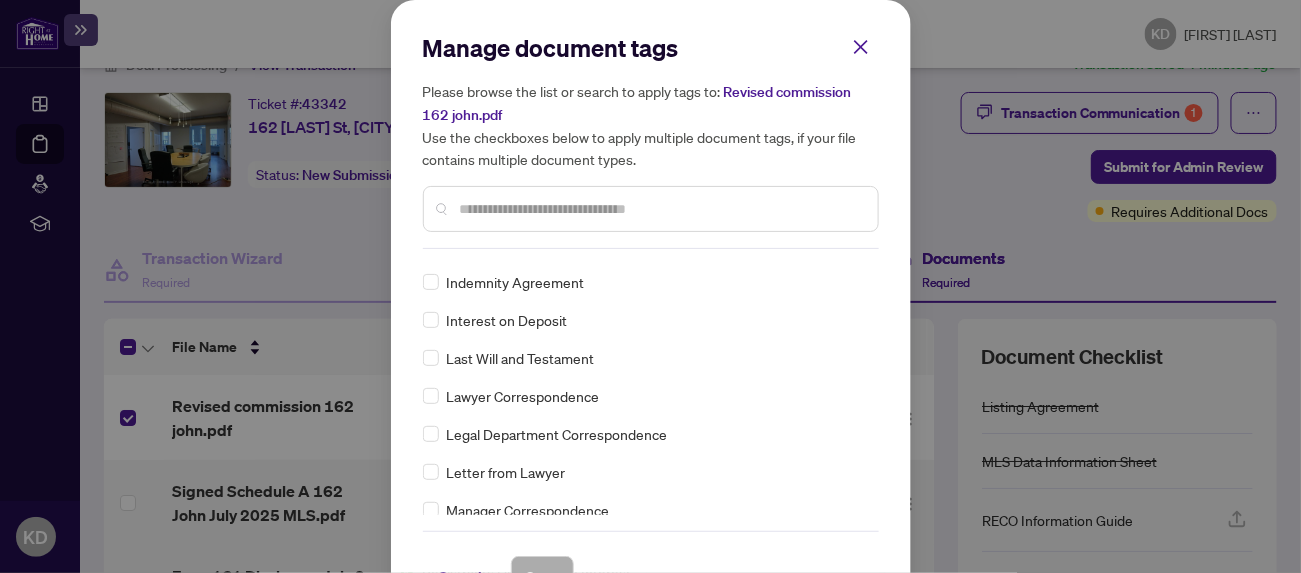 scroll, scrollTop: 2400, scrollLeft: 0, axis: vertical 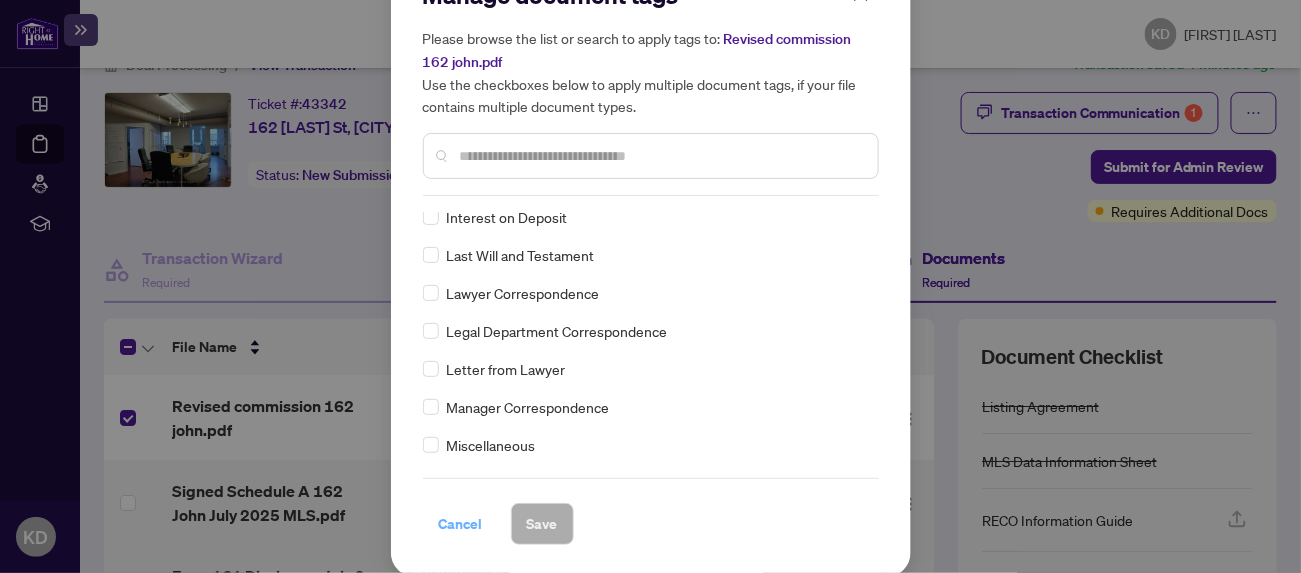 click on "Cancel" at bounding box center [461, 524] 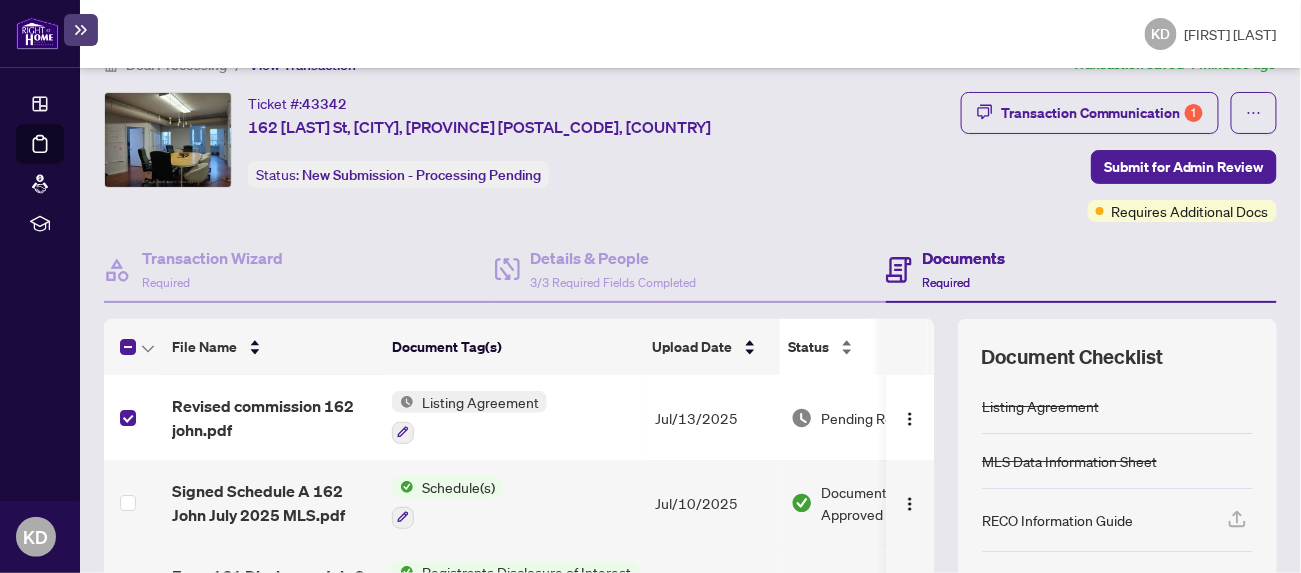click on "Status" at bounding box center (865, 347) 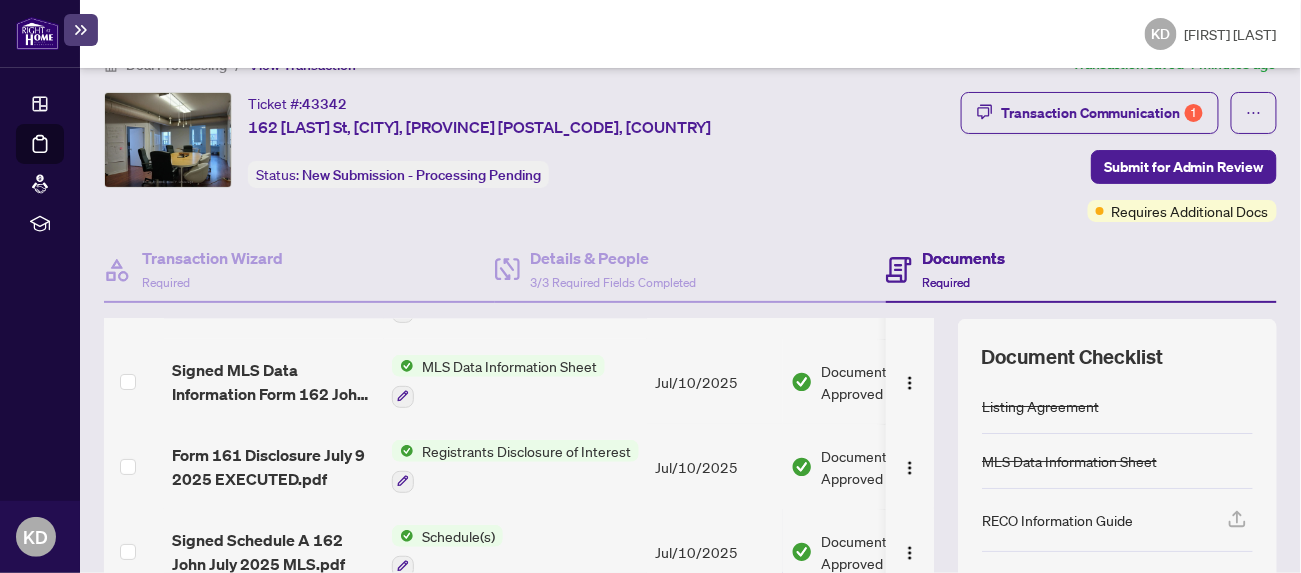 scroll, scrollTop: 130, scrollLeft: 0, axis: vertical 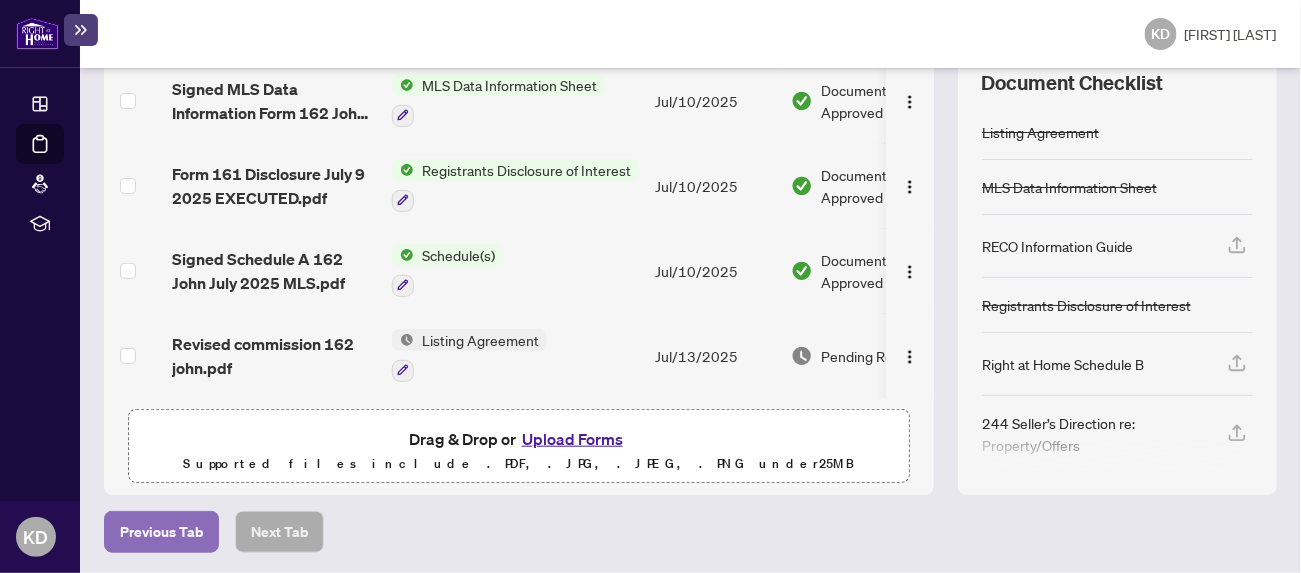 click on "Previous Tab" at bounding box center (161, 532) 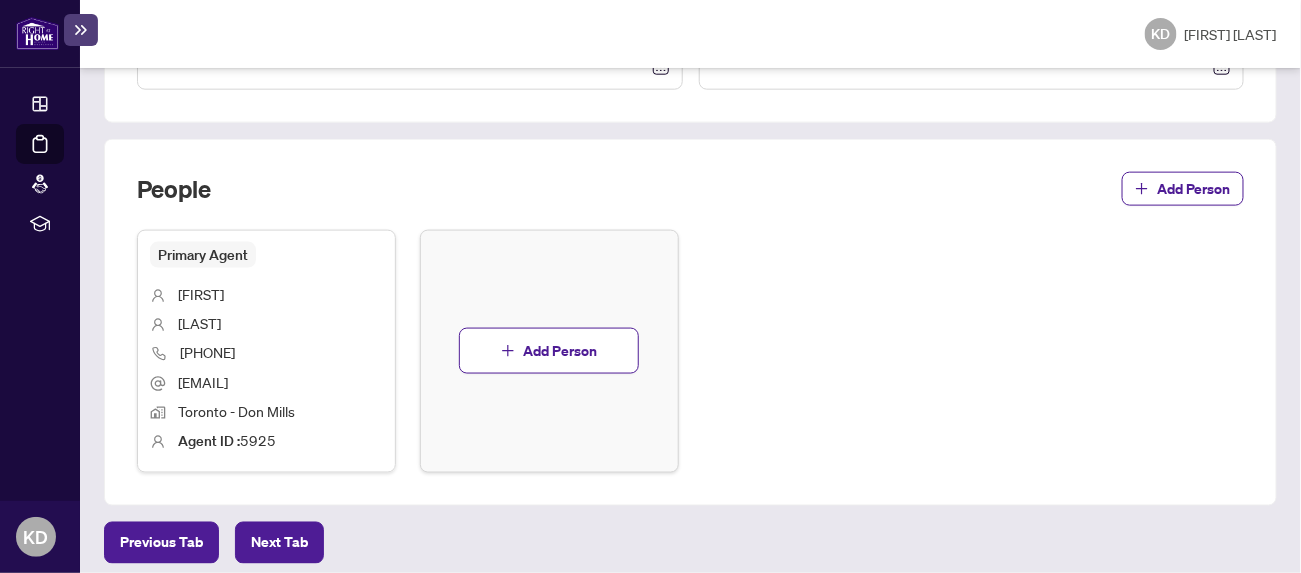 scroll, scrollTop: 713, scrollLeft: 0, axis: vertical 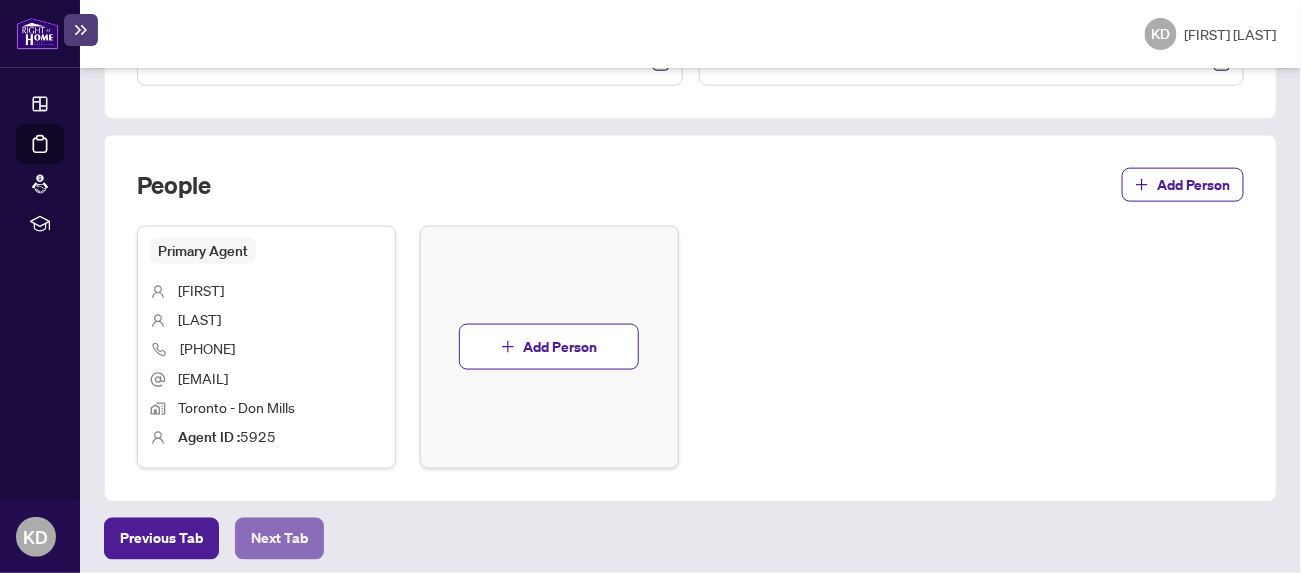 click on "Next Tab" at bounding box center [279, 539] 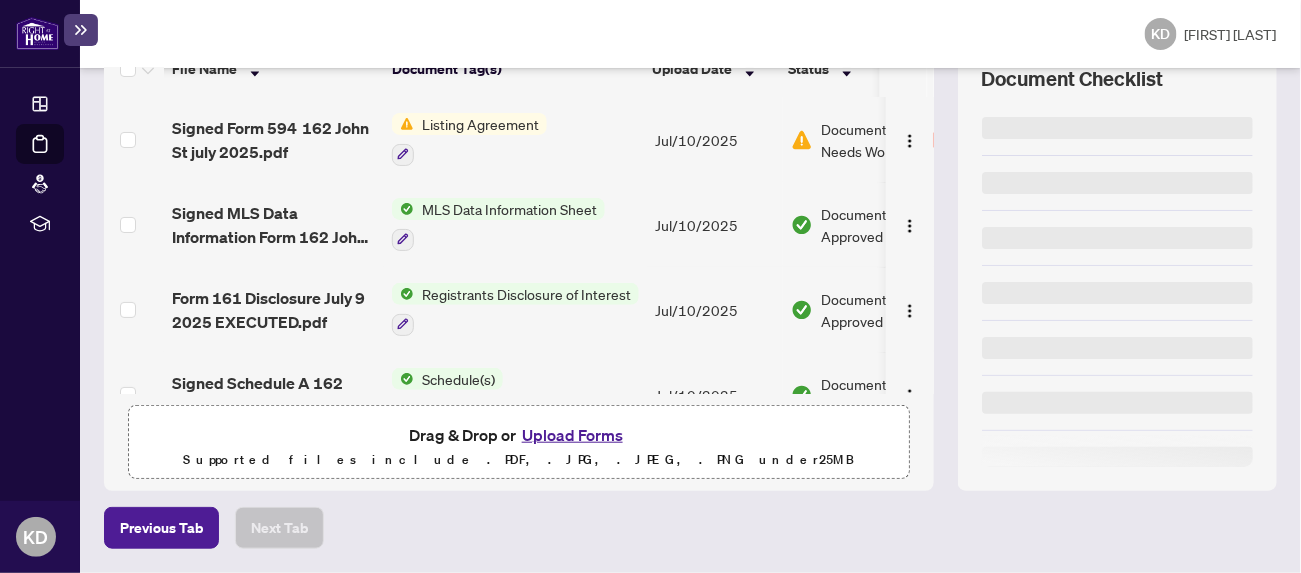scroll, scrollTop: 0, scrollLeft: 0, axis: both 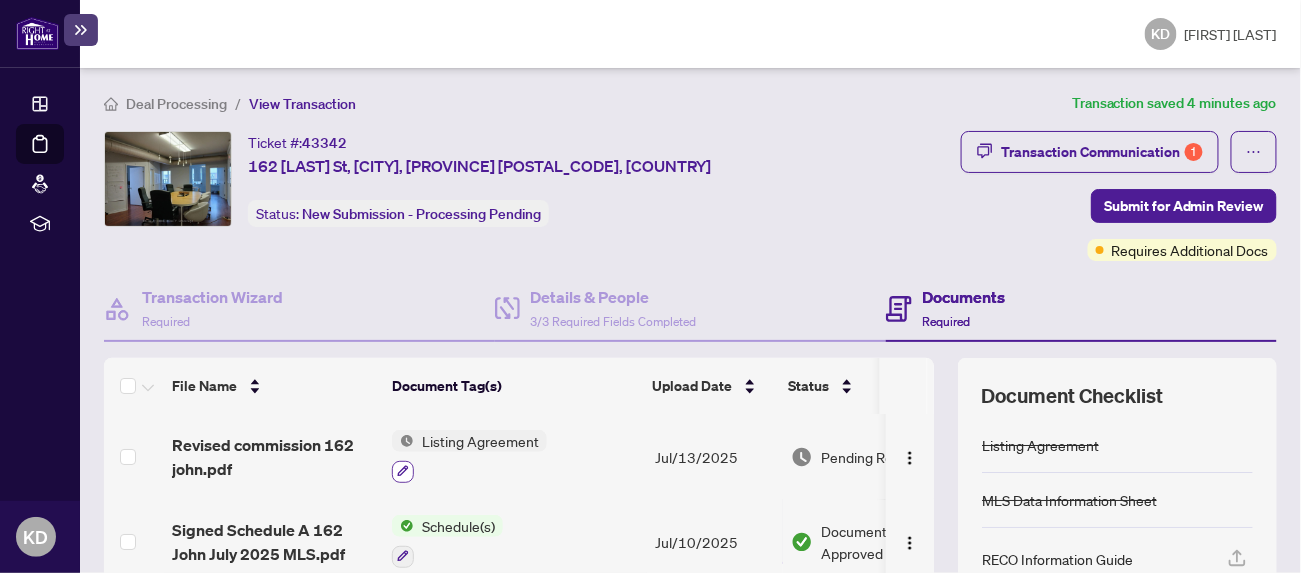 click at bounding box center (403, 472) 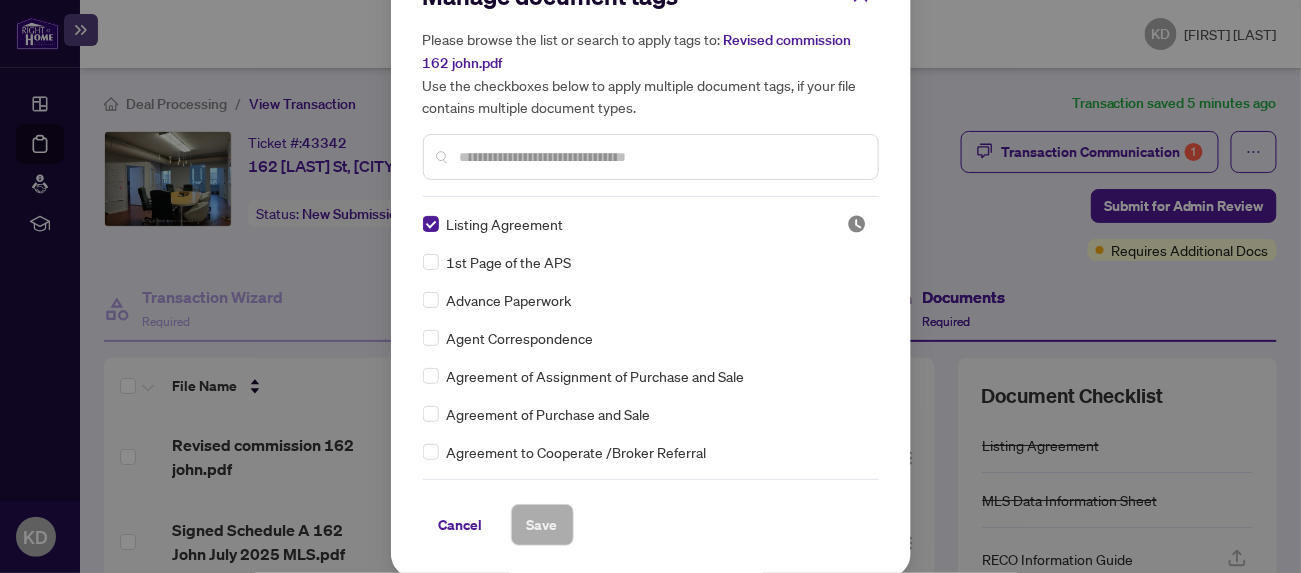 scroll, scrollTop: 53, scrollLeft: 0, axis: vertical 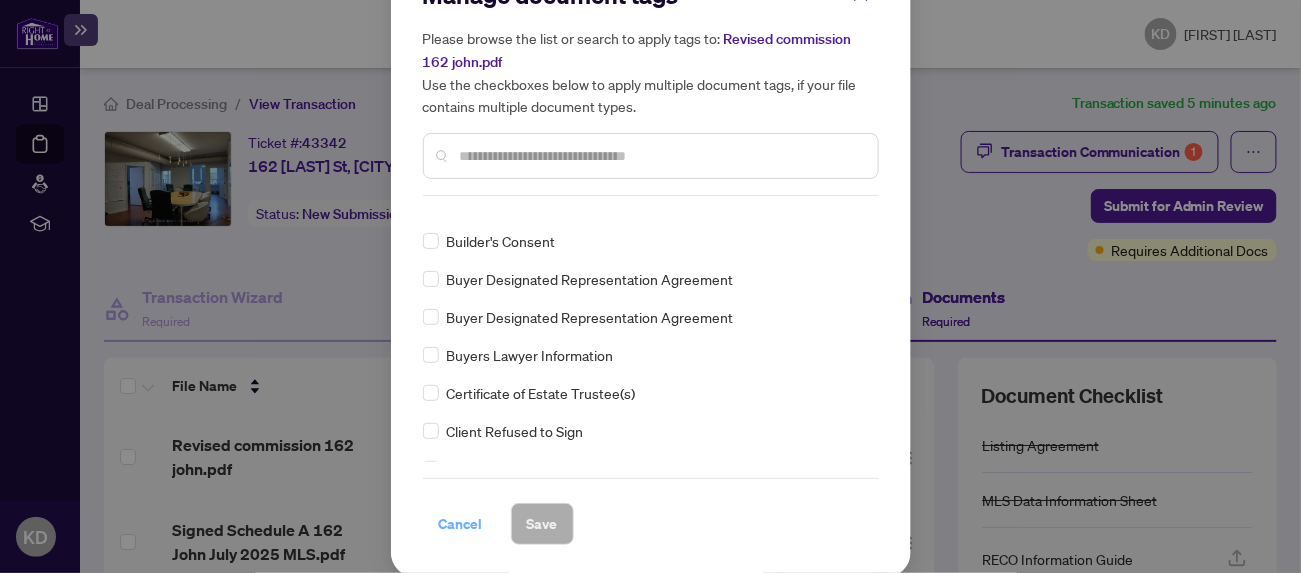 click on "Cancel" at bounding box center [461, 524] 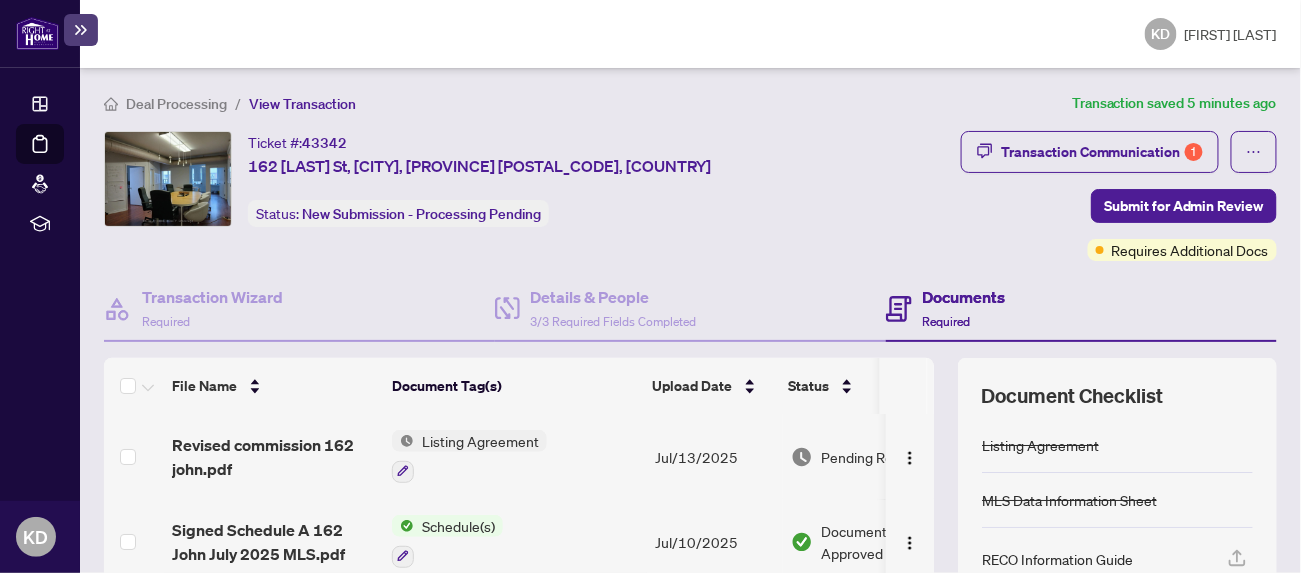 click on "Documents" at bounding box center [963, 297] 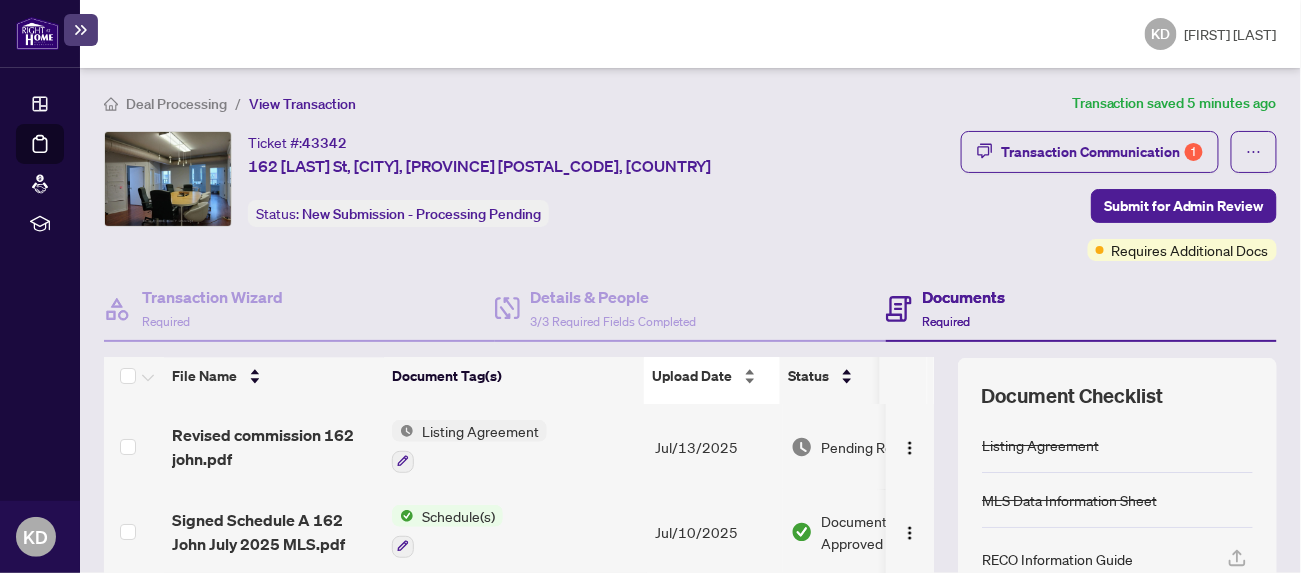 scroll, scrollTop: 0, scrollLeft: 0, axis: both 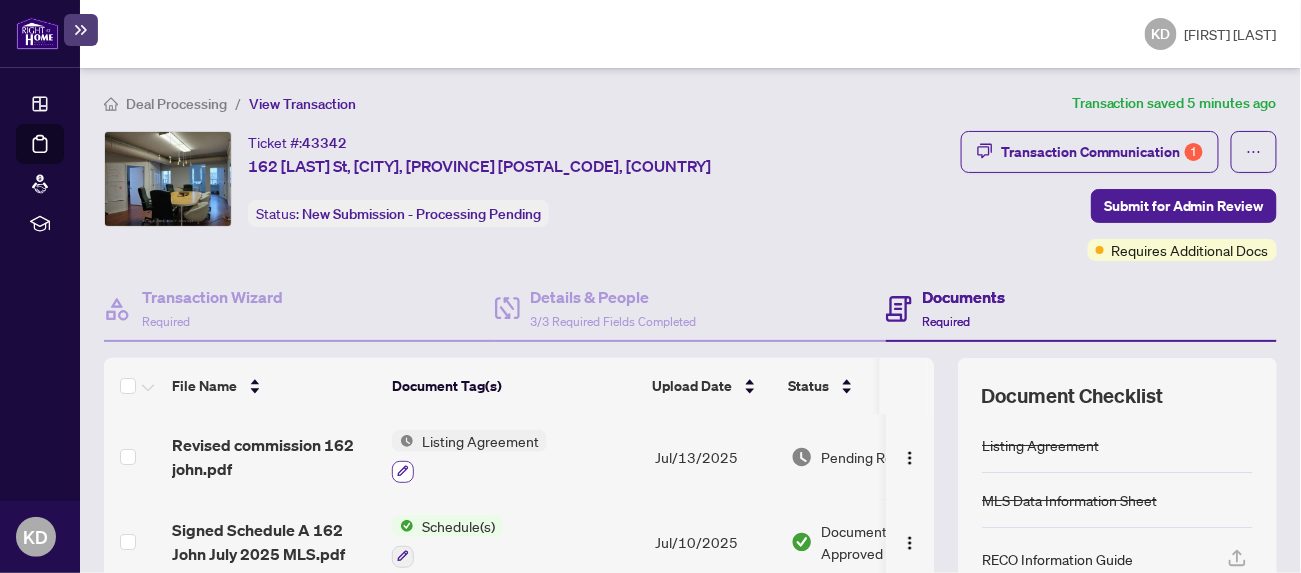click 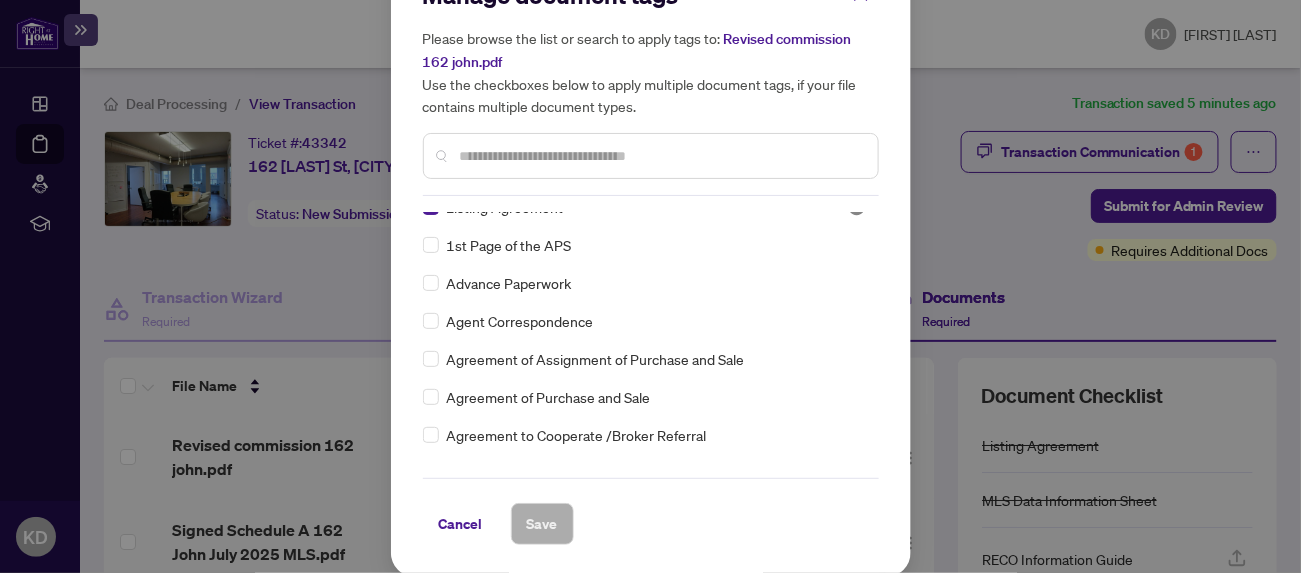 scroll, scrollTop: 0, scrollLeft: 0, axis: both 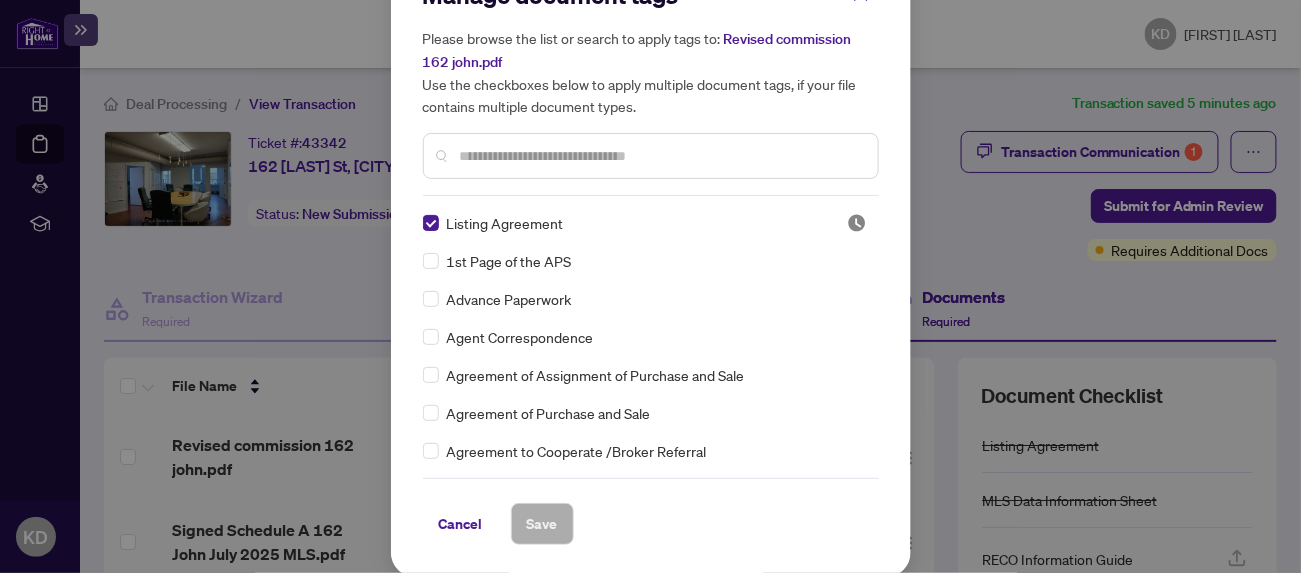 click at bounding box center [661, 156] 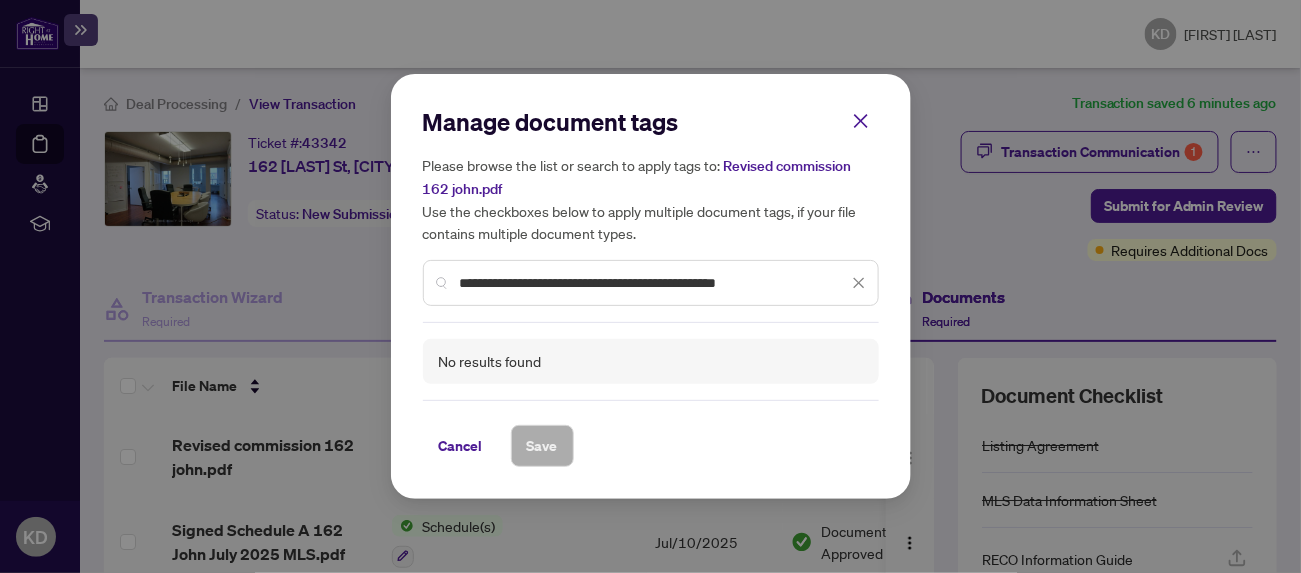 type on "**********" 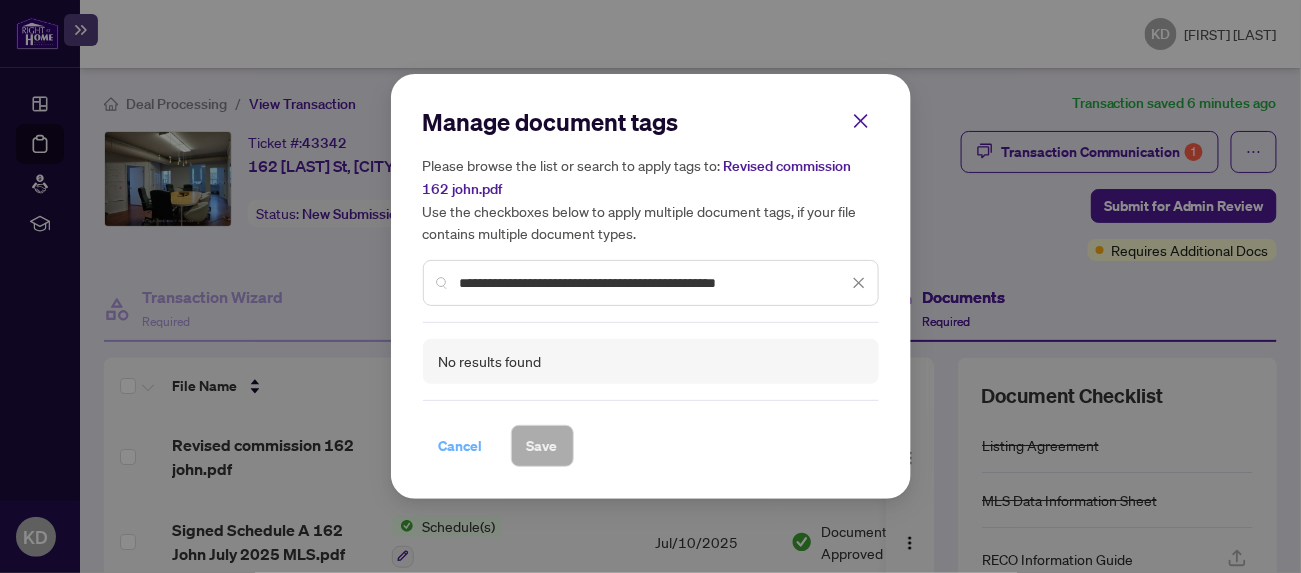 click on "Cancel" at bounding box center [461, 446] 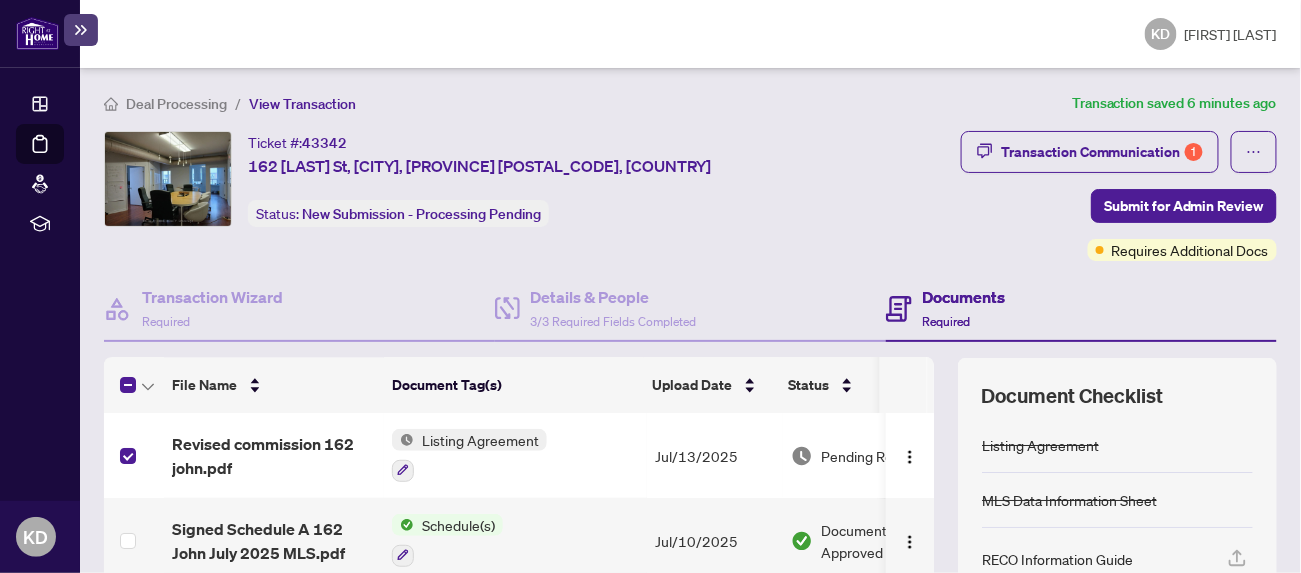 scroll, scrollTop: 0, scrollLeft: 0, axis: both 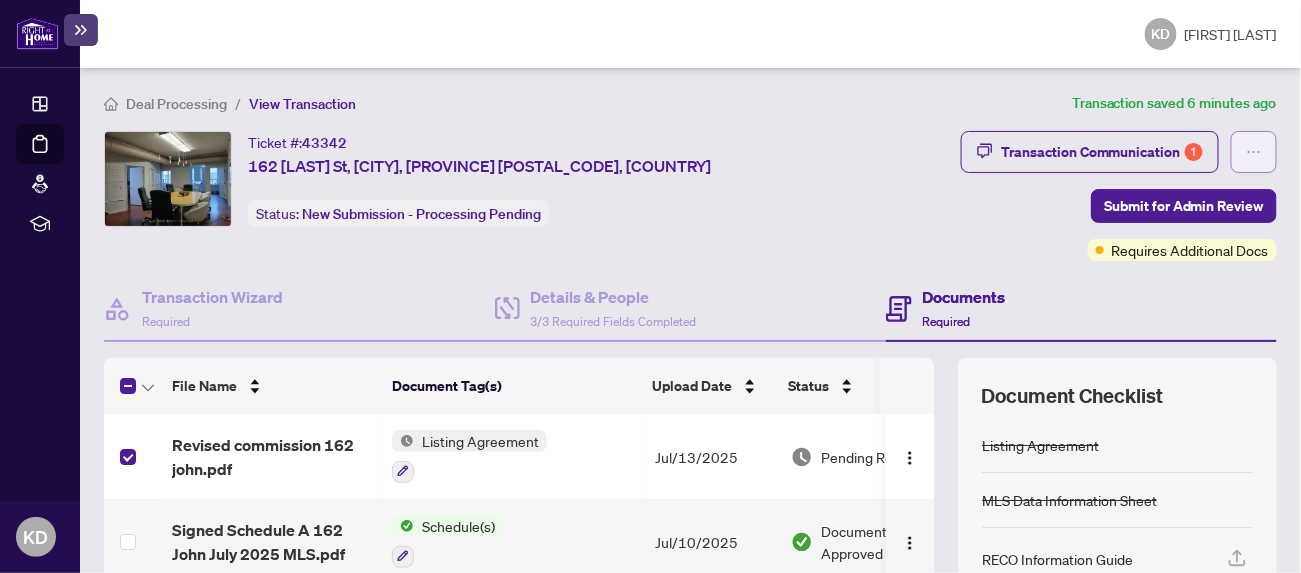 click 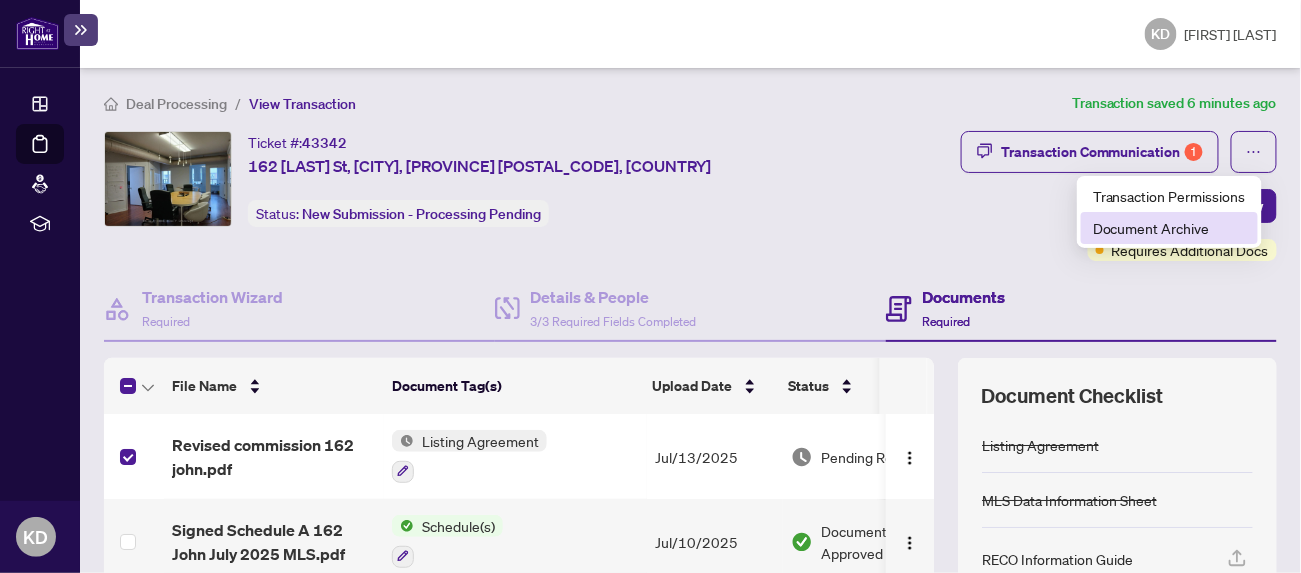 click on "Document Archive" at bounding box center [1169, 228] 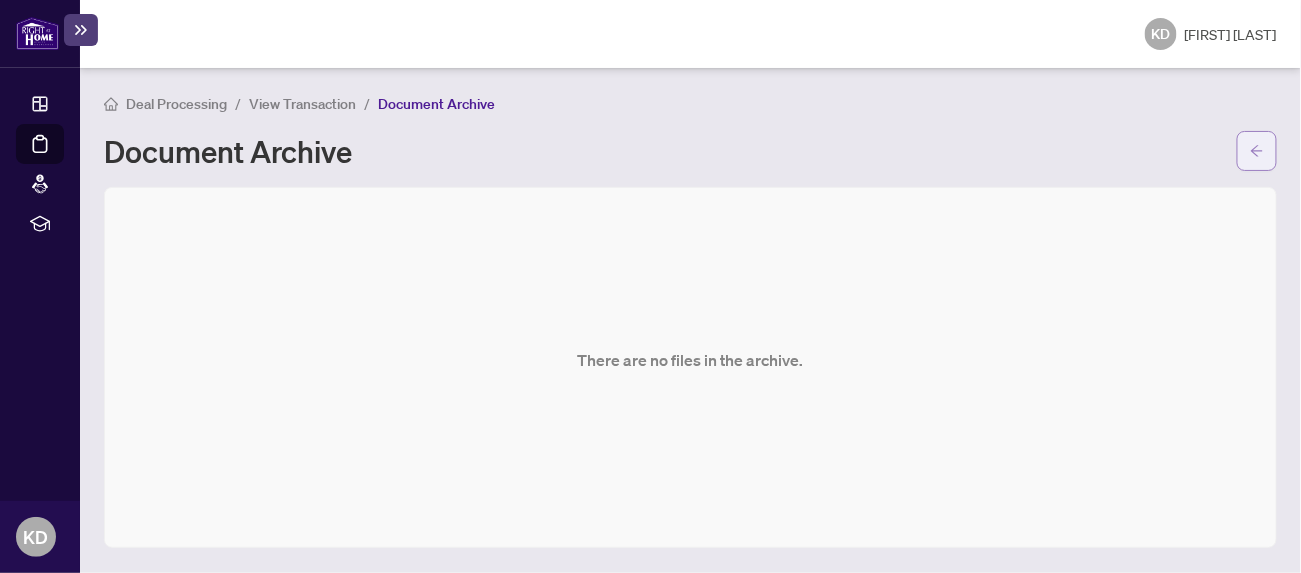 click 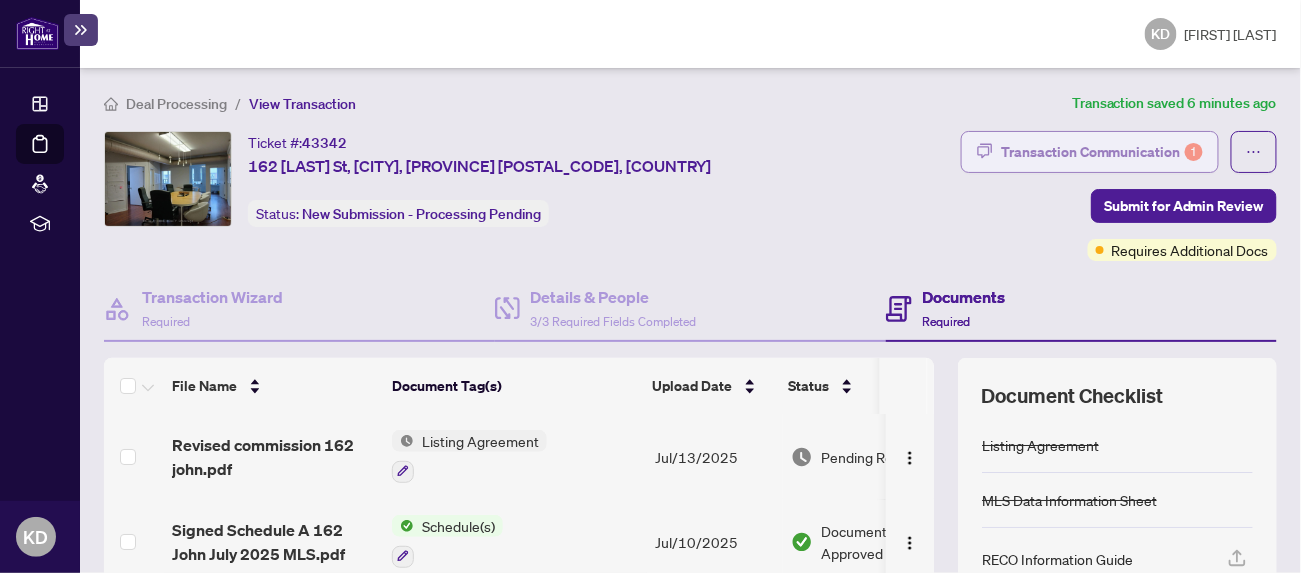 click on "Transaction Communication 1" at bounding box center (1102, 152) 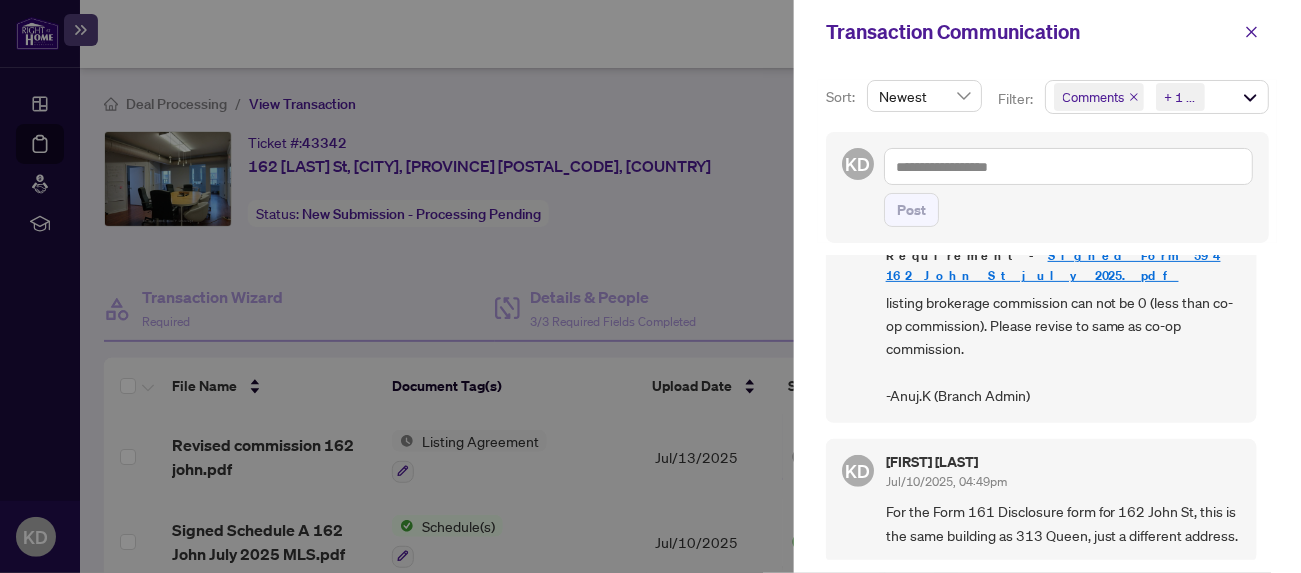 scroll, scrollTop: 247, scrollLeft: 0, axis: vertical 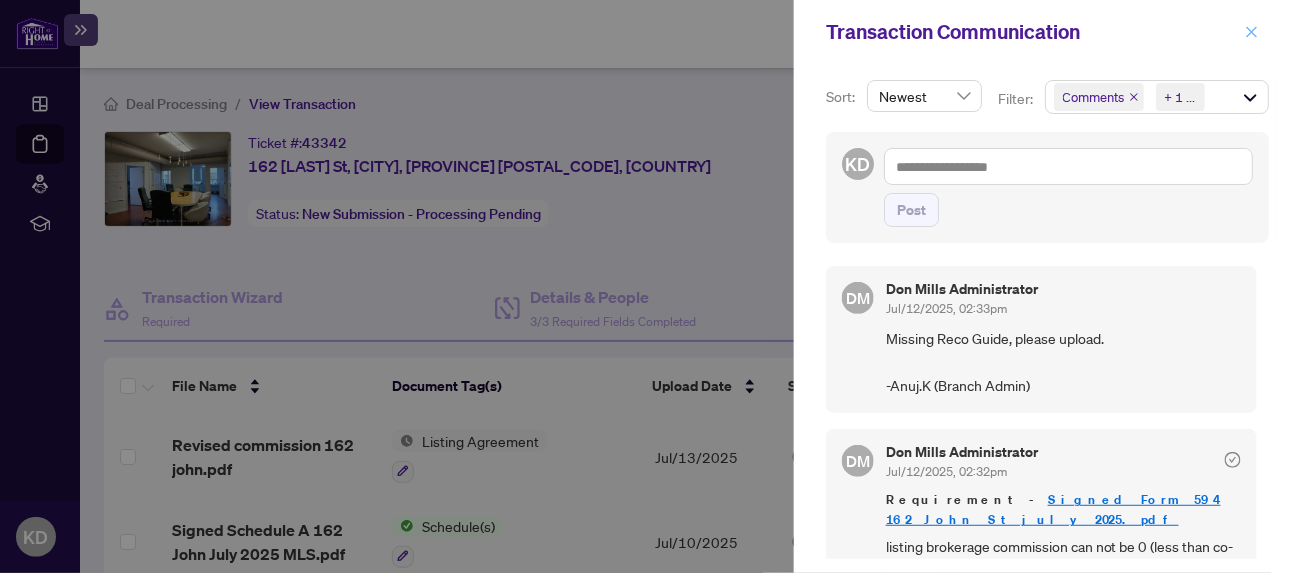 click 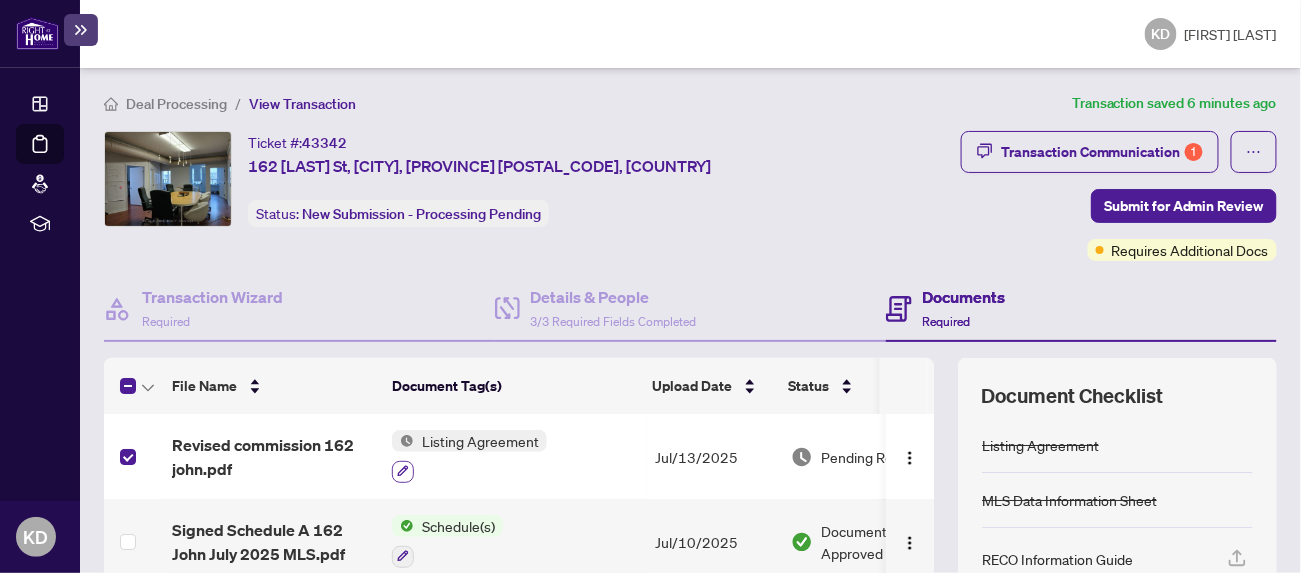 click 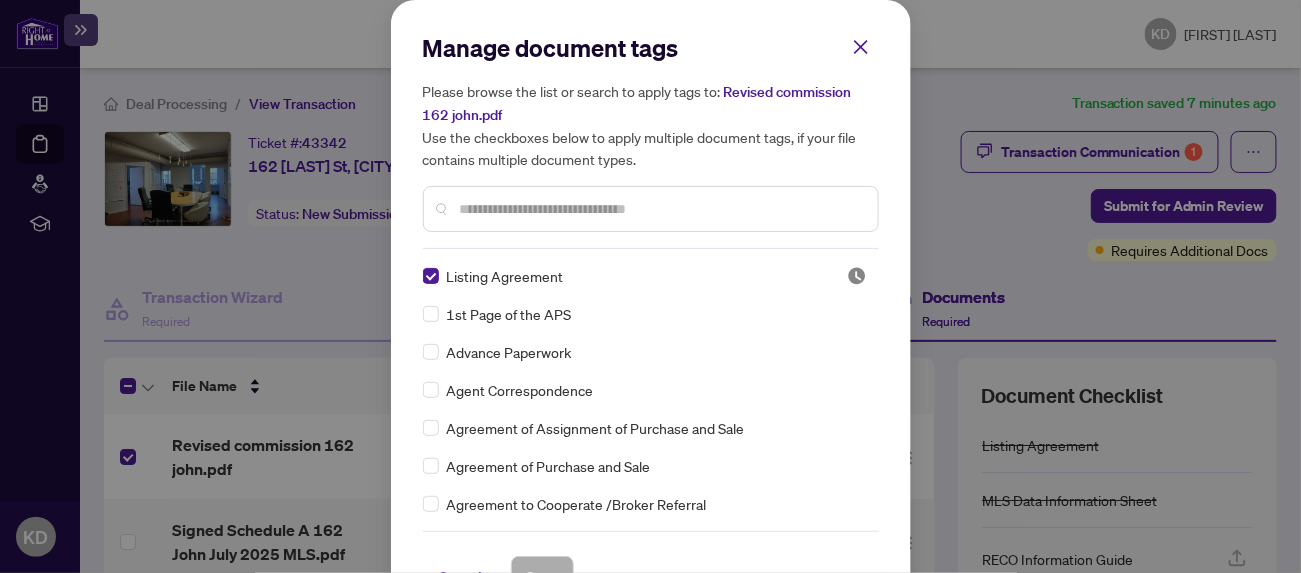 drag, startPoint x: 404, startPoint y: 467, endPoint x: 764, endPoint y: 64, distance: 540.3786 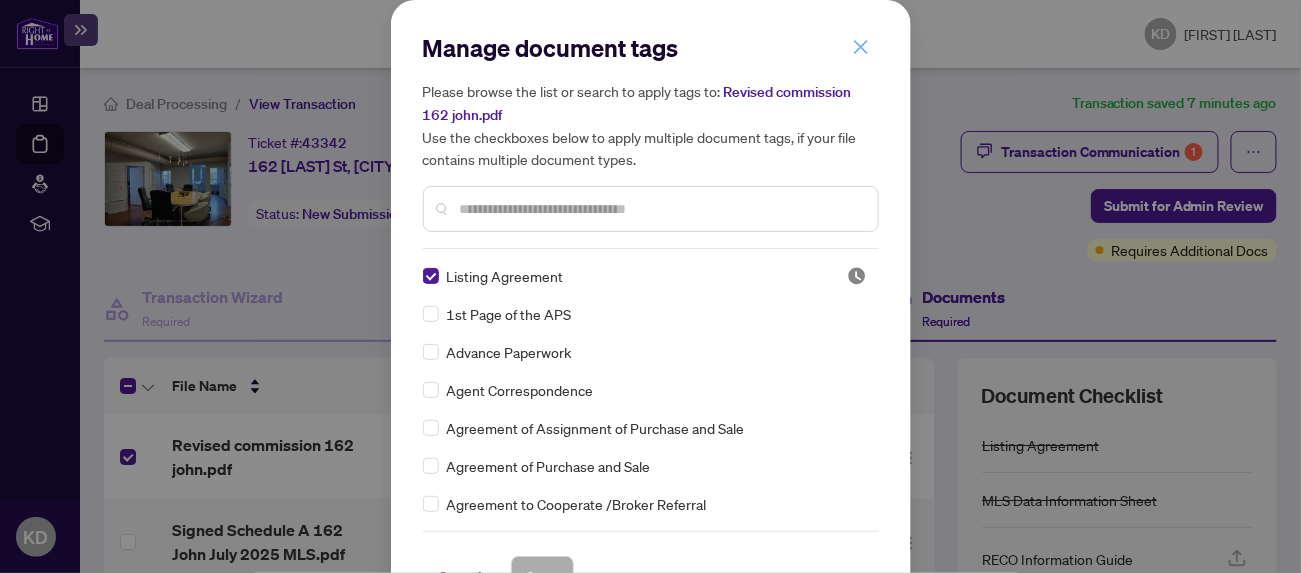 click 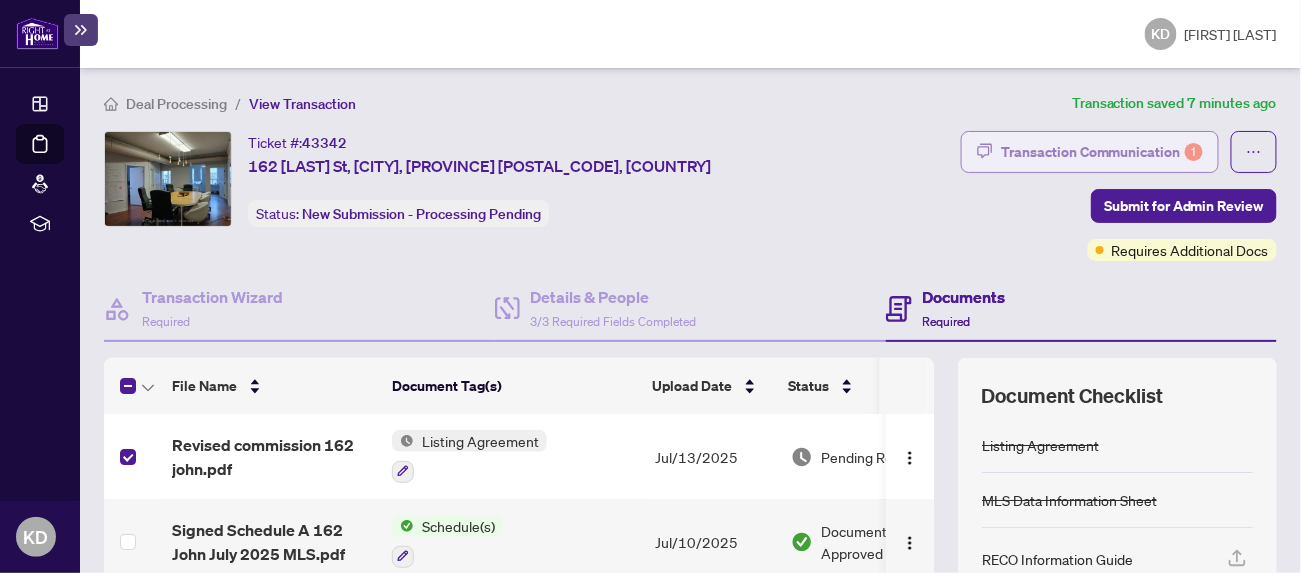 click on "Transaction Communication 1" at bounding box center (1102, 152) 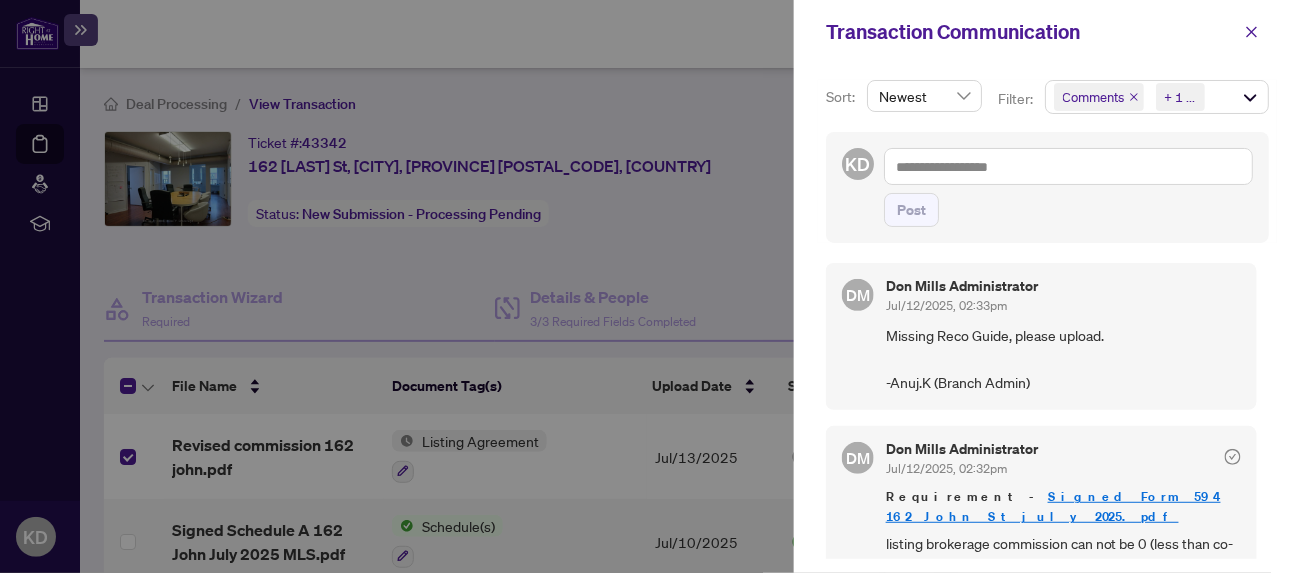 scroll, scrollTop: 0, scrollLeft: 0, axis: both 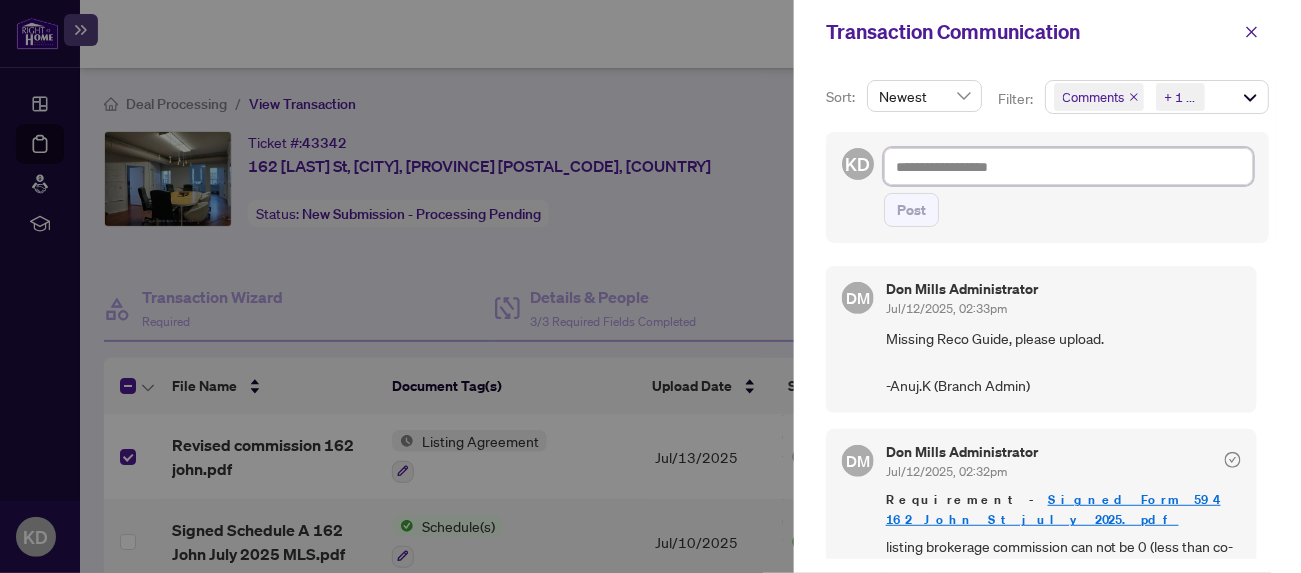 click at bounding box center [1068, 166] 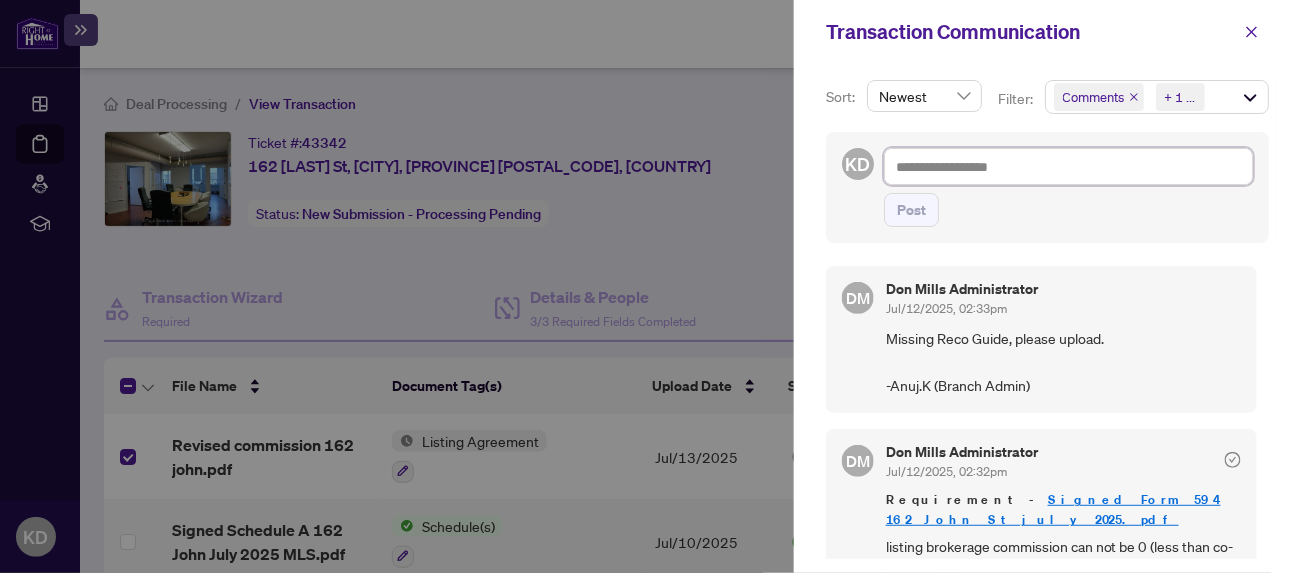 type on "*" 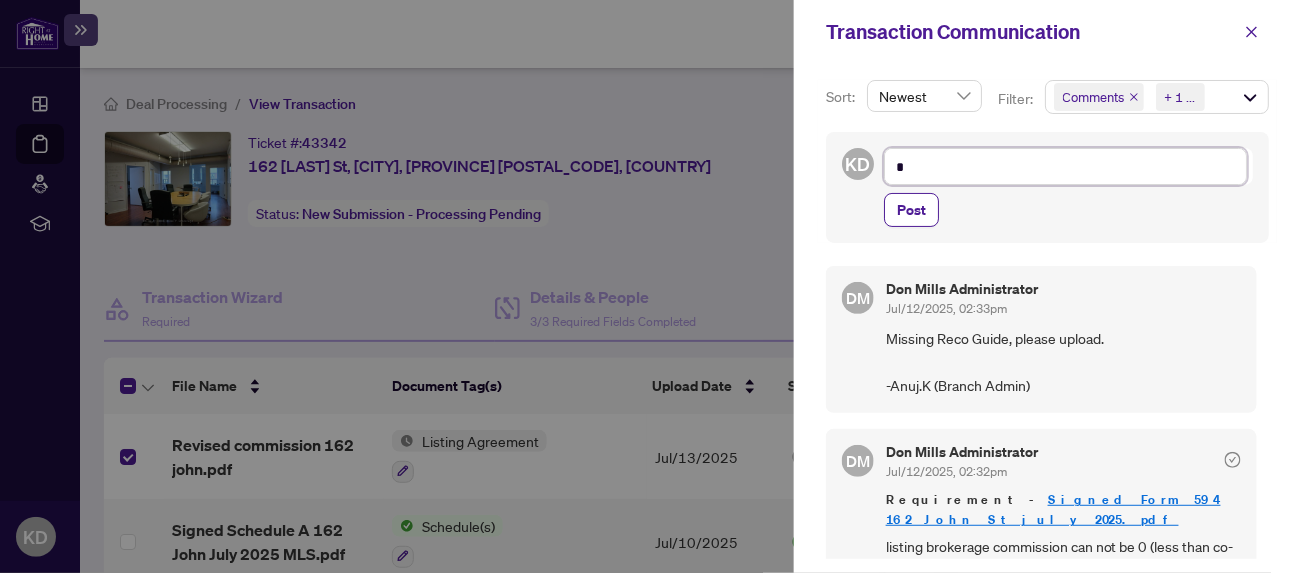 type on "*" 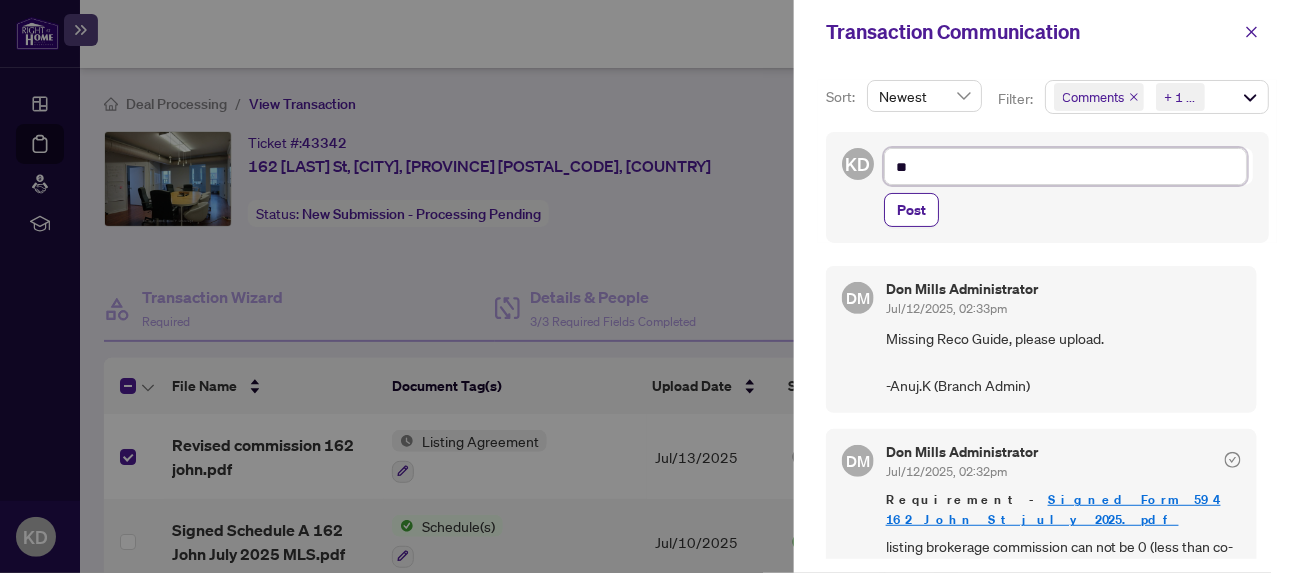 type on "***" 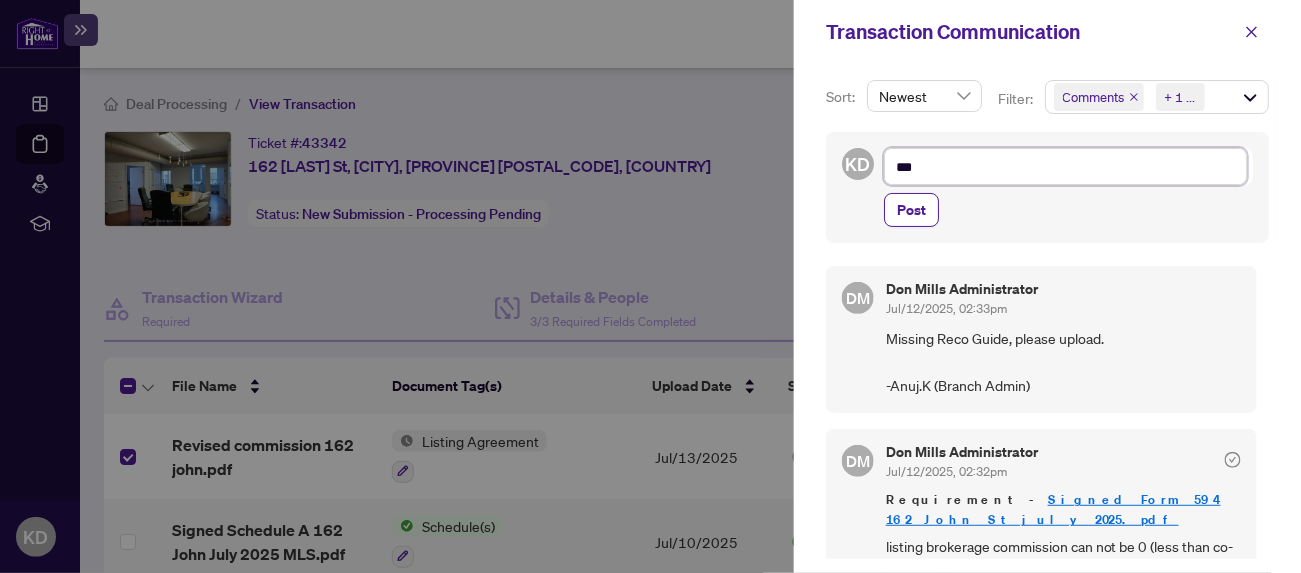 type on "****" 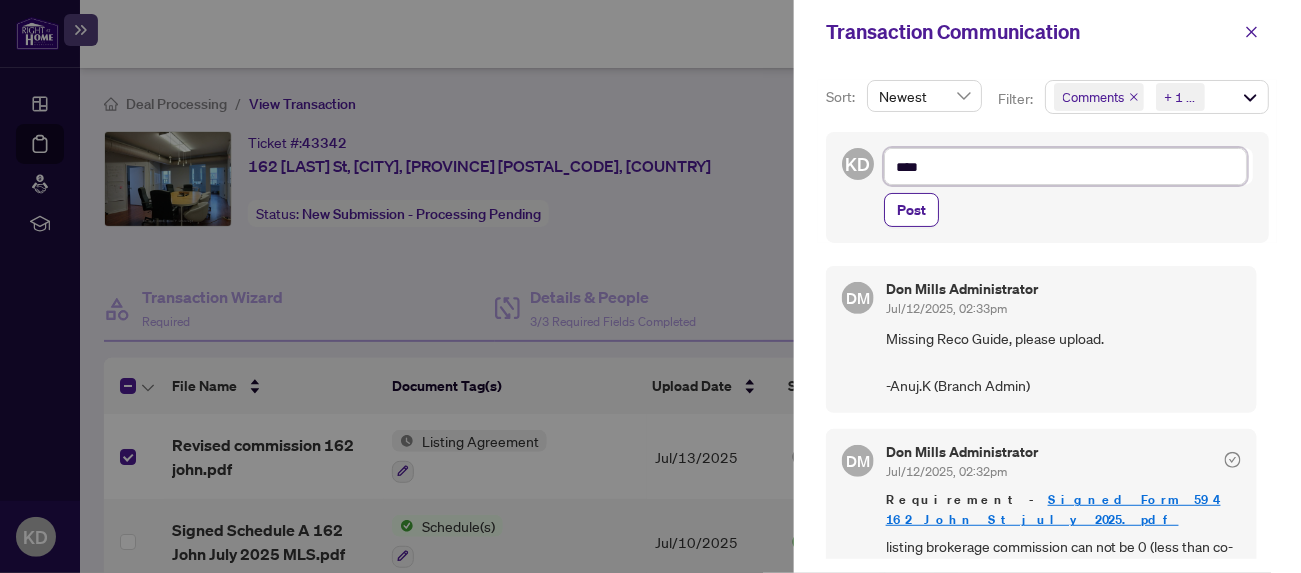 type on "*****" 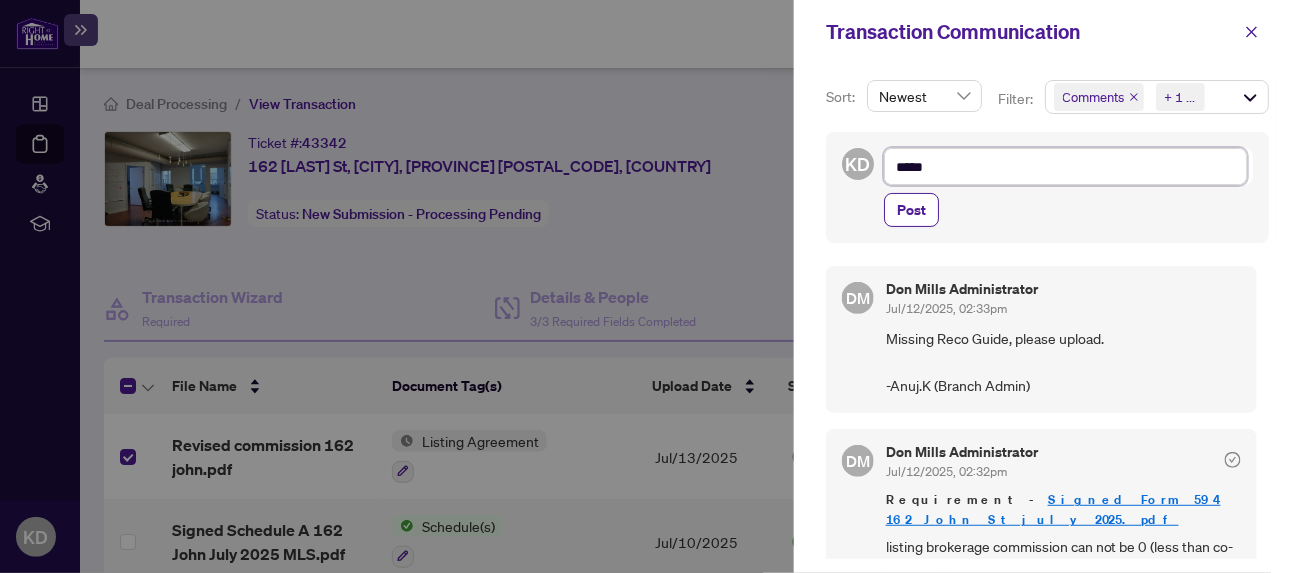 type on "*****" 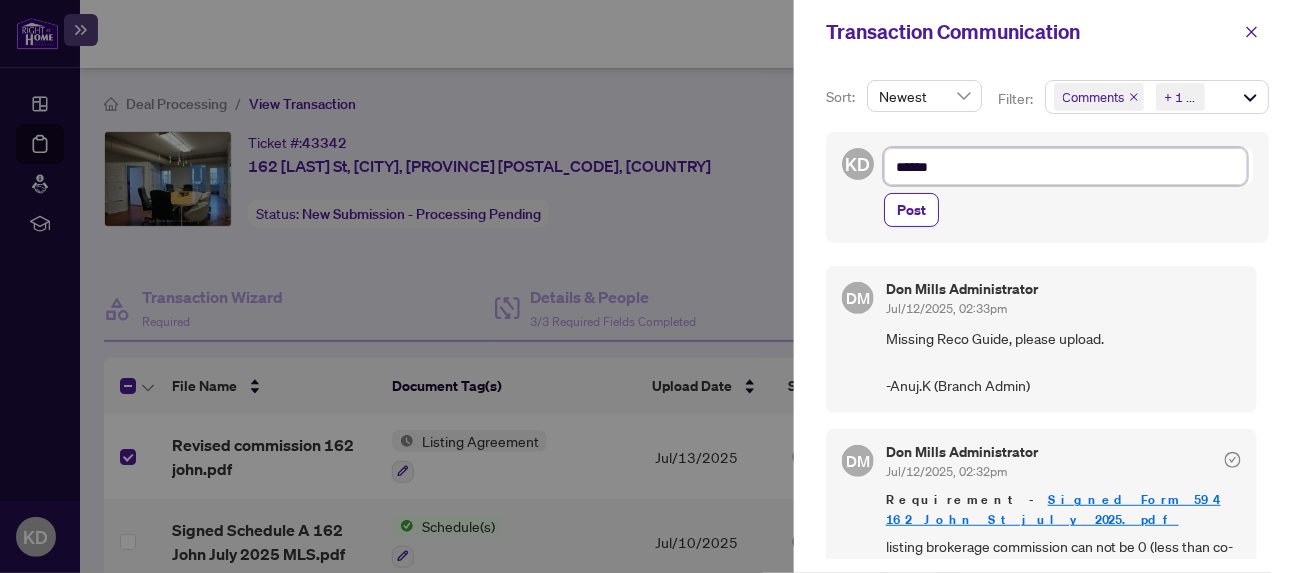type on "*******" 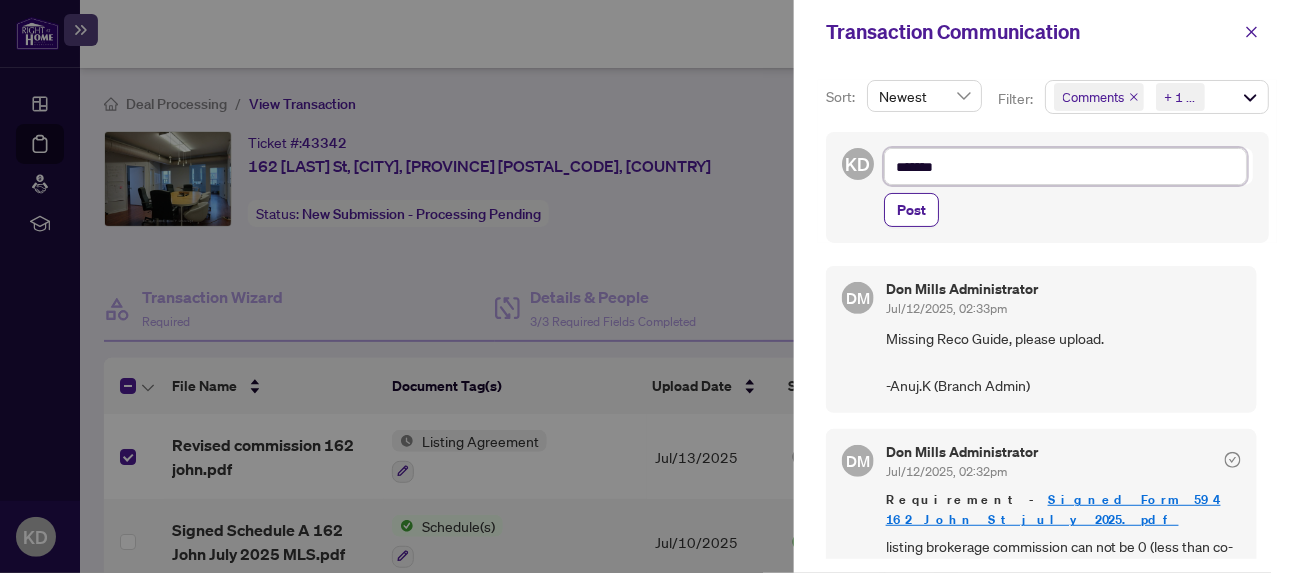 type on "********" 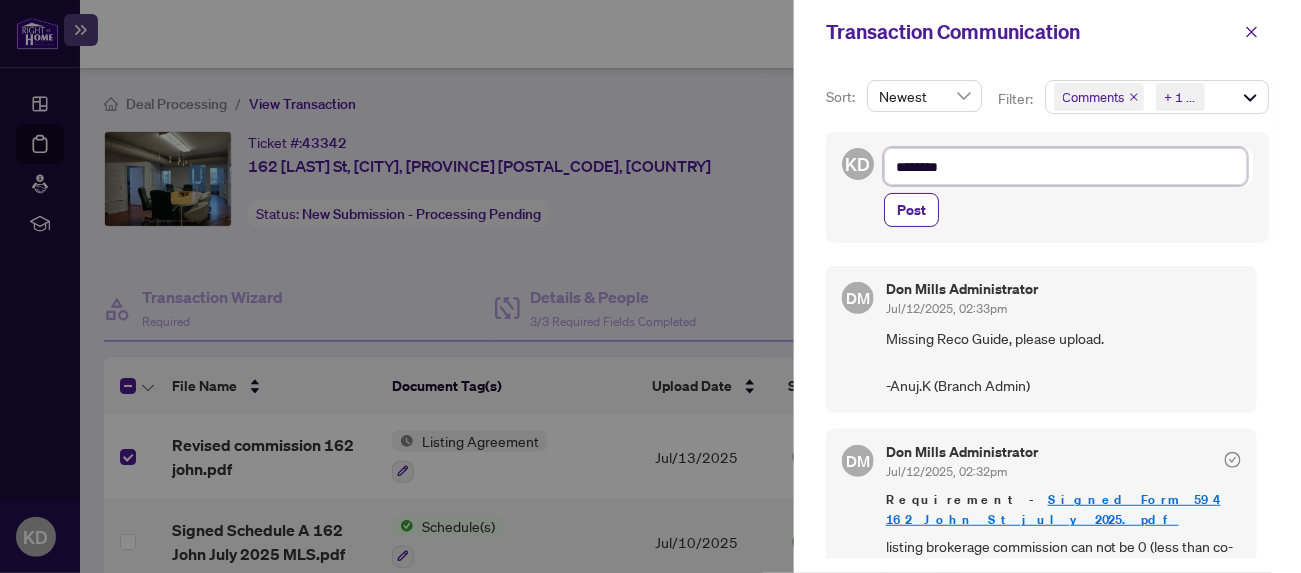 type on "*********" 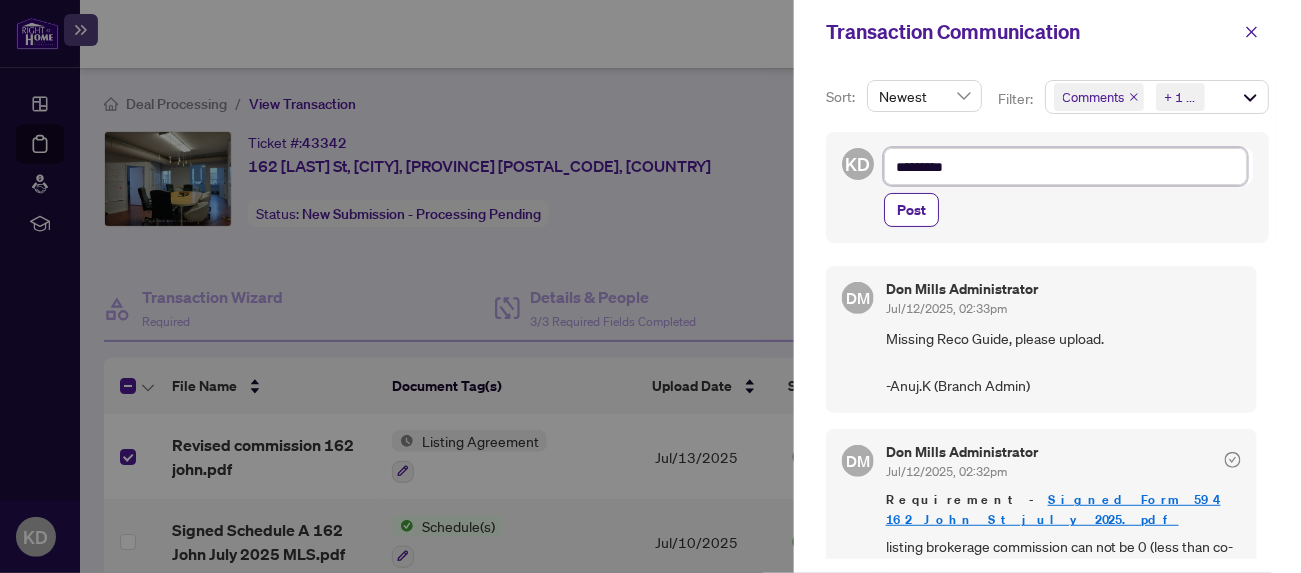 type on "**********" 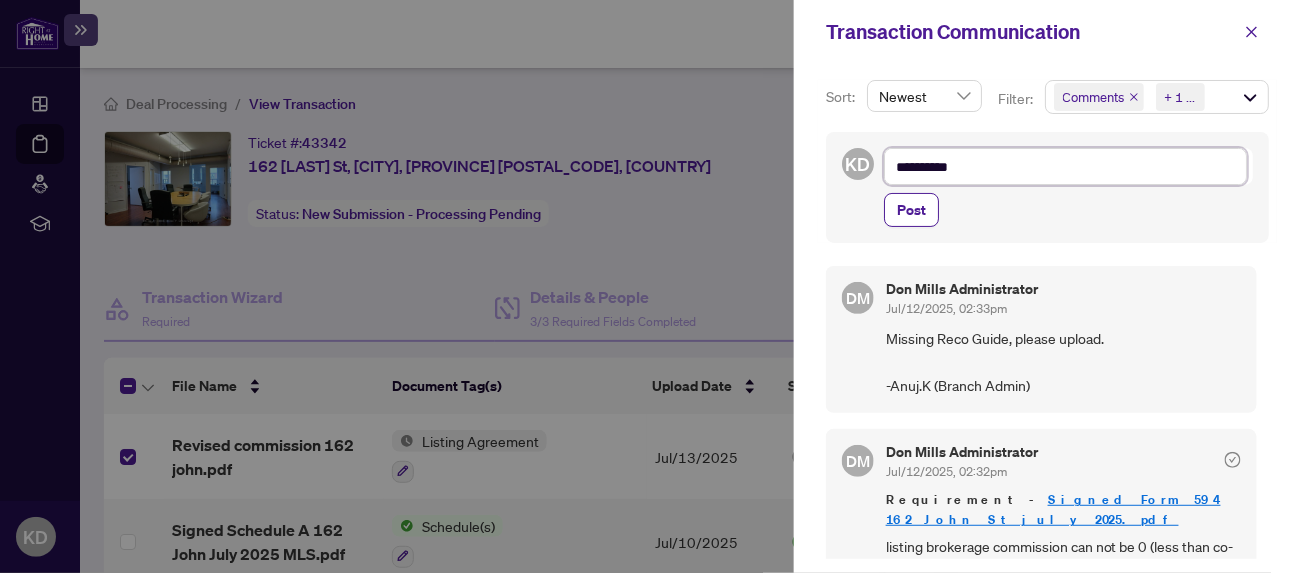 type on "**********" 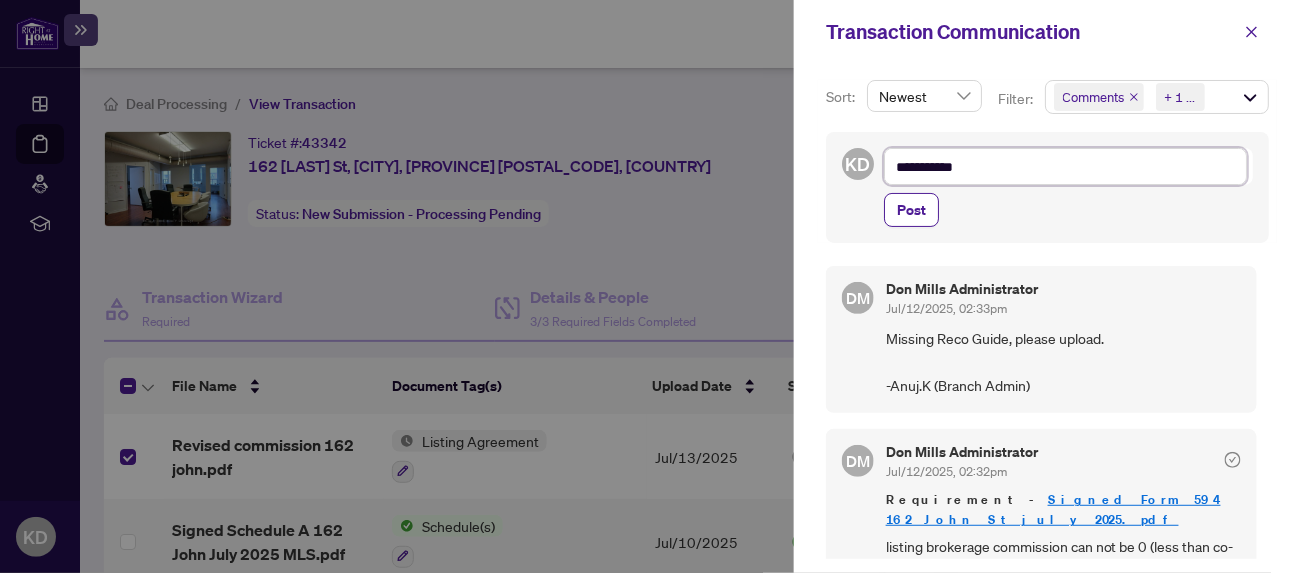 type on "**********" 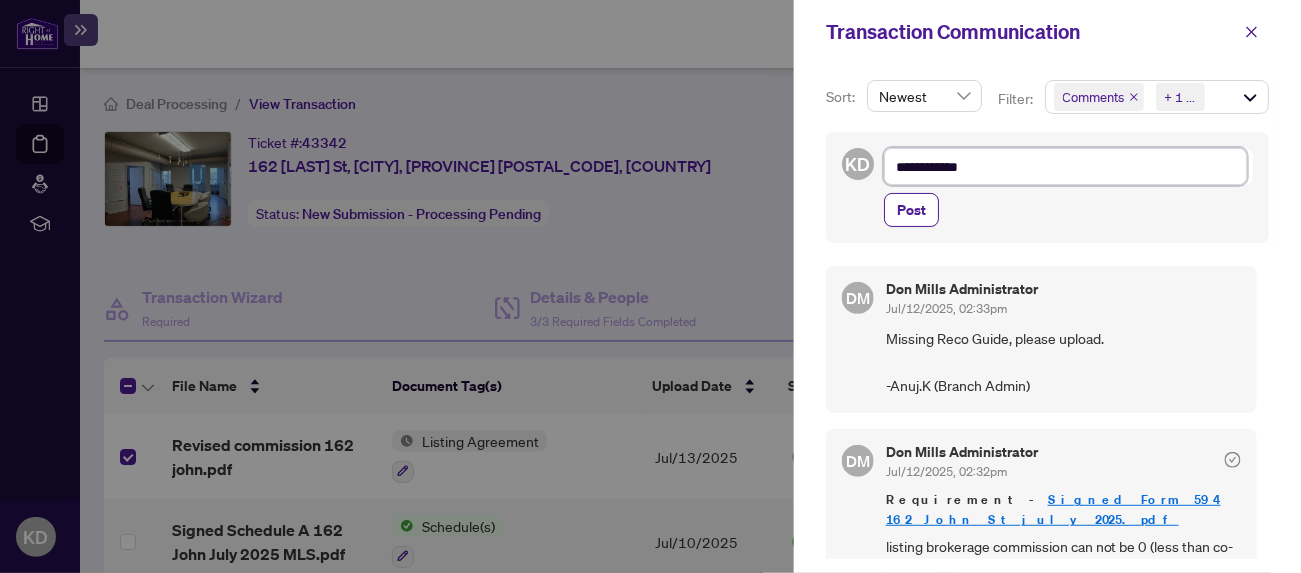 type on "**********" 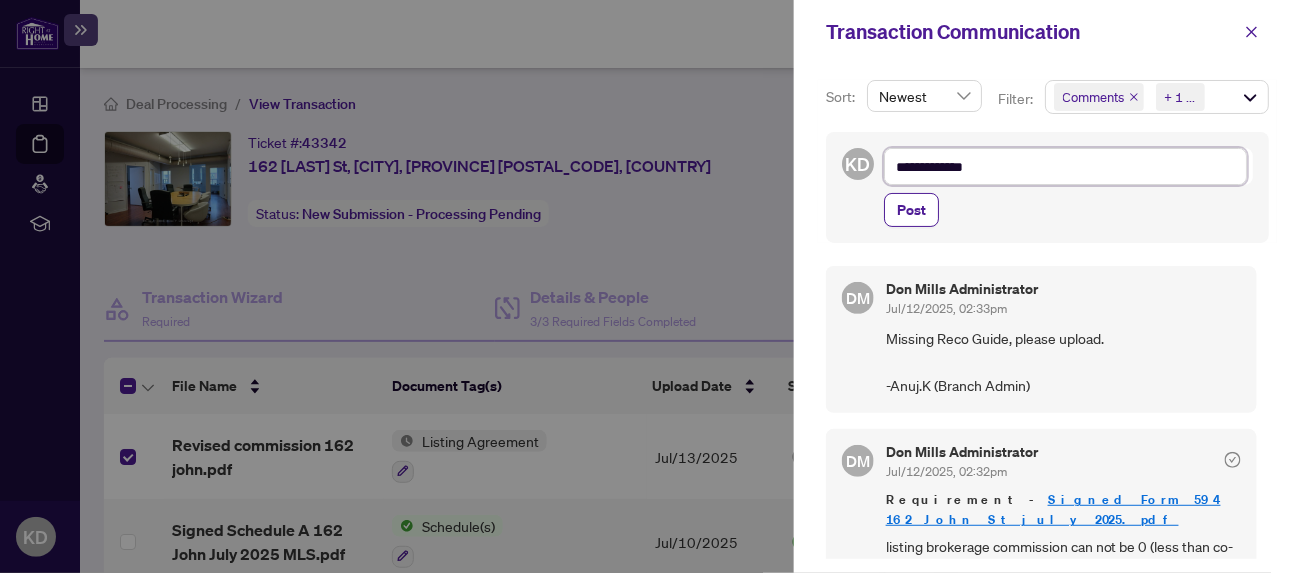 type on "**********" 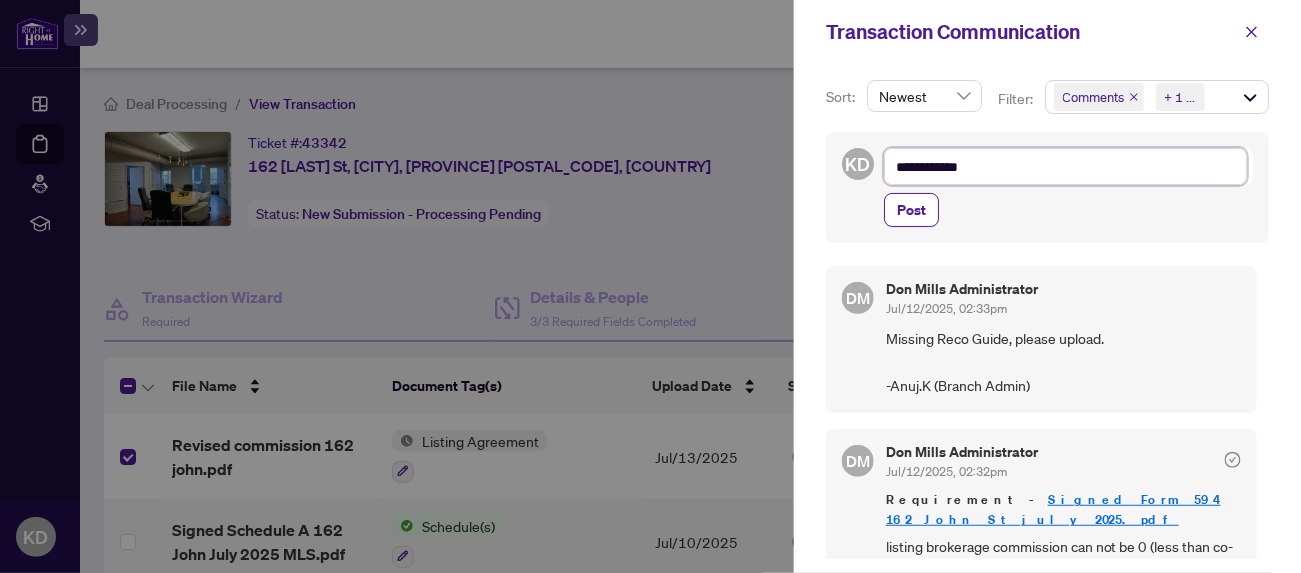 type on "**********" 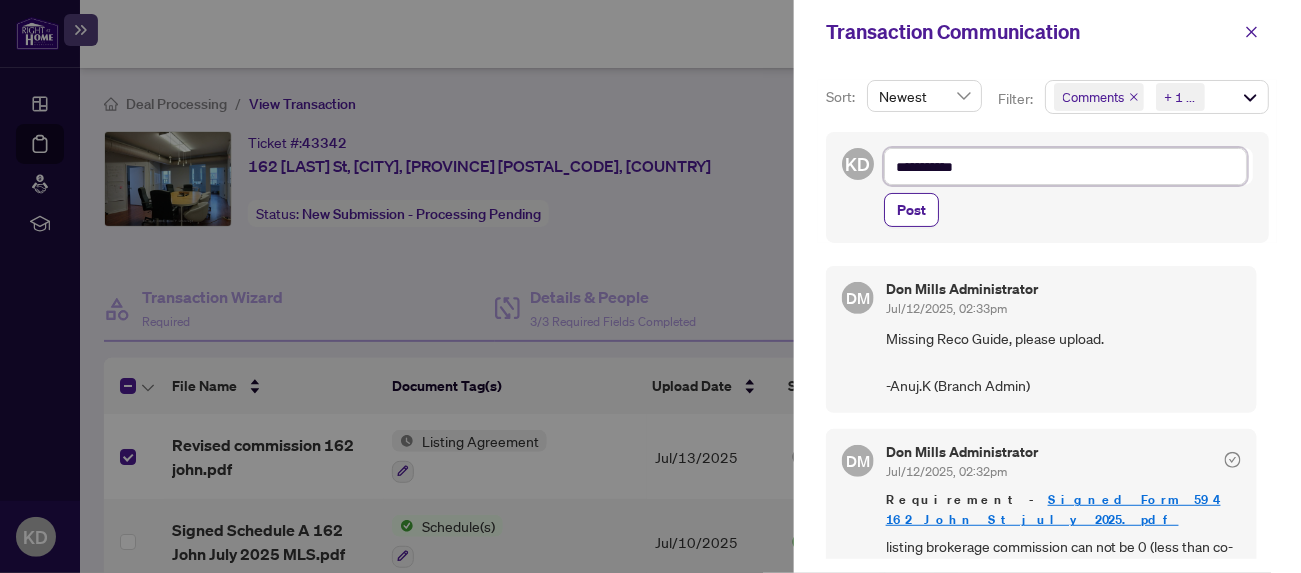 type on "**********" 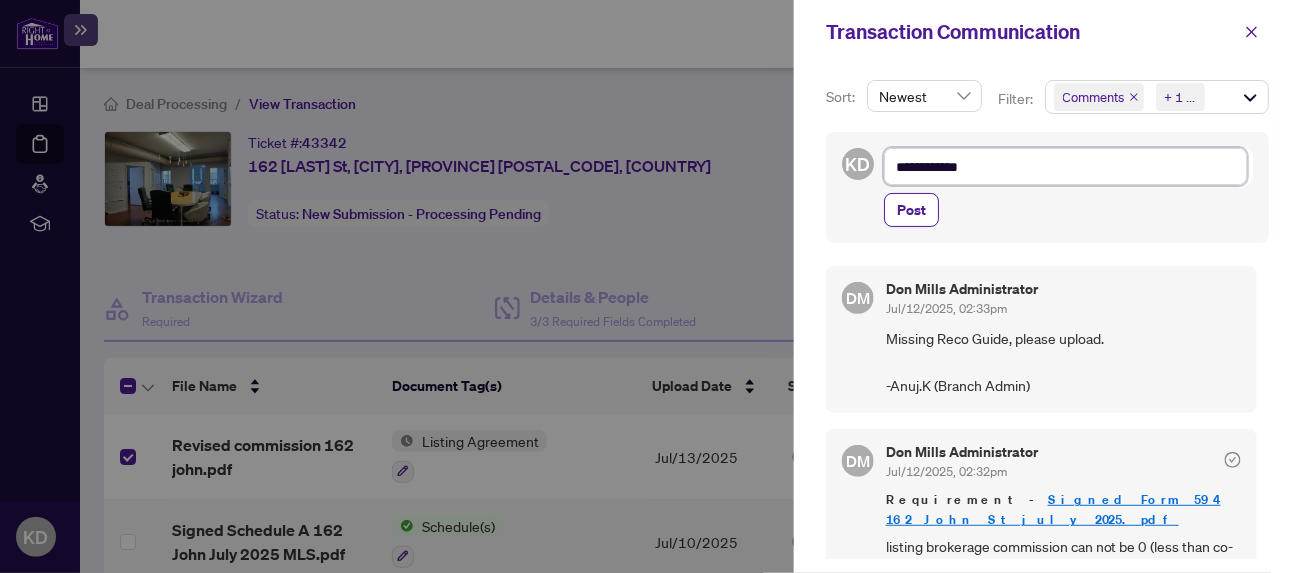 type on "**********" 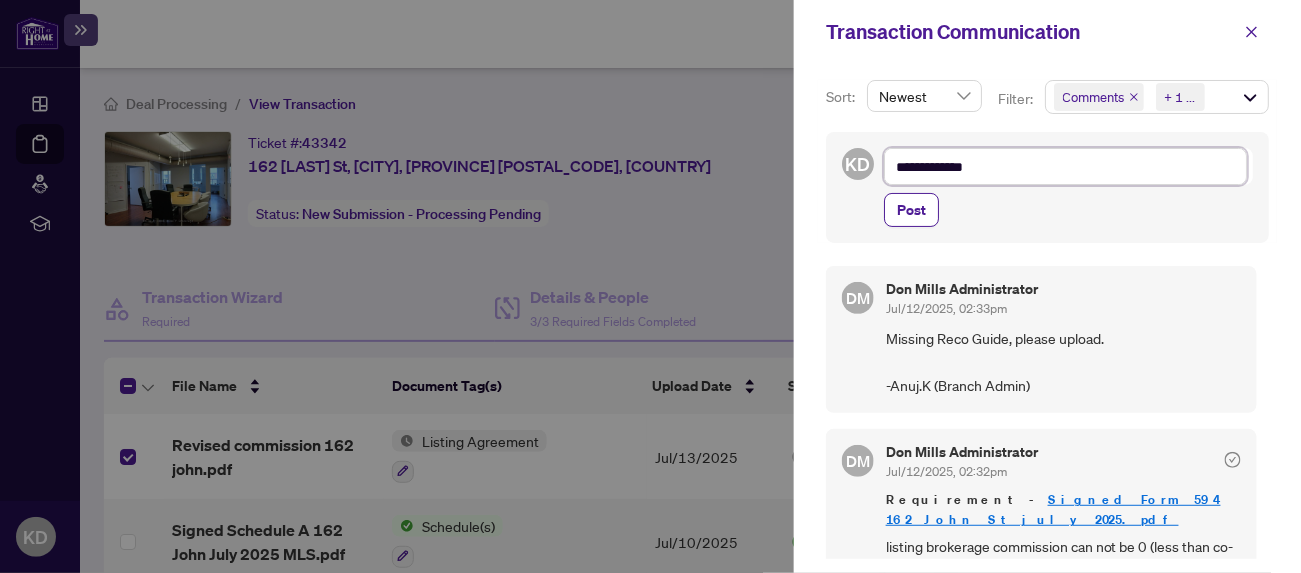 type on "**********" 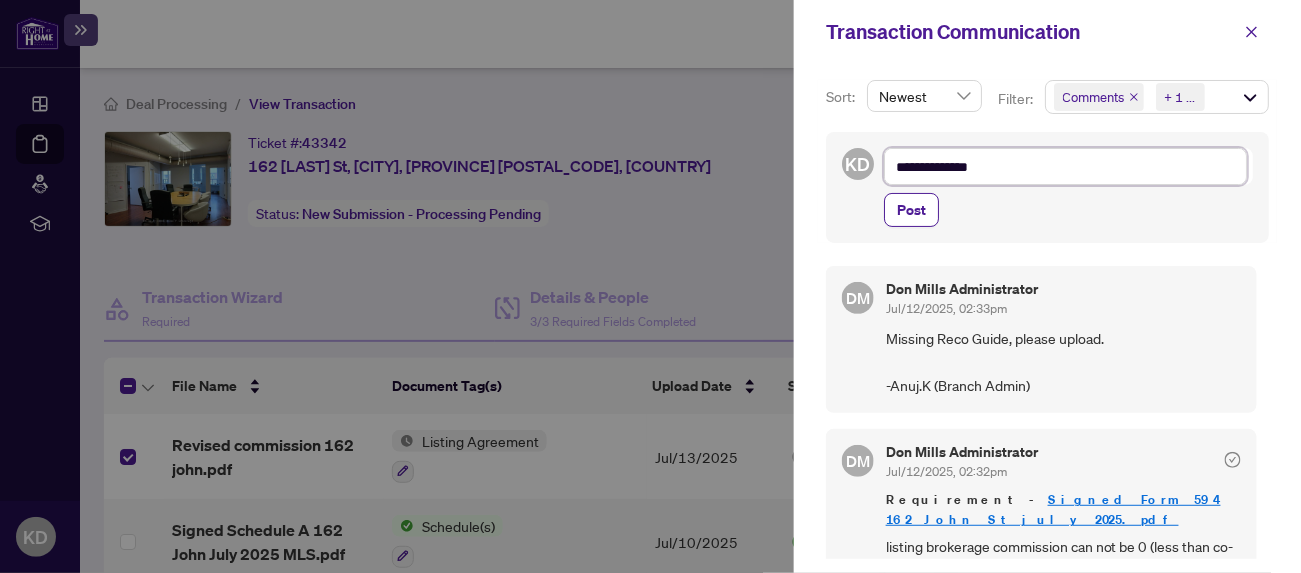 type on "**********" 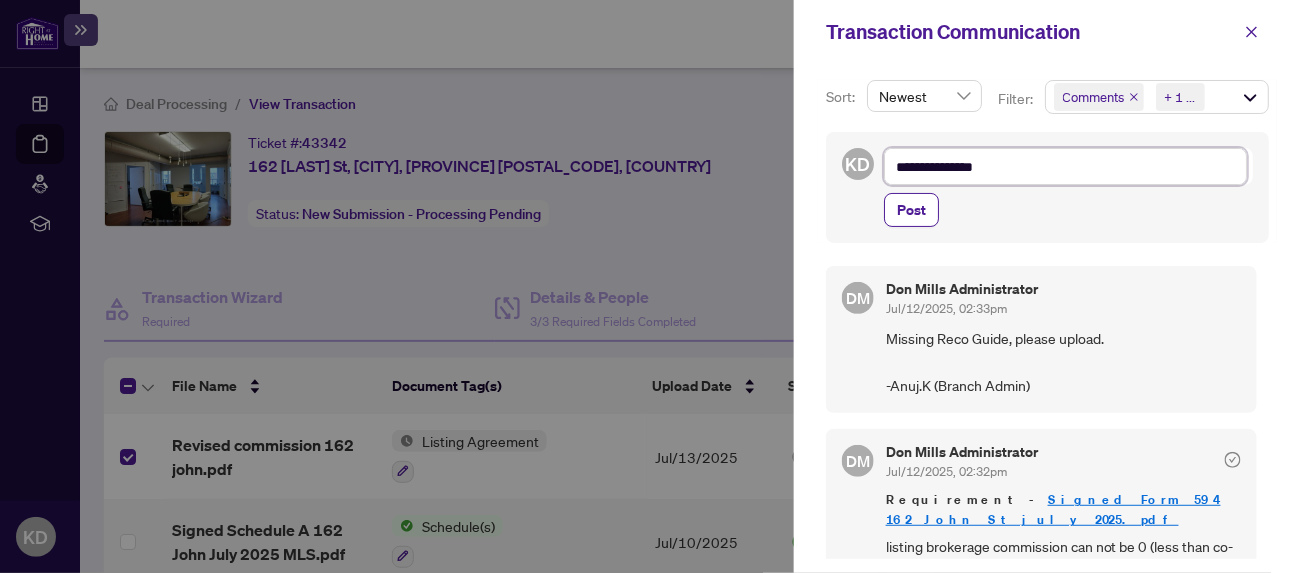 type on "**********" 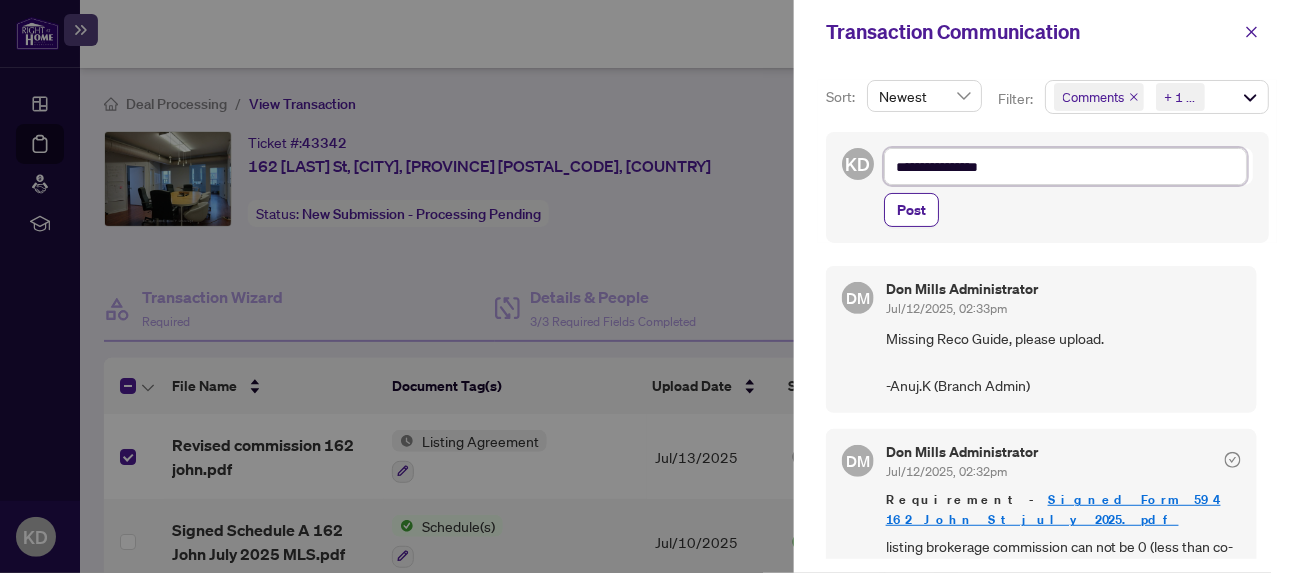 type on "**********" 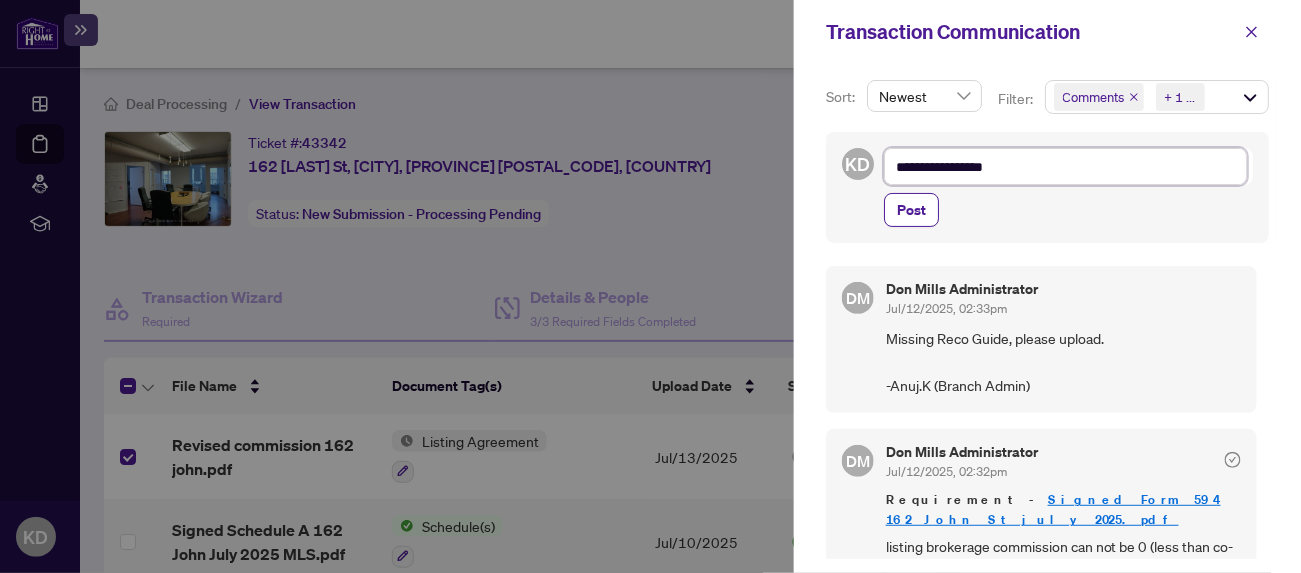 type on "**********" 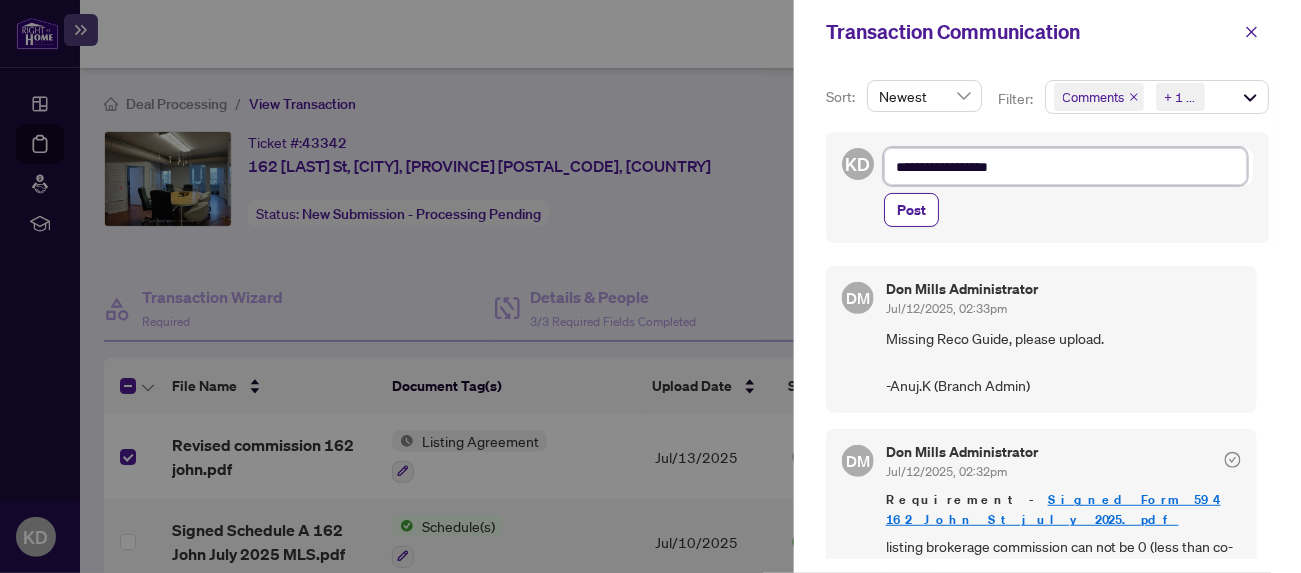 type on "**********" 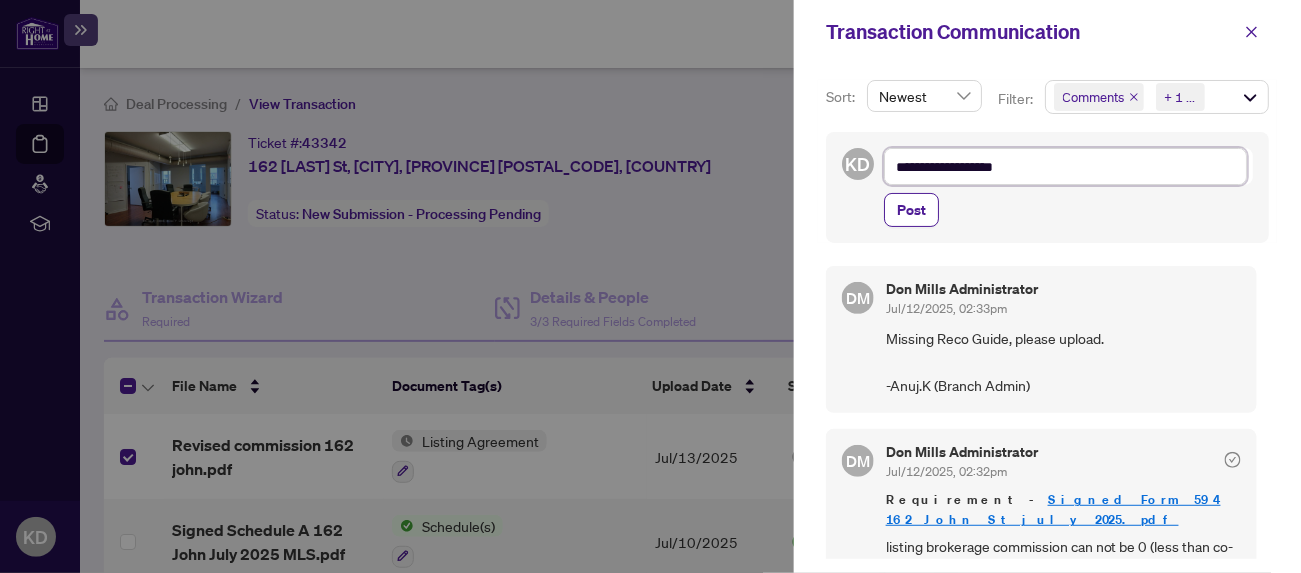 type on "**********" 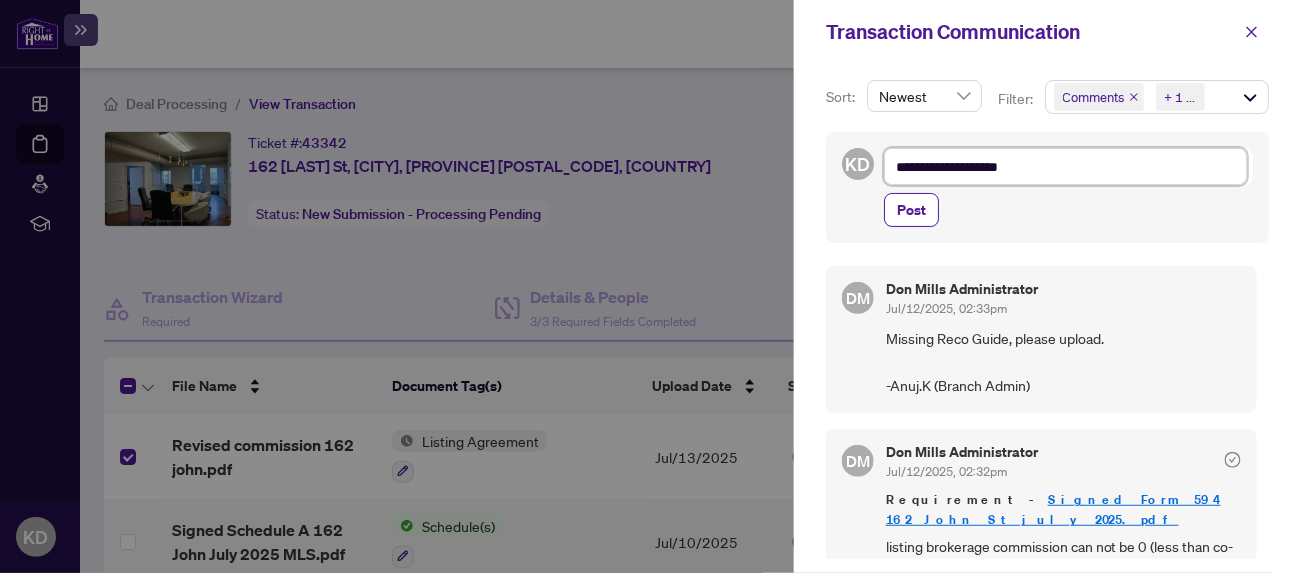 type on "**********" 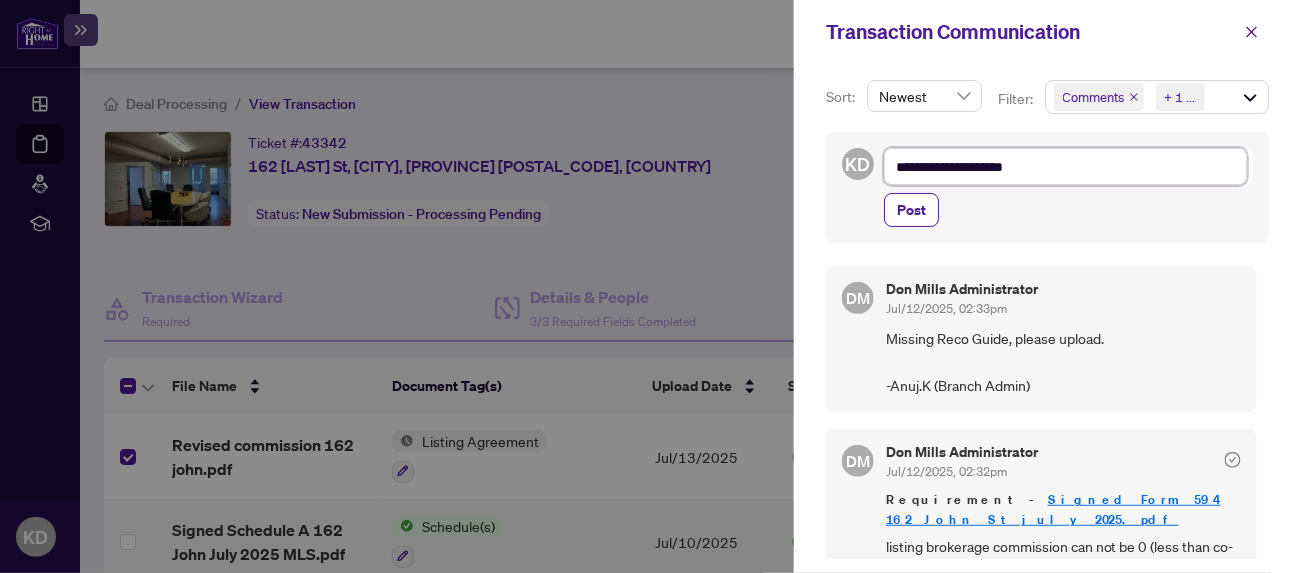 type on "**********" 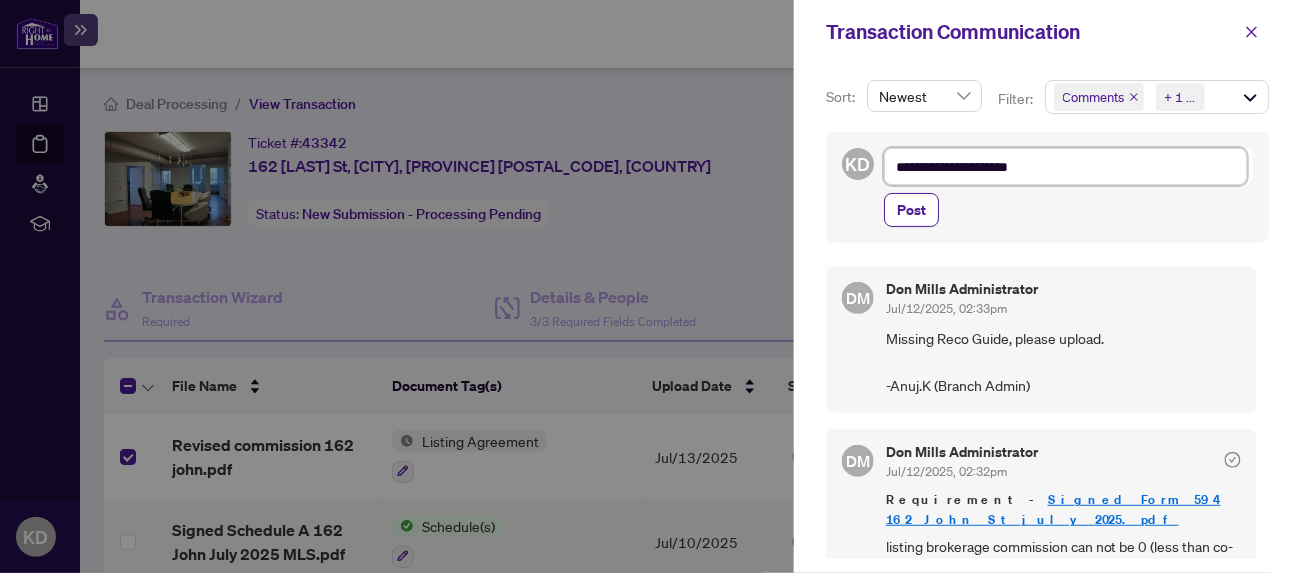 type on "**********" 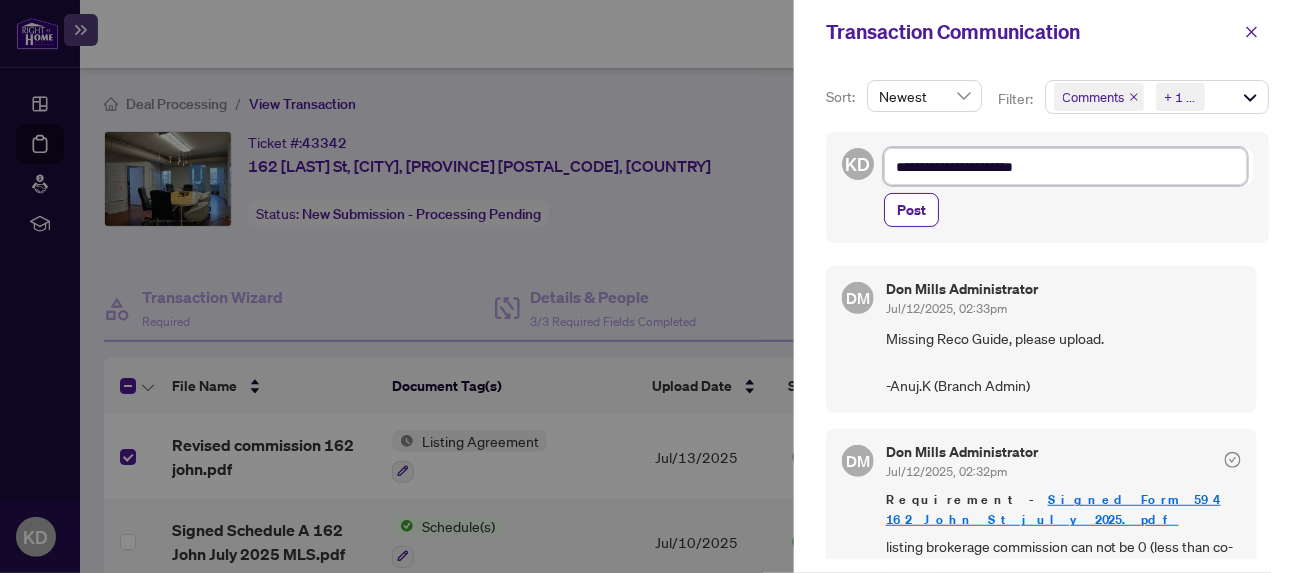 type on "**********" 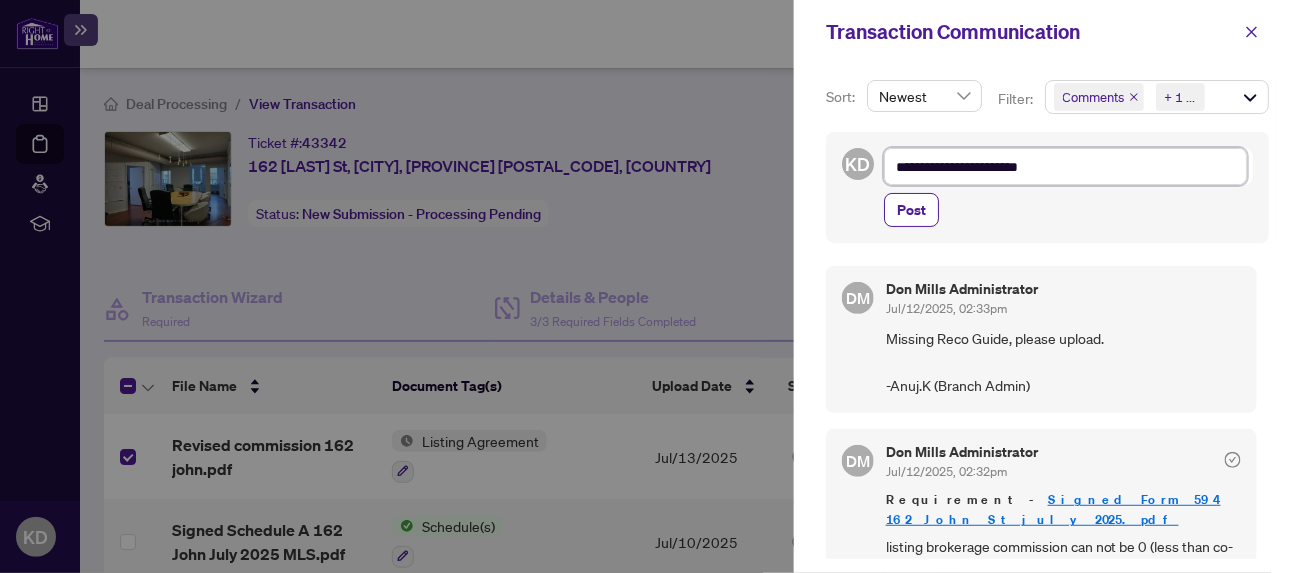 type on "**********" 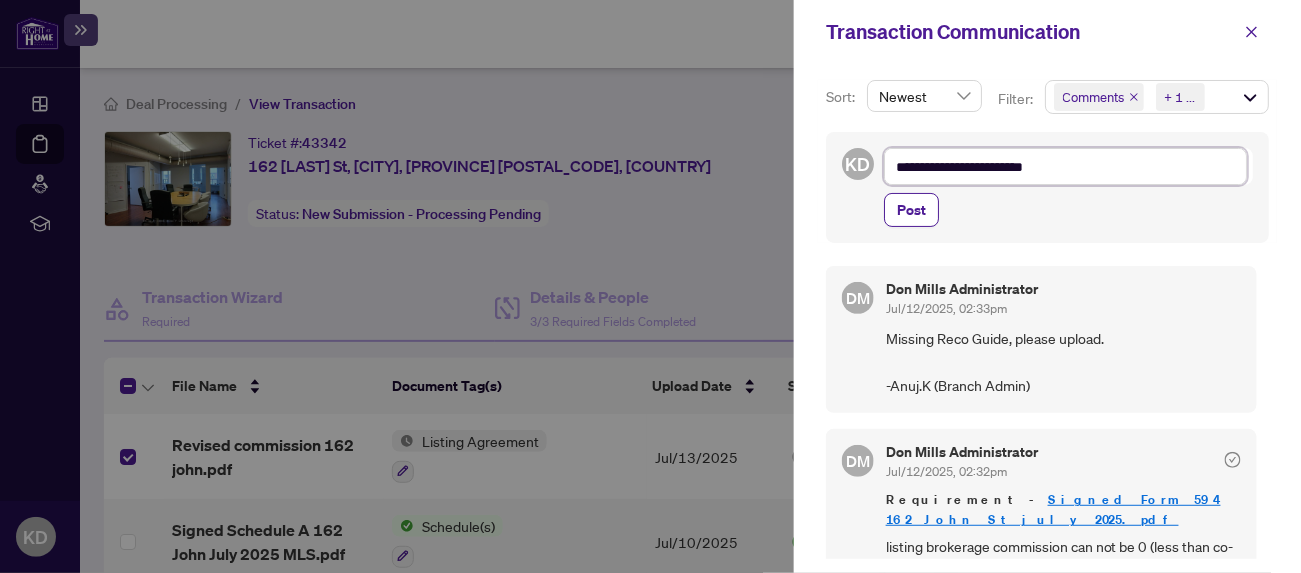 type on "**********" 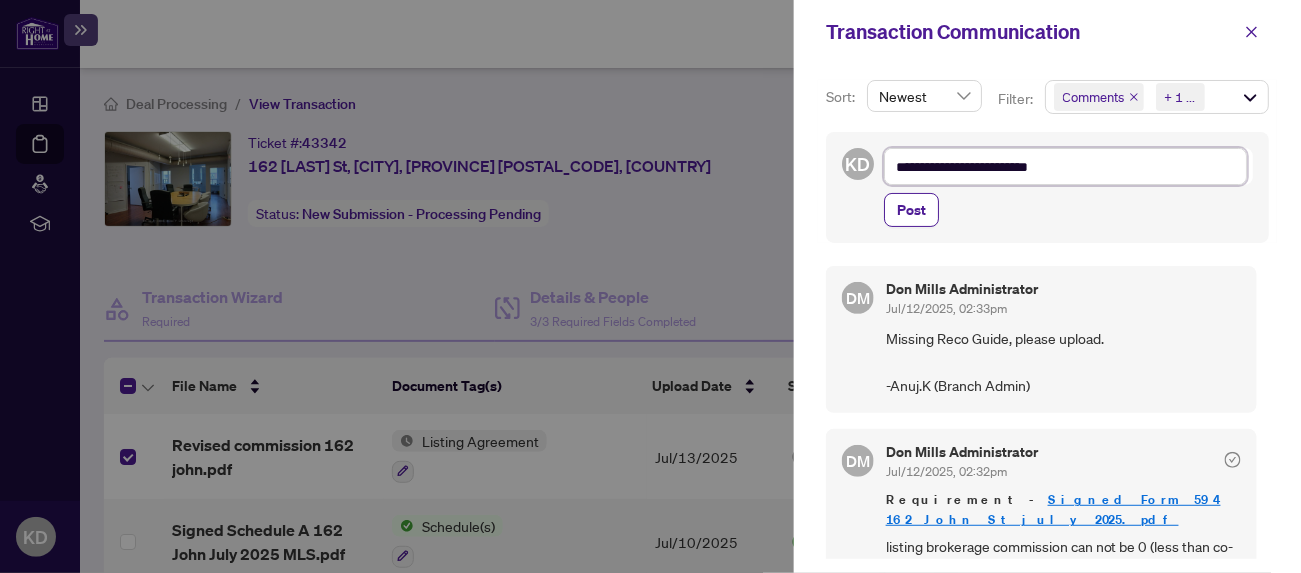 type on "**********" 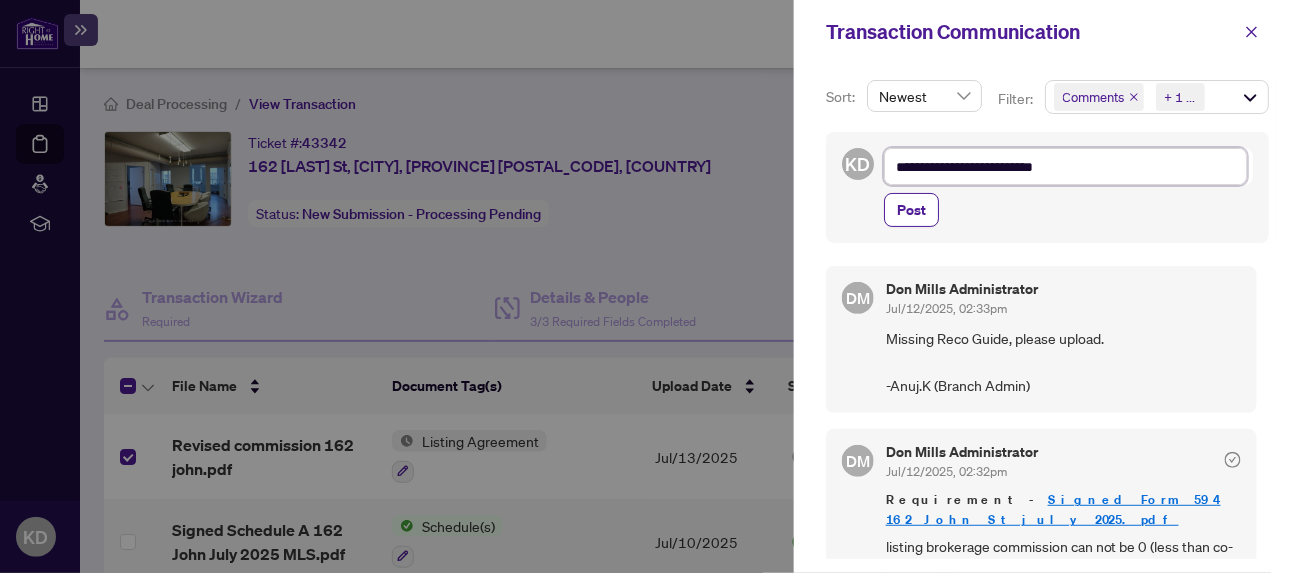 type on "**********" 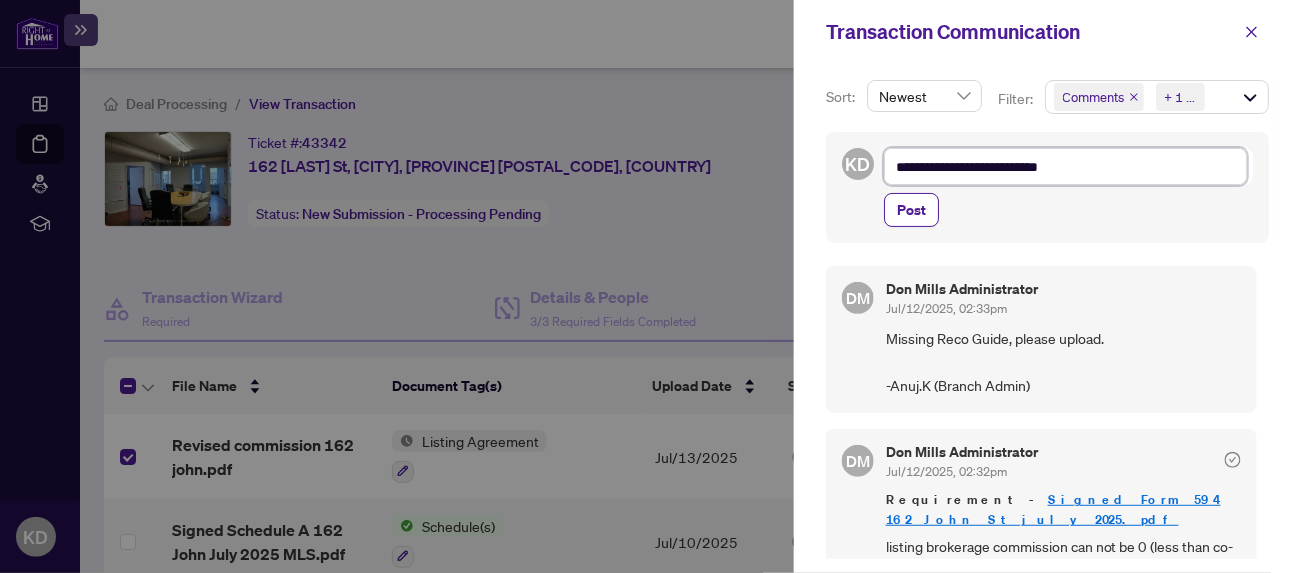 type on "**********" 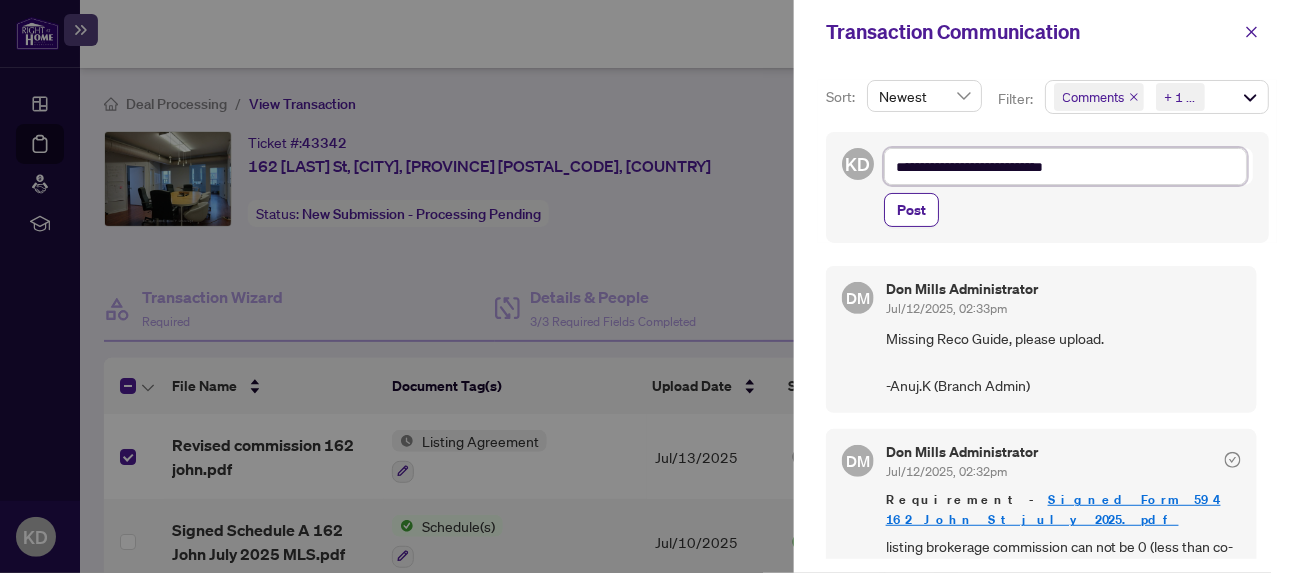 type on "**********" 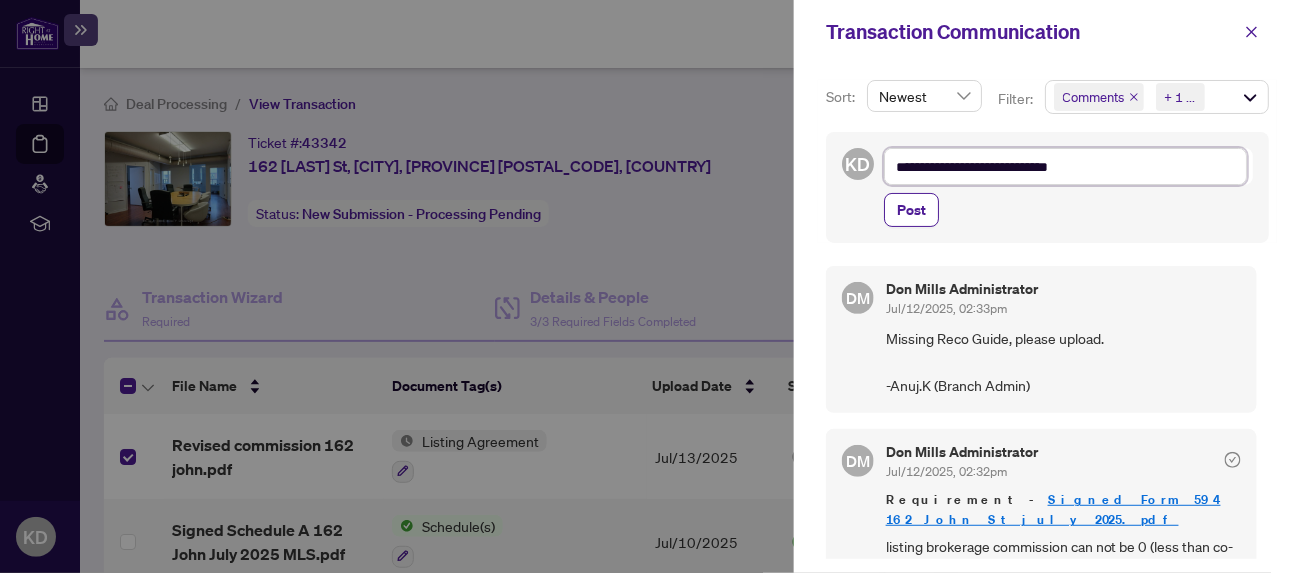 type on "**********" 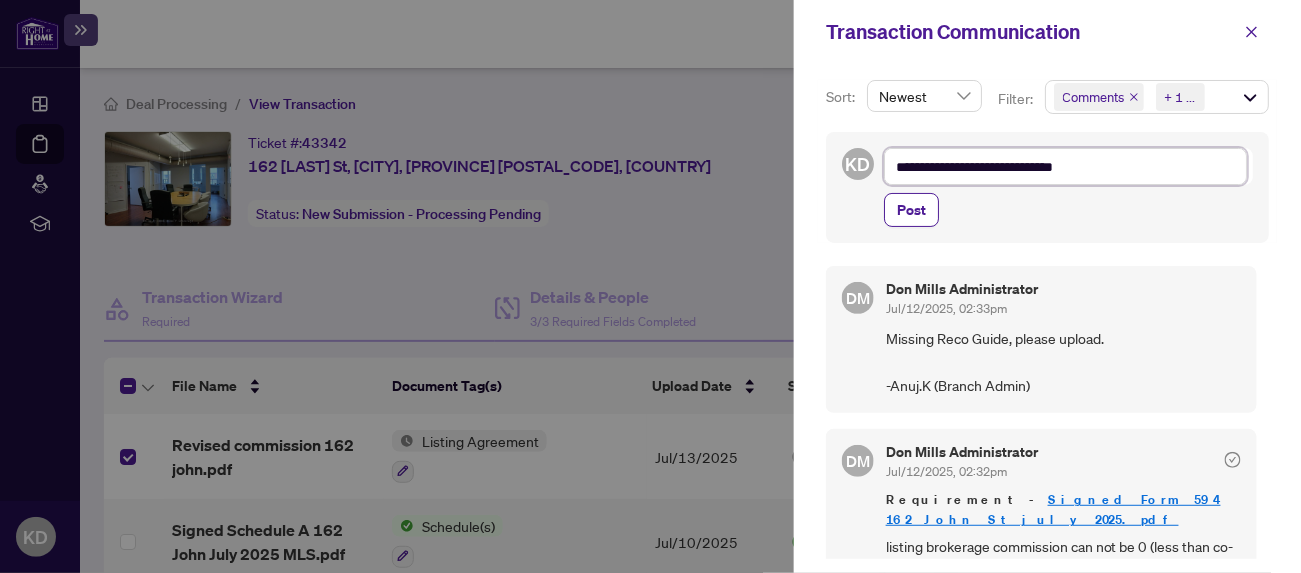type on "**********" 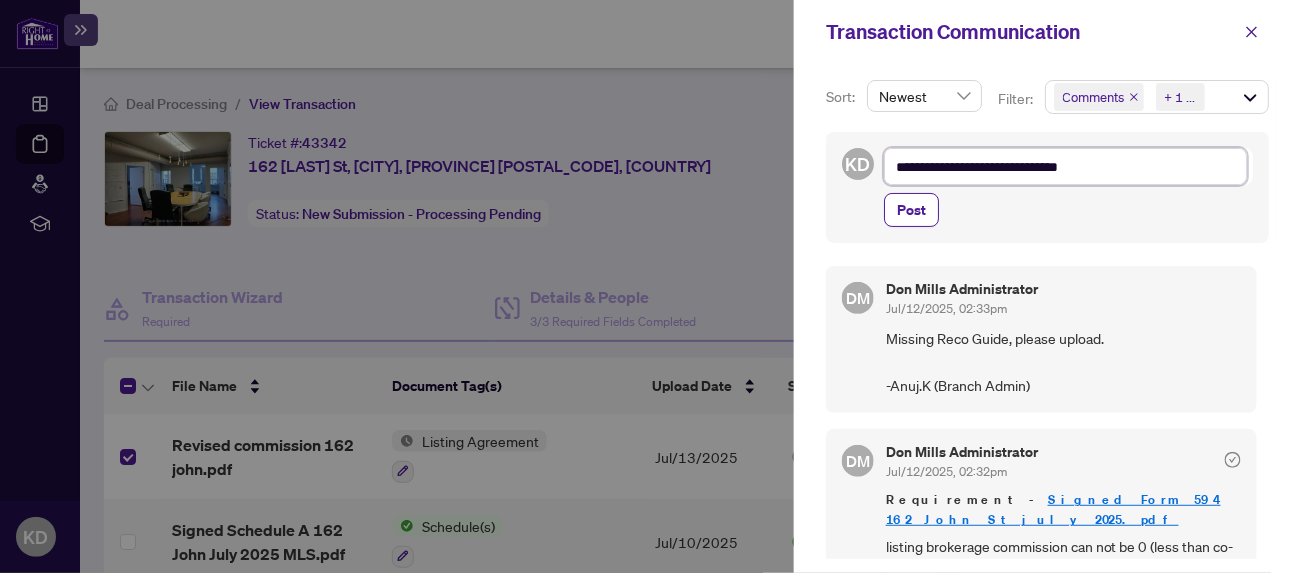 type on "**********" 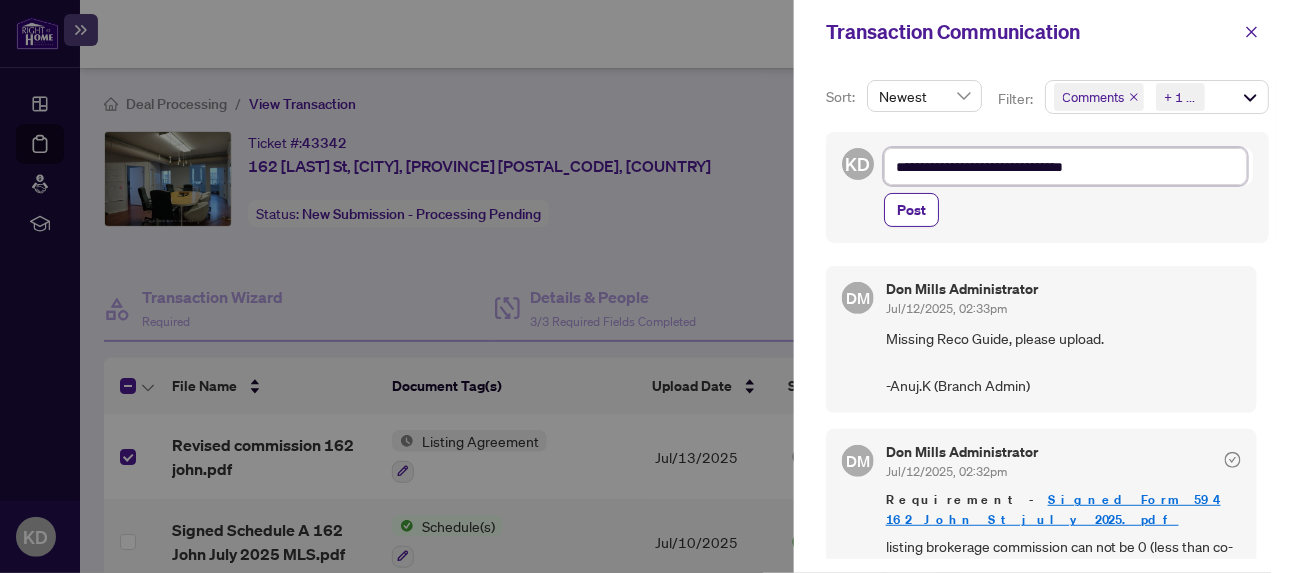 type on "**********" 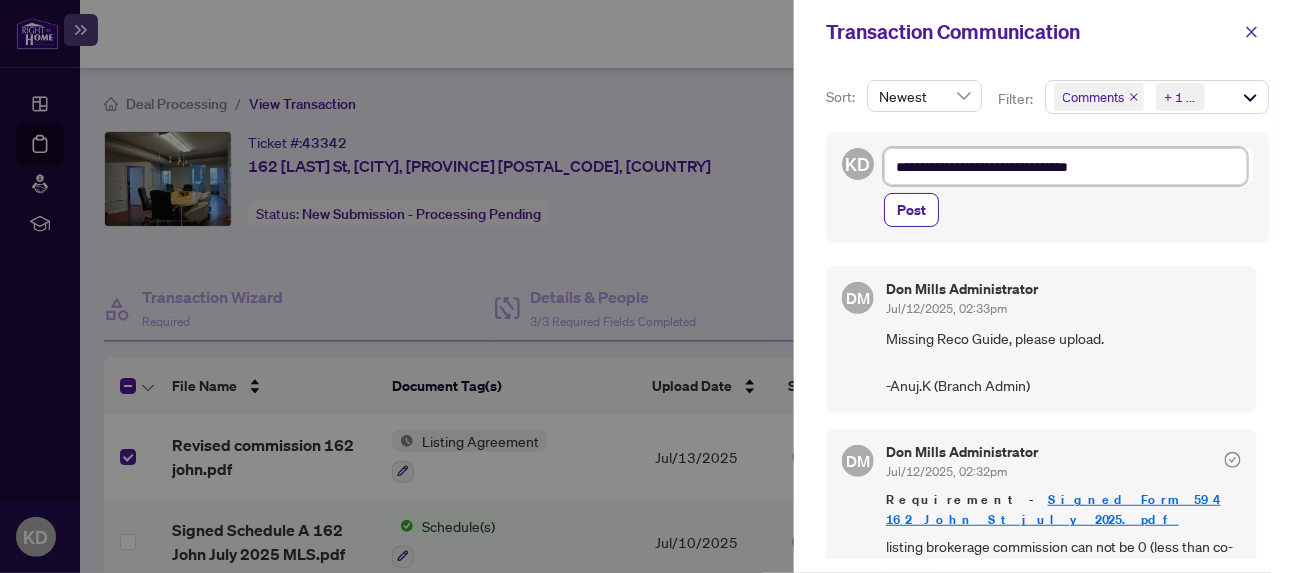 type on "**********" 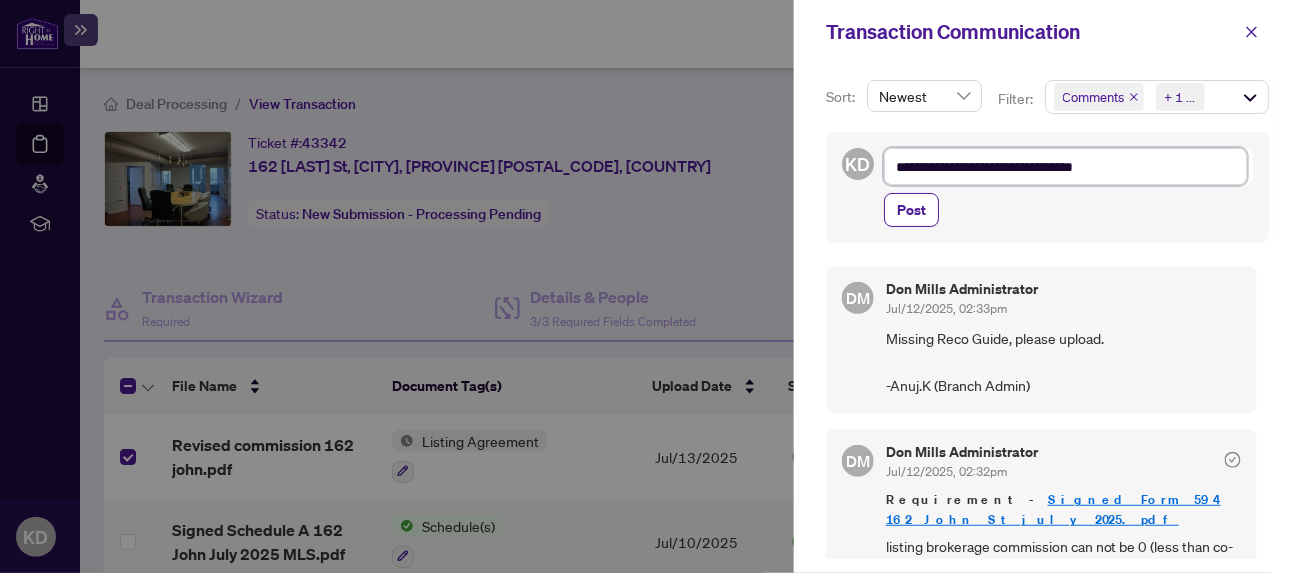 type on "**********" 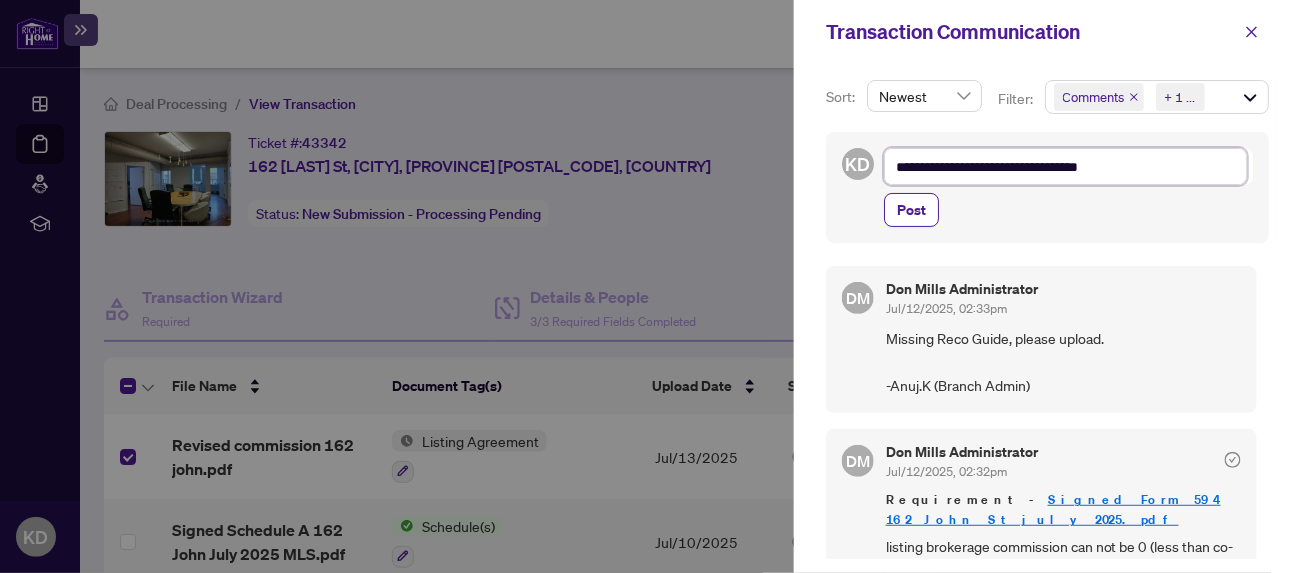 type on "**********" 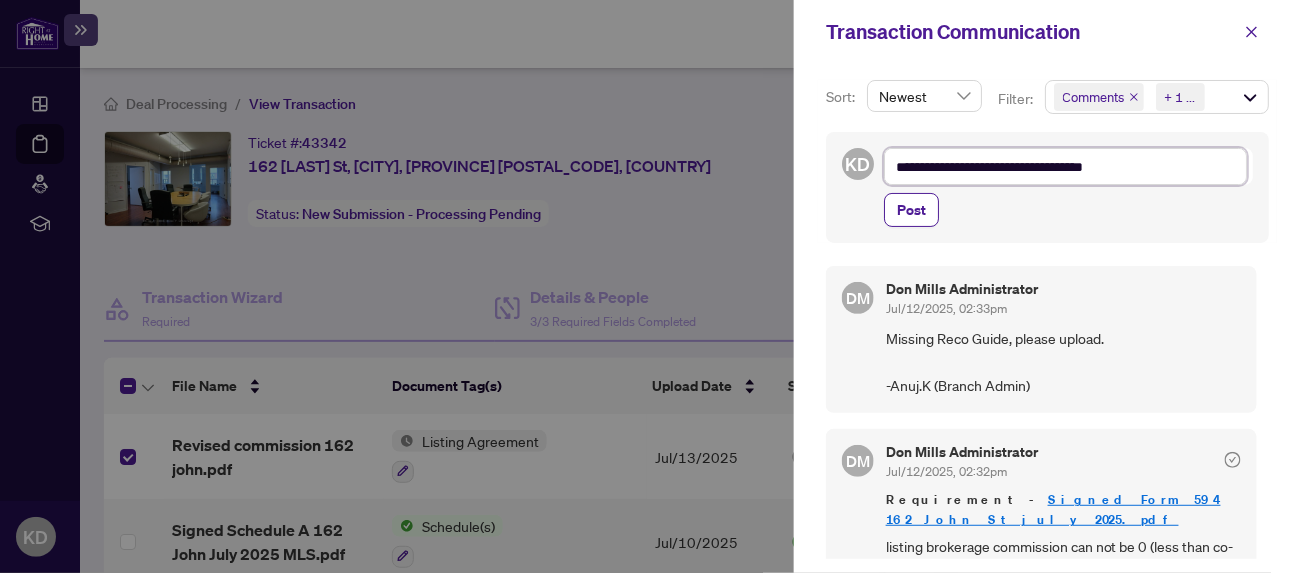 type on "**********" 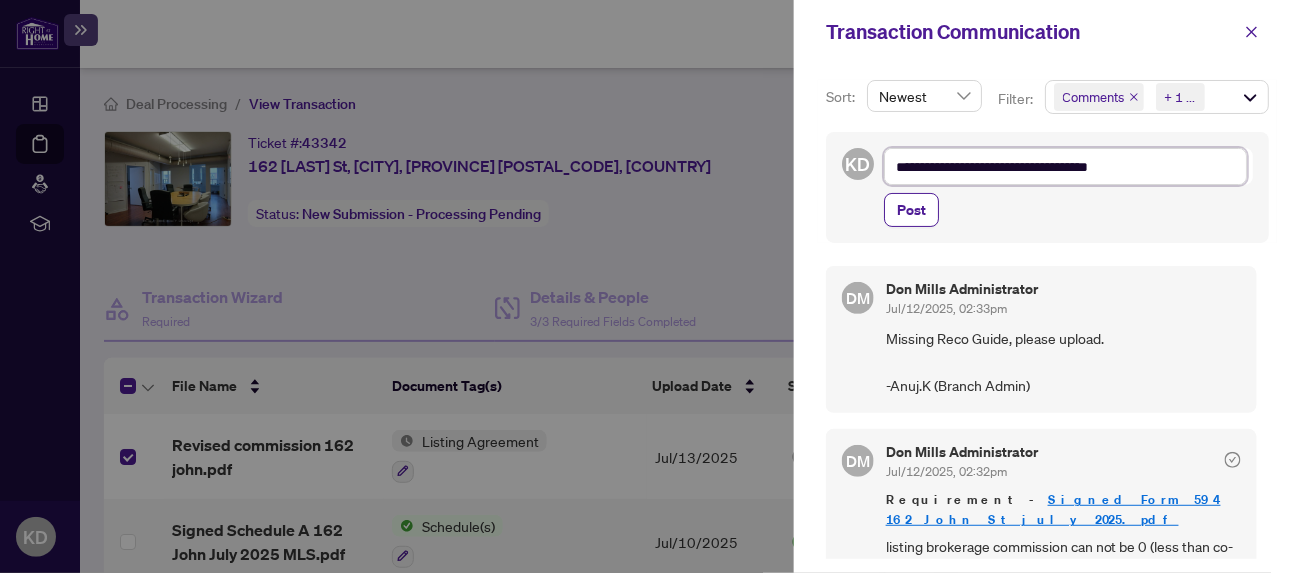 type on "**********" 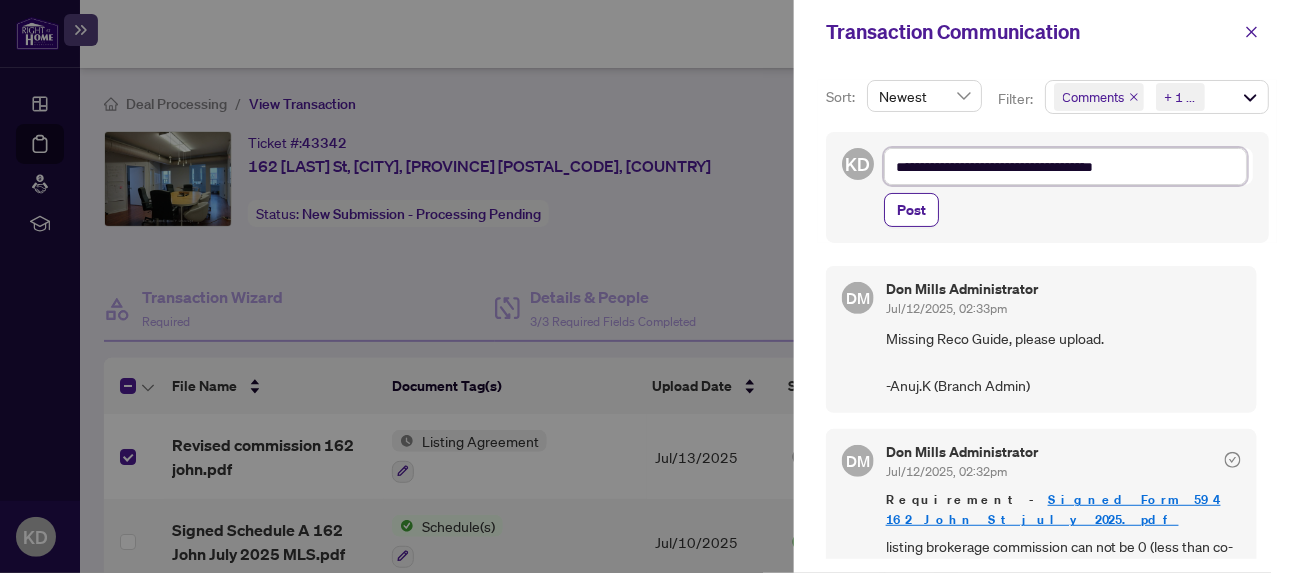 type on "**********" 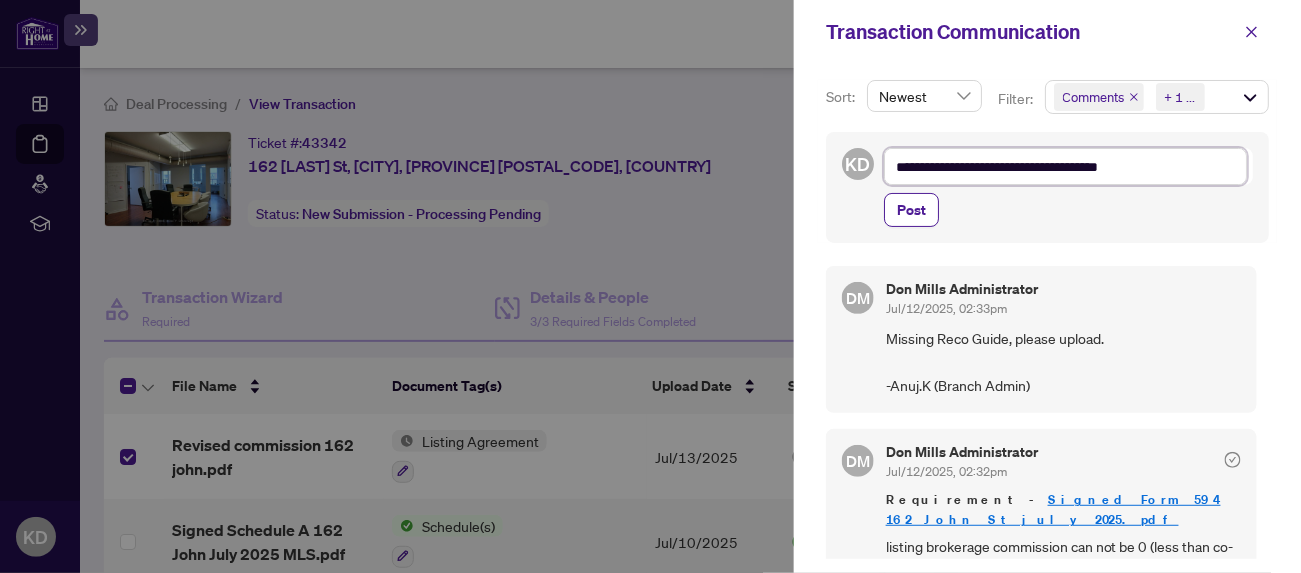 type on "**********" 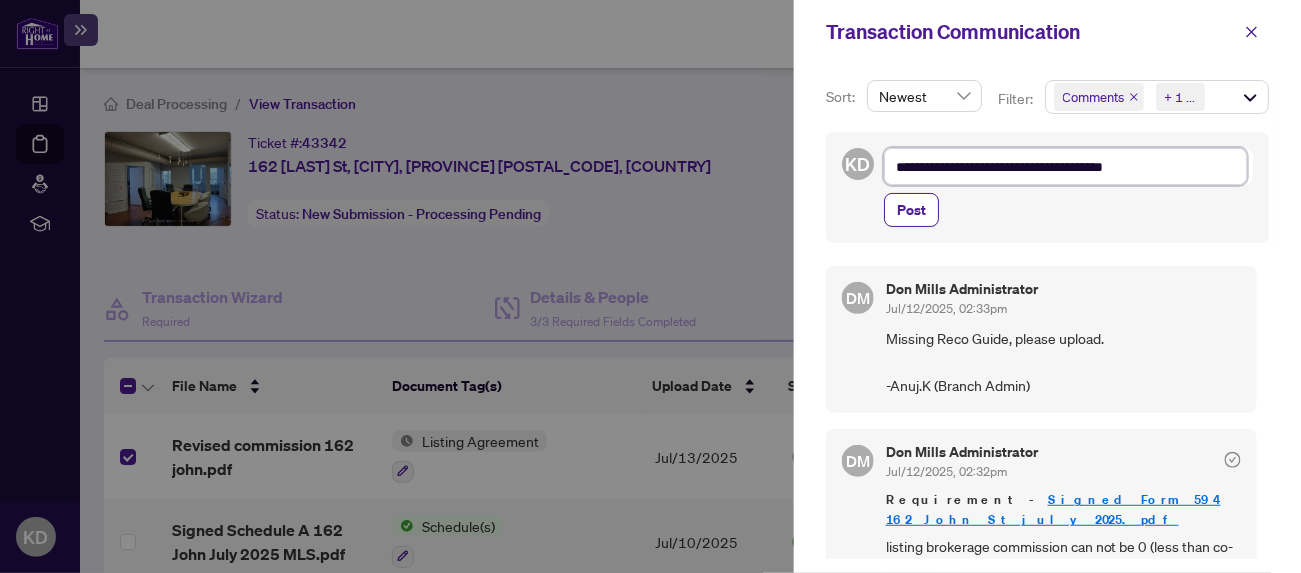 type on "**********" 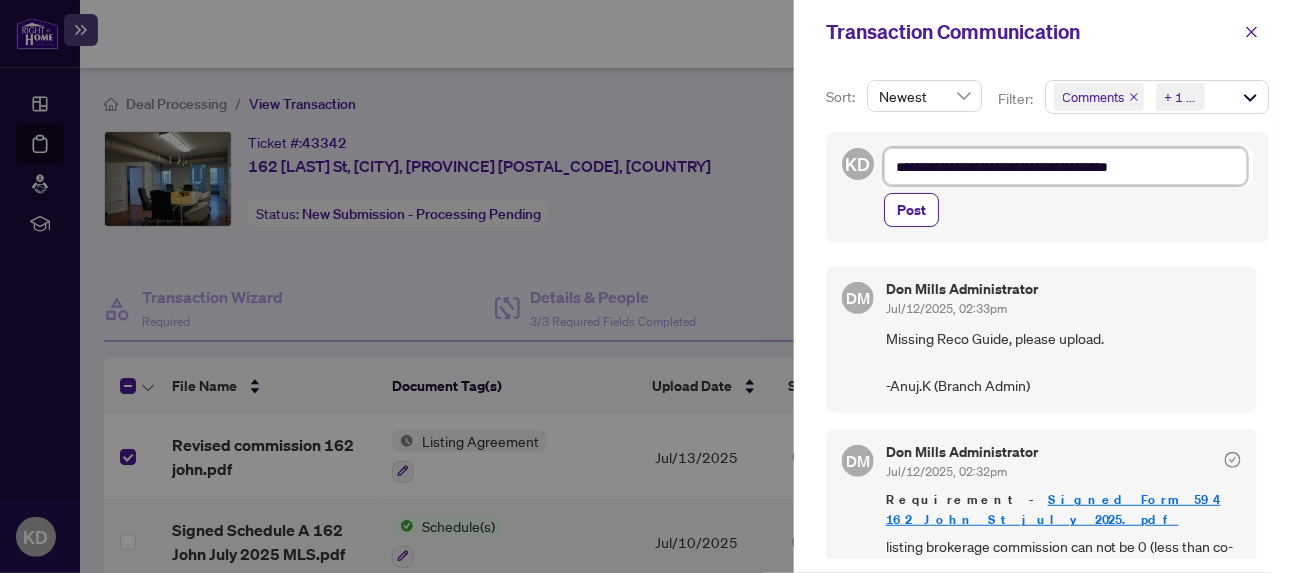 type on "**********" 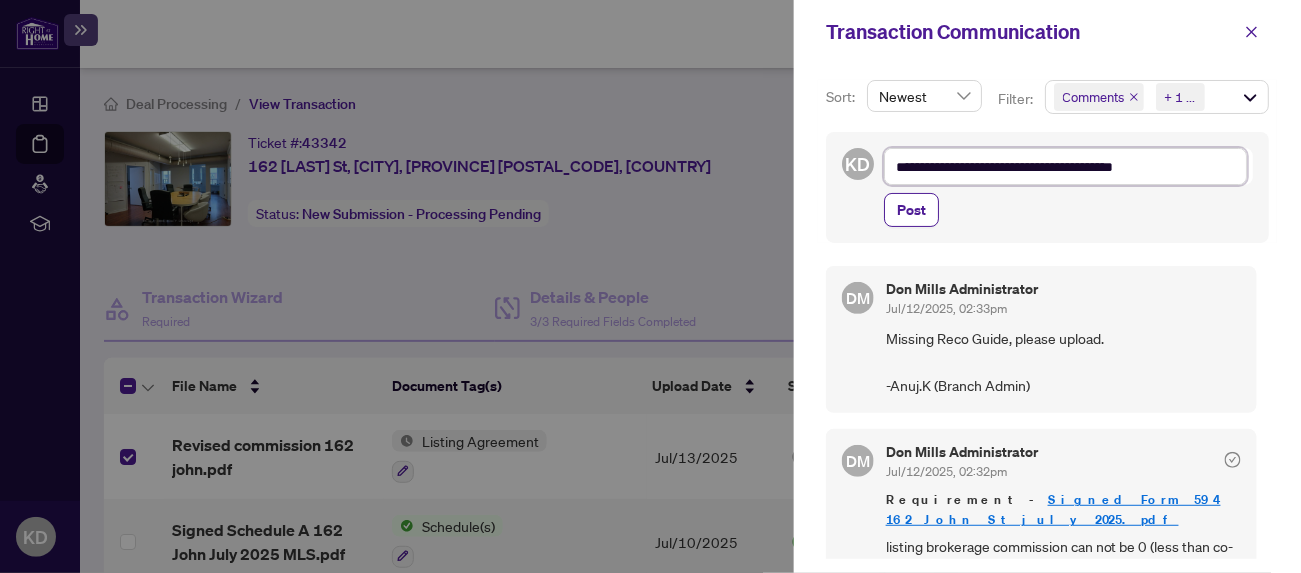 type on "**********" 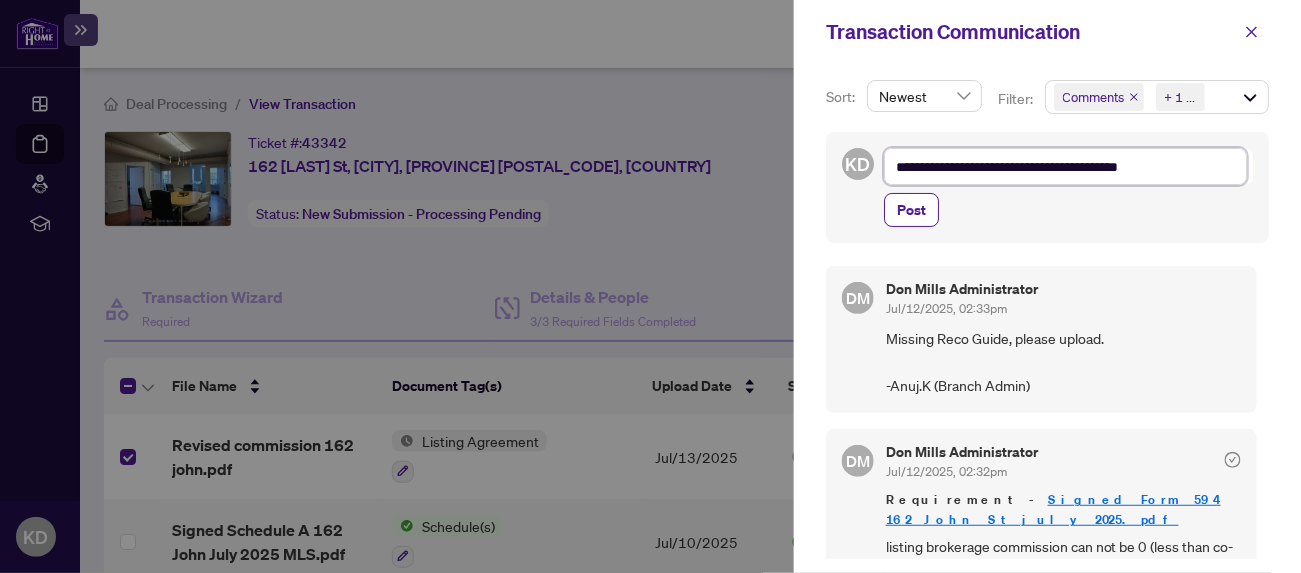 type on "**********" 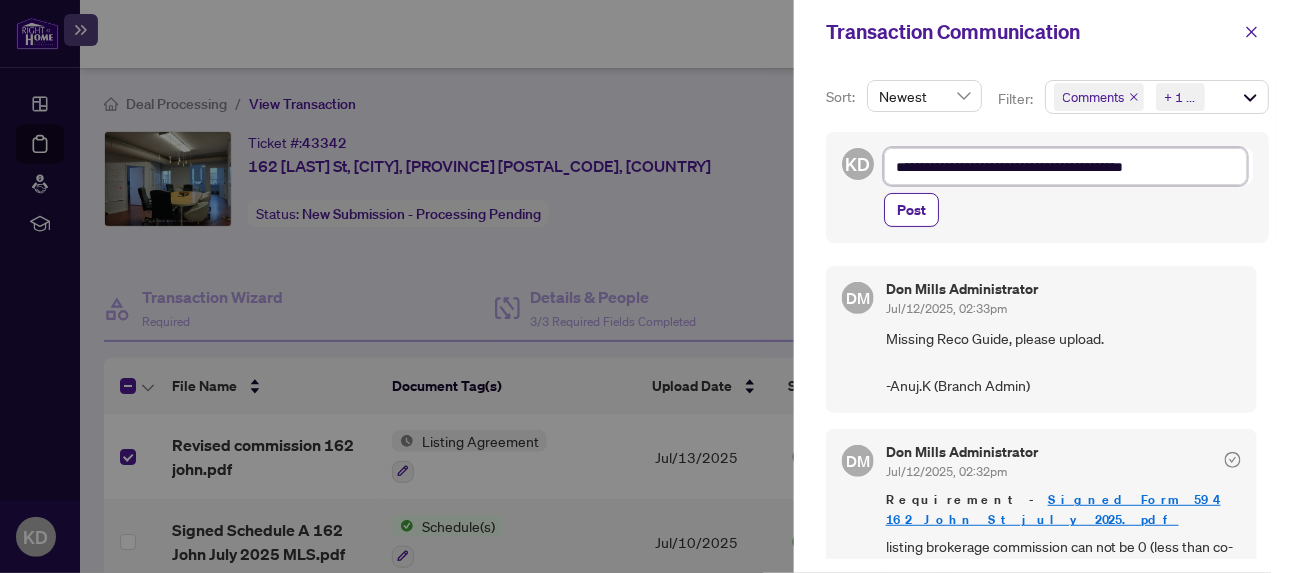 type on "**********" 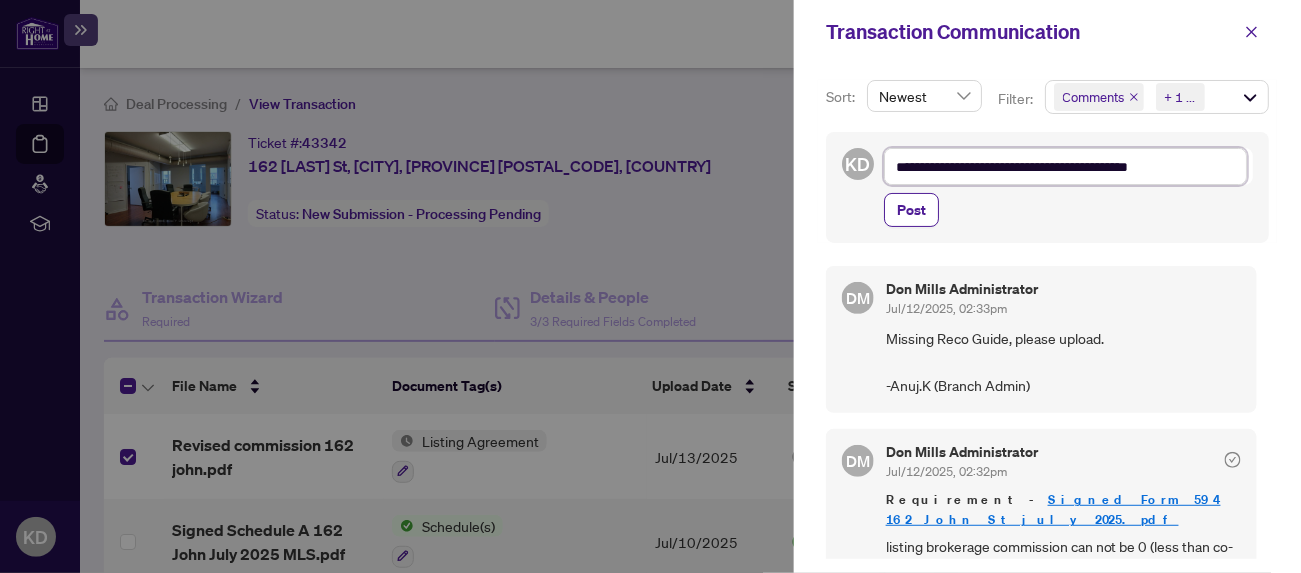 type on "**********" 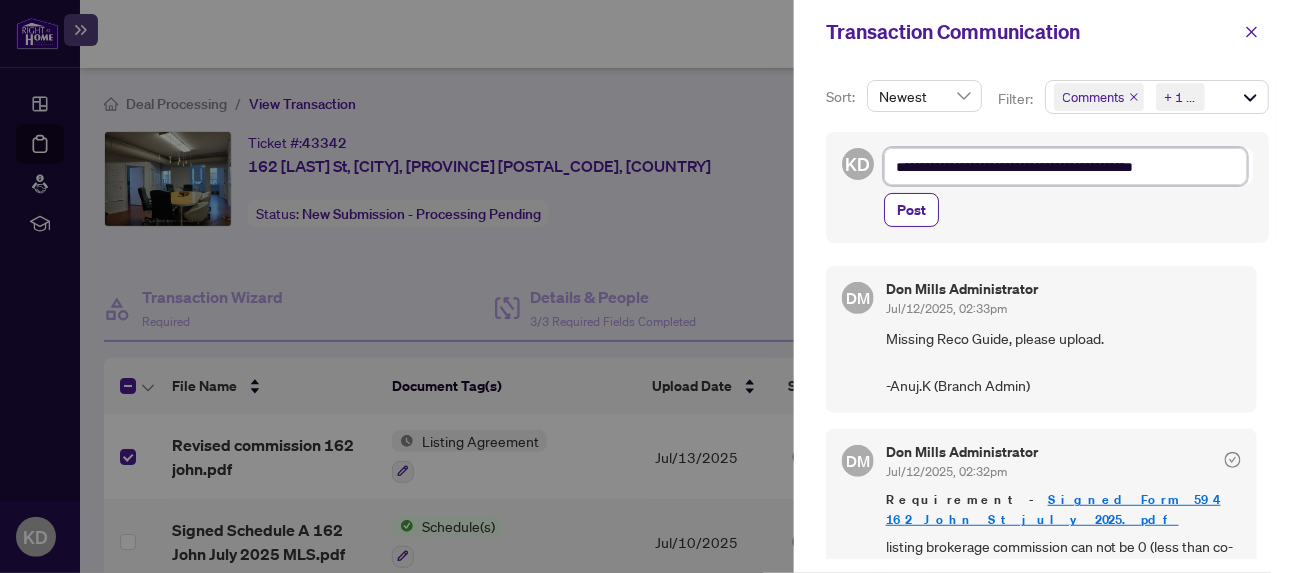 type on "**********" 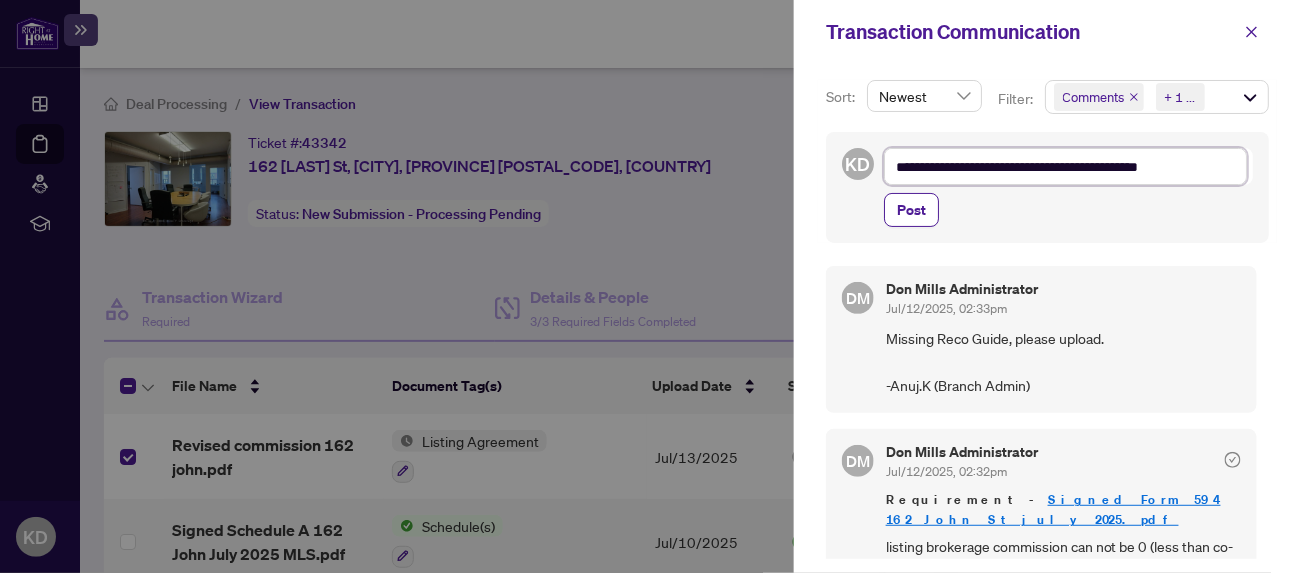 type on "**********" 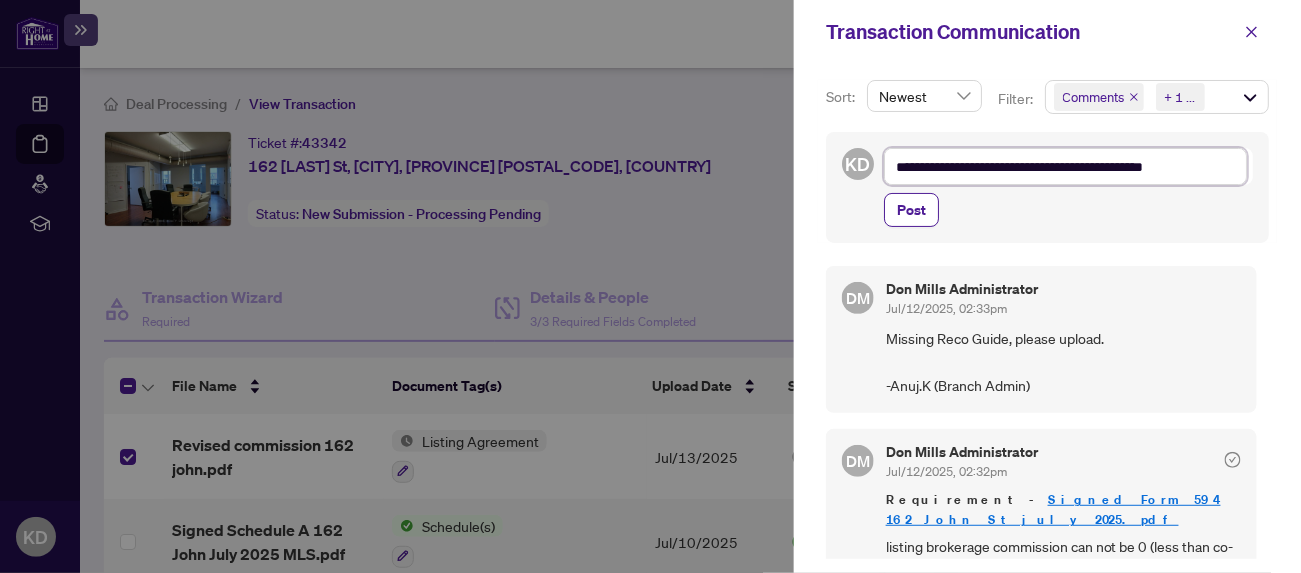 type on "**********" 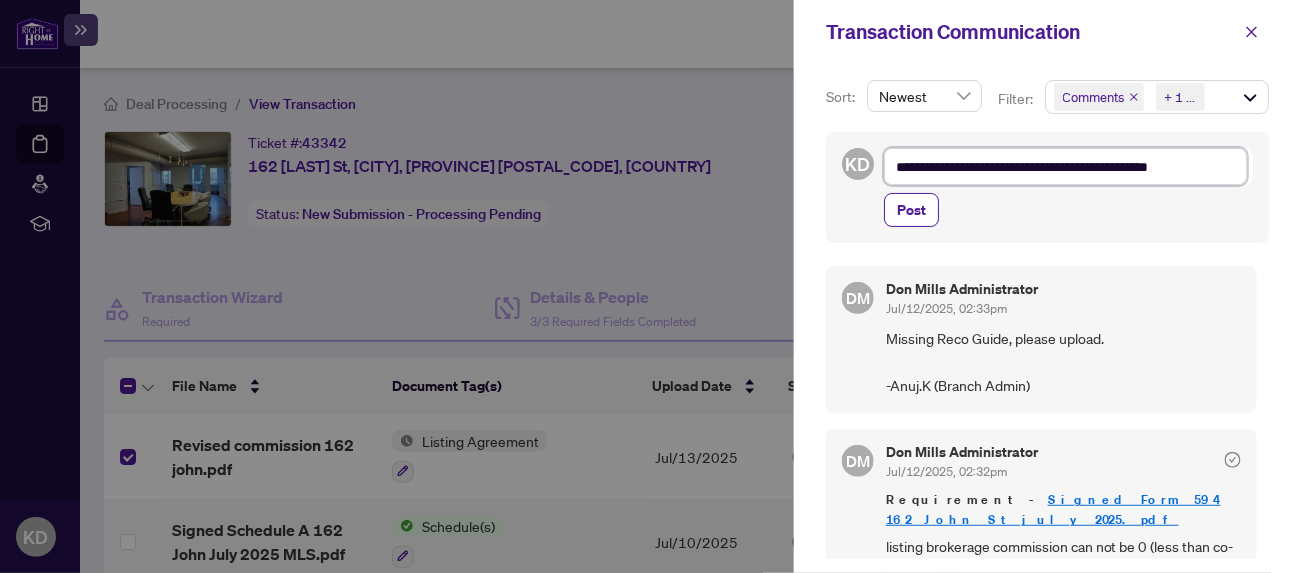 type on "**********" 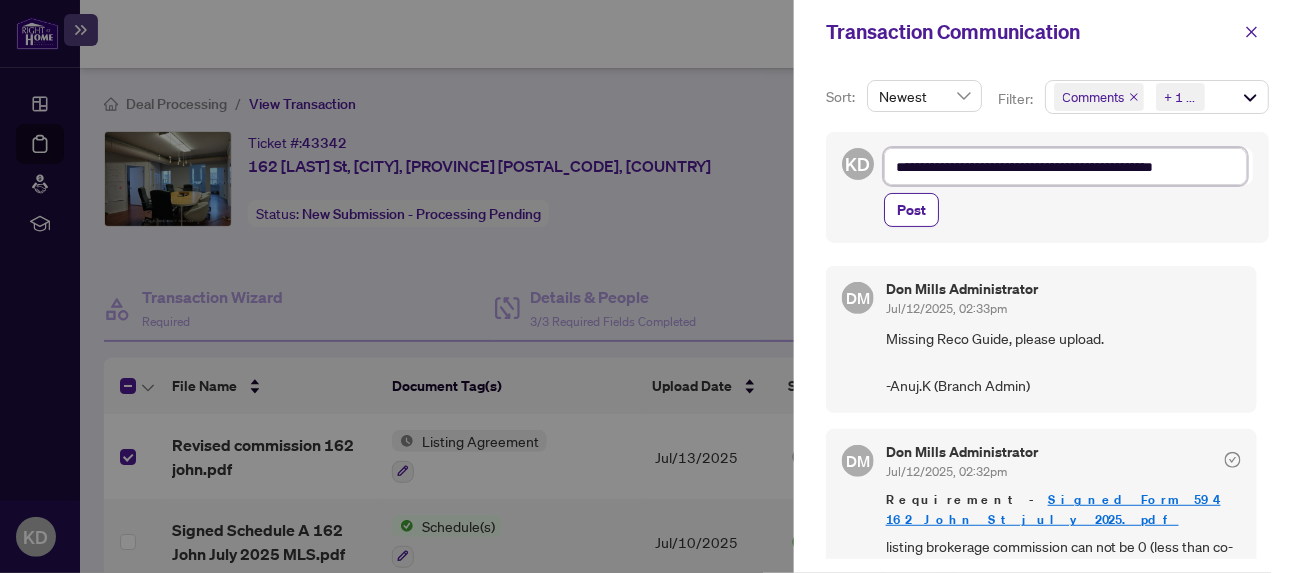 type on "**********" 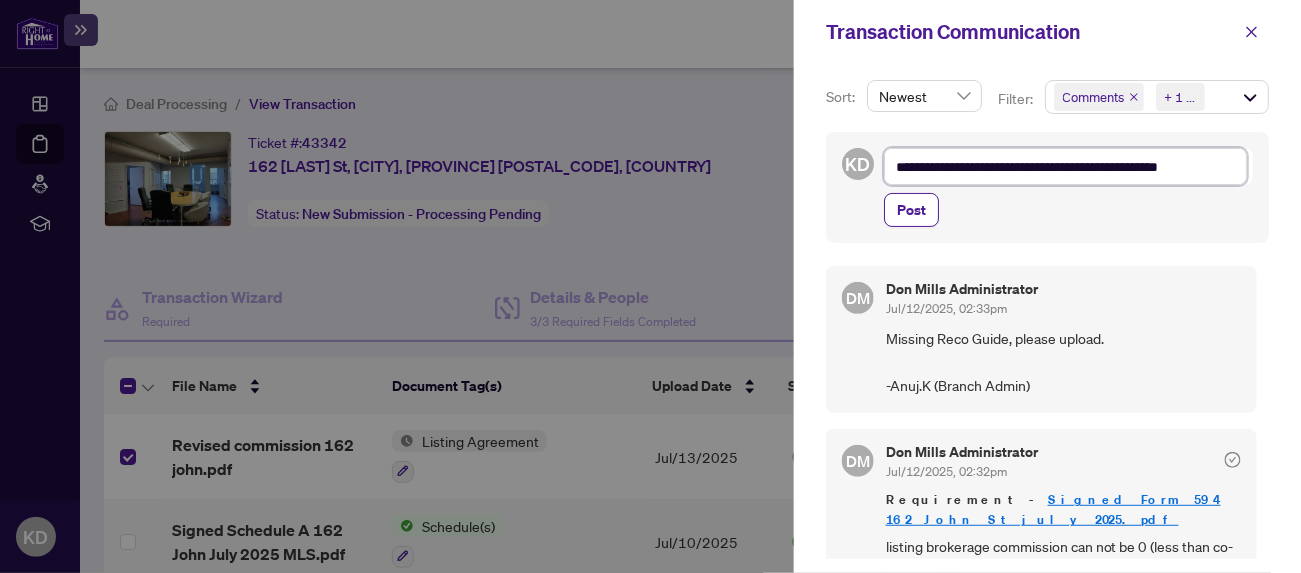 type on "**********" 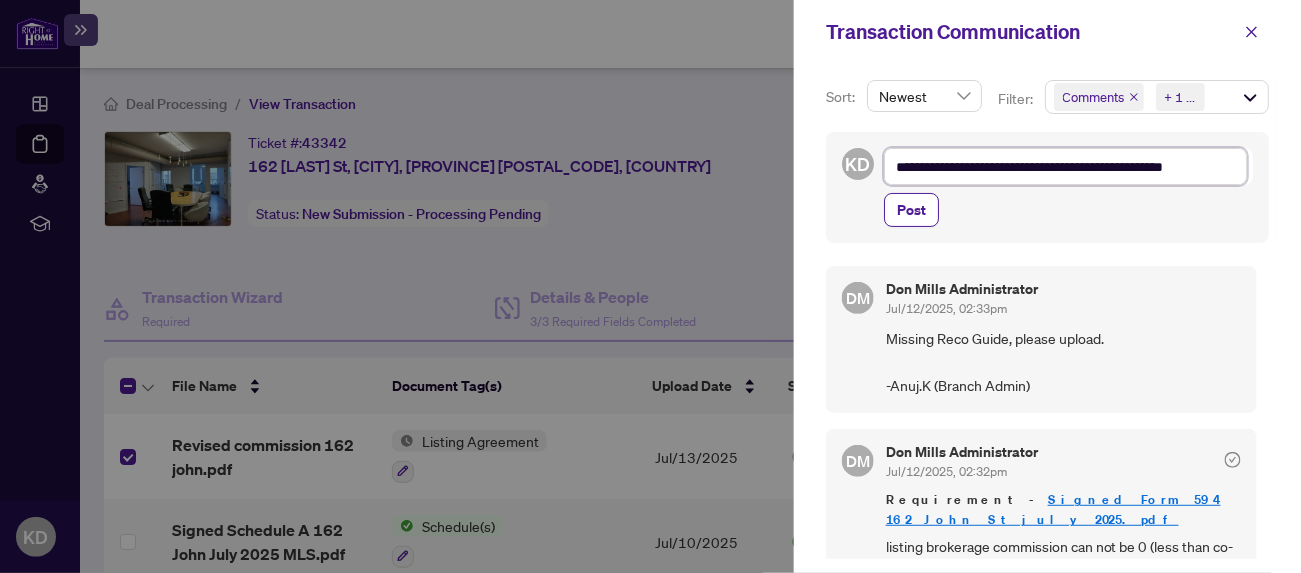 type on "**********" 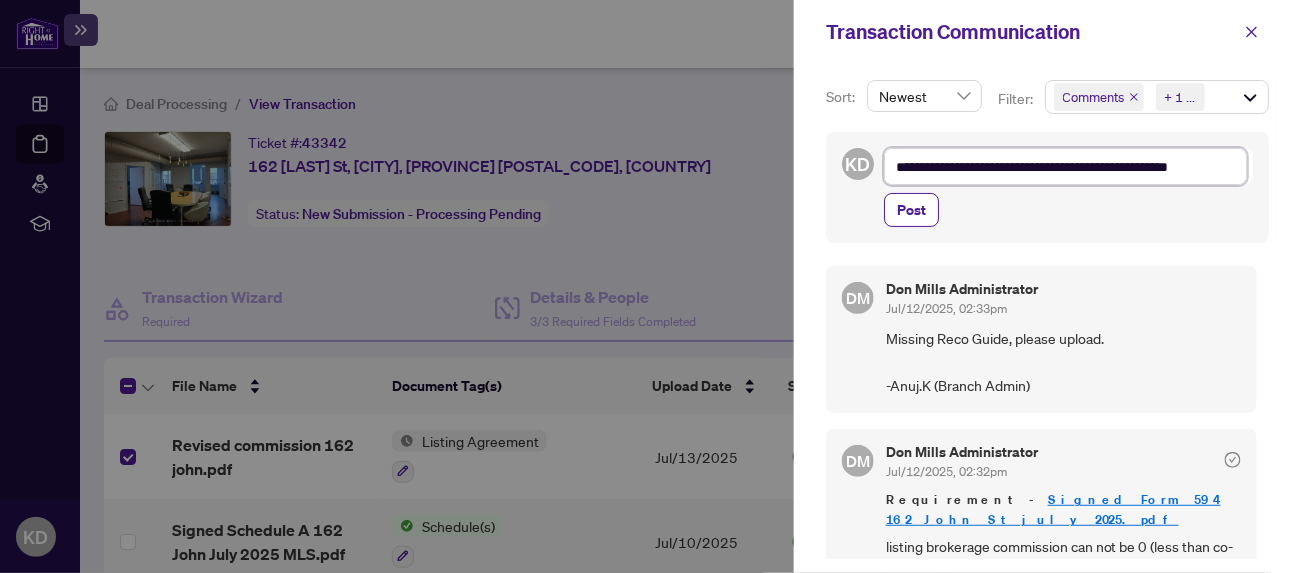 type on "**********" 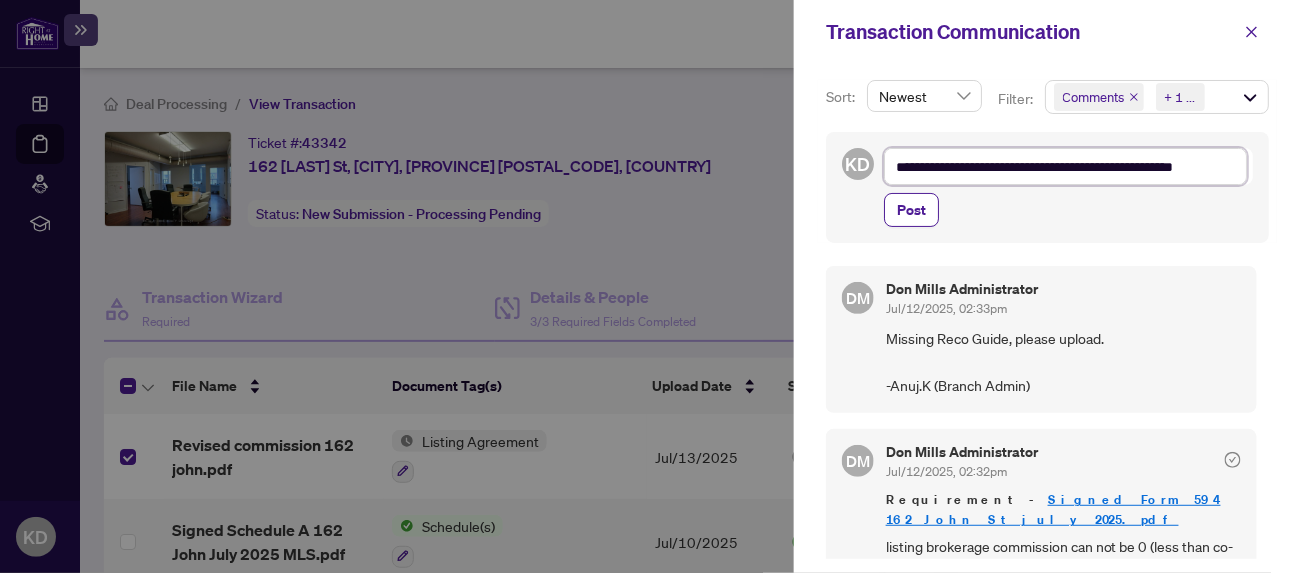 type on "**********" 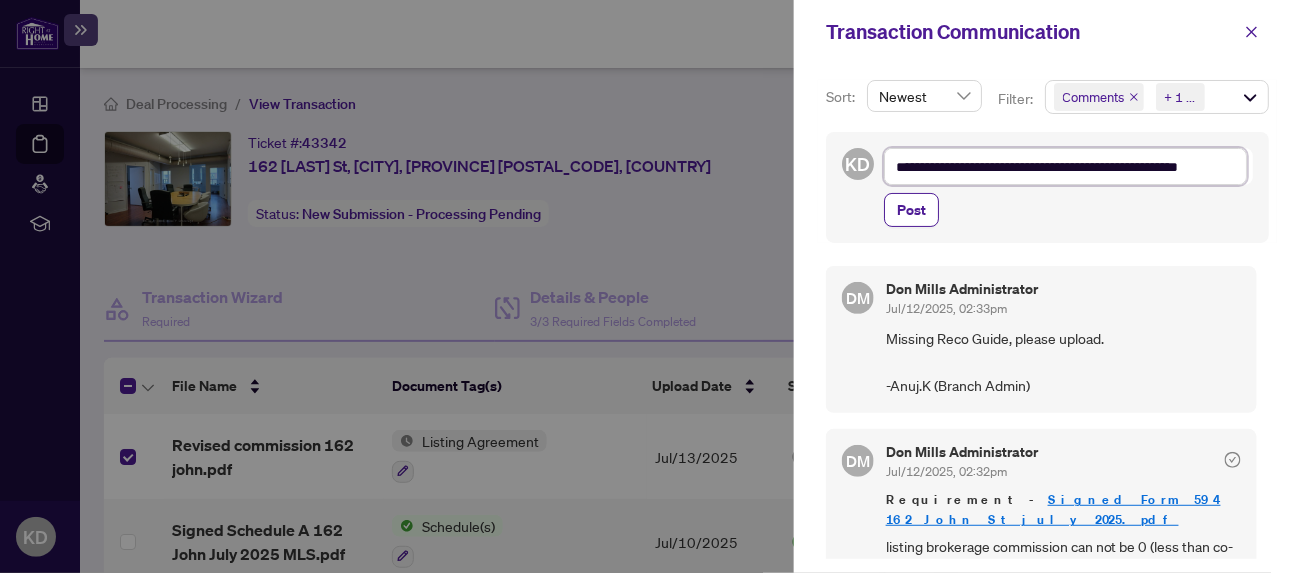 type on "**********" 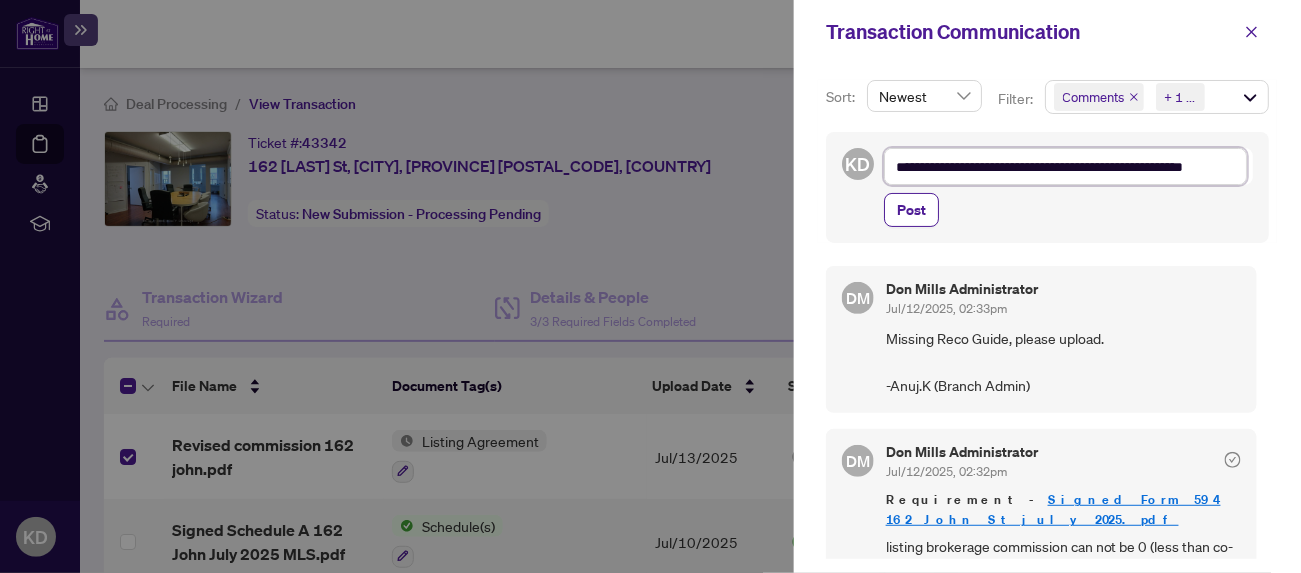 type on "**********" 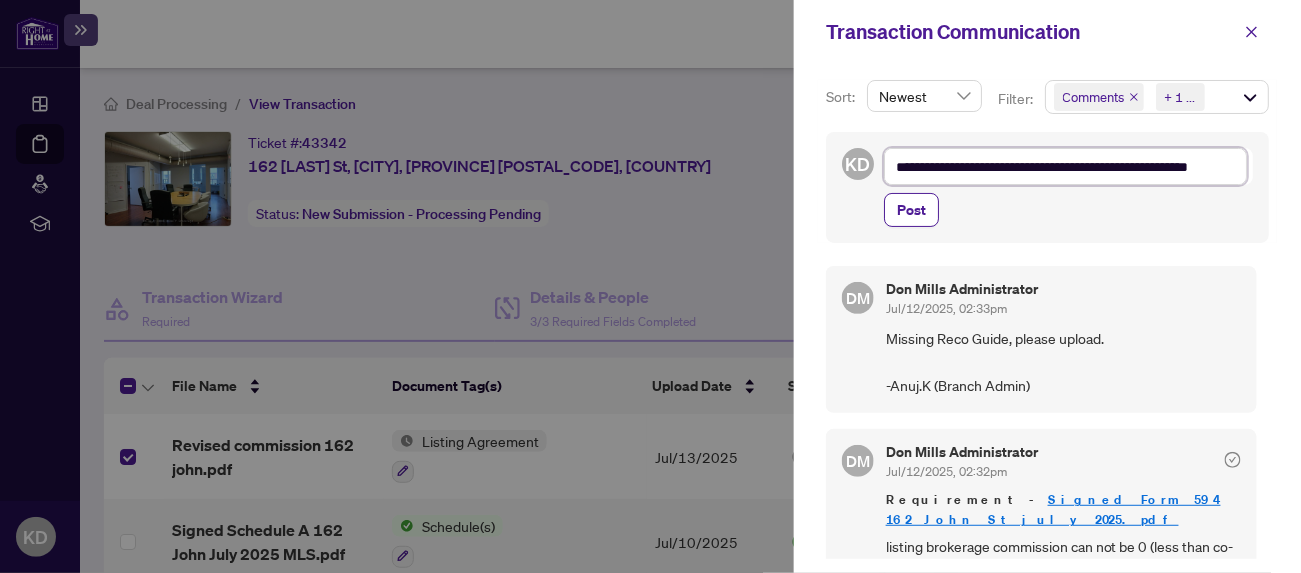 scroll, scrollTop: 24, scrollLeft: 0, axis: vertical 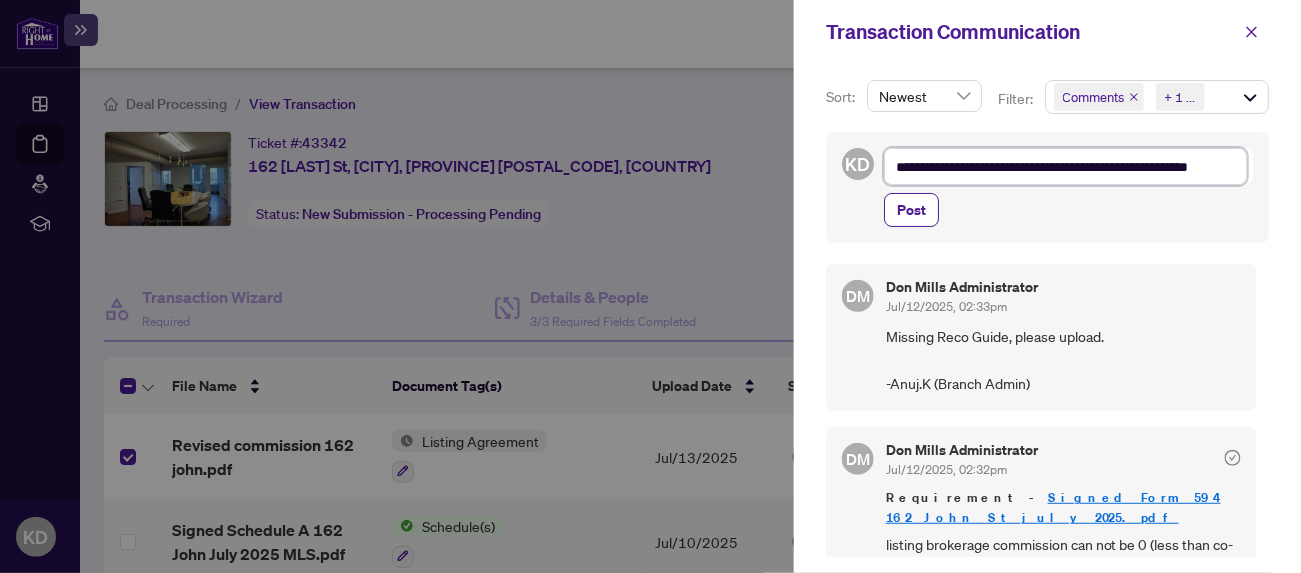 type on "**********" 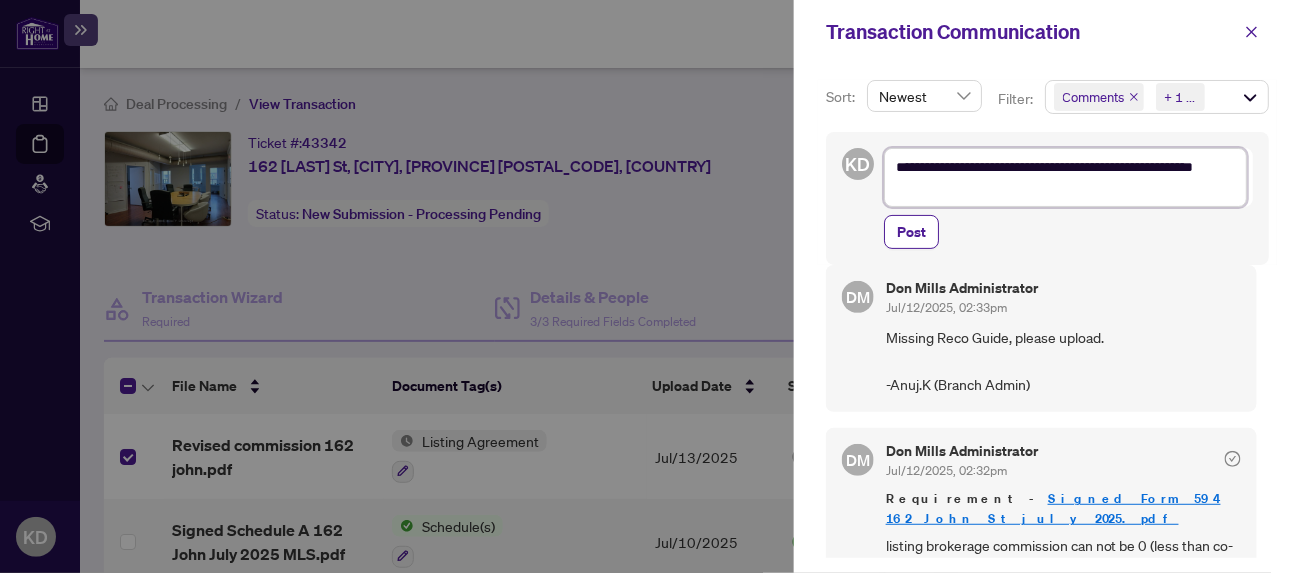 type on "**********" 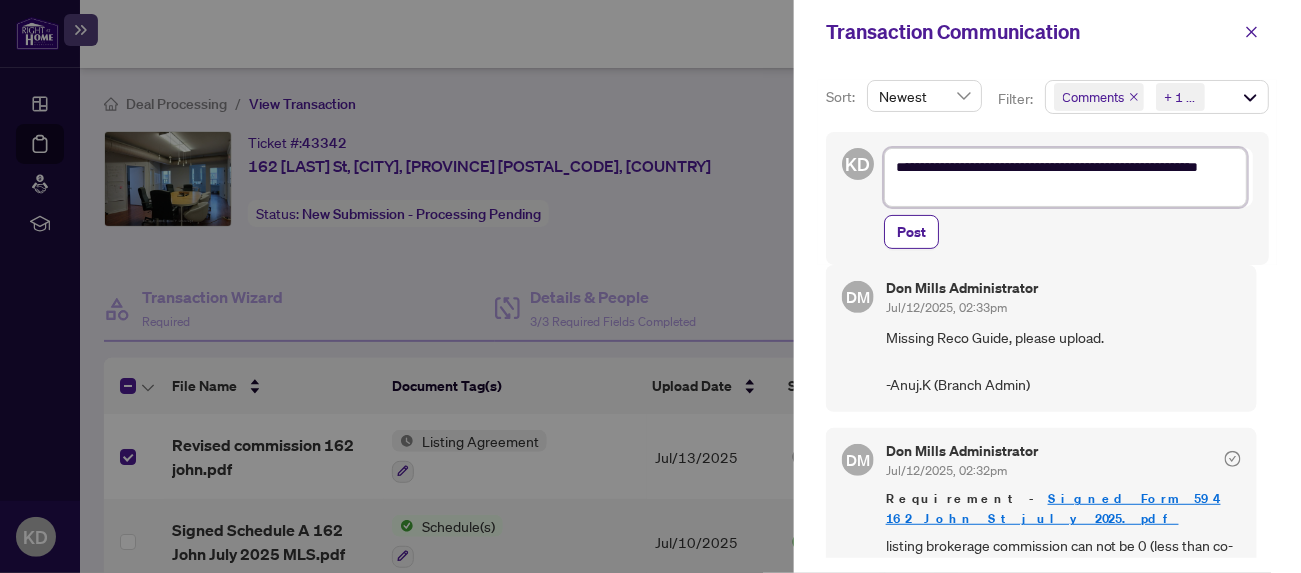 type on "**********" 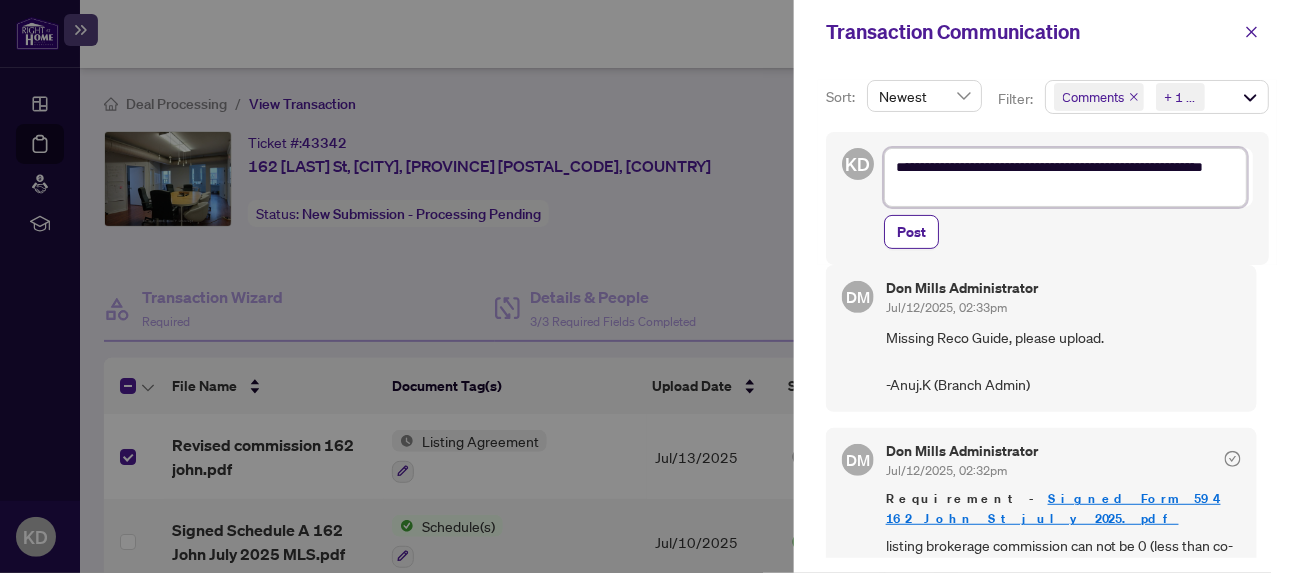 type on "**********" 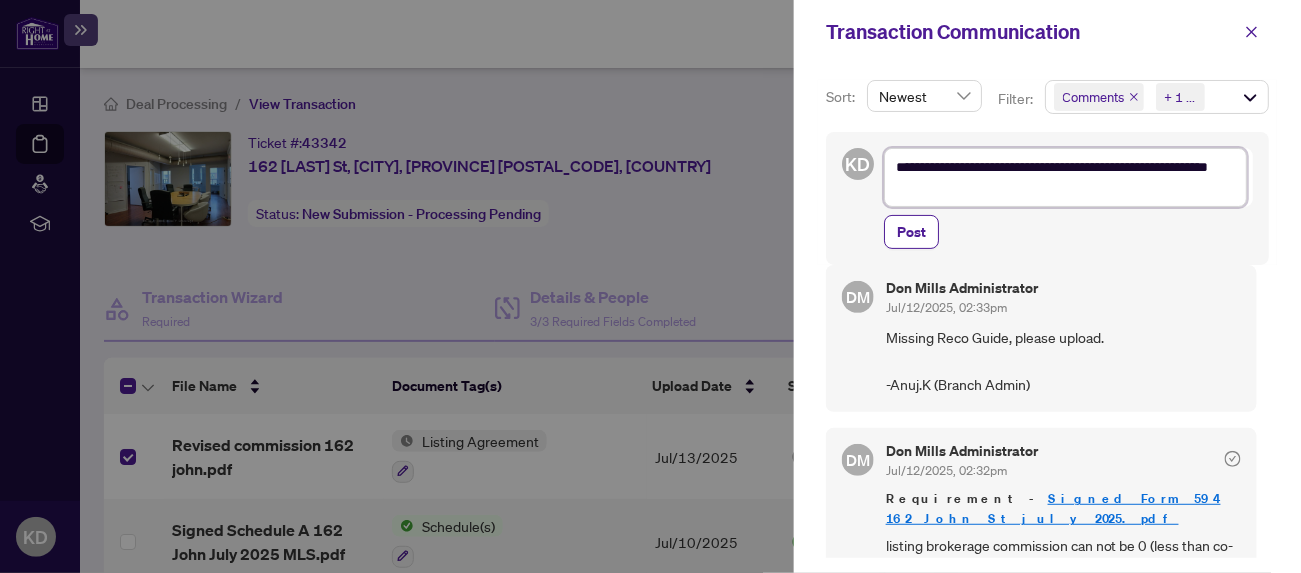 type on "**********" 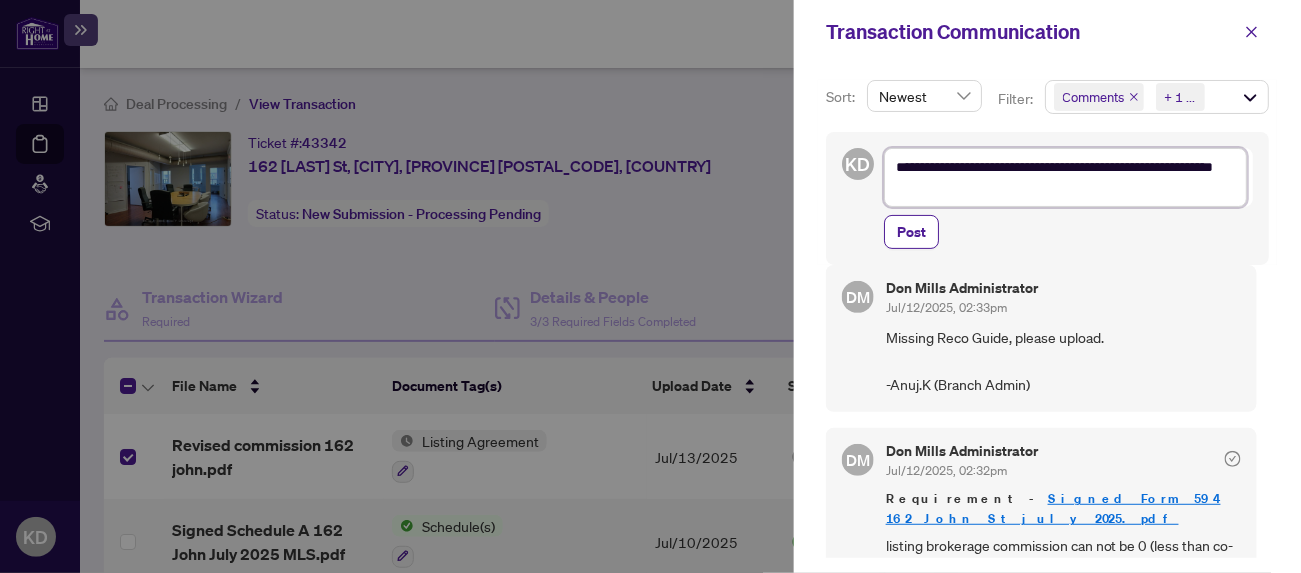 type on "**********" 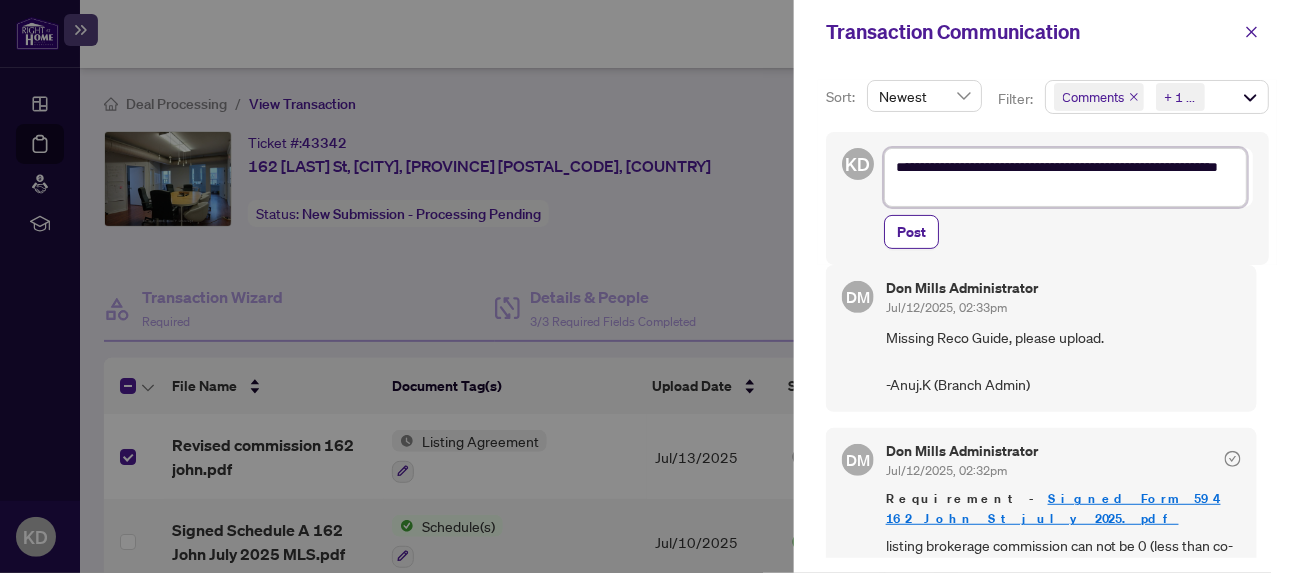 type on "**********" 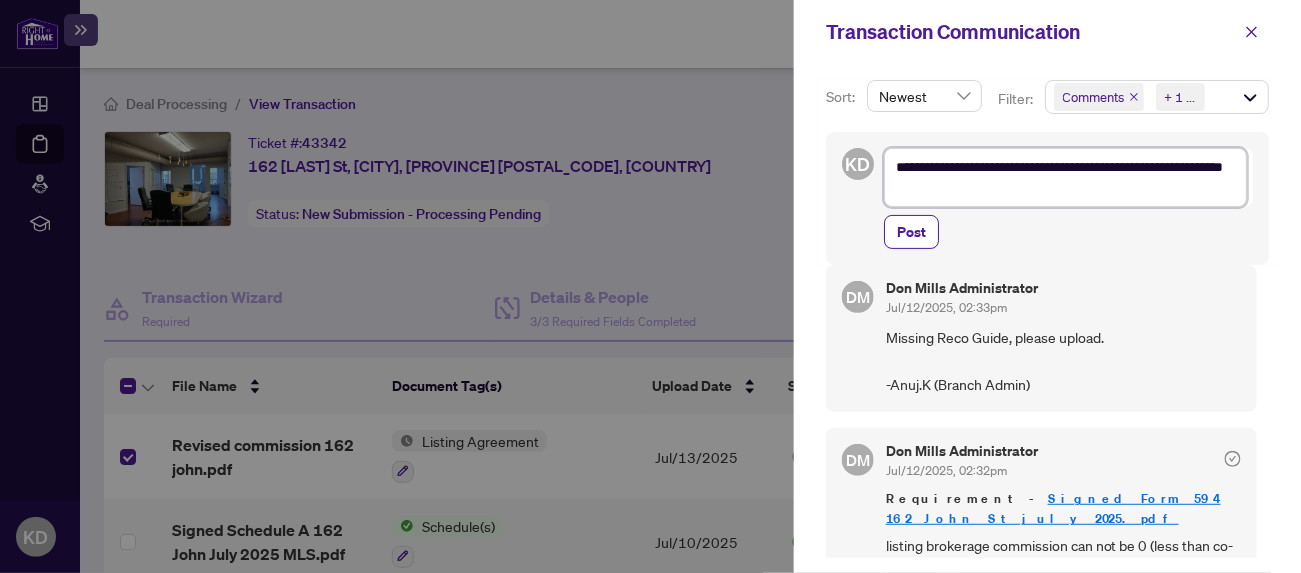 type on "**********" 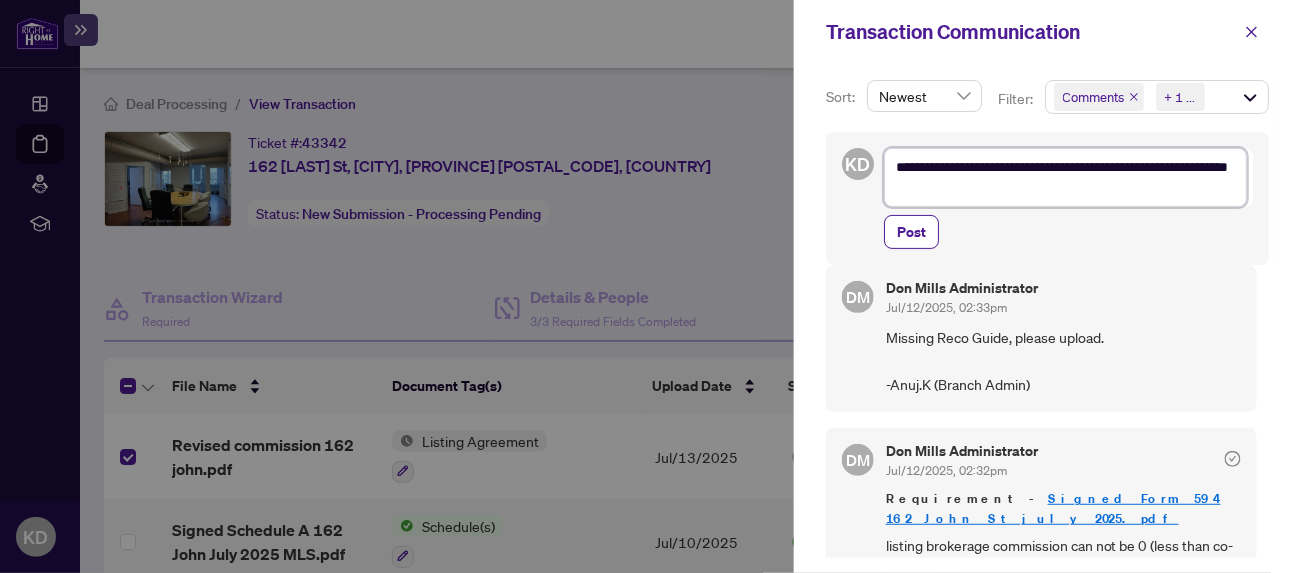 type on "**********" 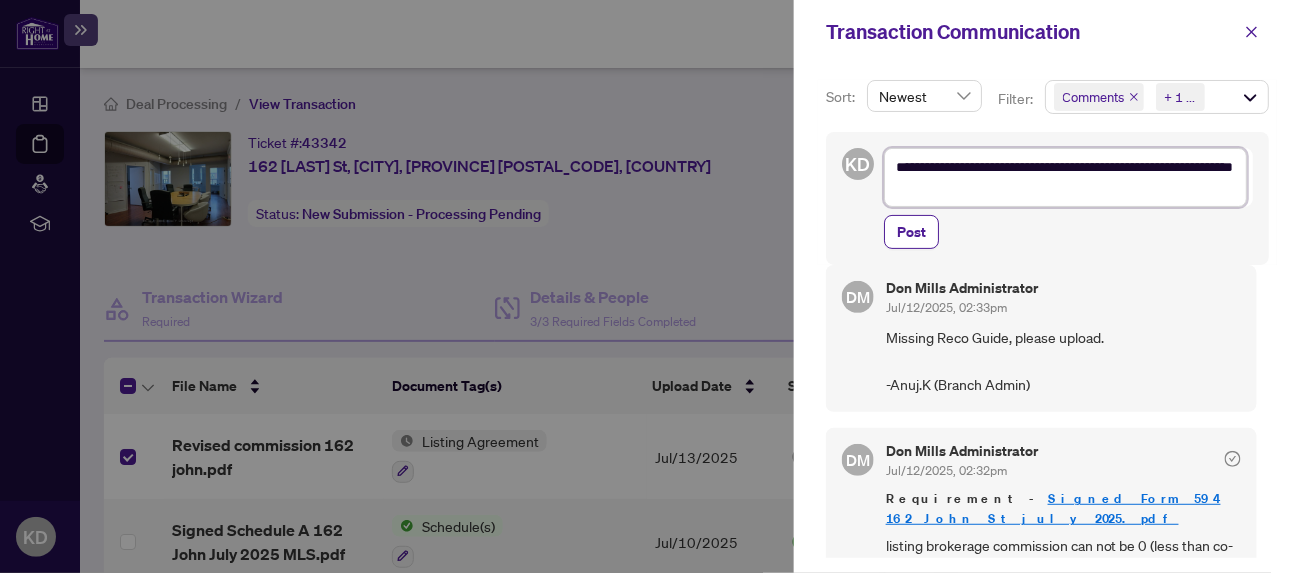 type on "**********" 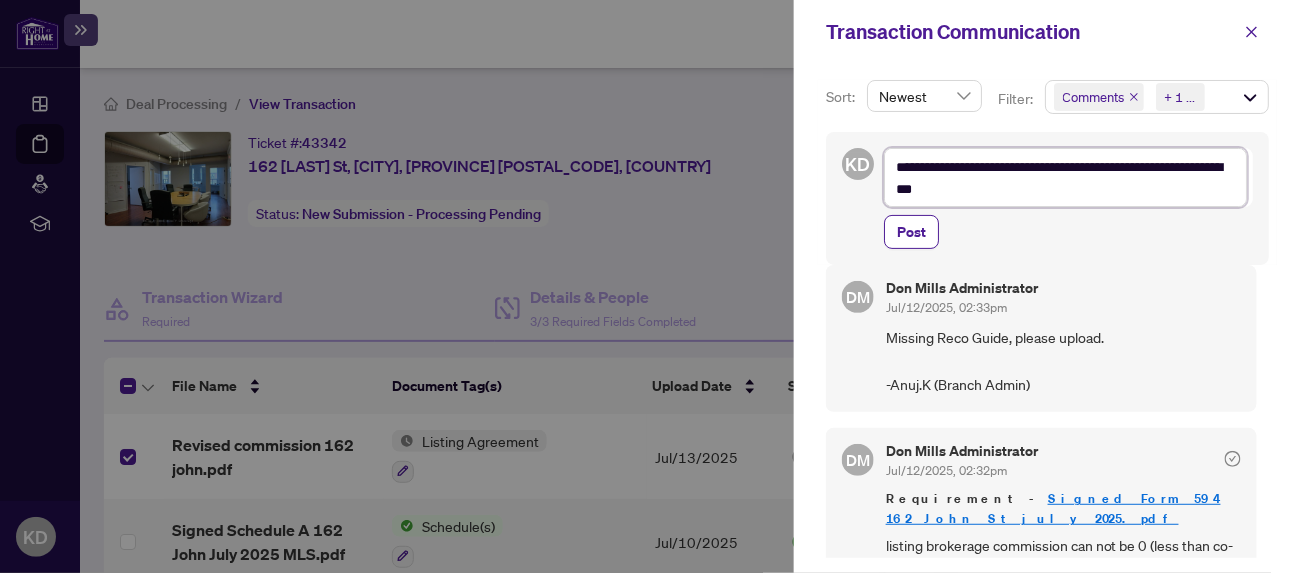type on "**********" 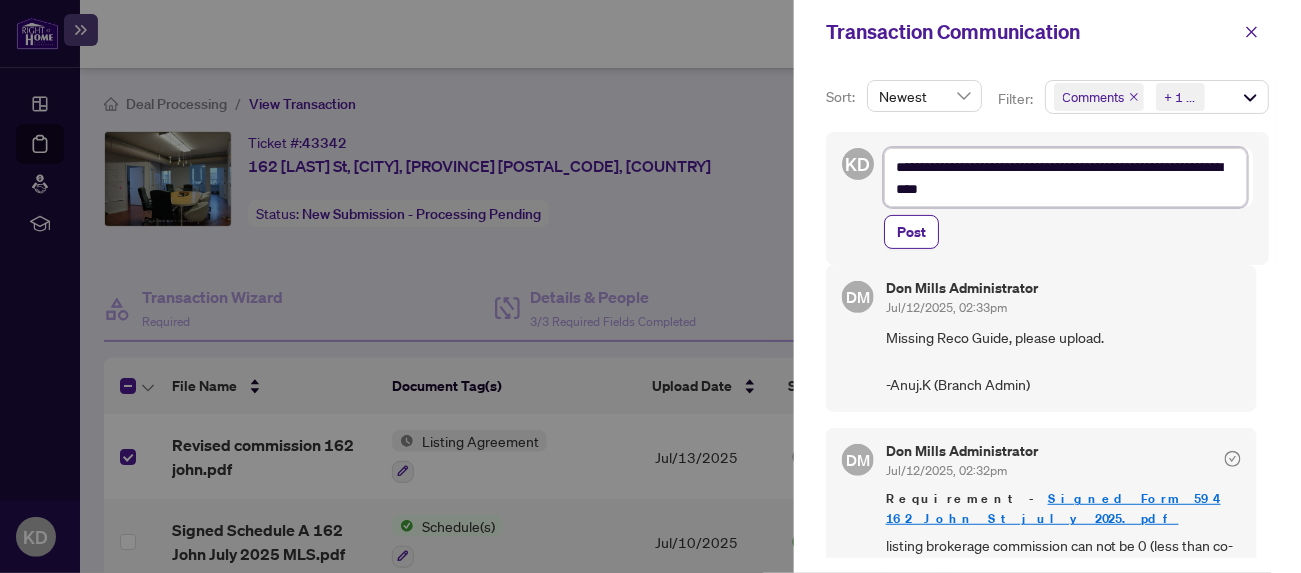 type on "**********" 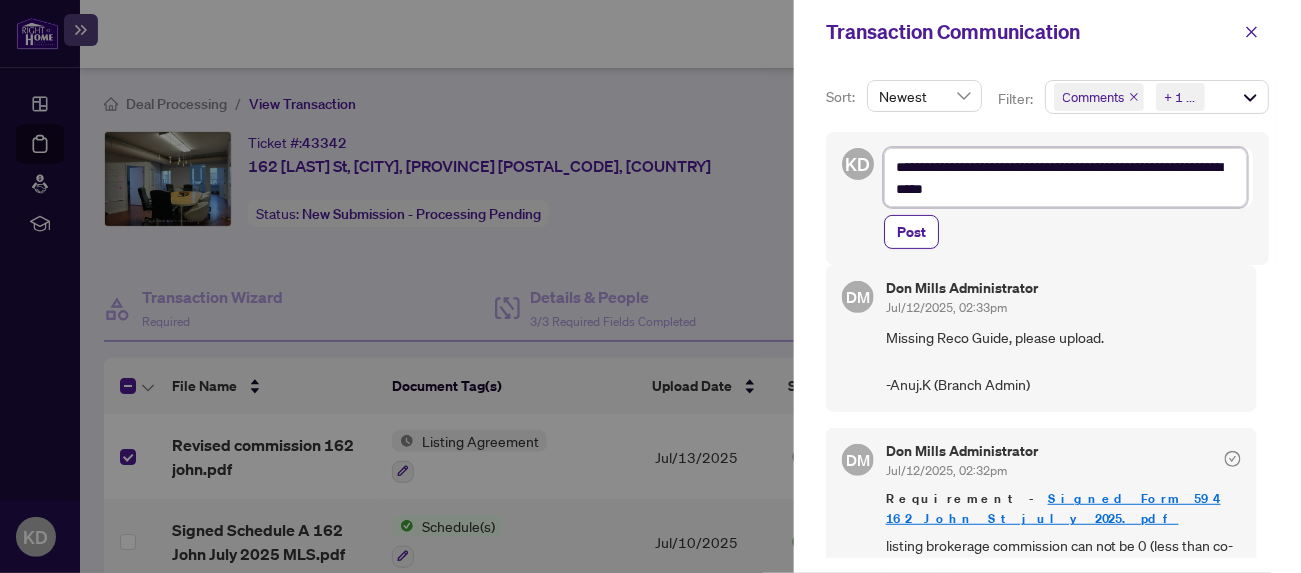 type on "**********" 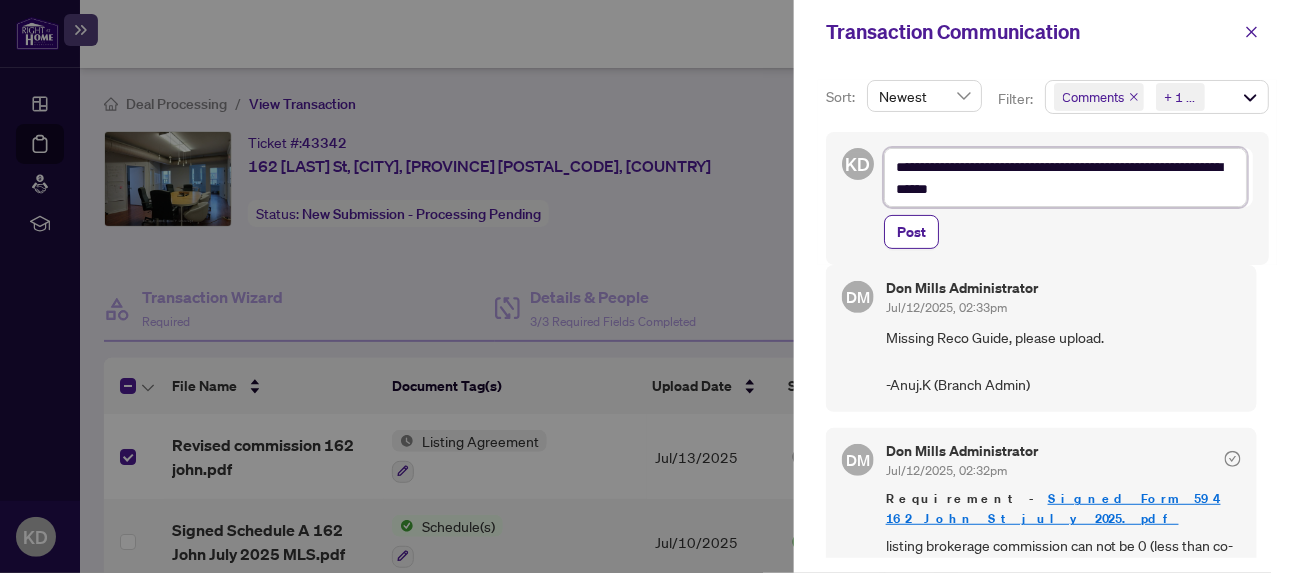type on "**********" 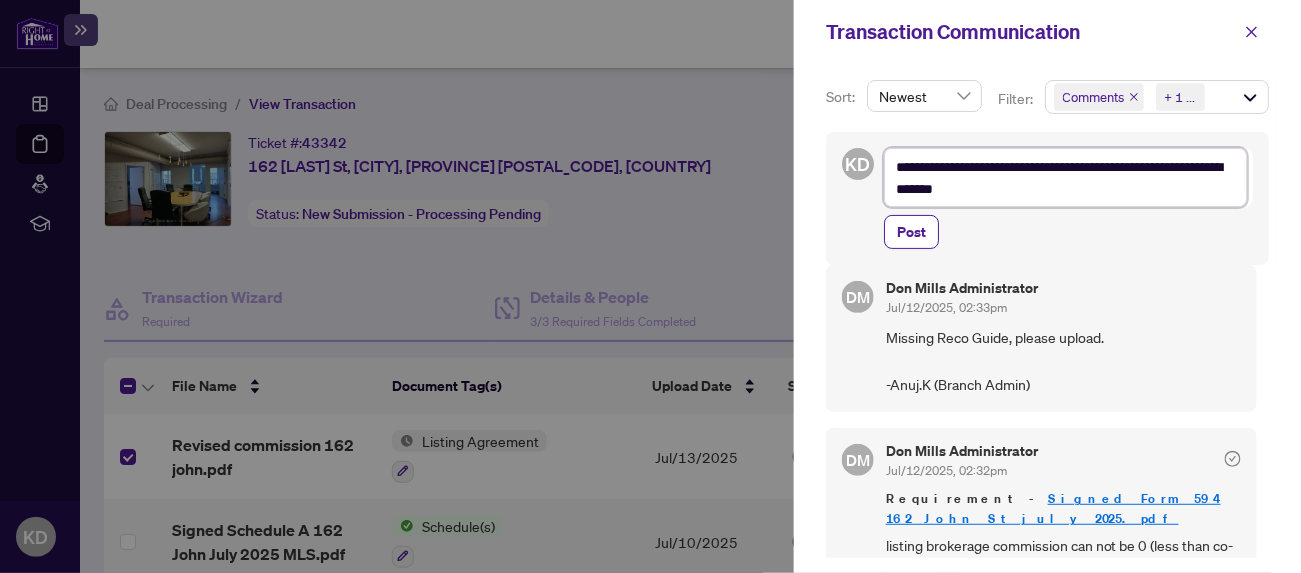 type on "**********" 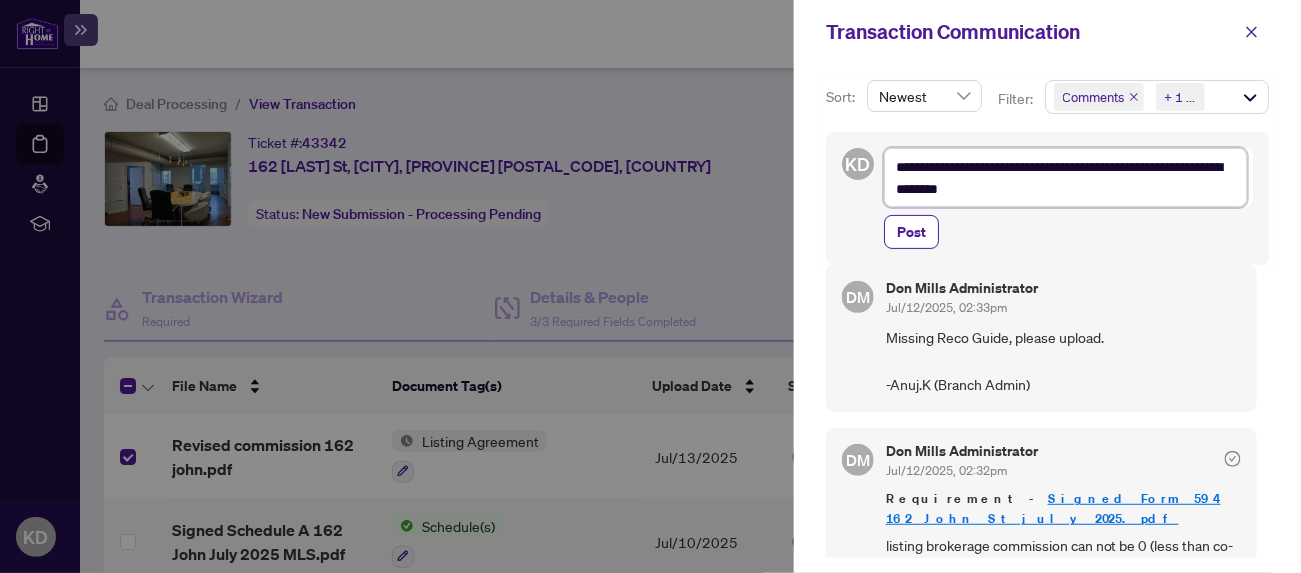type on "**********" 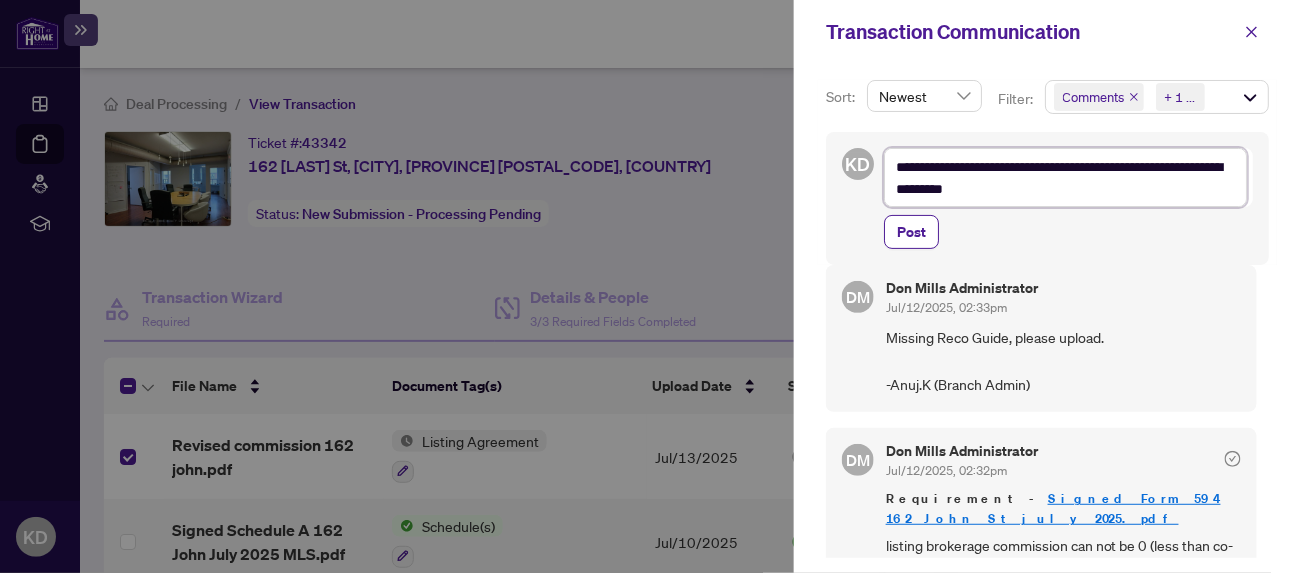 type on "**********" 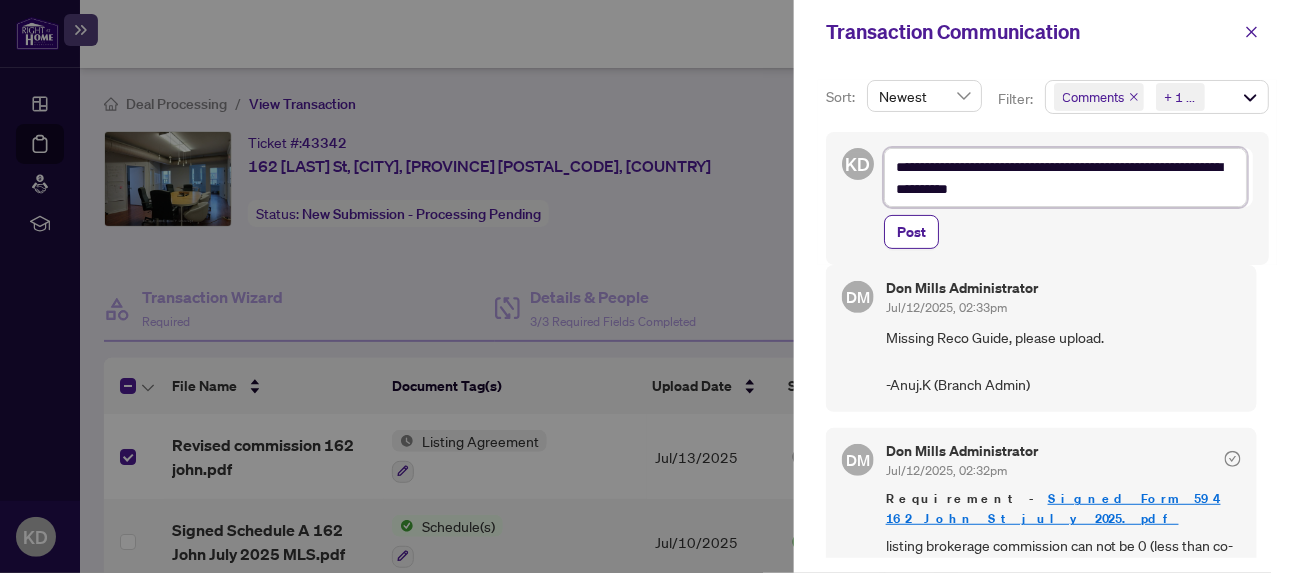 type on "**********" 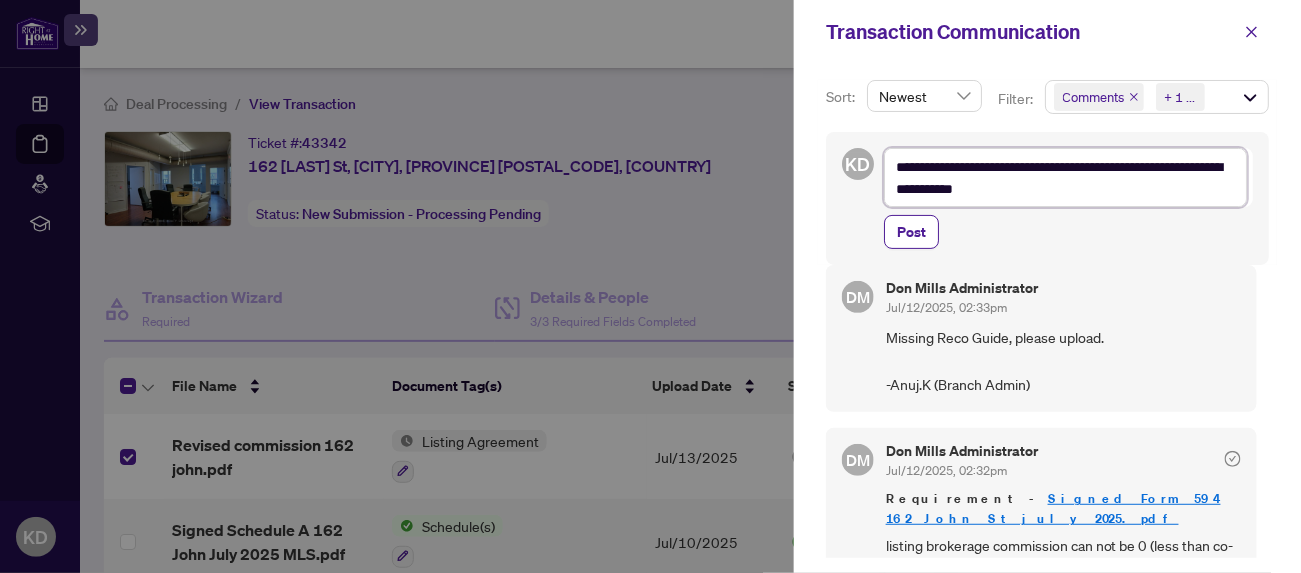 type on "**********" 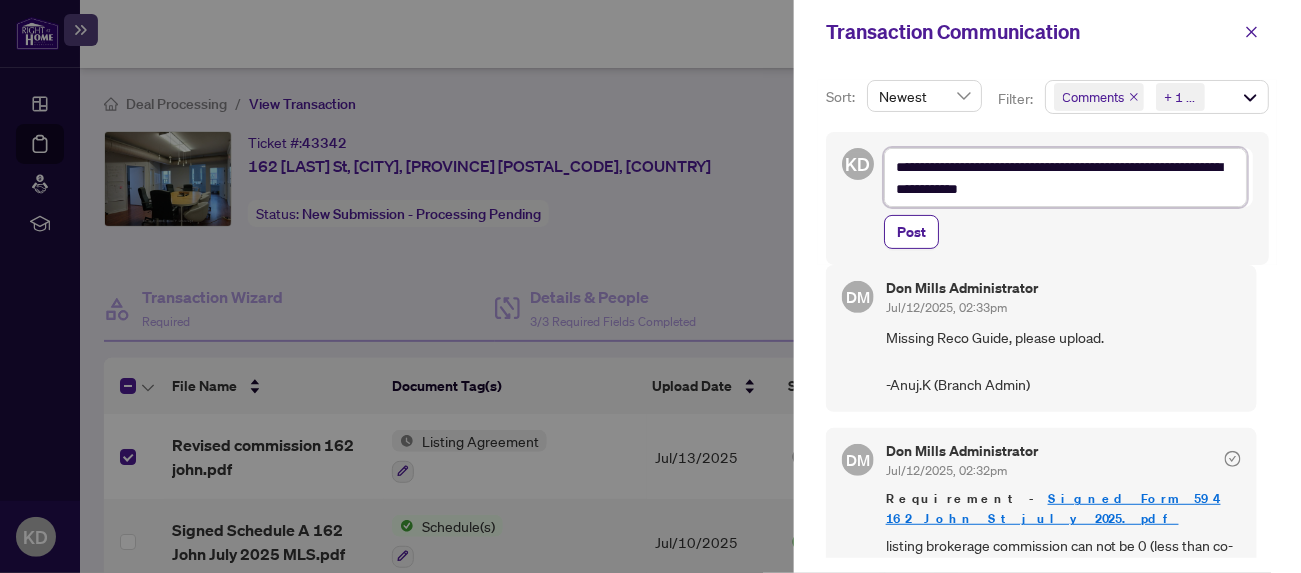 type on "**********" 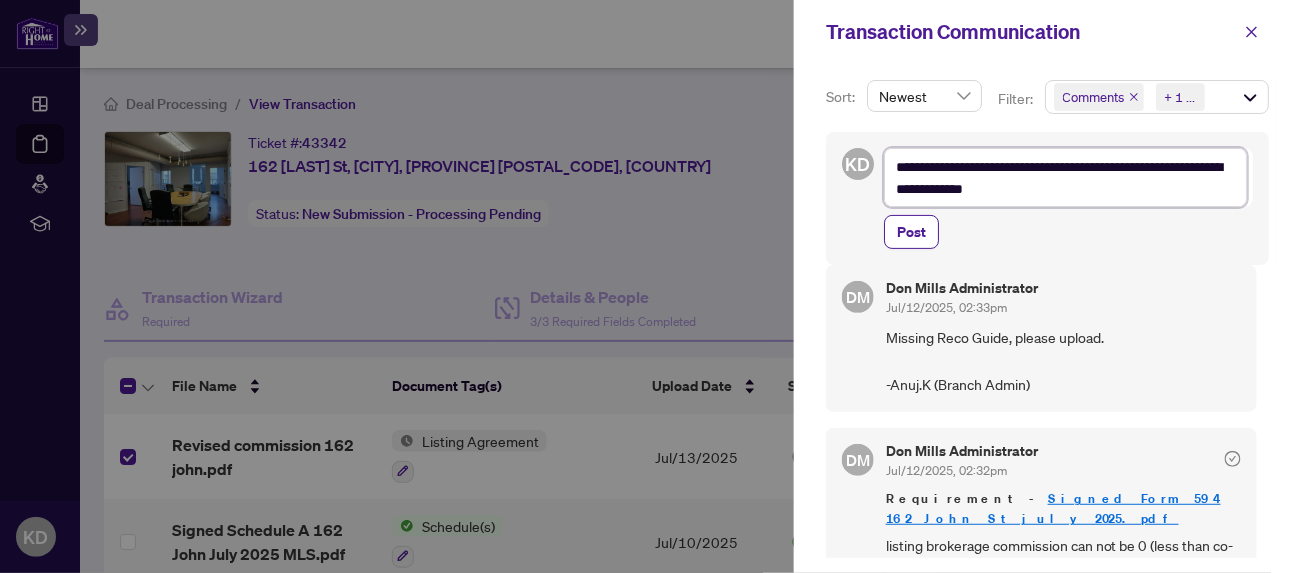 type on "**********" 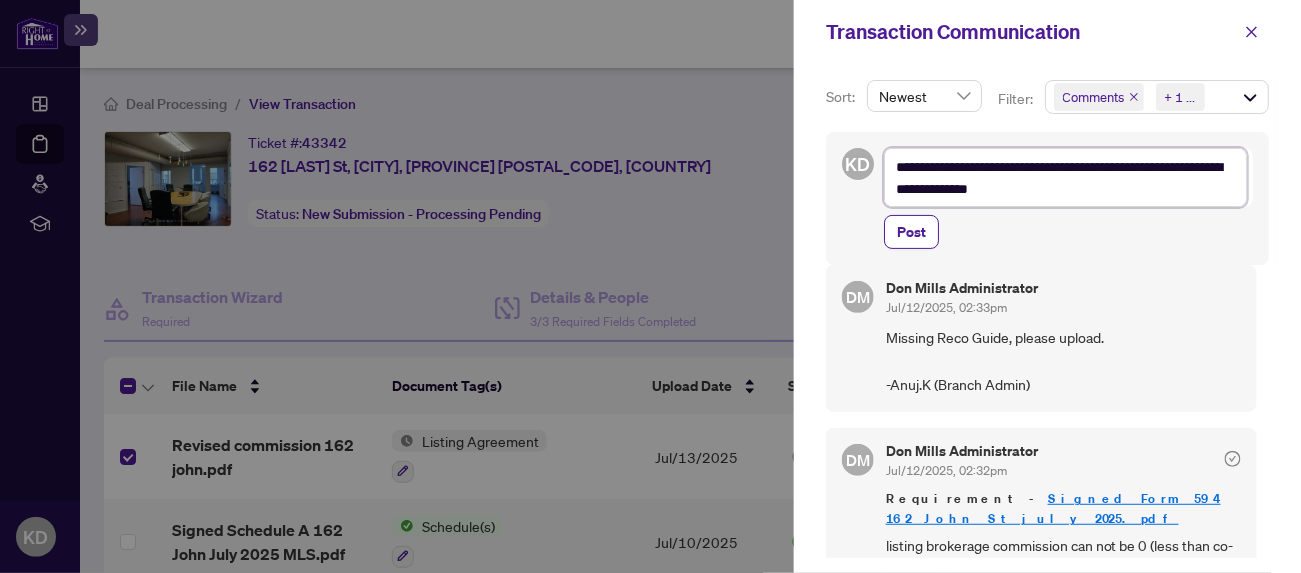 type on "**********" 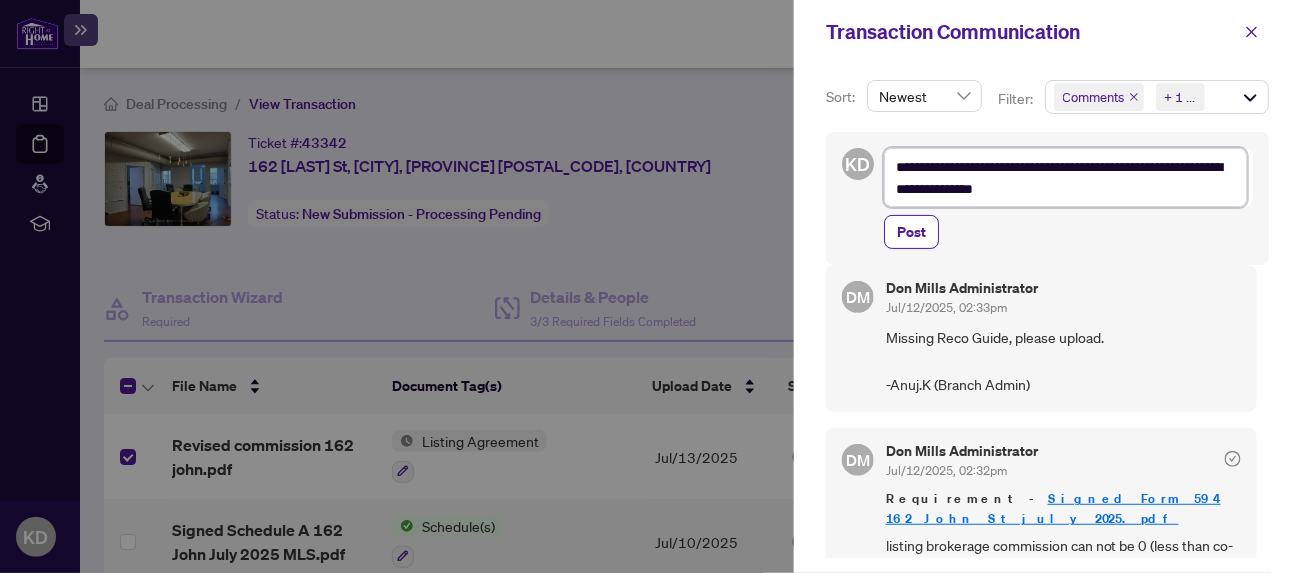 type on "**********" 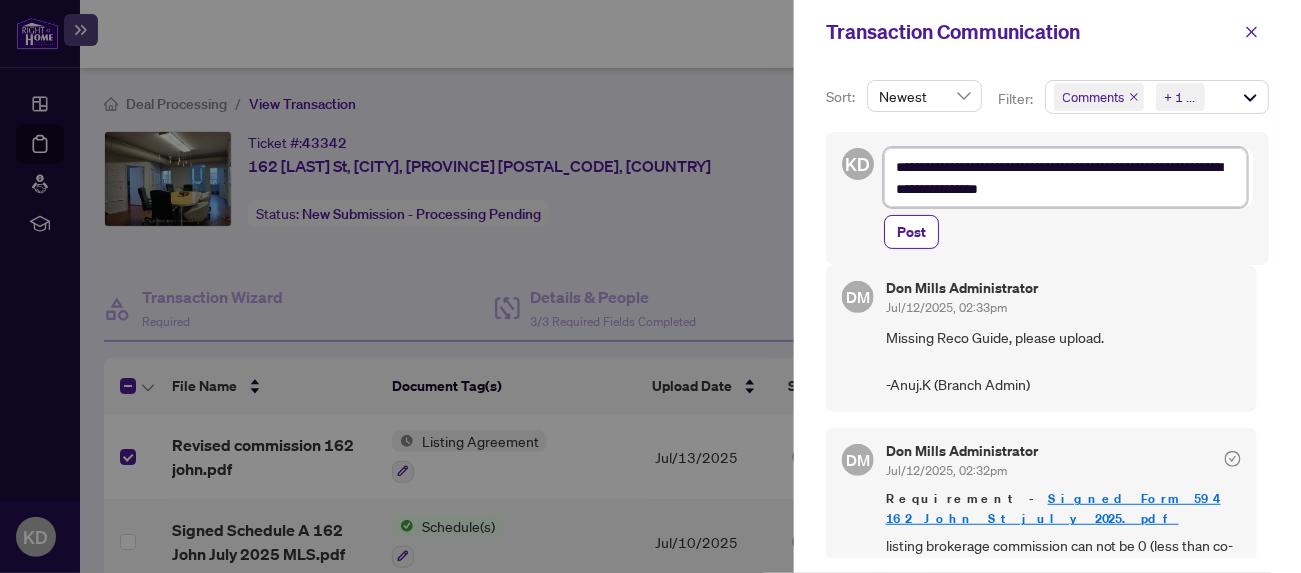 type on "**********" 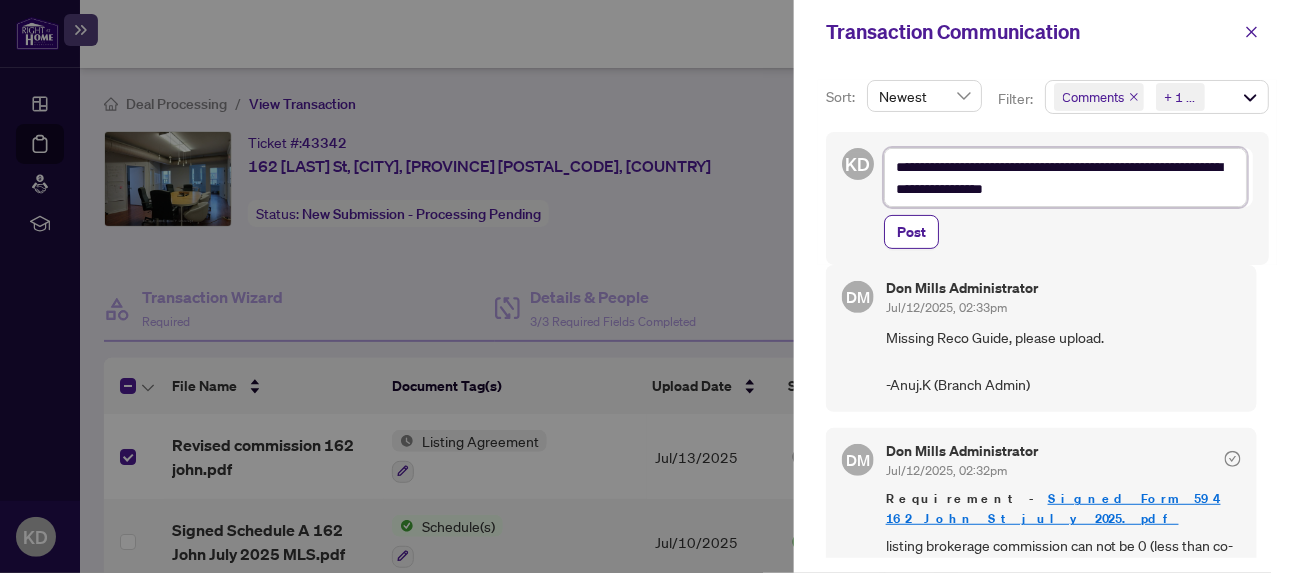 type on "**********" 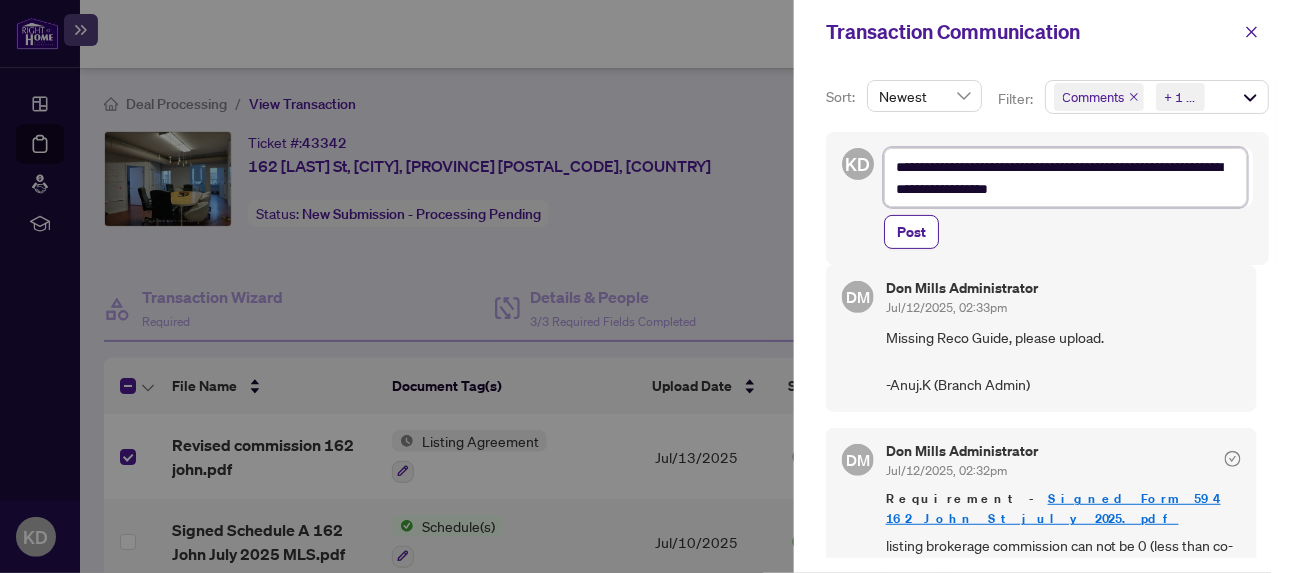 type on "**********" 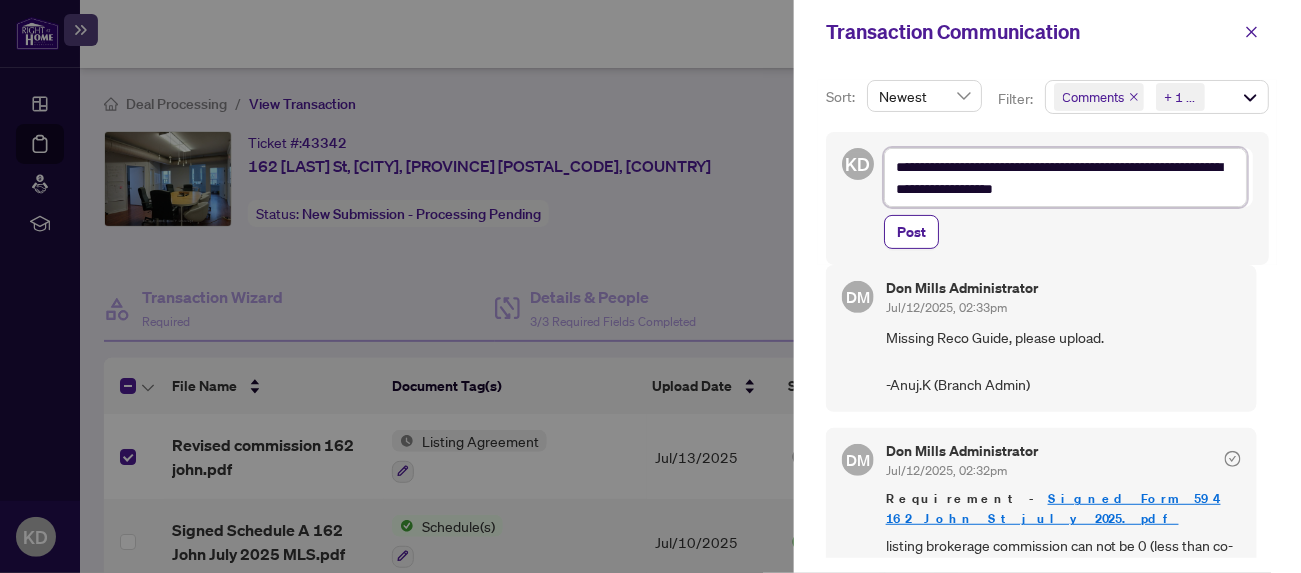 type on "**********" 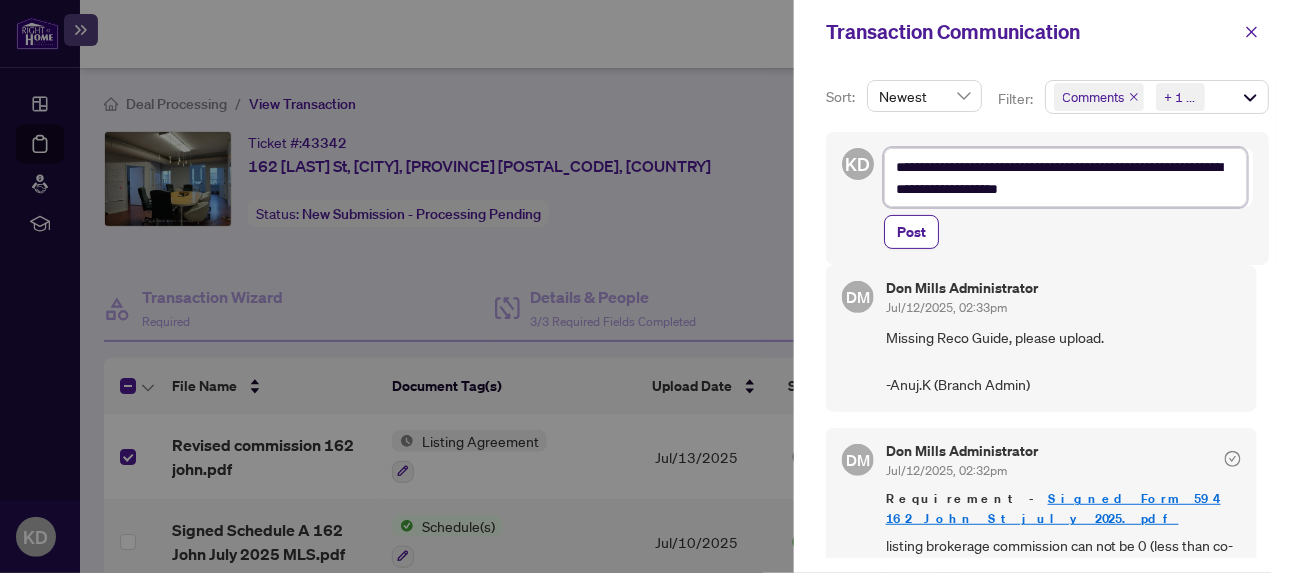 type on "**********" 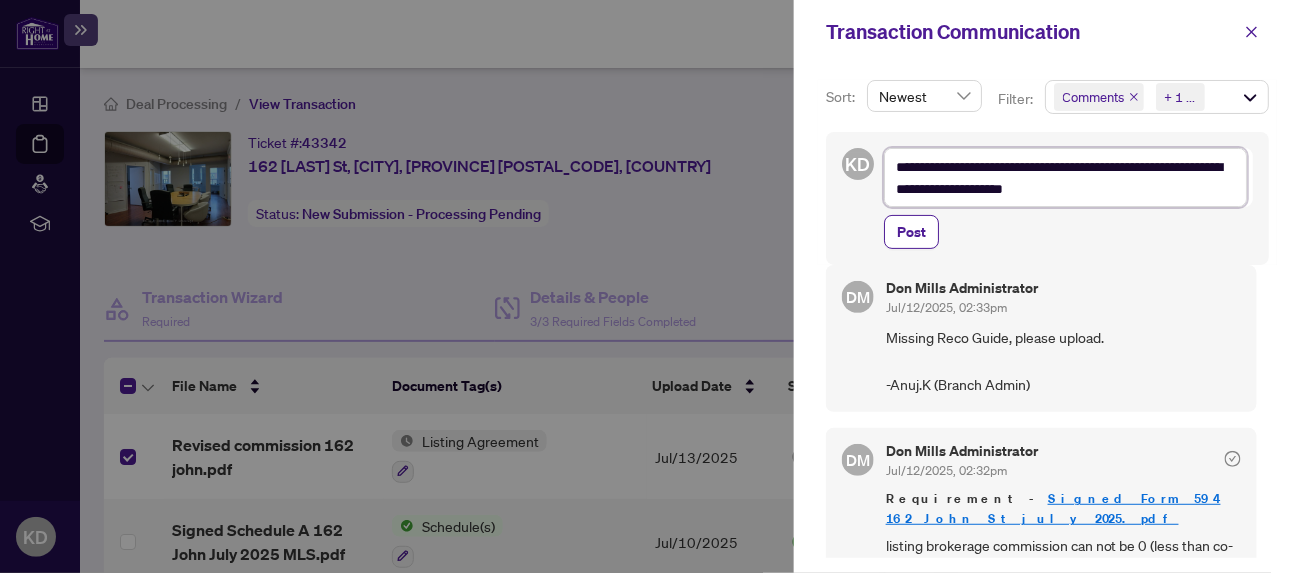 type on "**********" 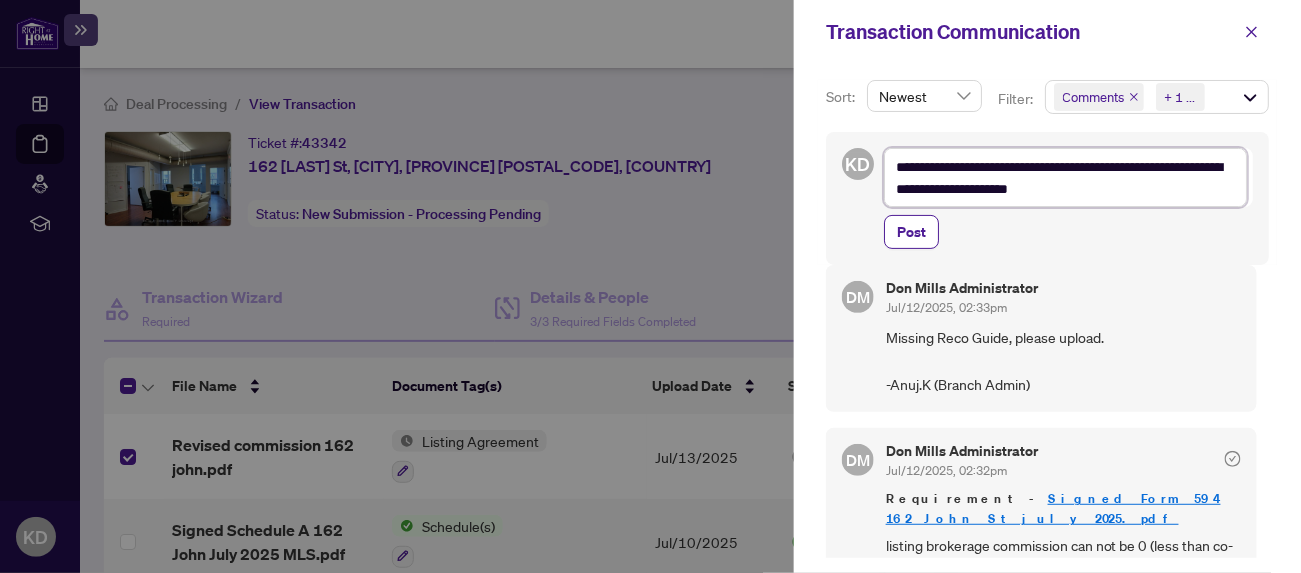 type on "**********" 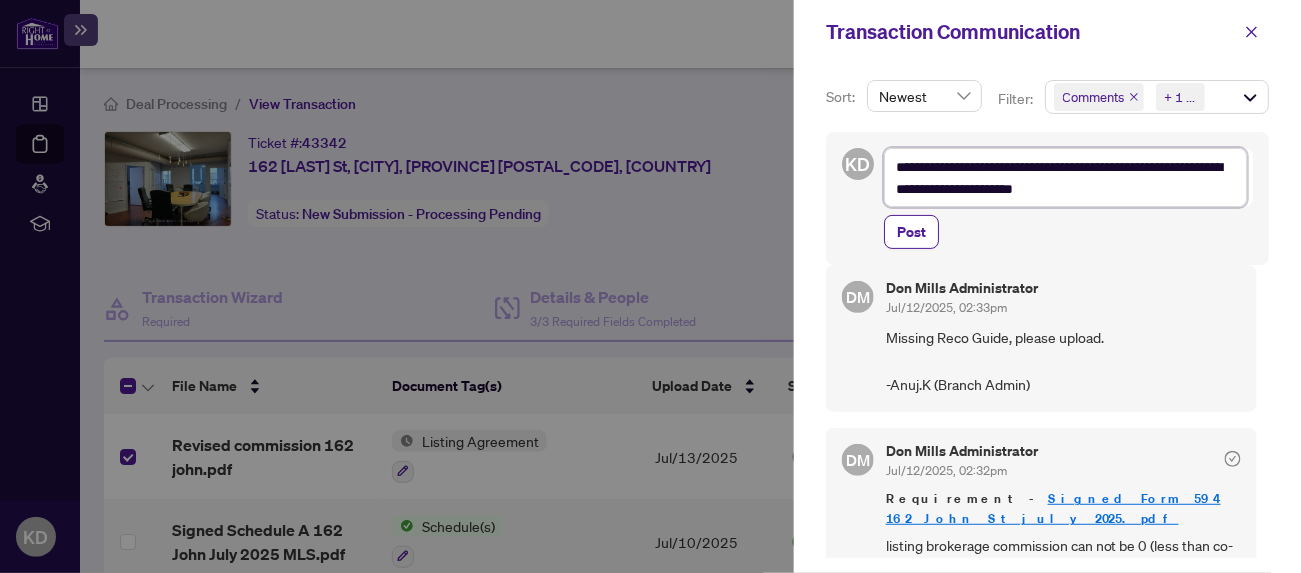 type on "**********" 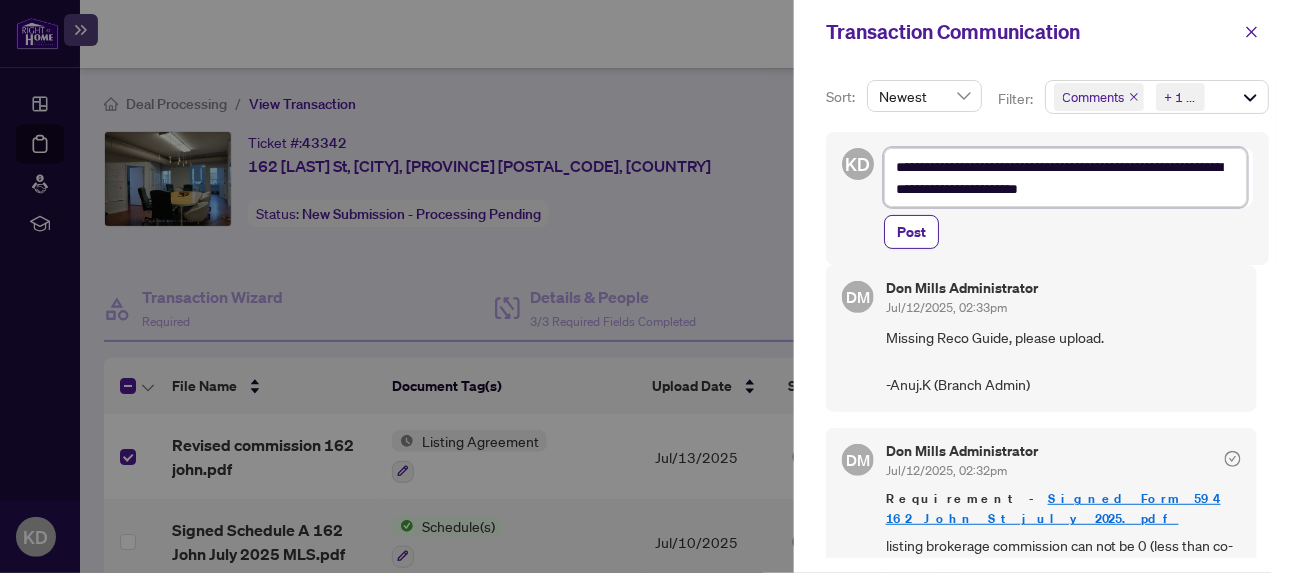 type on "**********" 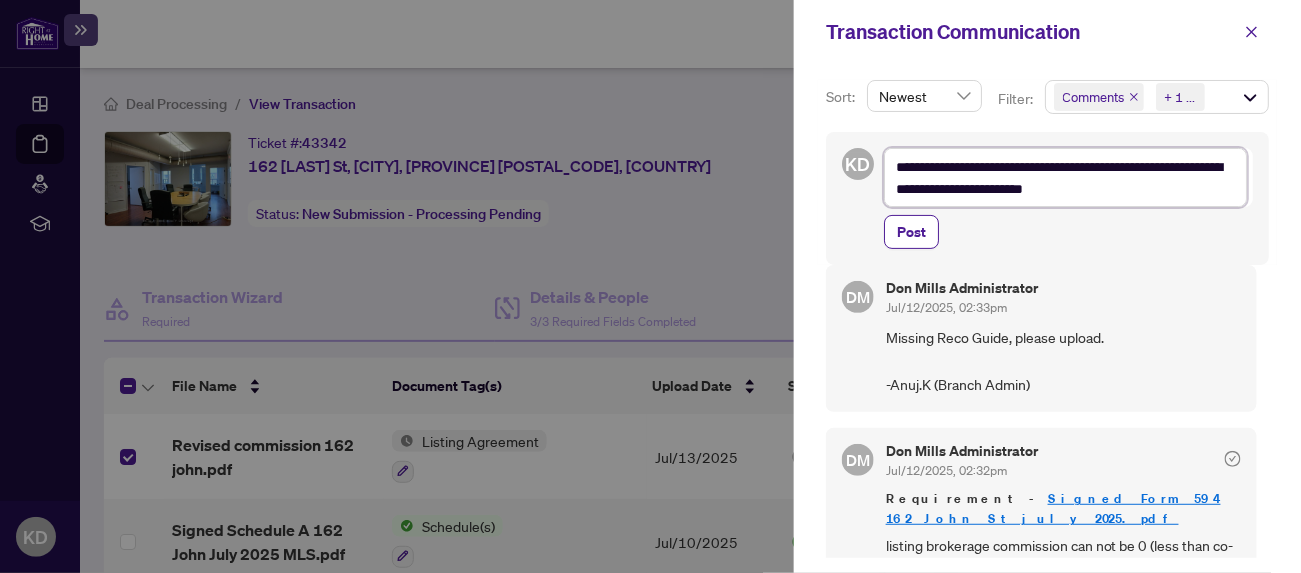 type on "**********" 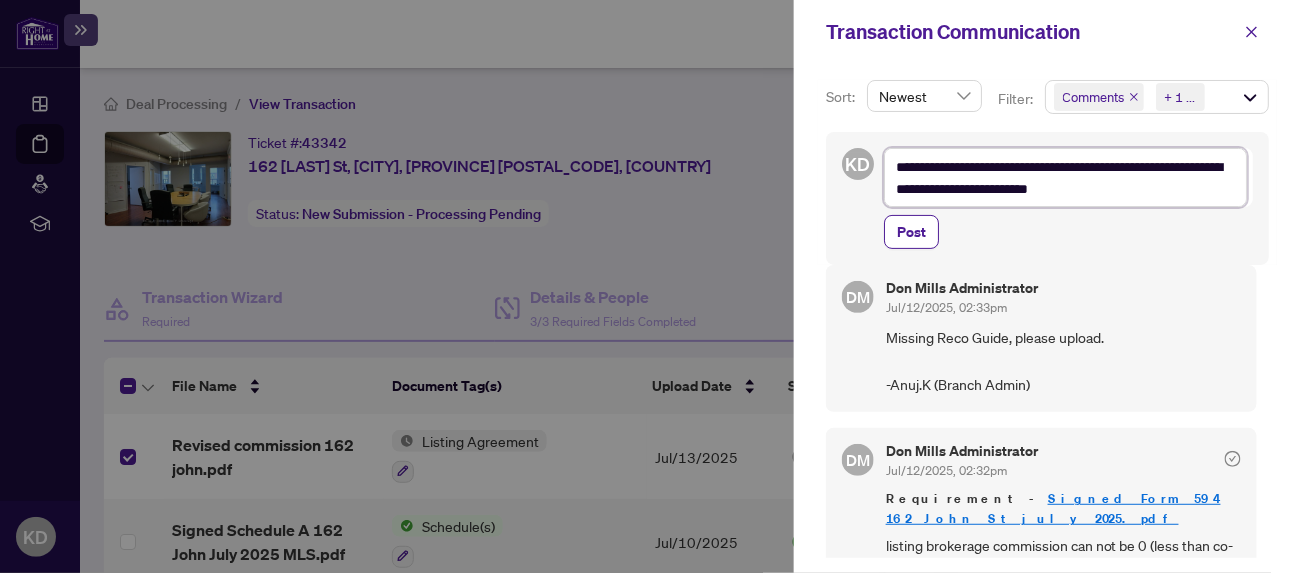 type on "**********" 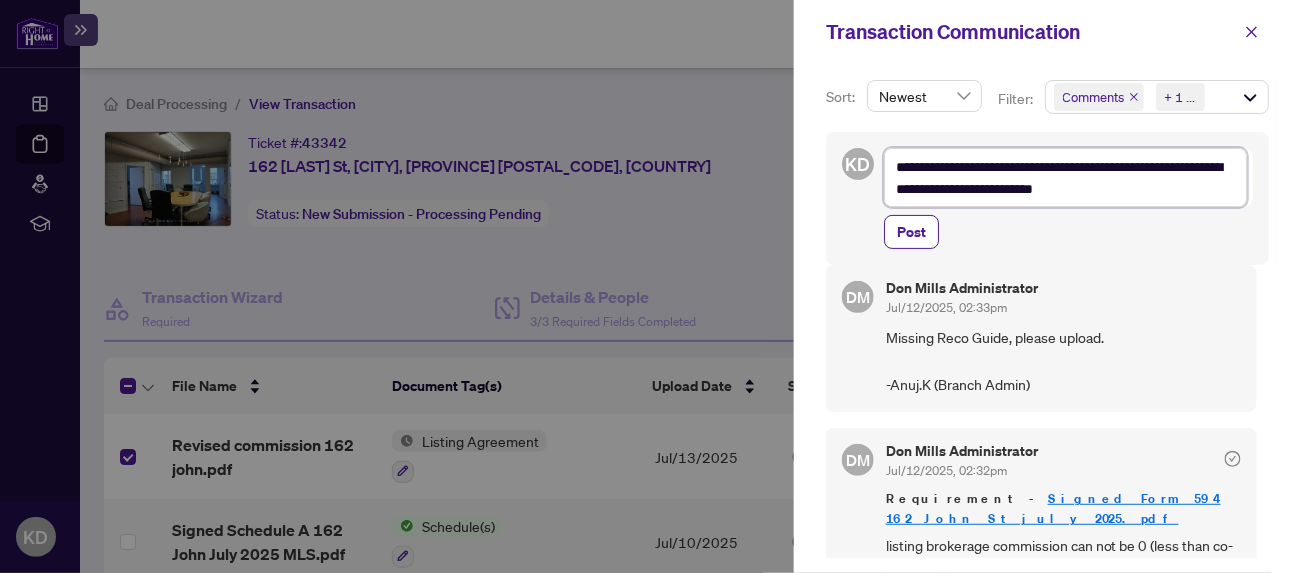 type on "**********" 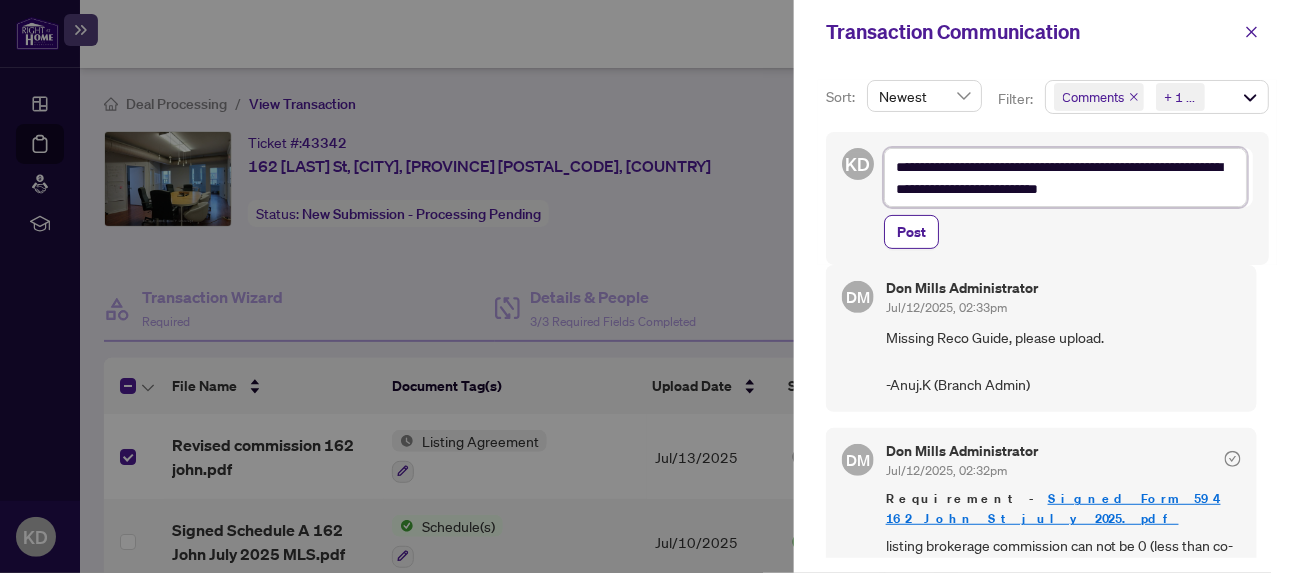 type on "**********" 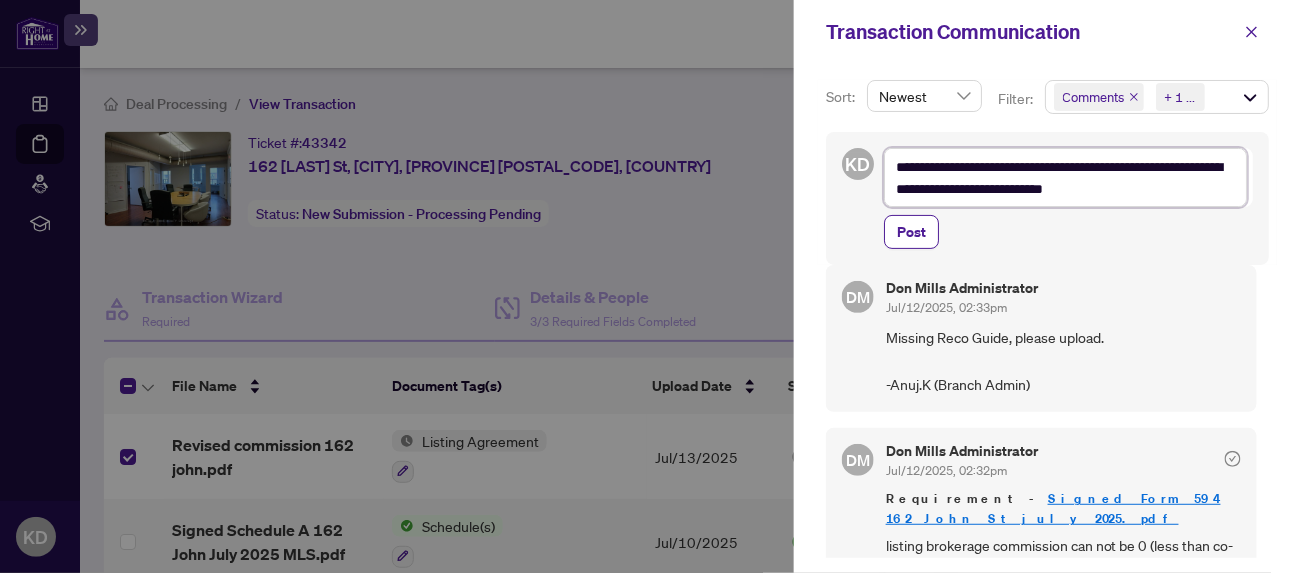 type on "**********" 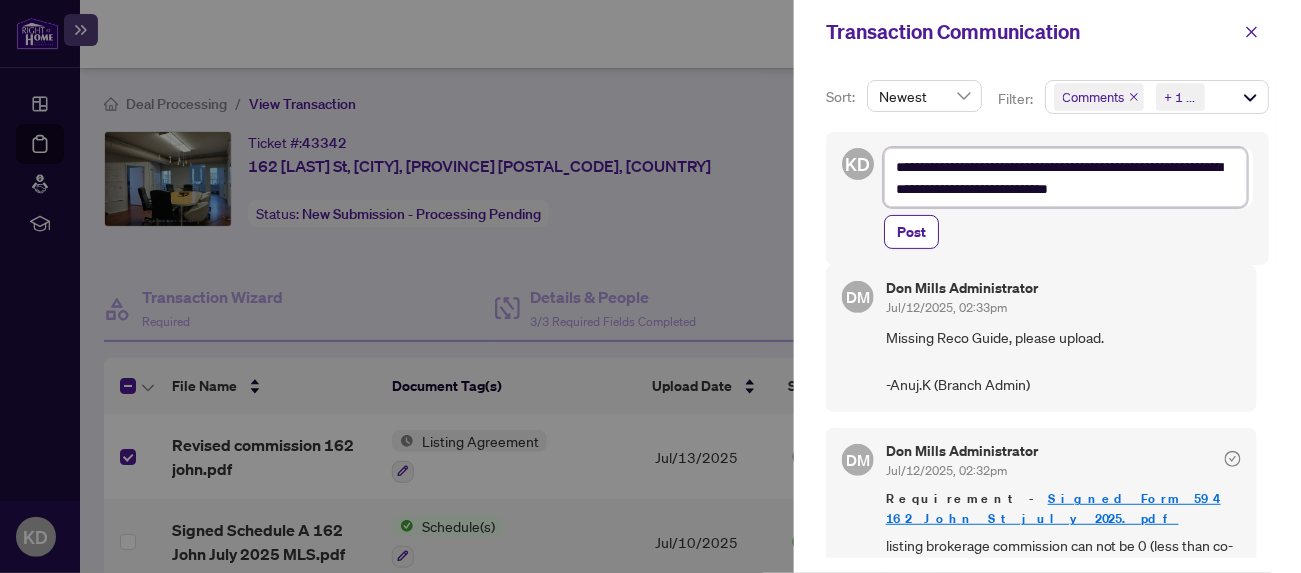 type 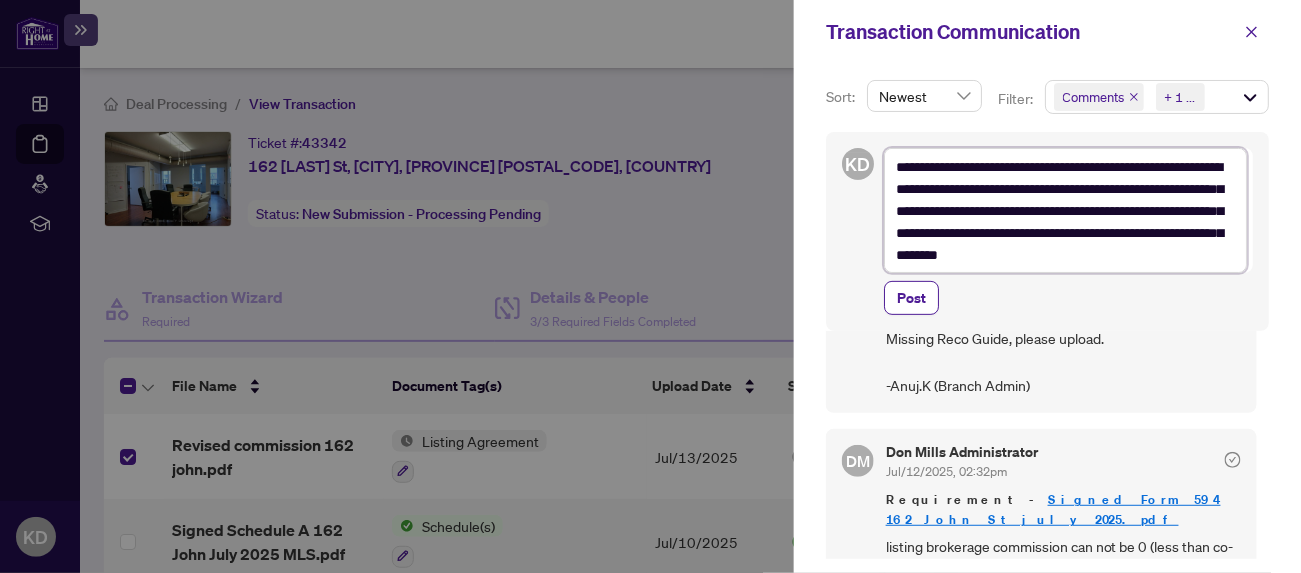 scroll, scrollTop: 111, scrollLeft: 0, axis: vertical 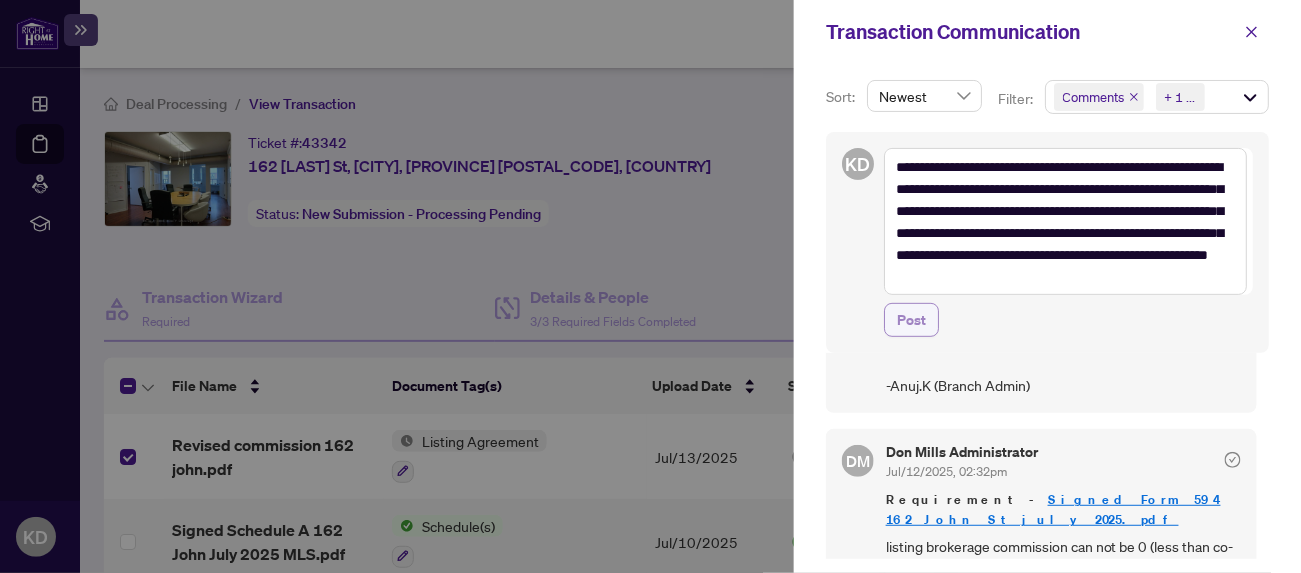 click on "Post" at bounding box center [911, 320] 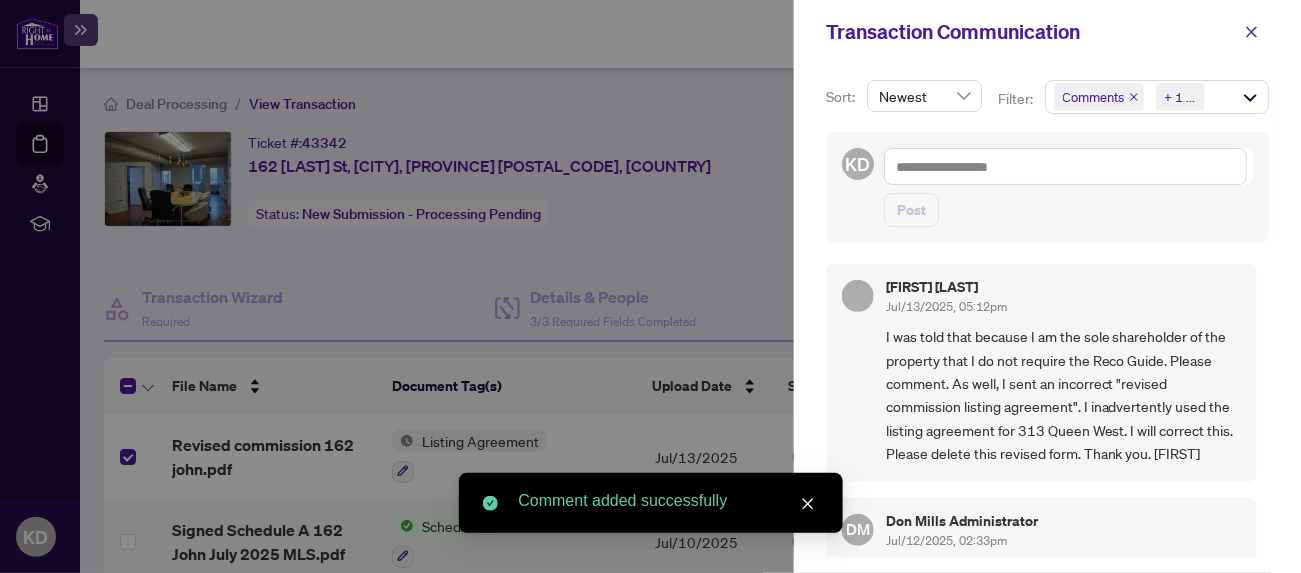 scroll, scrollTop: 1, scrollLeft: 0, axis: vertical 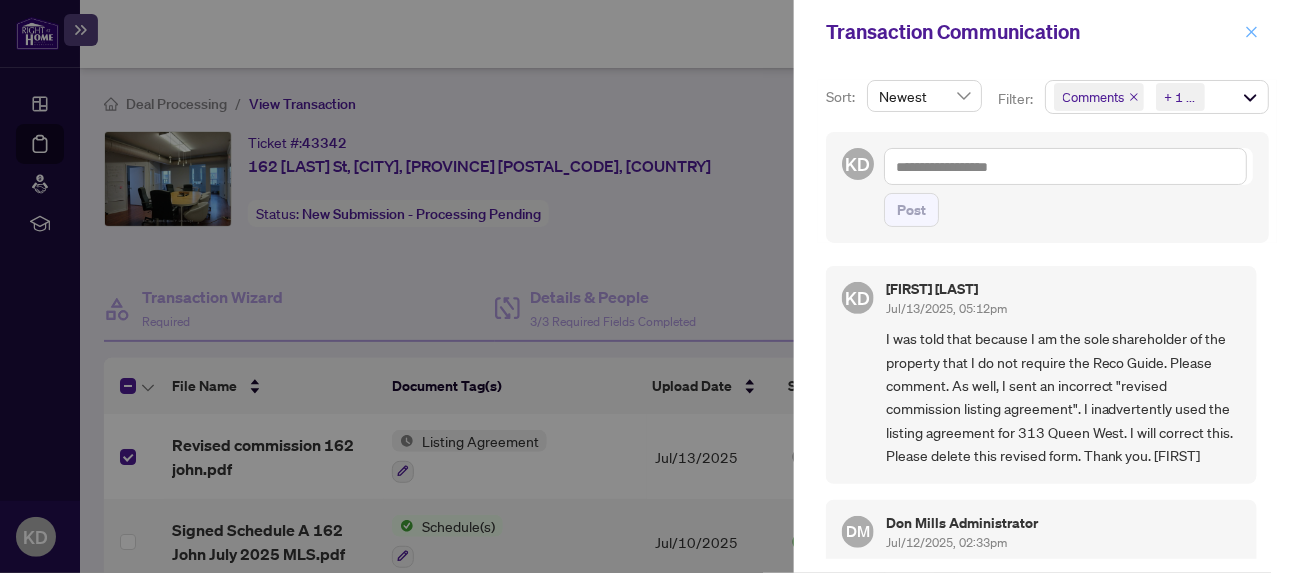 click at bounding box center [1252, 32] 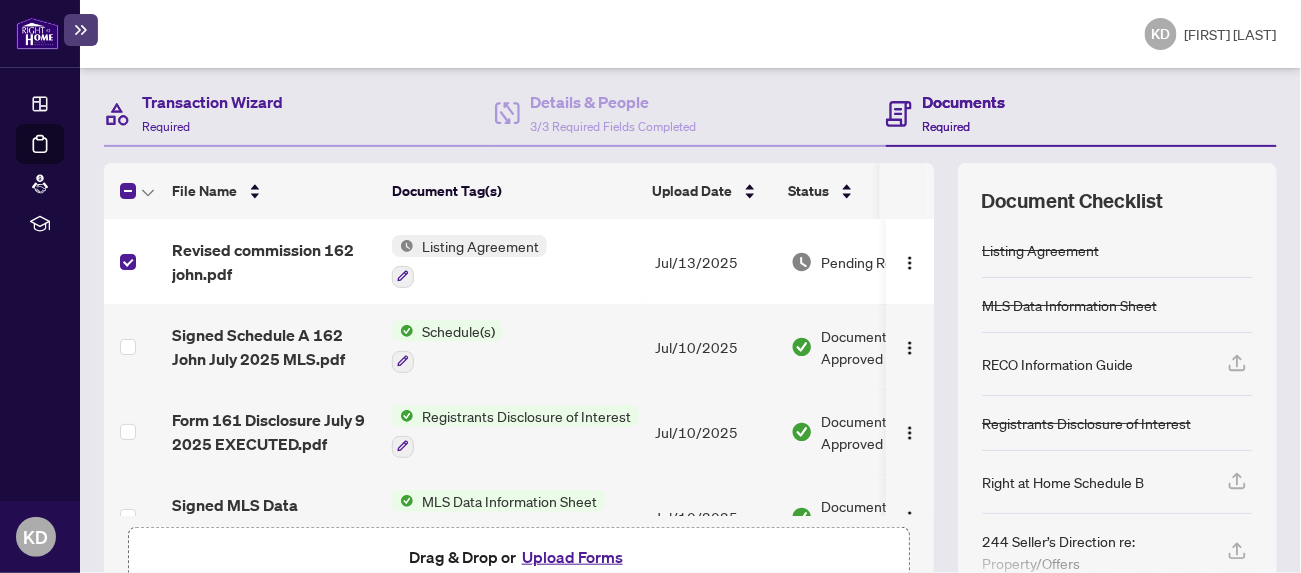scroll, scrollTop: 200, scrollLeft: 0, axis: vertical 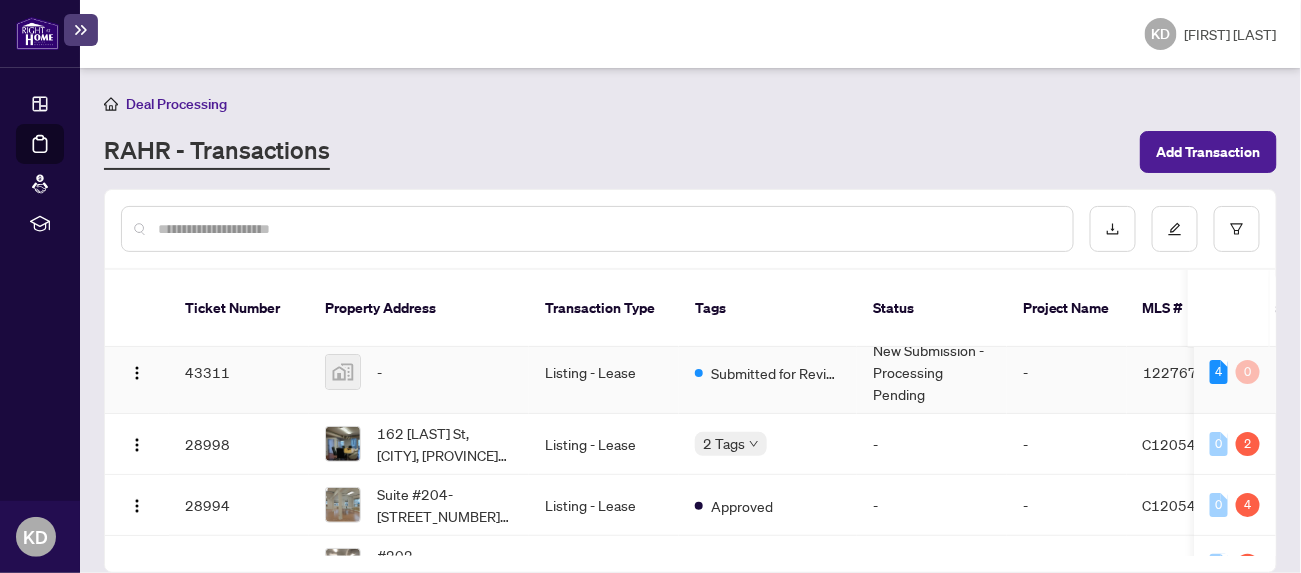 click on "-" at bounding box center (419, 372) 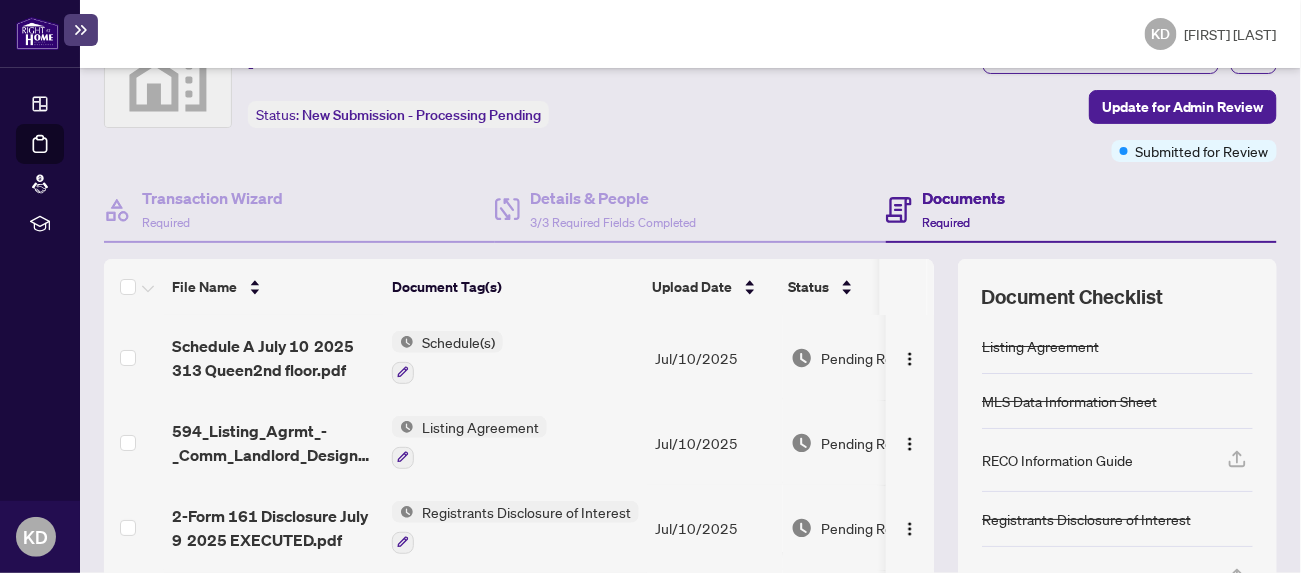 scroll, scrollTop: 100, scrollLeft: 0, axis: vertical 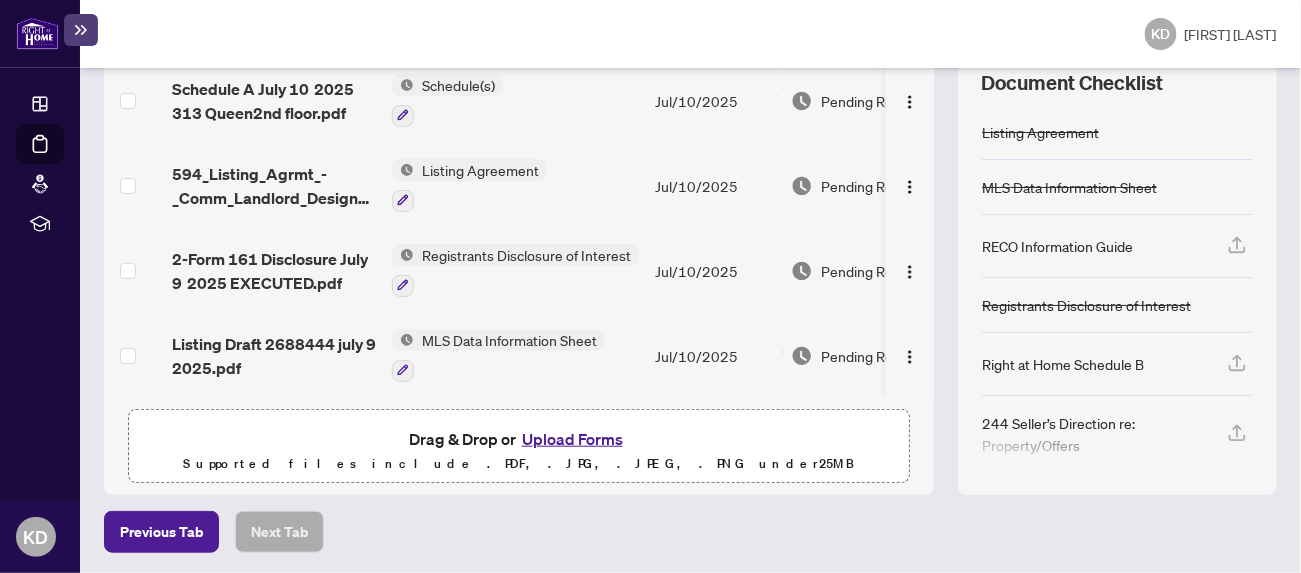 click on "Upload Forms" at bounding box center [572, 439] 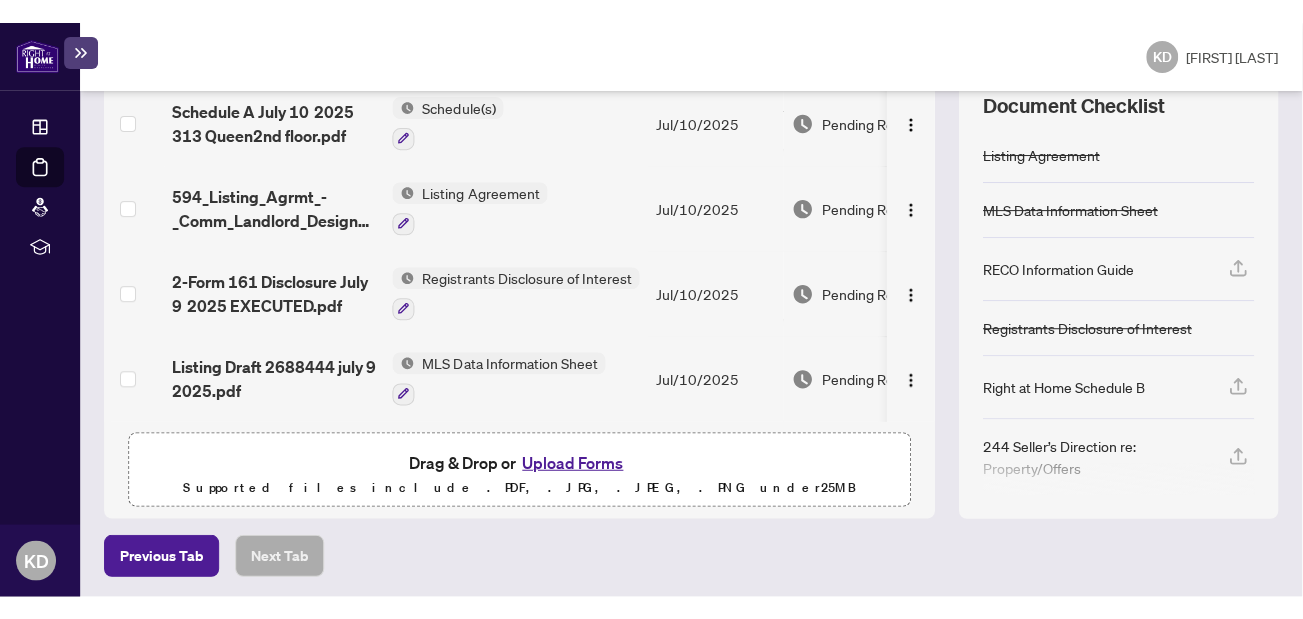 scroll, scrollTop: 267, scrollLeft: 0, axis: vertical 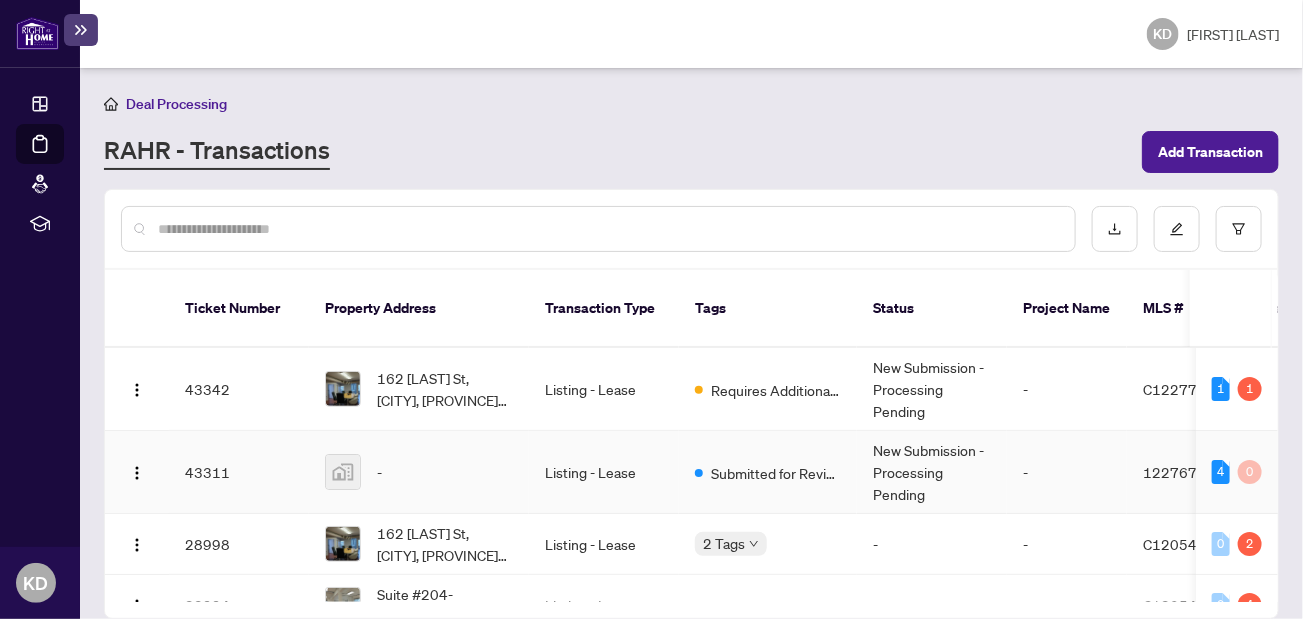 click on "43311" at bounding box center (239, 472) 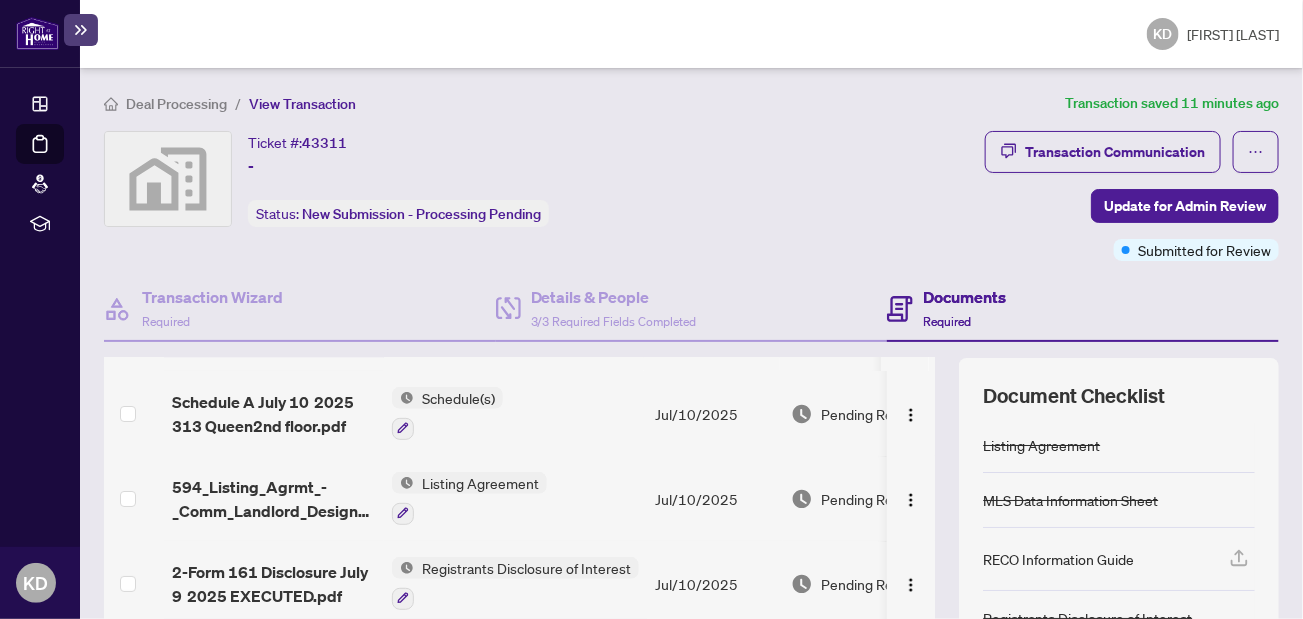 scroll, scrollTop: 46, scrollLeft: 0, axis: vertical 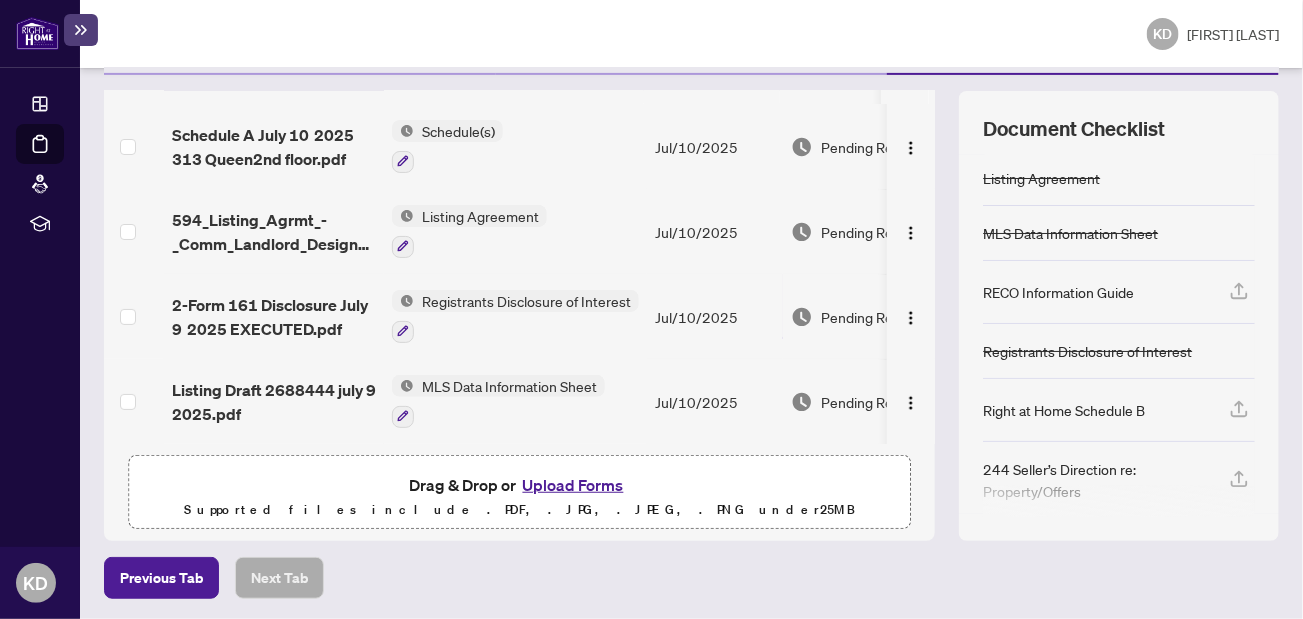 click on "Upload Forms" at bounding box center [573, 485] 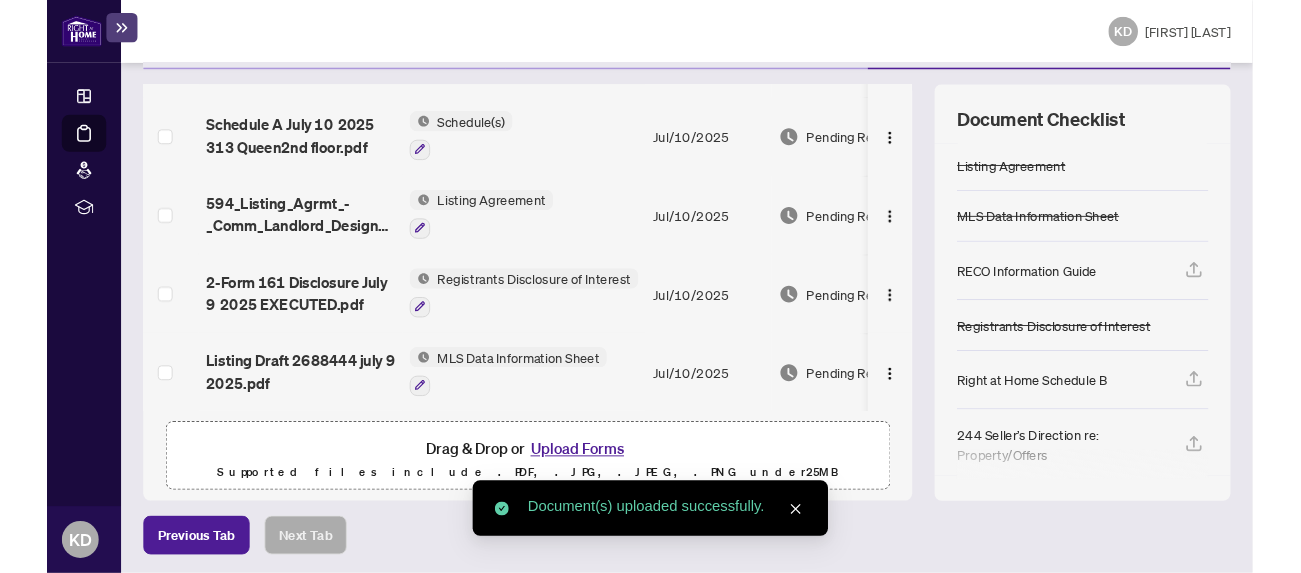 scroll, scrollTop: 126, scrollLeft: 0, axis: vertical 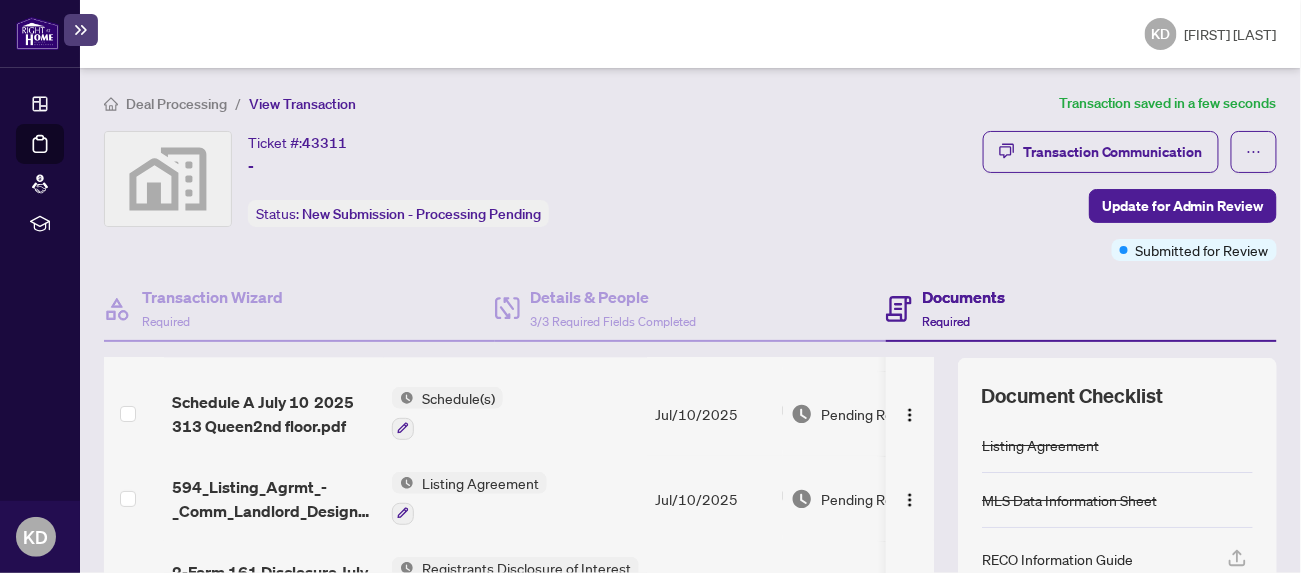 click on "Transaction Communication Update for Admin Review Submitted for Review" at bounding box center [1023, 196] 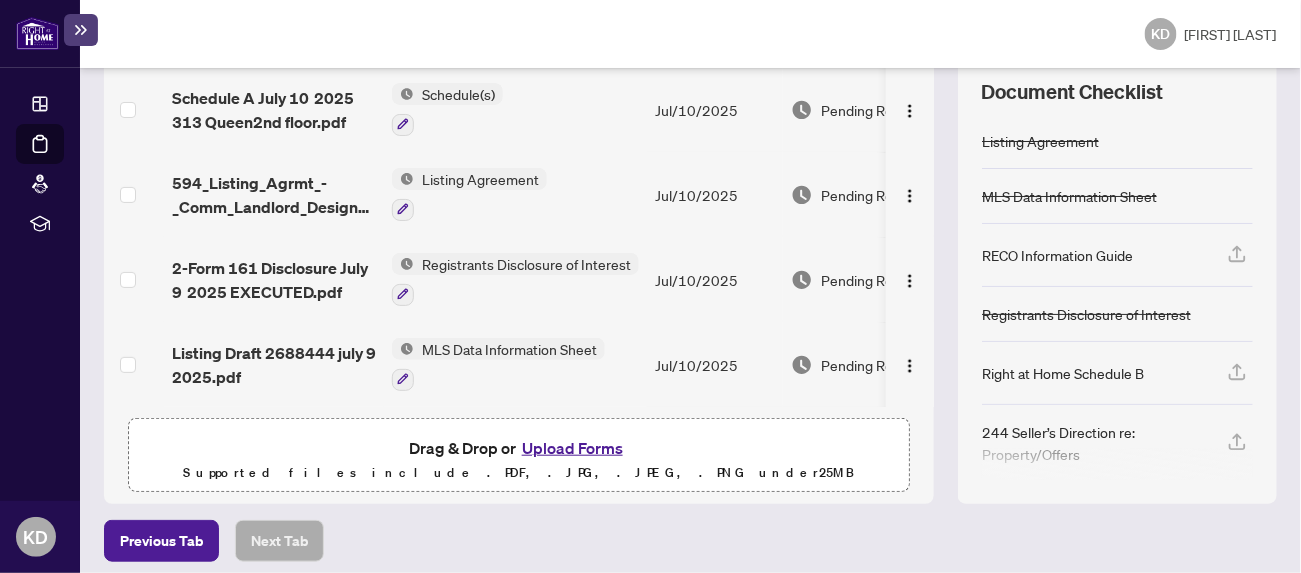 scroll, scrollTop: 313, scrollLeft: 0, axis: vertical 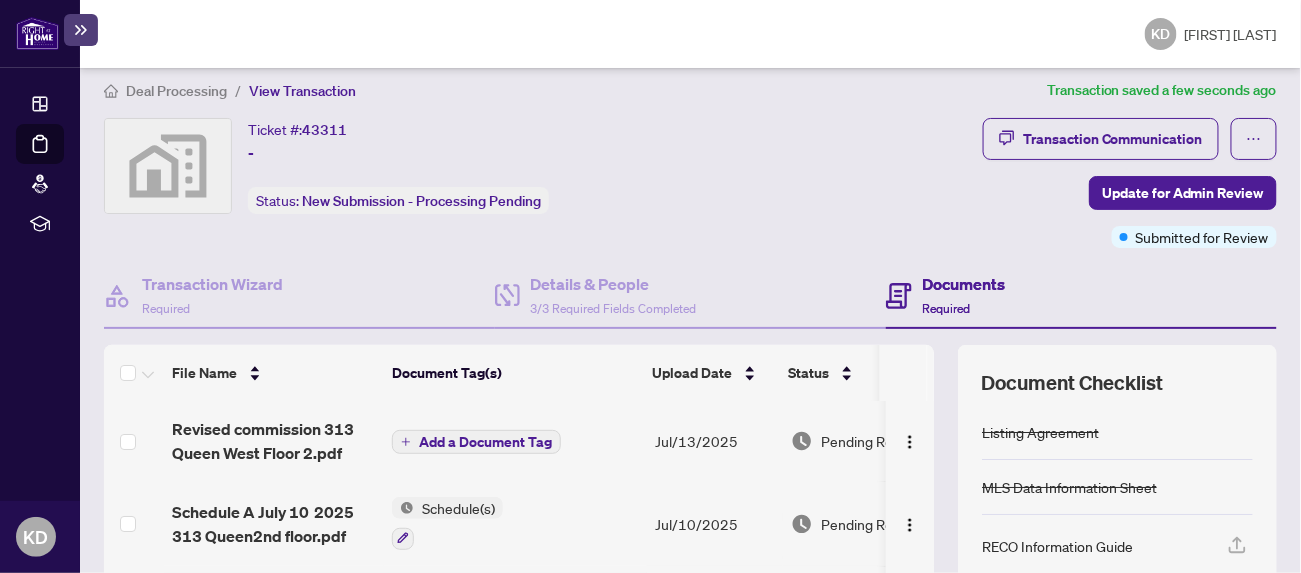 click on "Add a Document Tag" at bounding box center [485, 442] 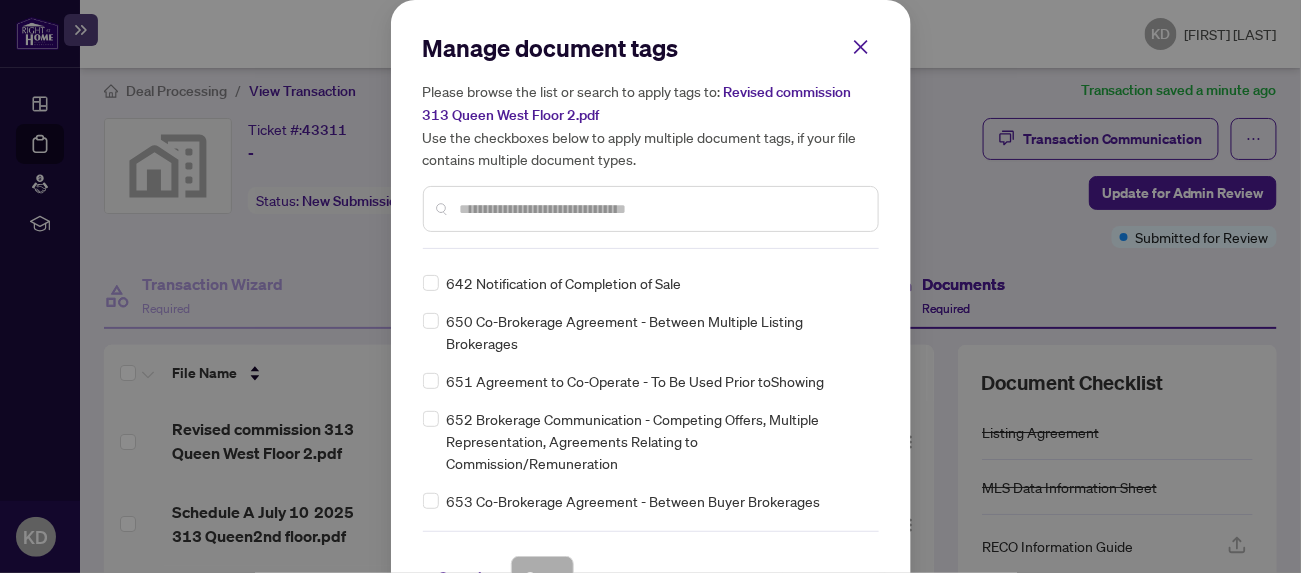scroll, scrollTop: 12900, scrollLeft: 0, axis: vertical 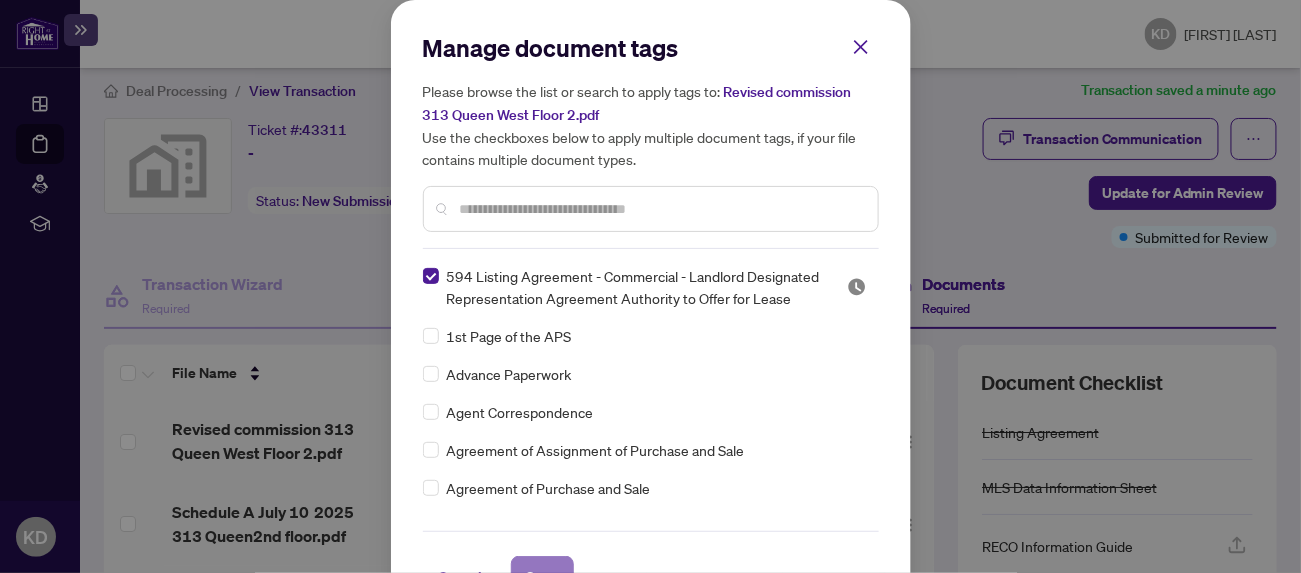 click on "Save" at bounding box center [542, 577] 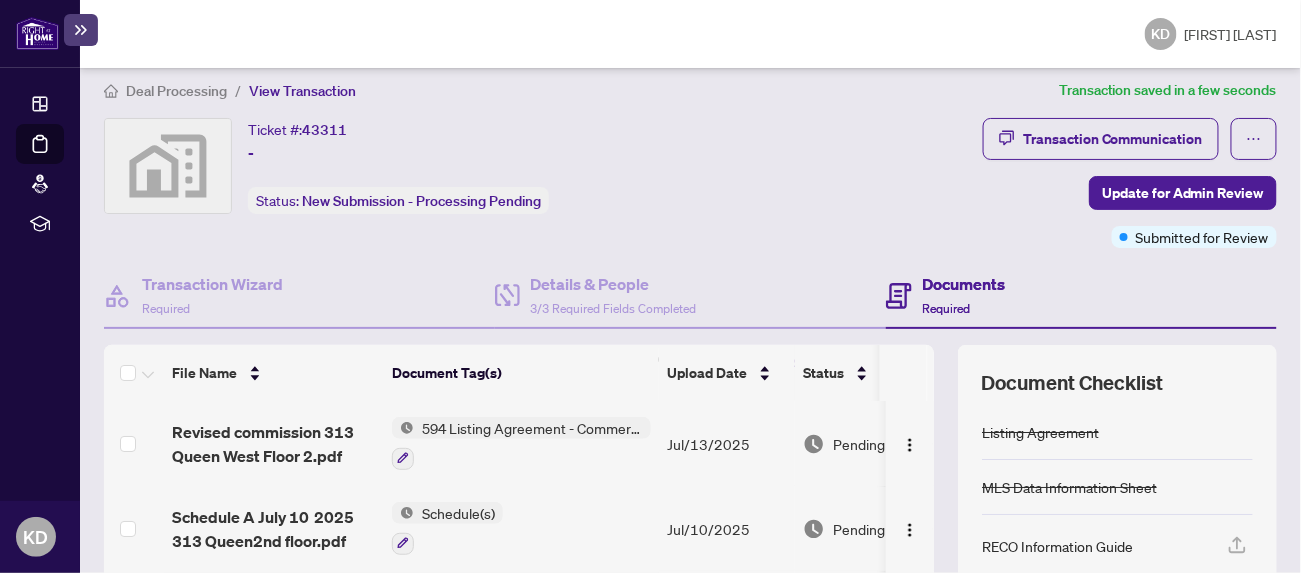 scroll, scrollTop: 0, scrollLeft: 0, axis: both 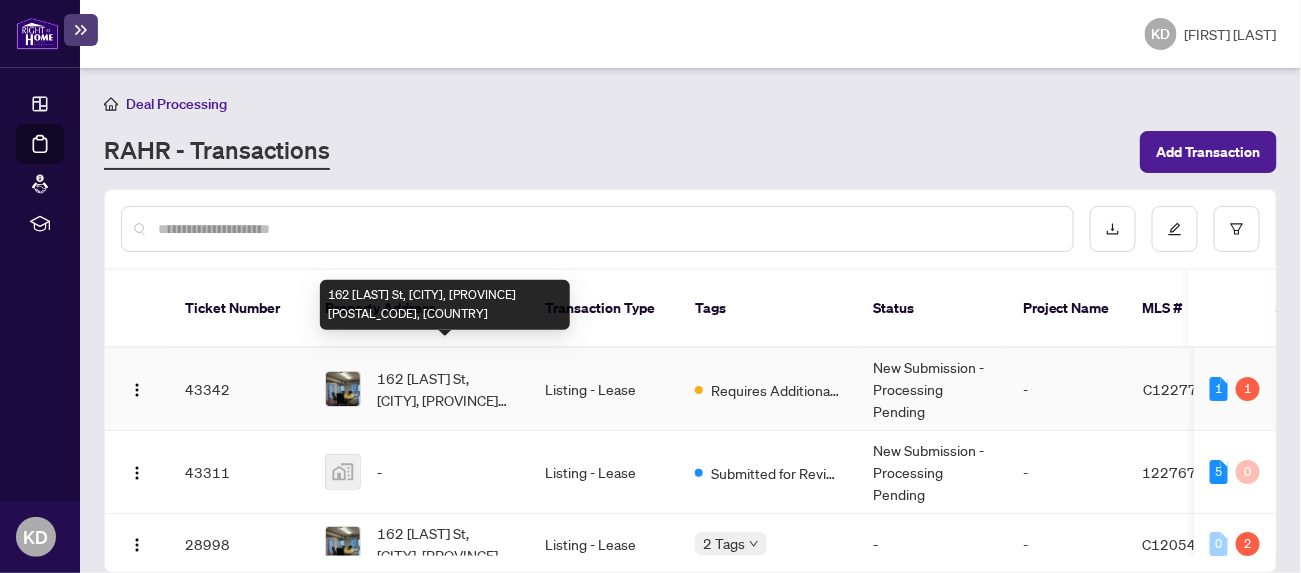 click on "162 John St, Toronto, Ontario M5V 2E5, Canada" at bounding box center (445, 389) 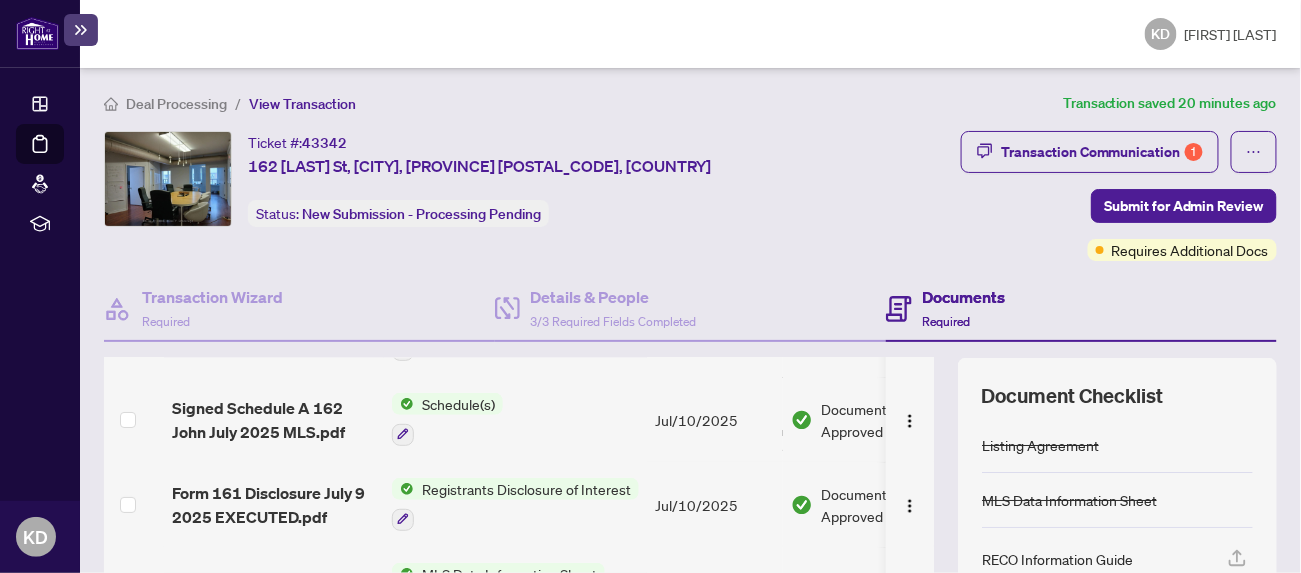 scroll, scrollTop: 130, scrollLeft: 0, axis: vertical 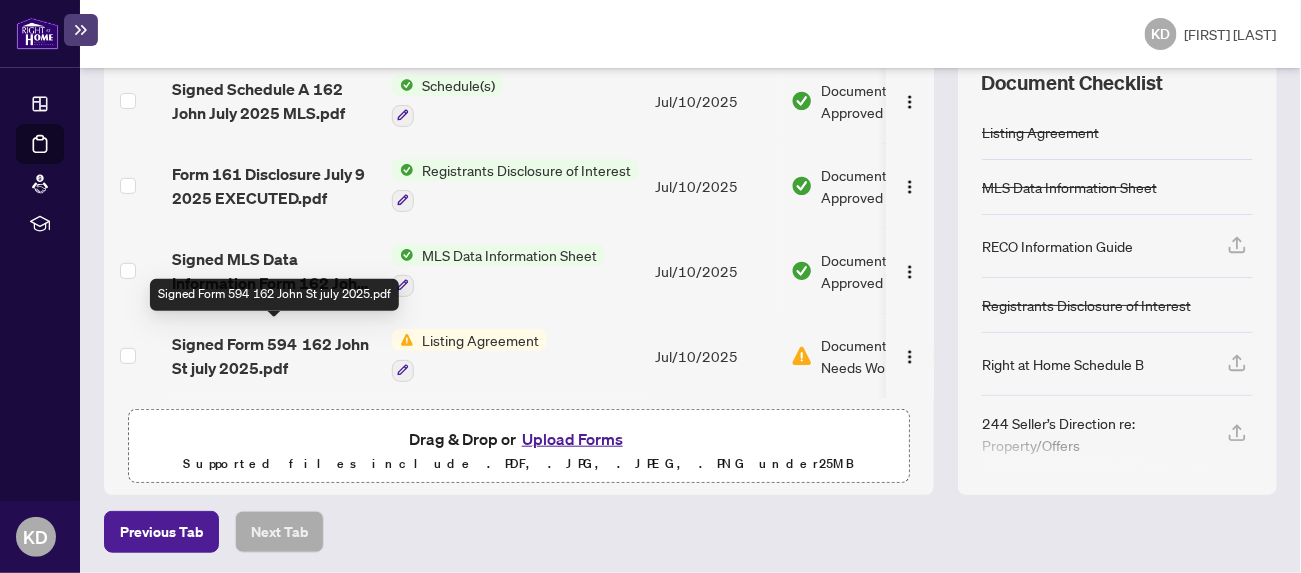 click on "Signed Form 594 162 John St july 2025.pdf" at bounding box center [274, 356] 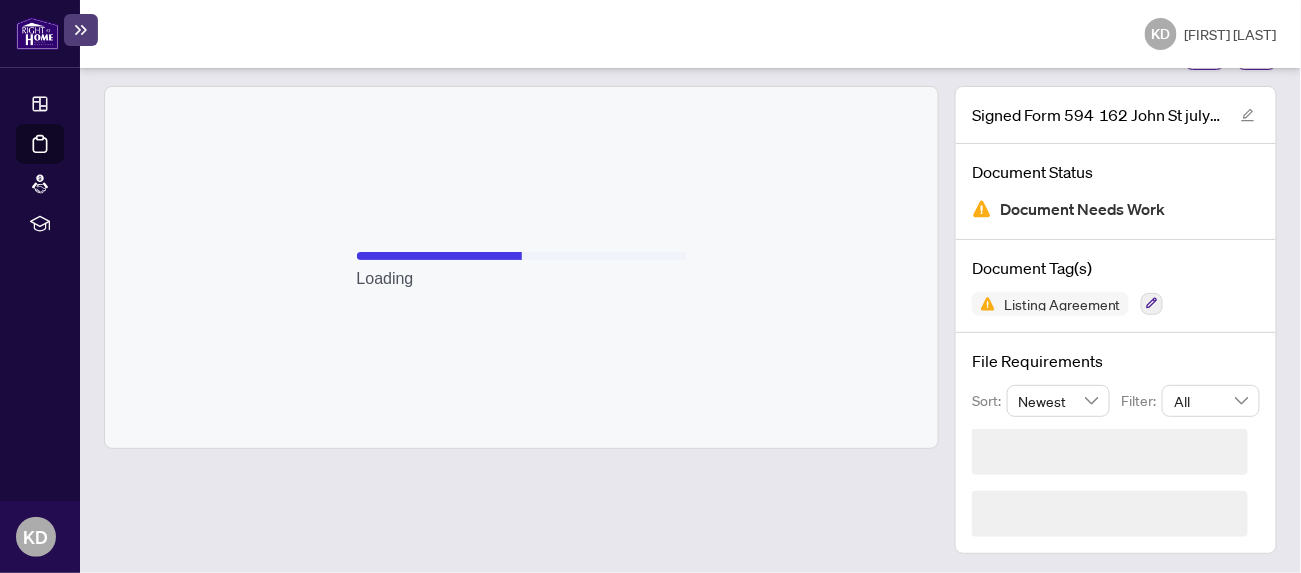 scroll, scrollTop: 173, scrollLeft: 0, axis: vertical 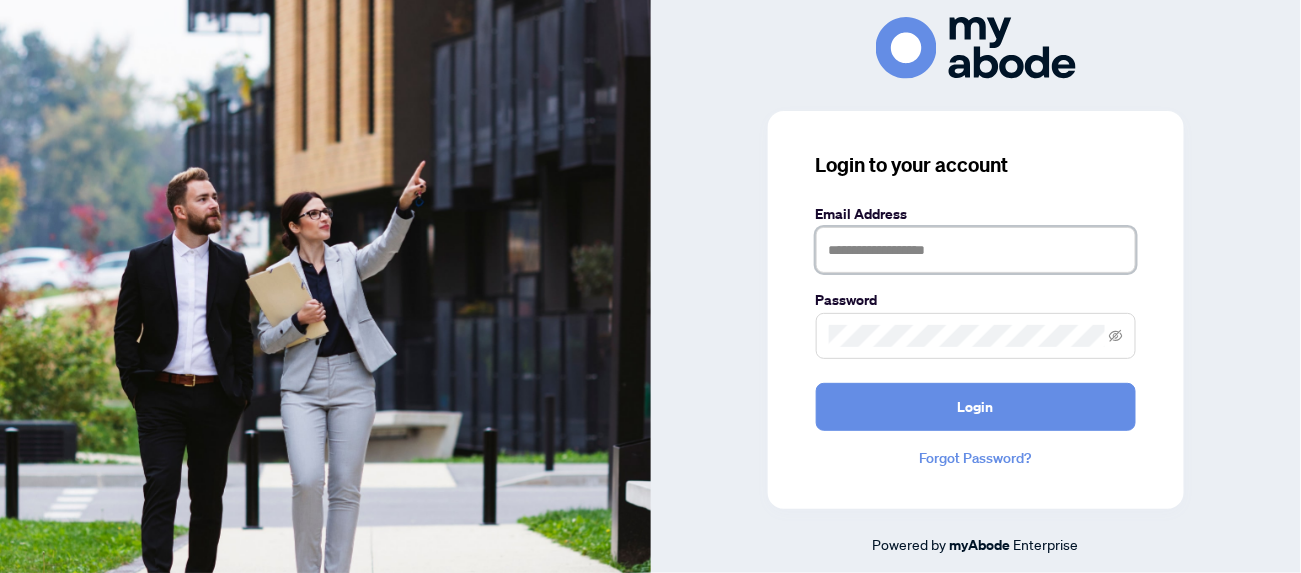 click at bounding box center [976, 250] 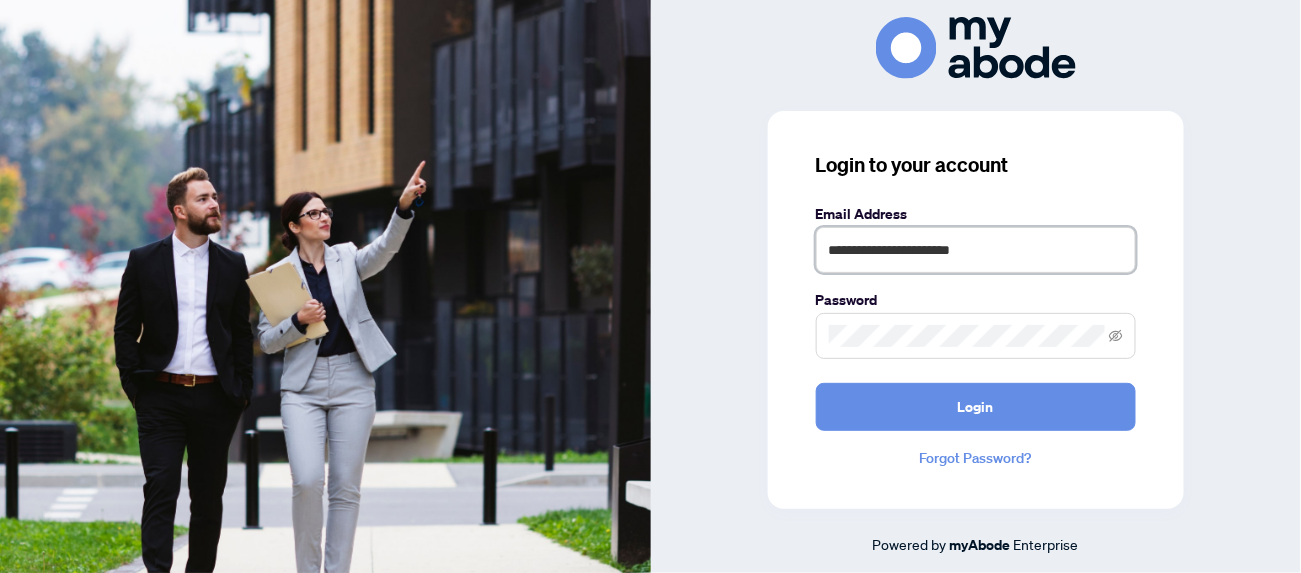 type on "**********" 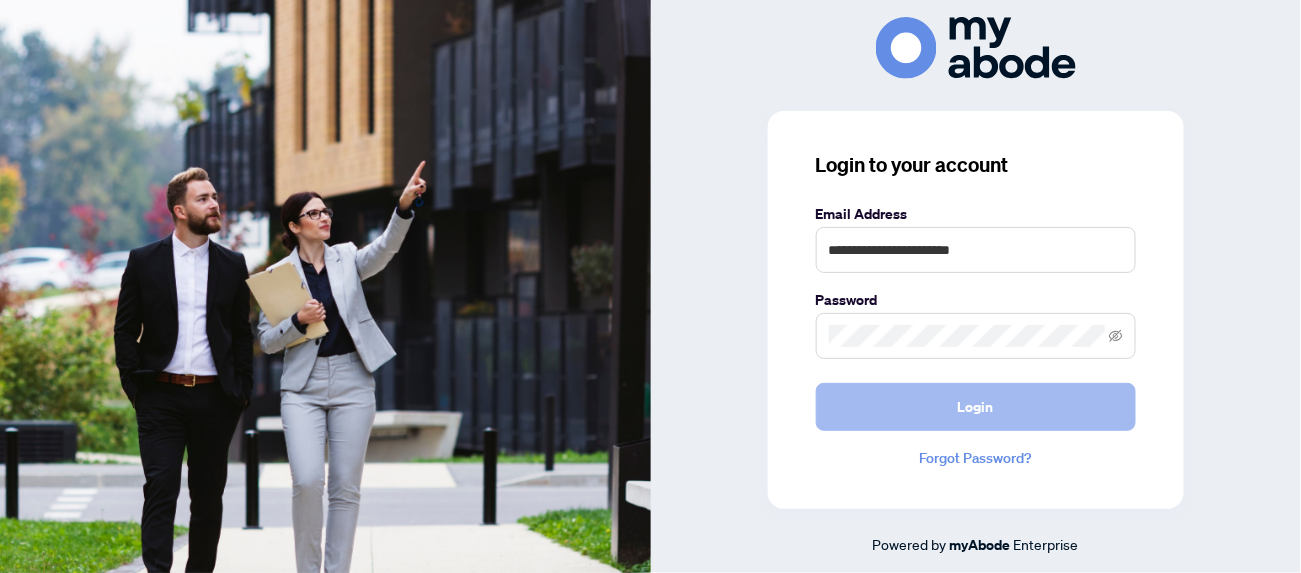click on "Login" at bounding box center (976, 407) 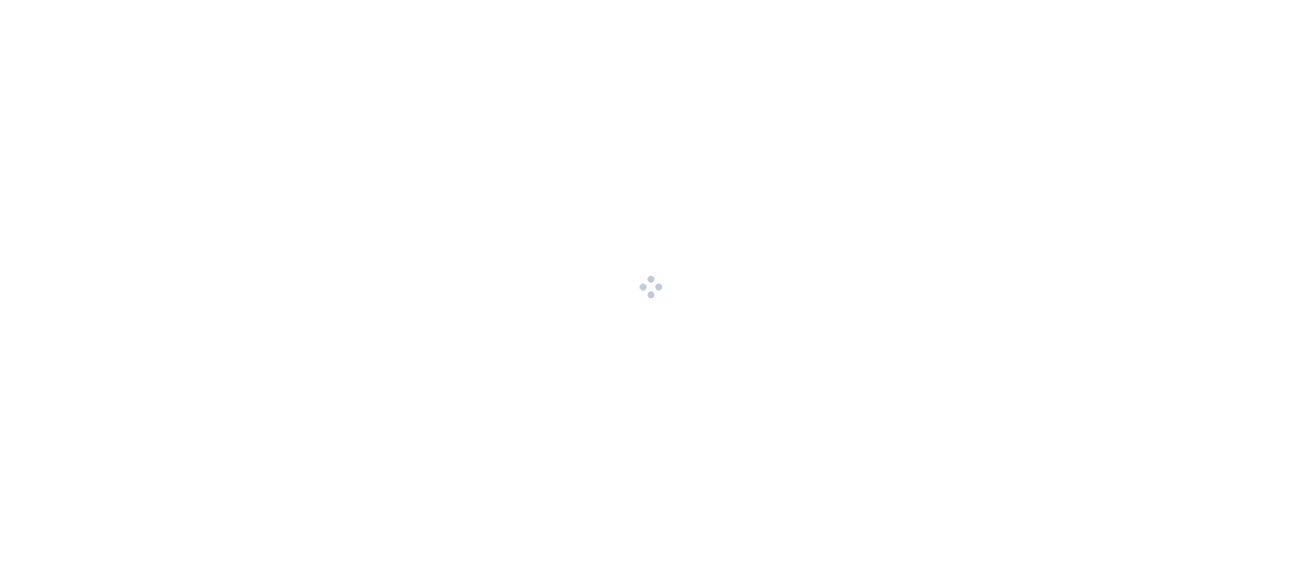scroll, scrollTop: 0, scrollLeft: 0, axis: both 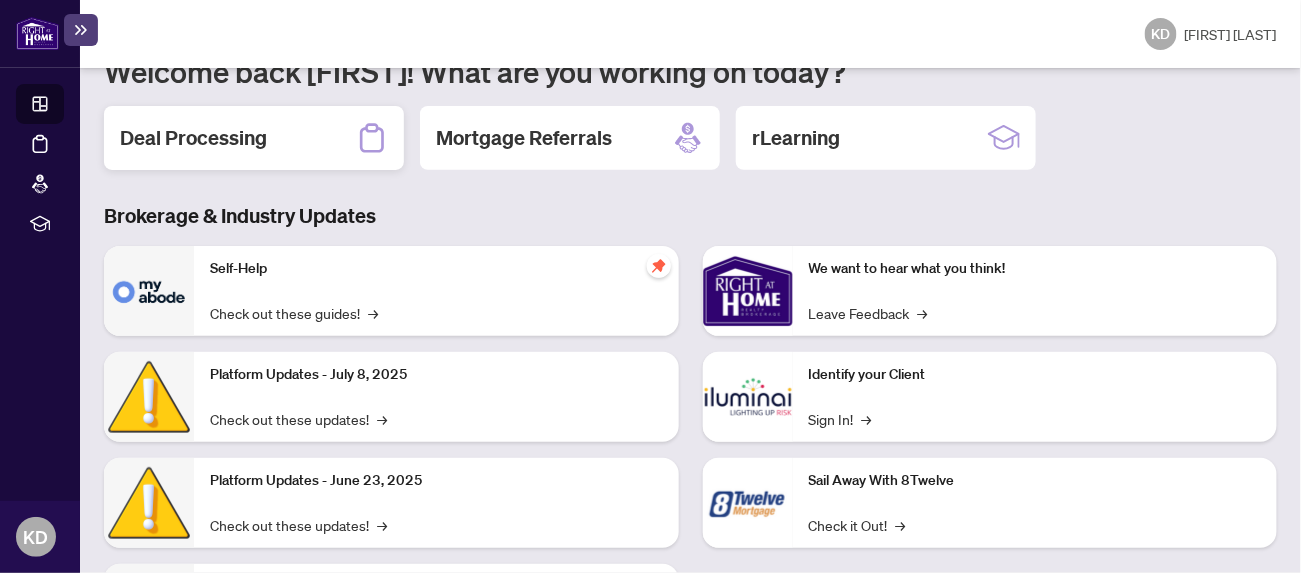 click on "Deal Processing" at bounding box center [193, 138] 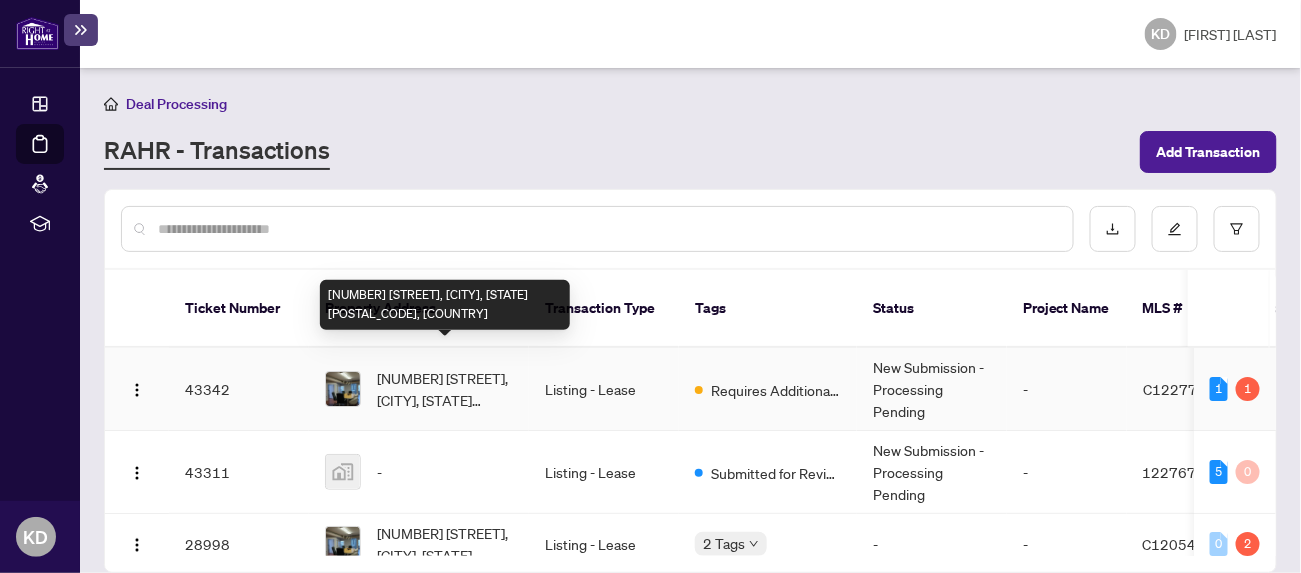 click on "162 John St, Toronto, Ontario M5V 2E5, Canada" at bounding box center (445, 389) 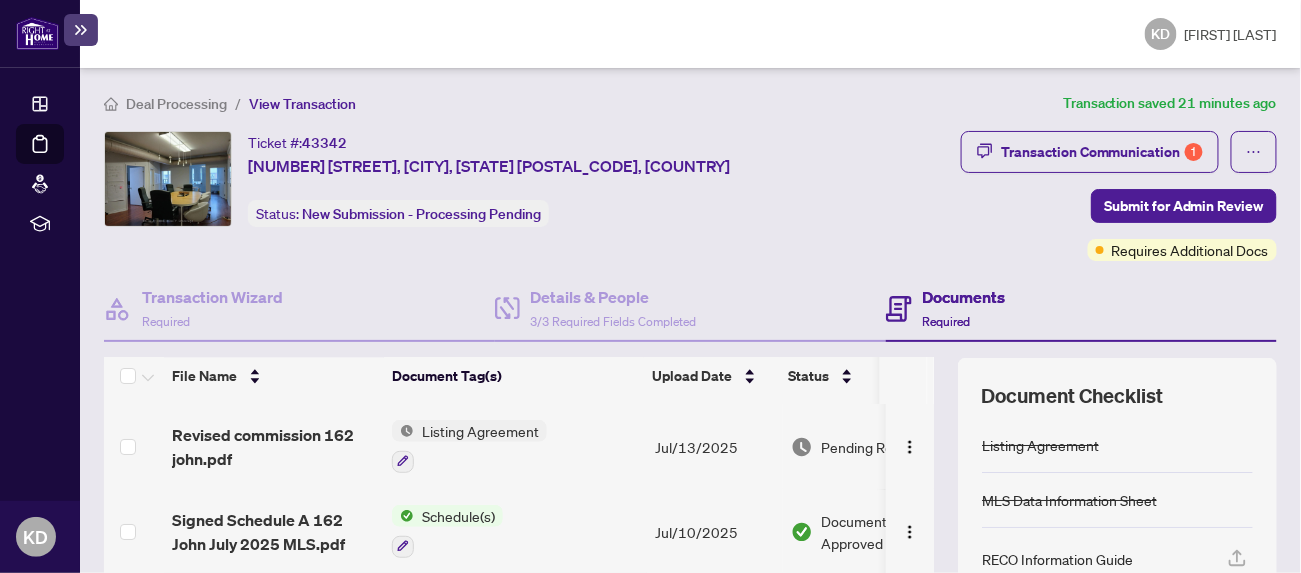 scroll, scrollTop: 0, scrollLeft: 0, axis: both 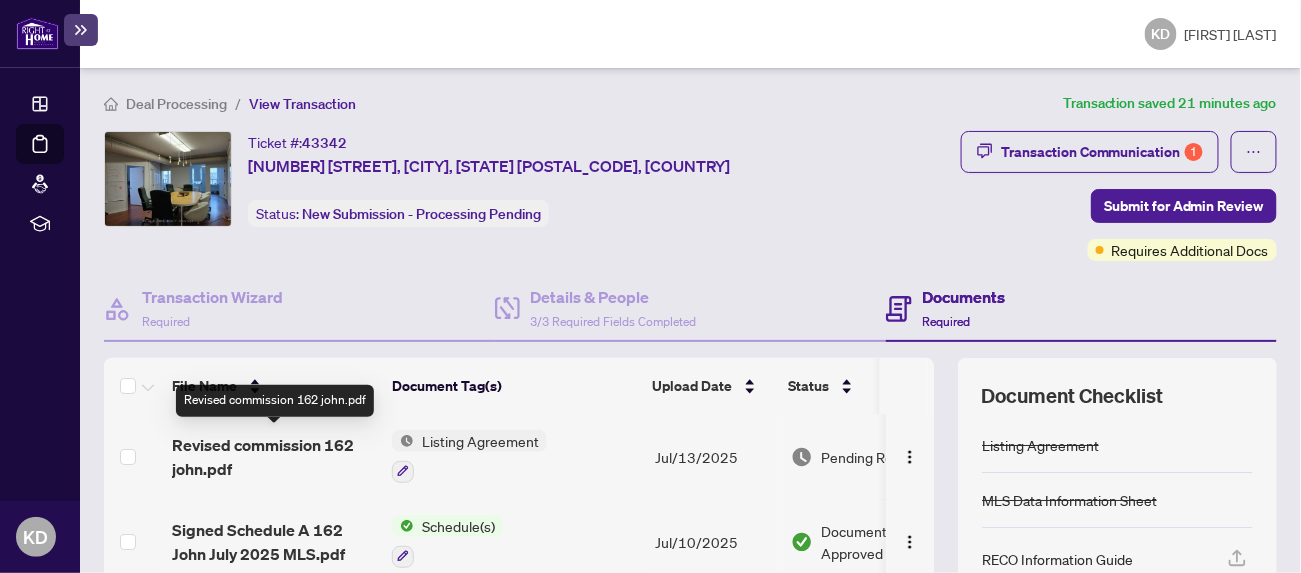 click on "Revised commission 162 john.pdf" at bounding box center [274, 457] 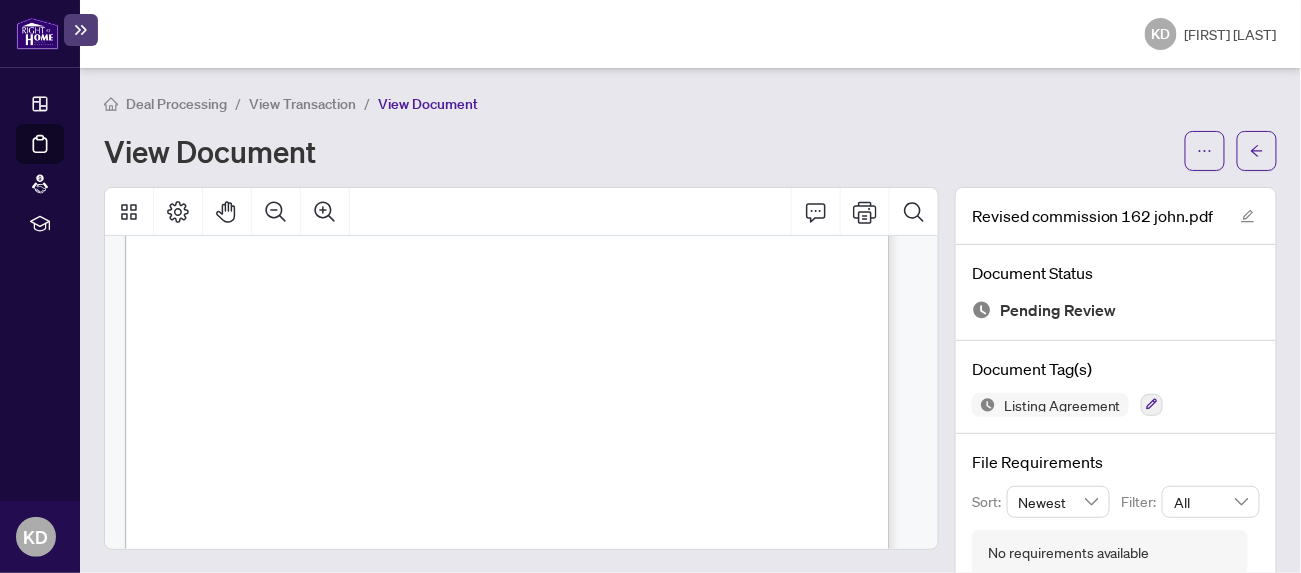 scroll, scrollTop: 400, scrollLeft: 0, axis: vertical 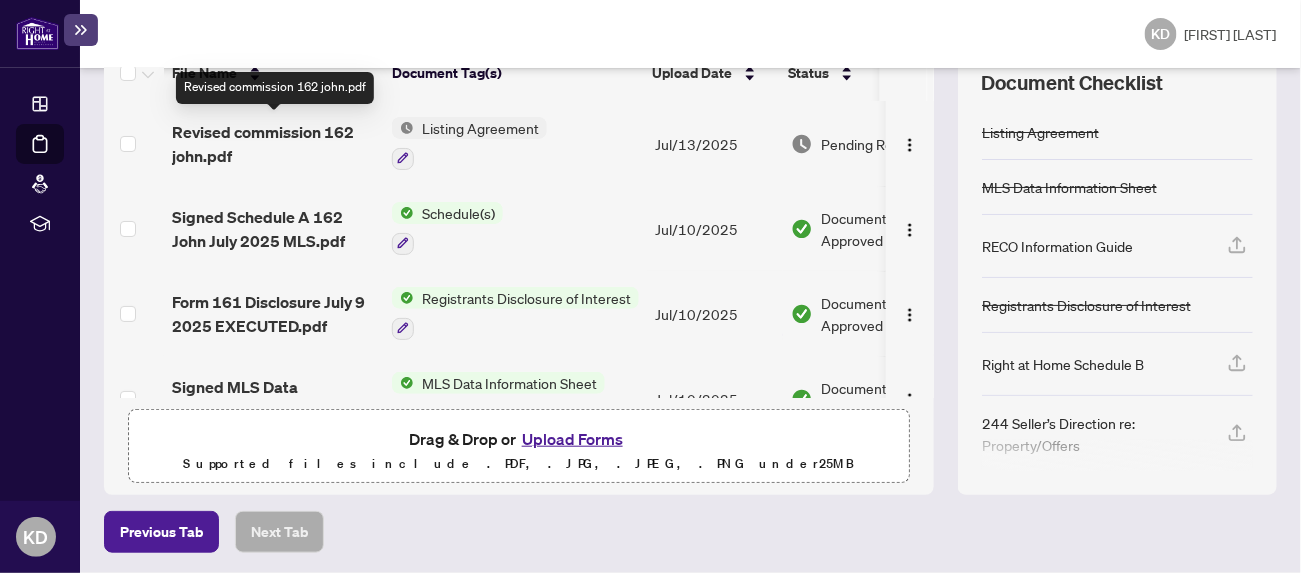 click on "Revised commission 162 john.pdf" at bounding box center (274, 144) 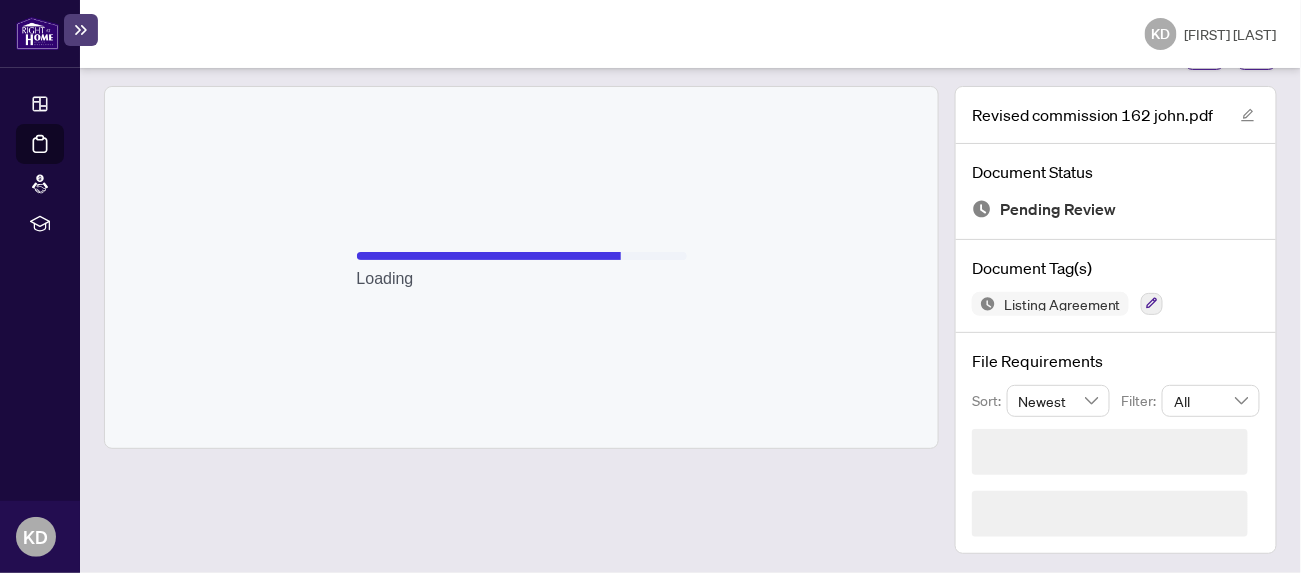 scroll, scrollTop: 39, scrollLeft: 0, axis: vertical 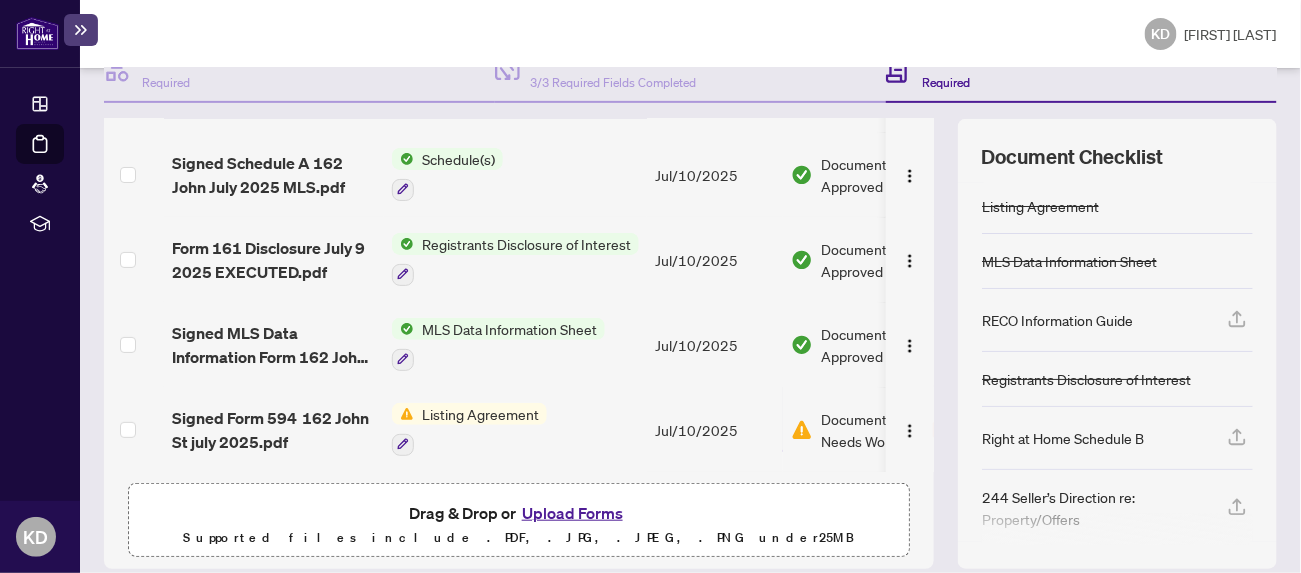 click on "Listing Agreement" at bounding box center [480, 414] 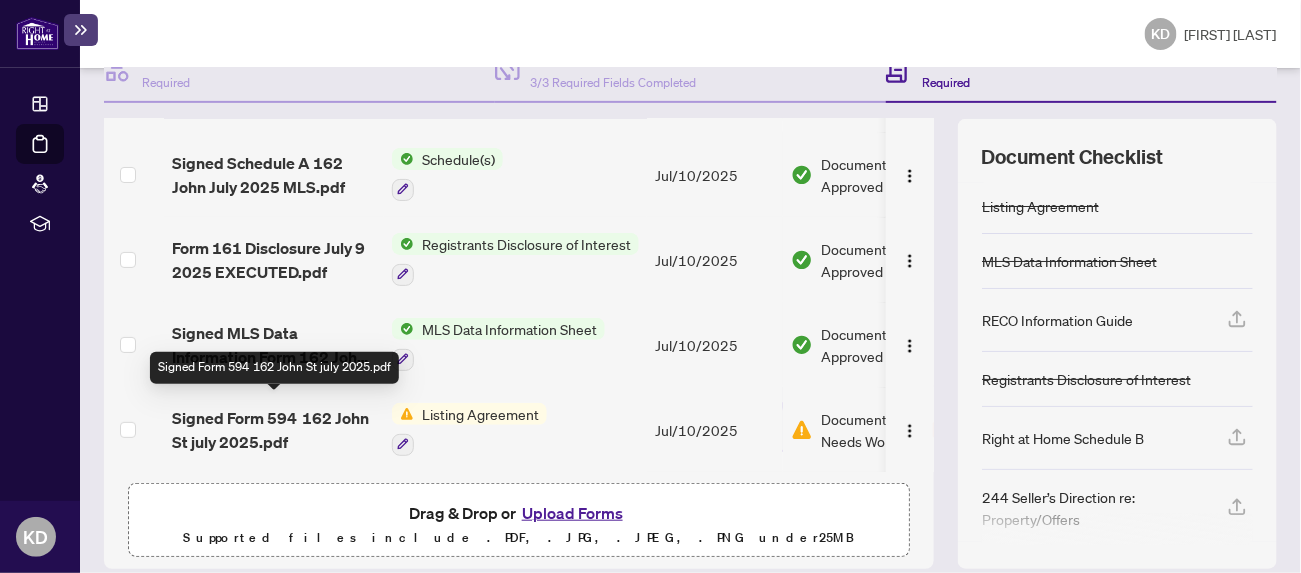 click on "Signed Form 594 162 John St july 2025.pdf" at bounding box center (274, 430) 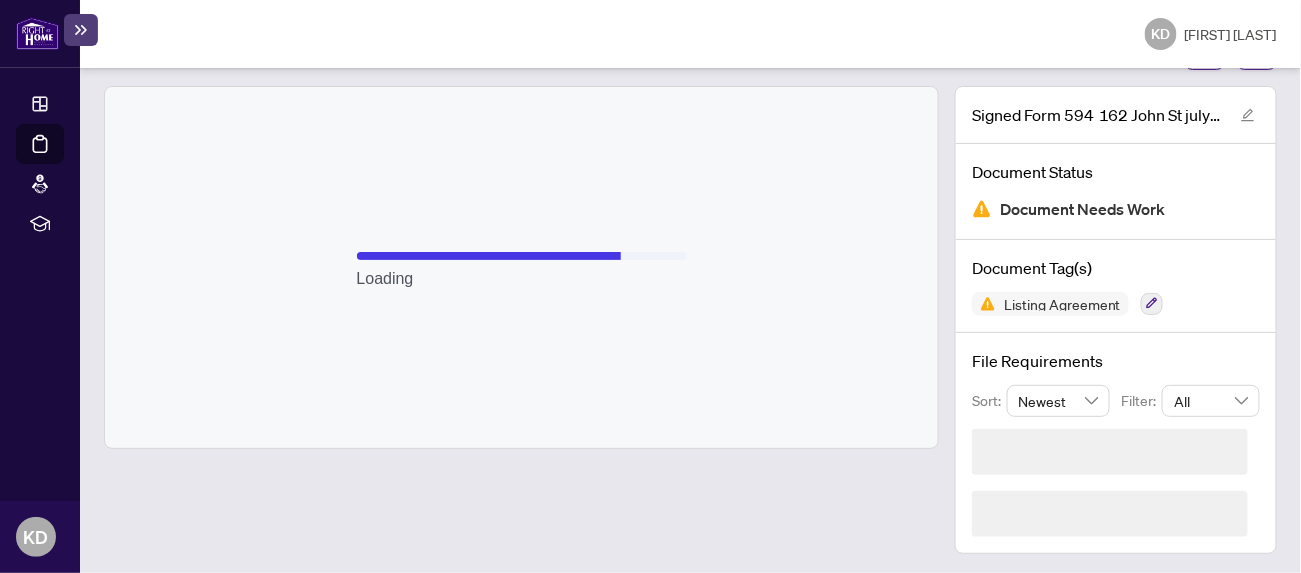 scroll, scrollTop: 173, scrollLeft: 0, axis: vertical 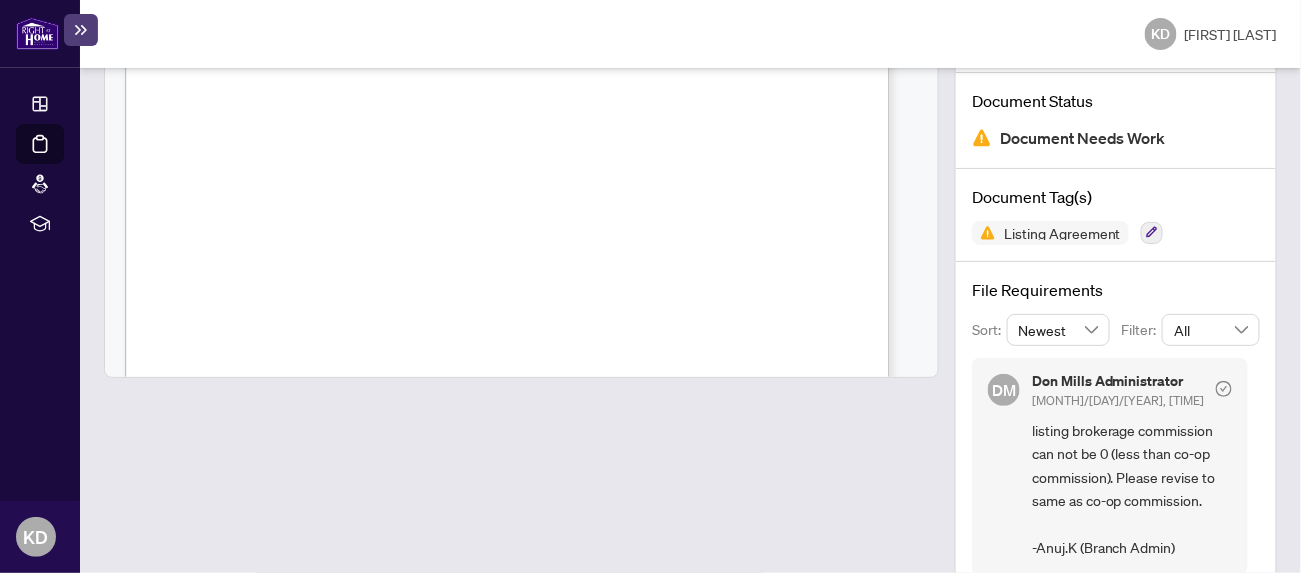 drag, startPoint x: 387, startPoint y: 124, endPoint x: 387, endPoint y: 144, distance: 20 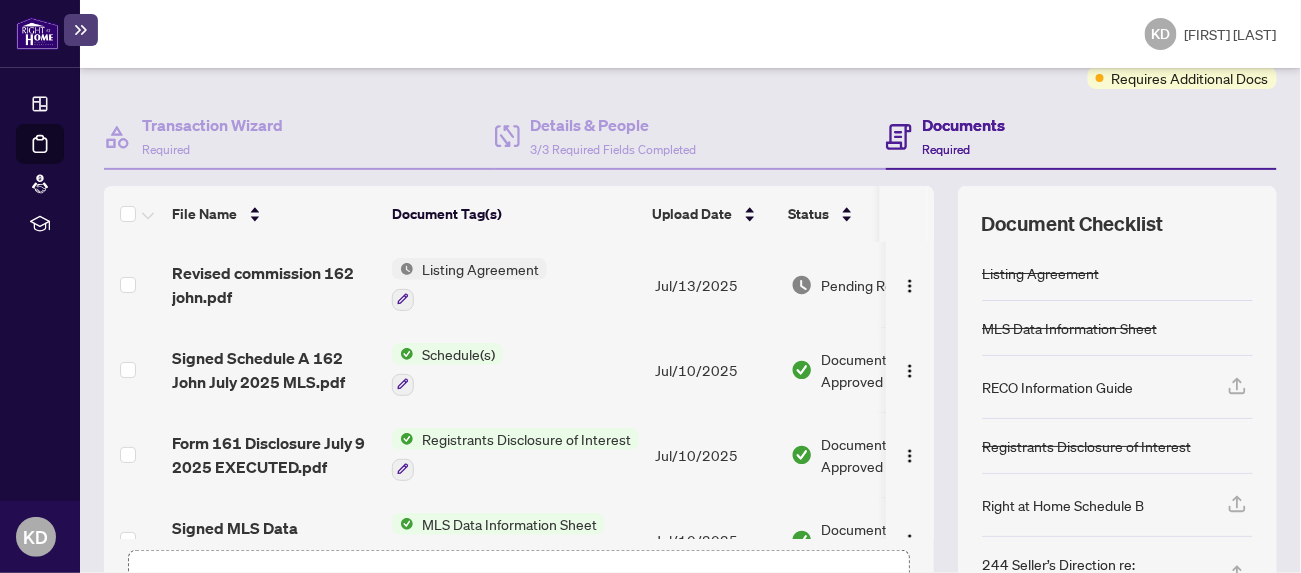 scroll, scrollTop: 0, scrollLeft: 0, axis: both 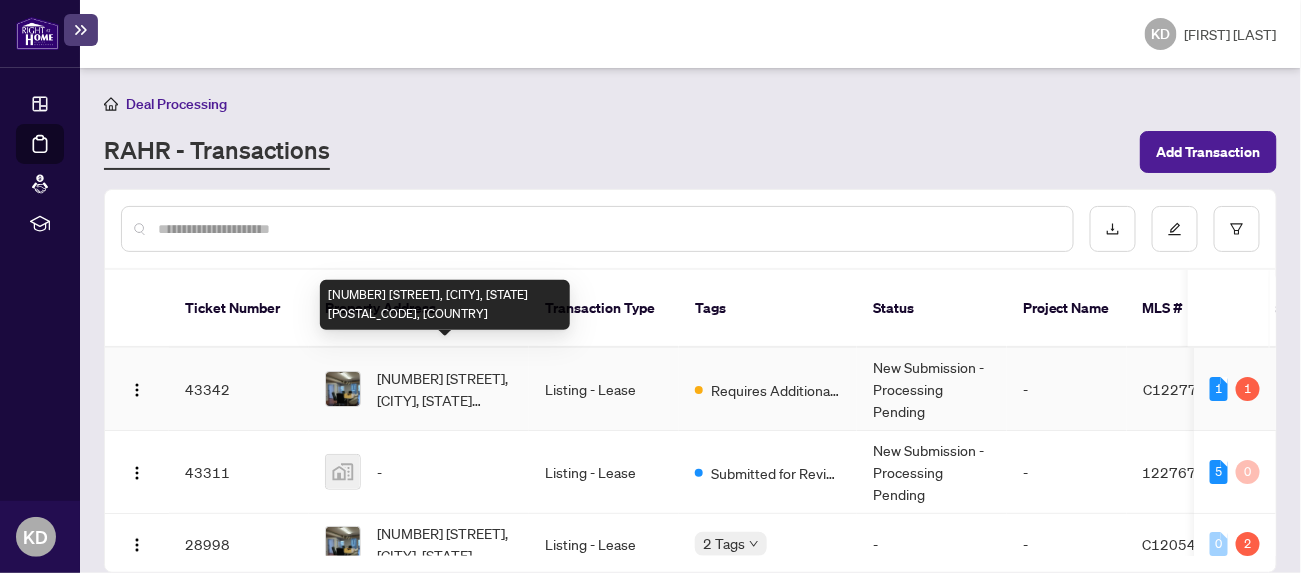 click on "162 John St, Toronto, Ontario M5V 2E5, Canada" at bounding box center [445, 389] 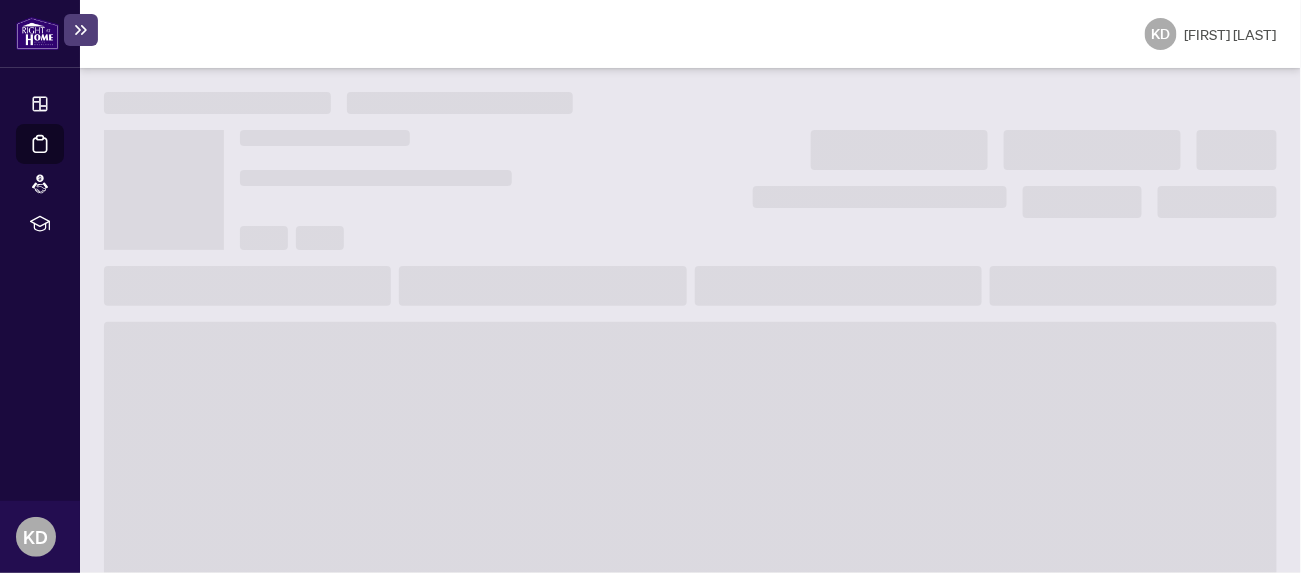 click at bounding box center [690, 482] 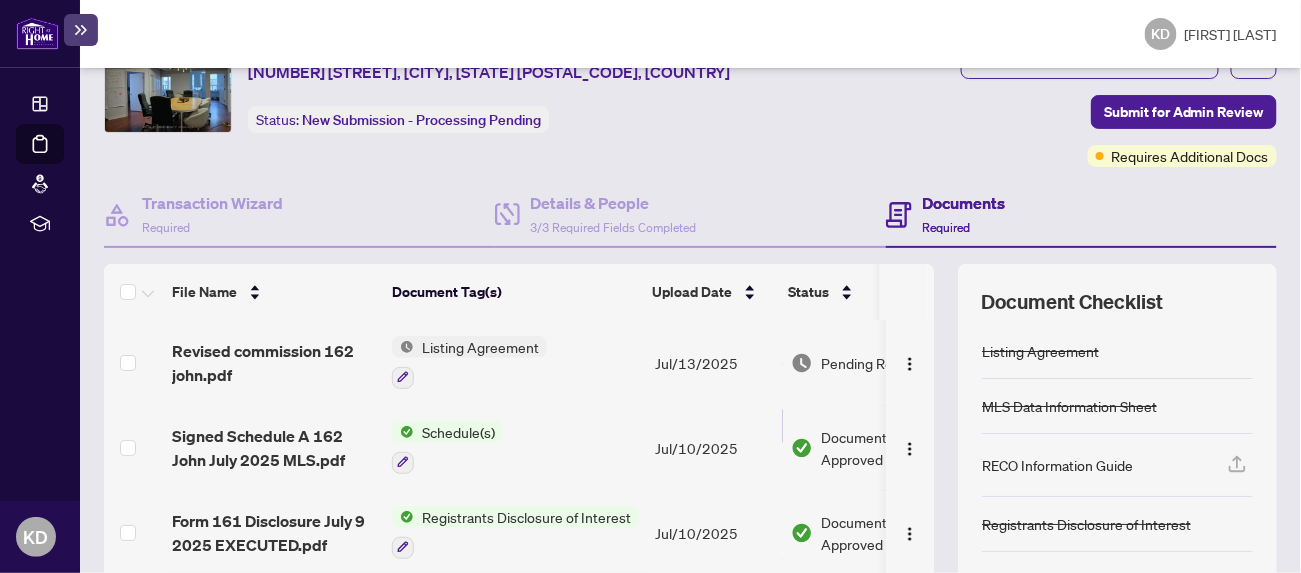 scroll, scrollTop: 100, scrollLeft: 0, axis: vertical 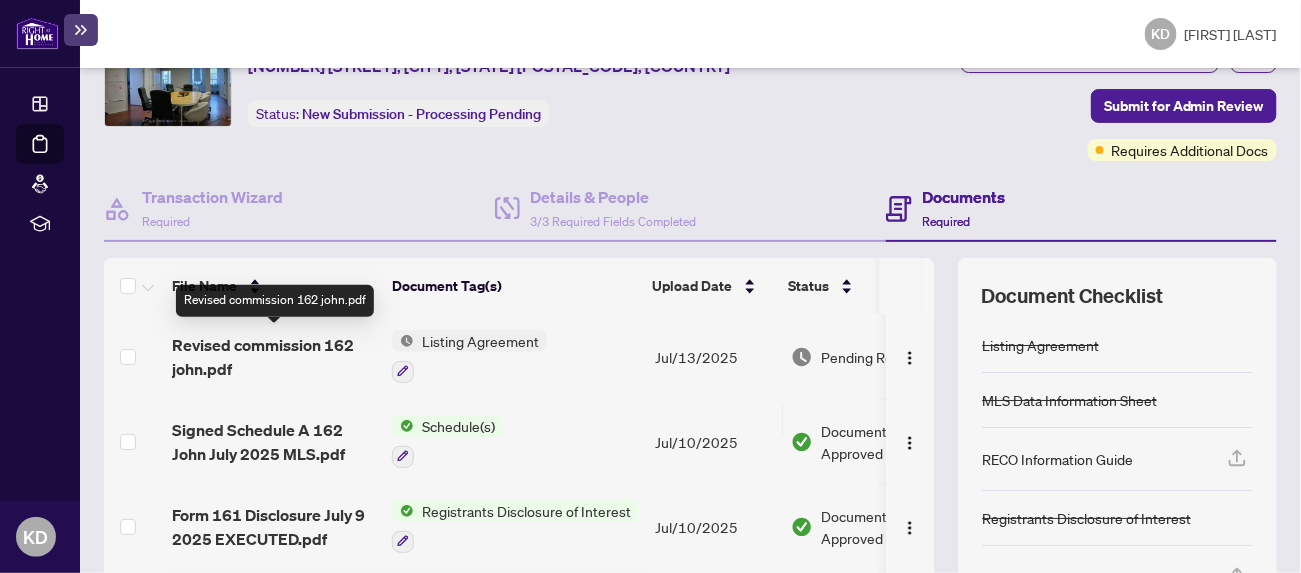 click on "Revised commission 162 john.pdf" at bounding box center (274, 357) 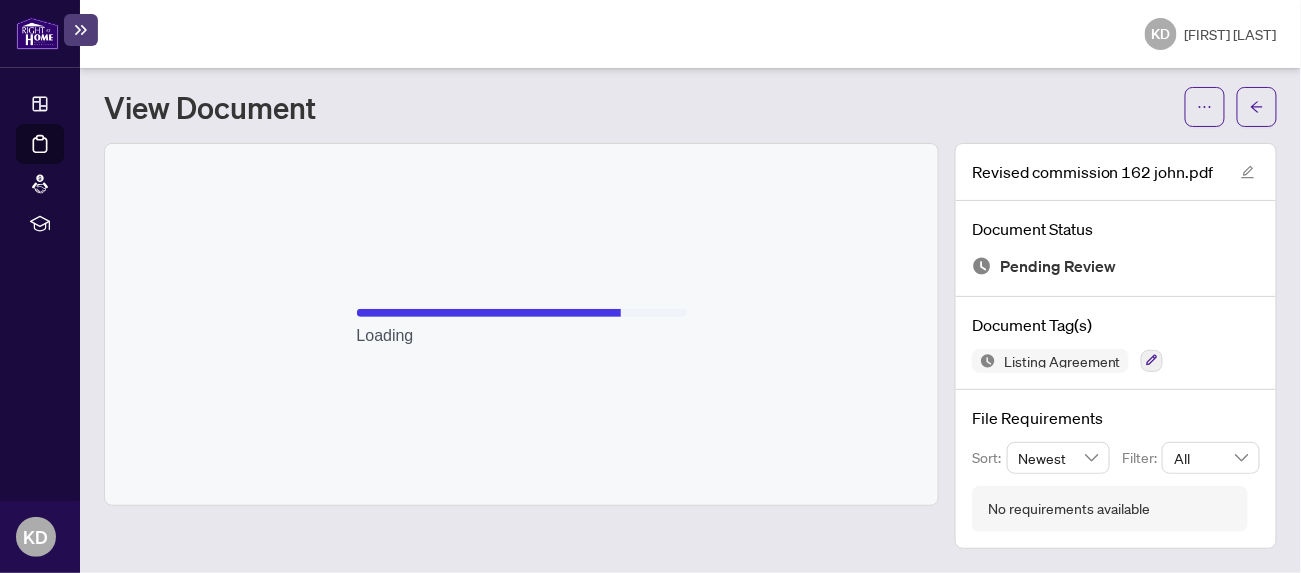 scroll, scrollTop: 39, scrollLeft: 0, axis: vertical 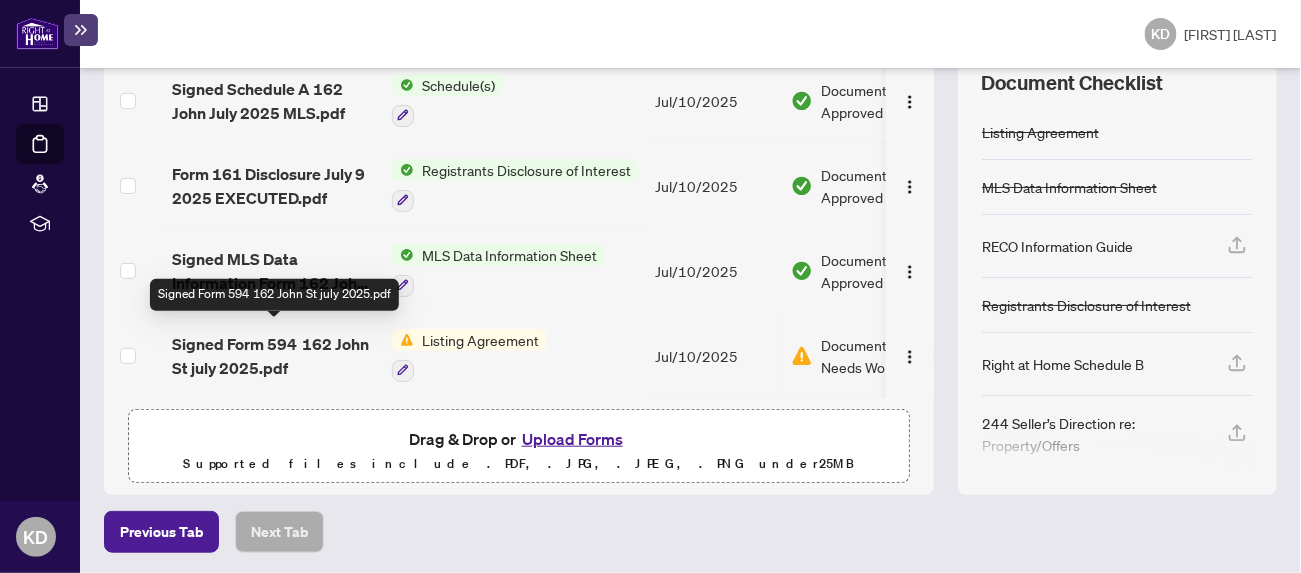 click on "Signed Form 594 162 John St july 2025.pdf" at bounding box center (274, 356) 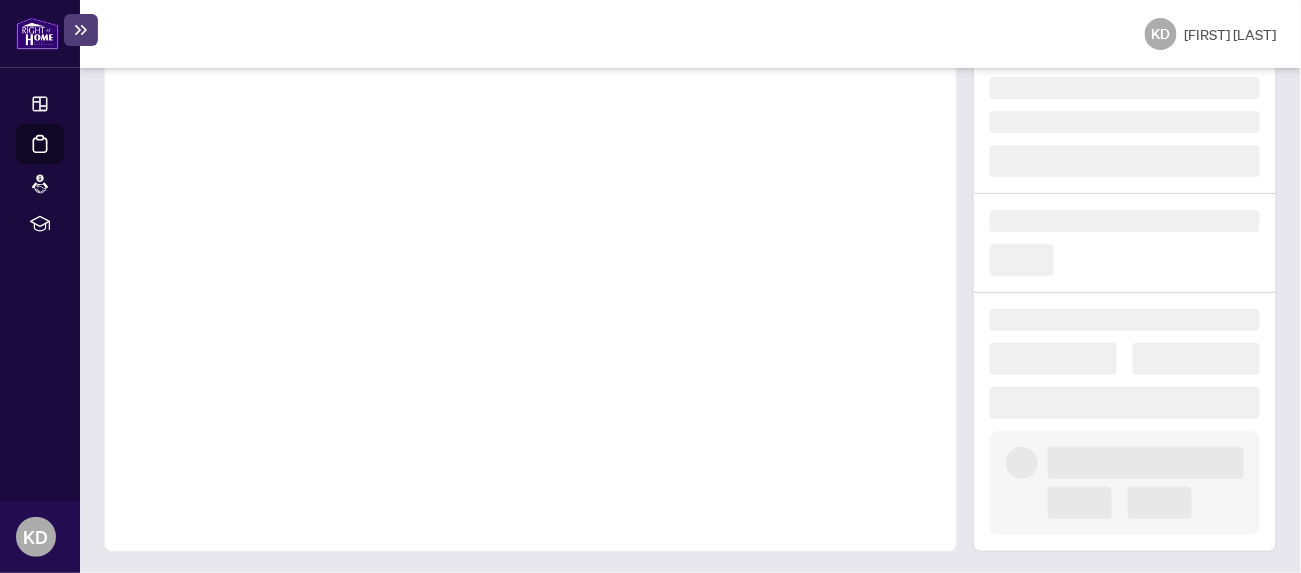 click at bounding box center (530, 273) 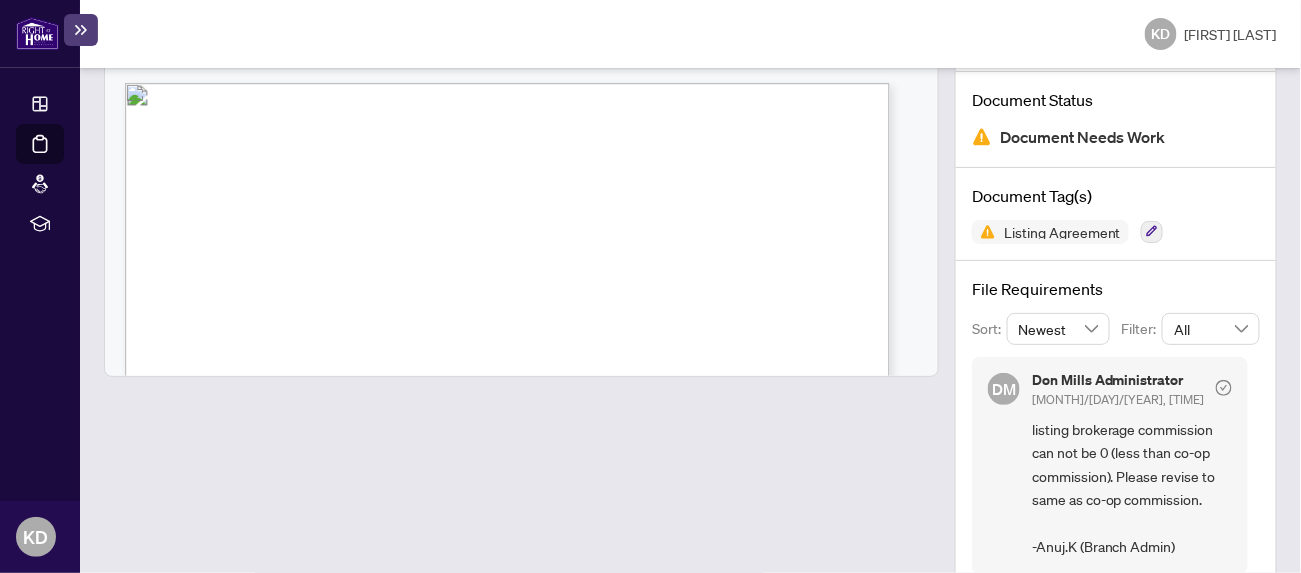 scroll, scrollTop: 210, scrollLeft: 0, axis: vertical 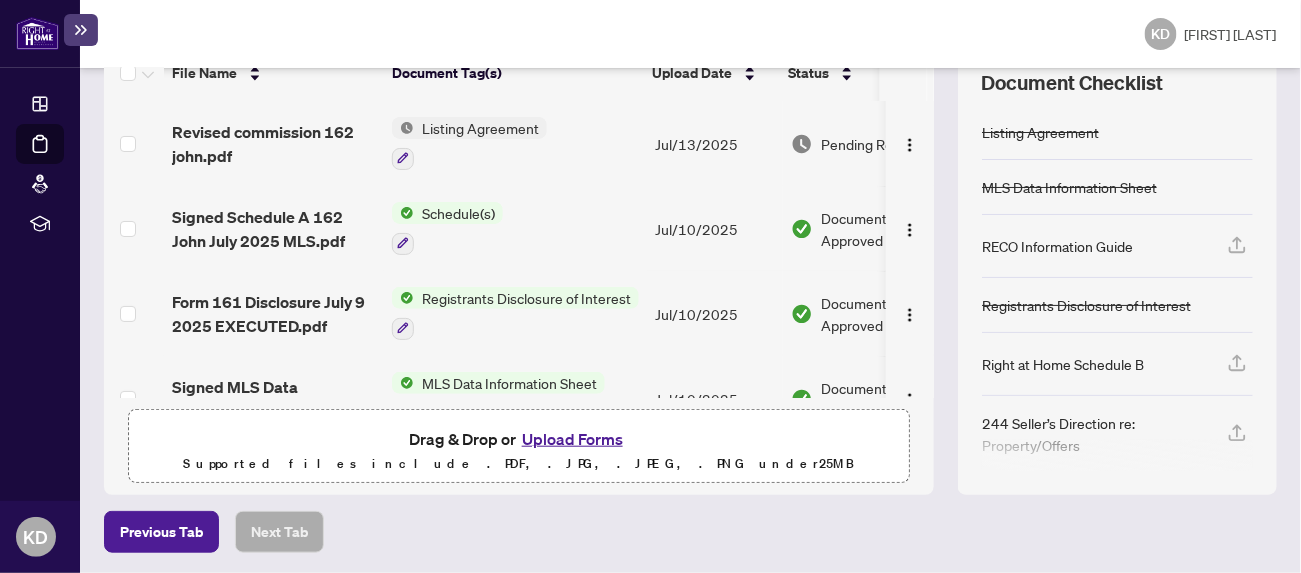 click on "Upload Forms" at bounding box center [572, 439] 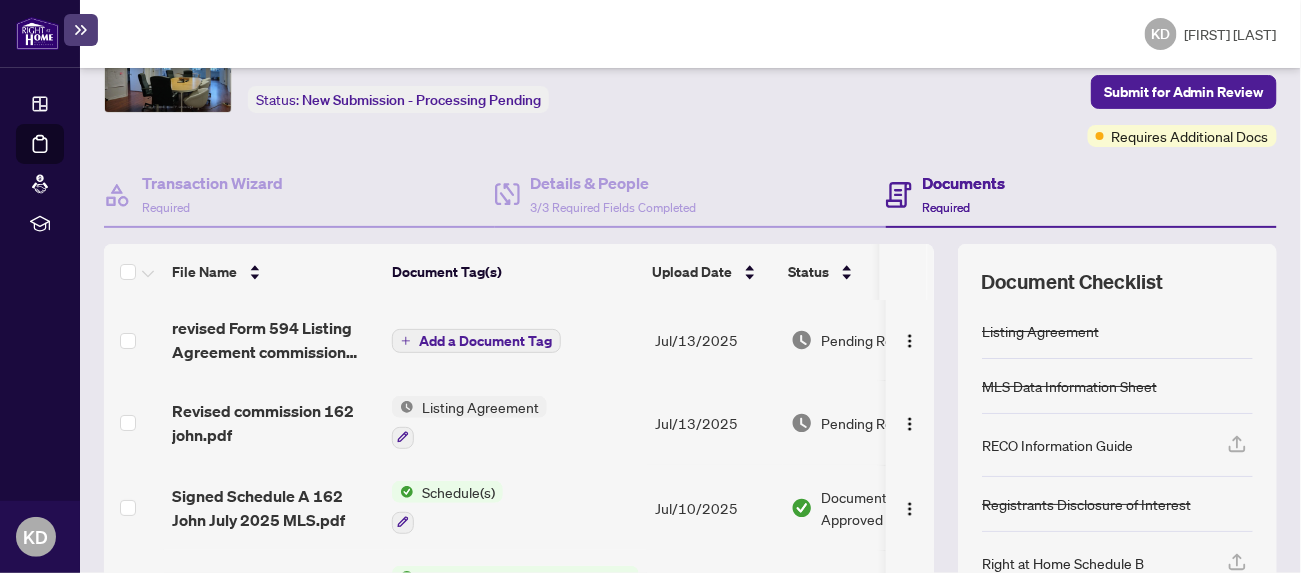 scroll, scrollTop: 113, scrollLeft: 0, axis: vertical 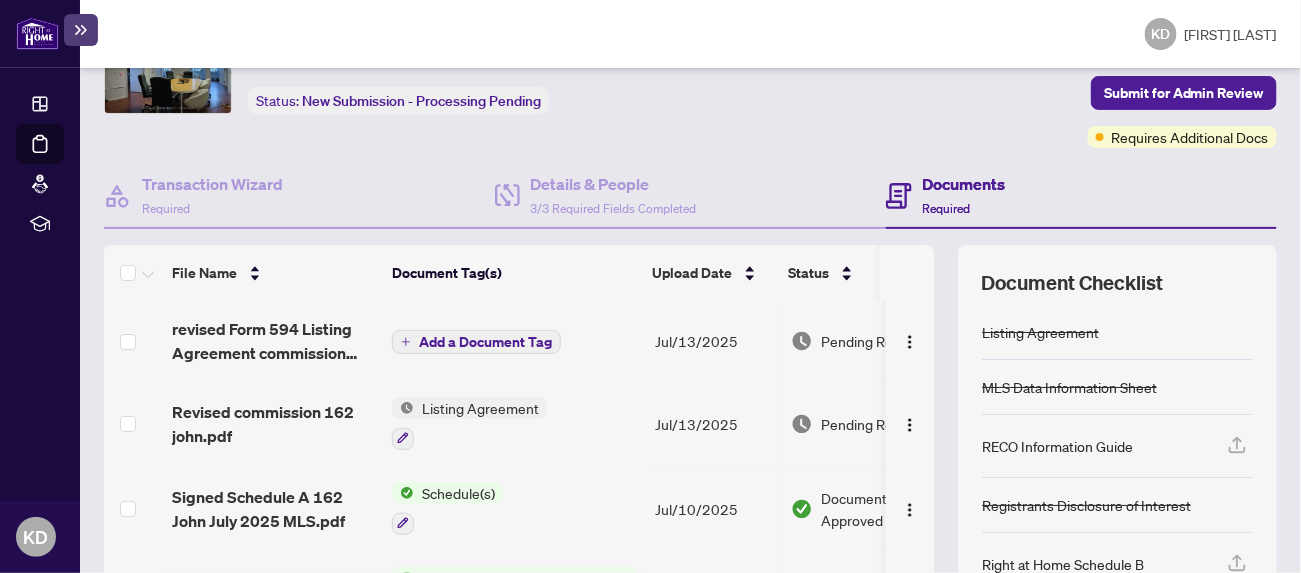 click on "Add a Document Tag" at bounding box center (485, 342) 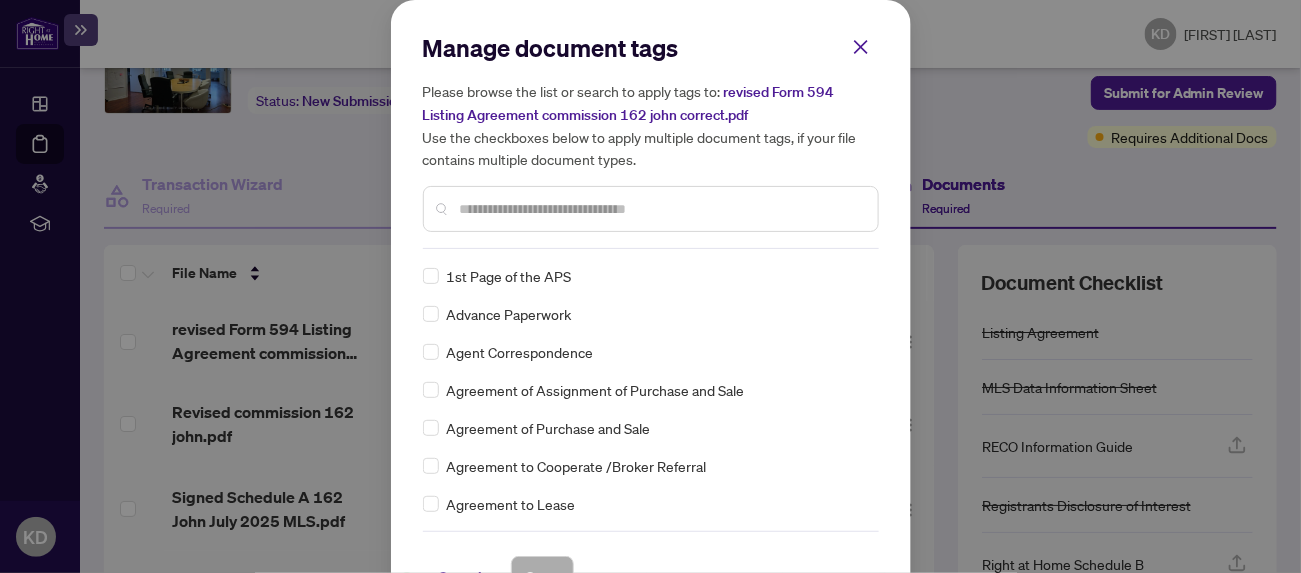 scroll, scrollTop: 500, scrollLeft: 0, axis: vertical 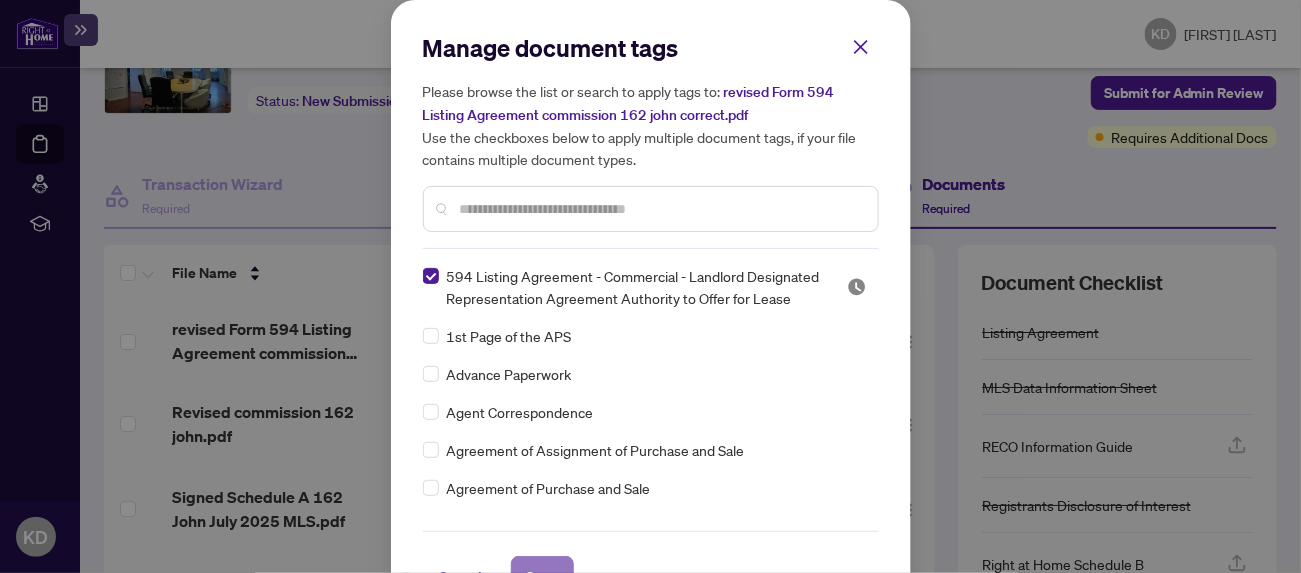 click on "Save" at bounding box center [542, 577] 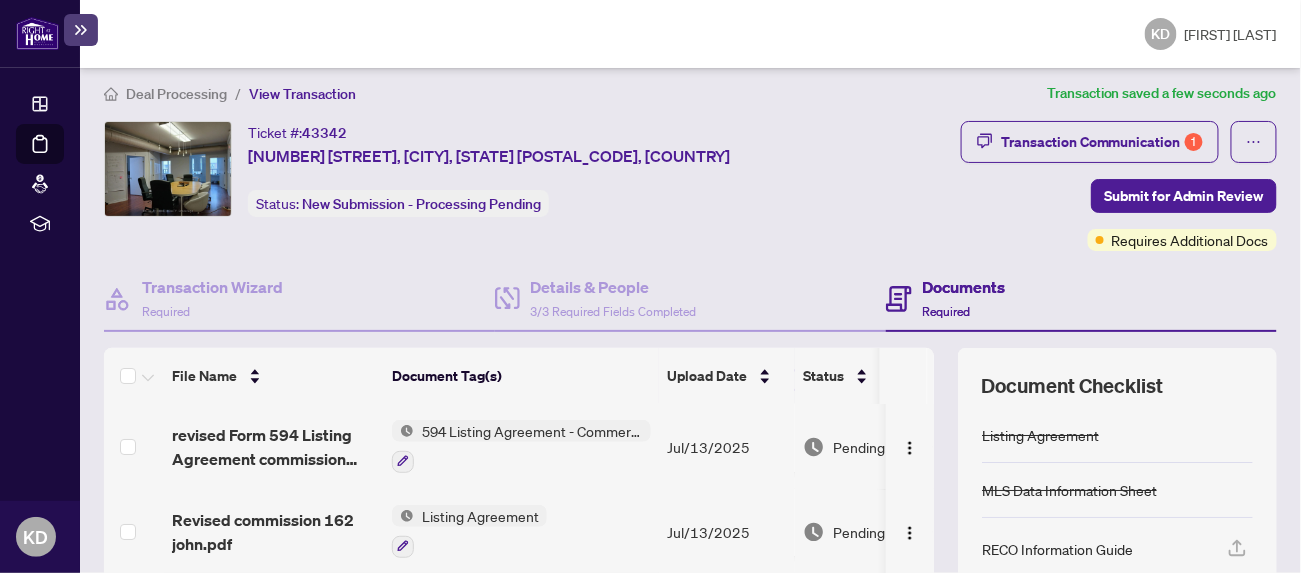 scroll, scrollTop: 0, scrollLeft: 0, axis: both 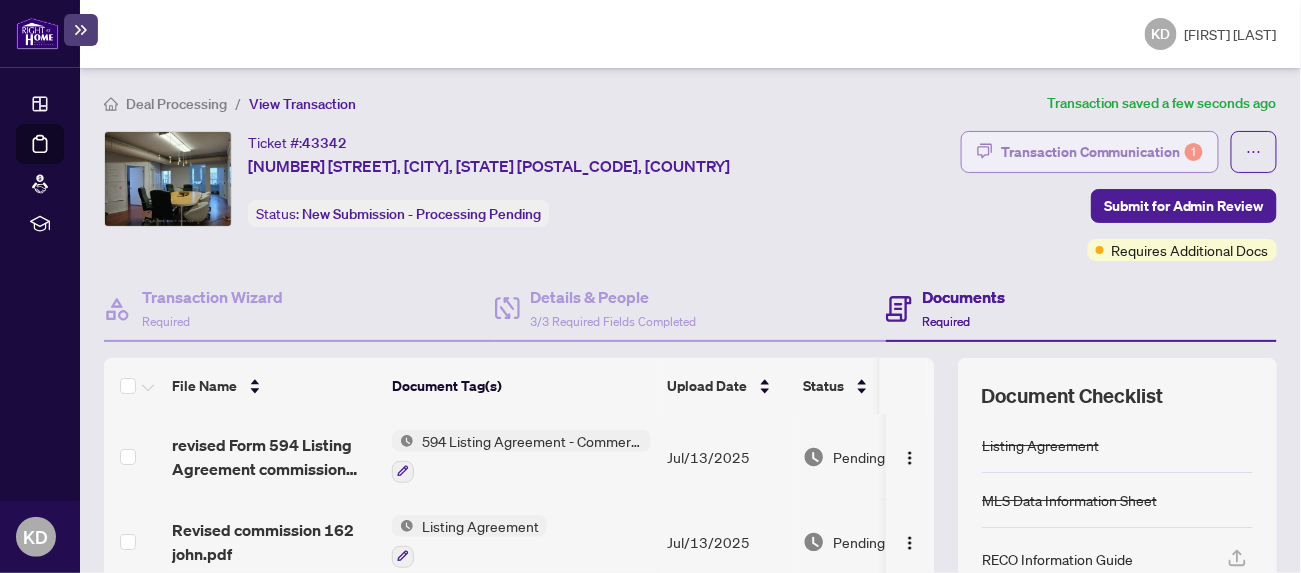 click on "Transaction Communication 1" at bounding box center [1102, 152] 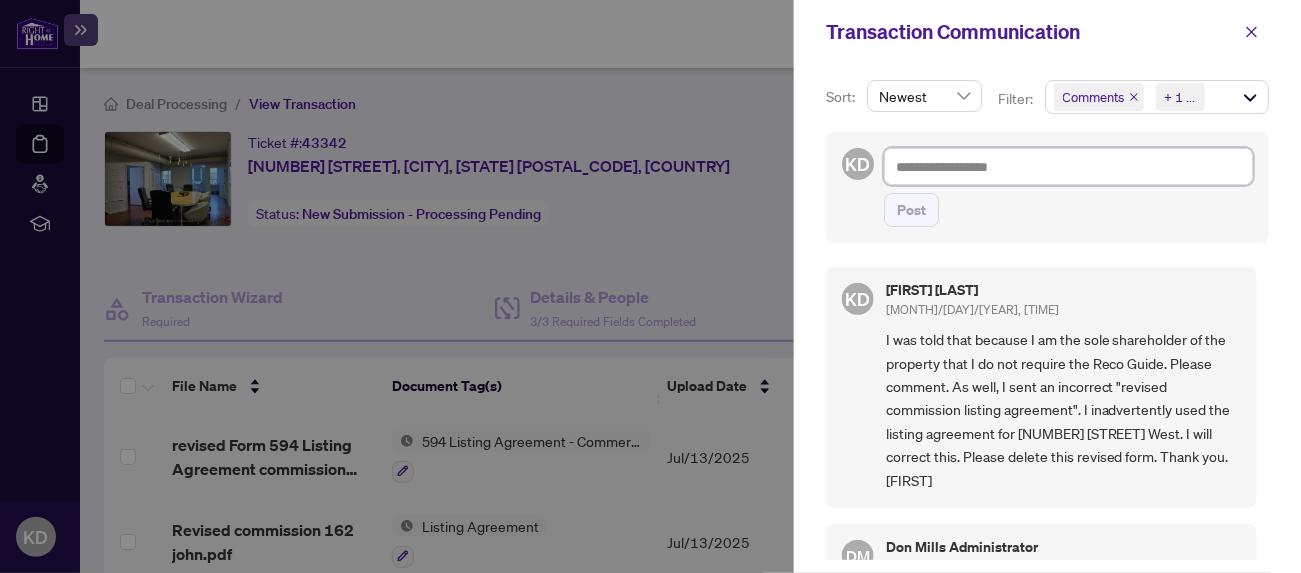 click at bounding box center [1068, 166] 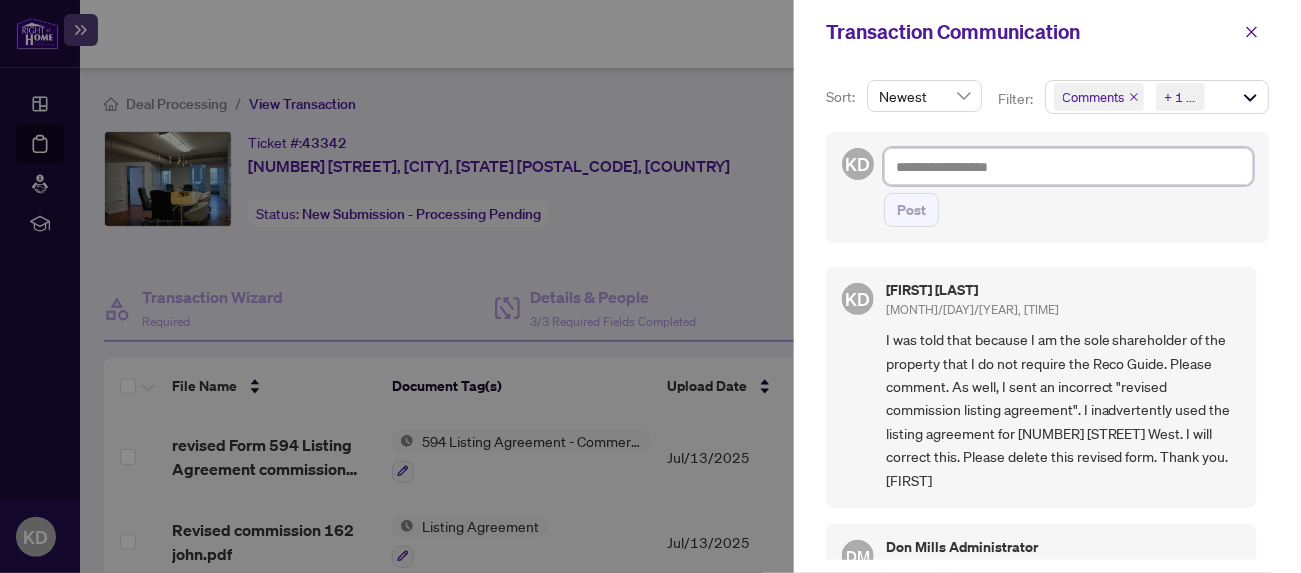 type on "*" 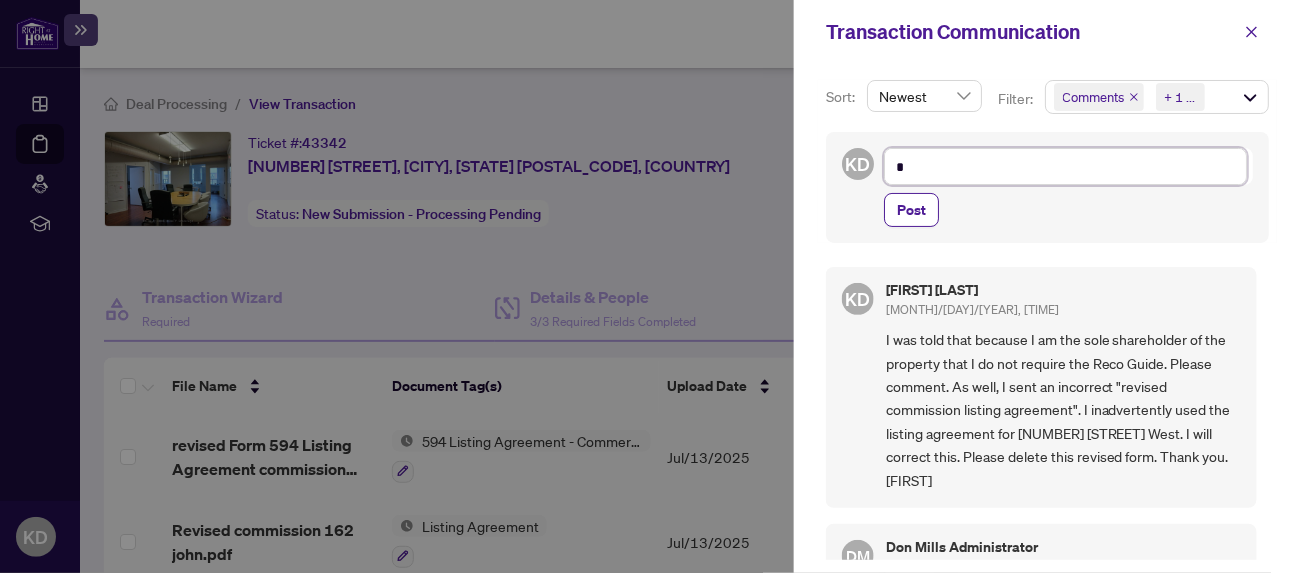 type on "*" 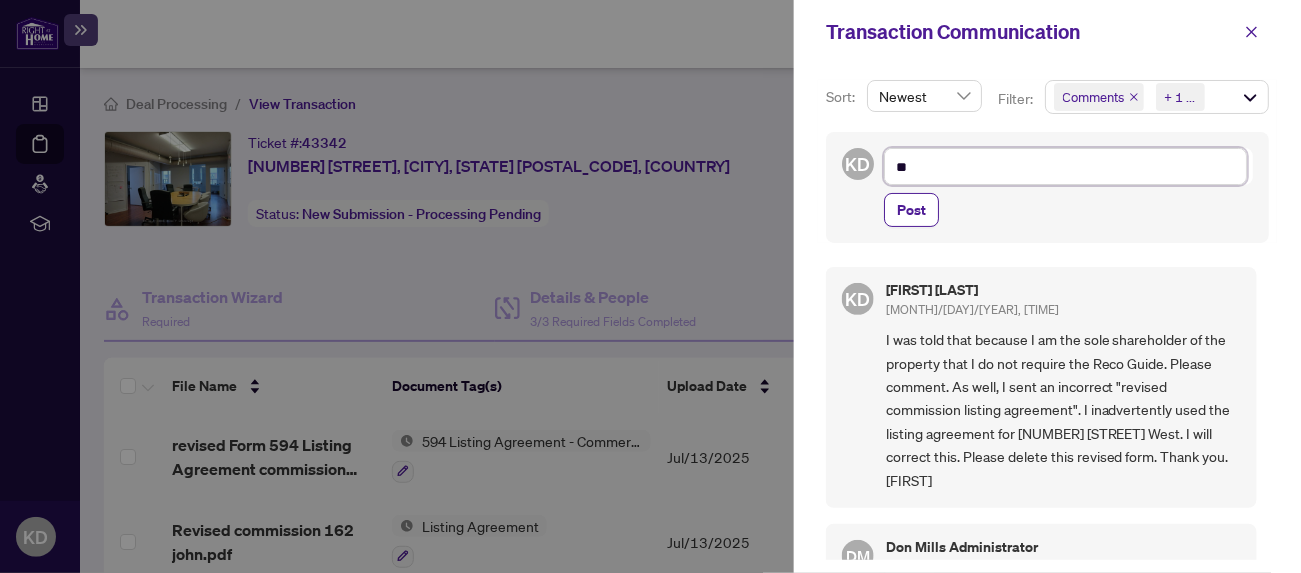 type on "***" 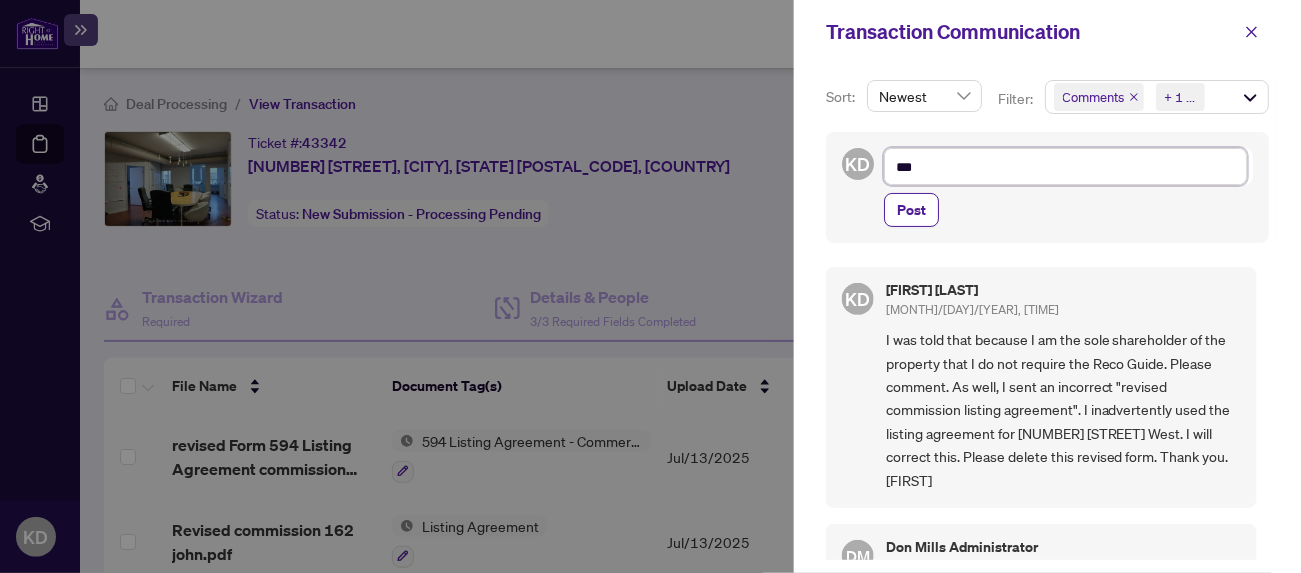 type on "****" 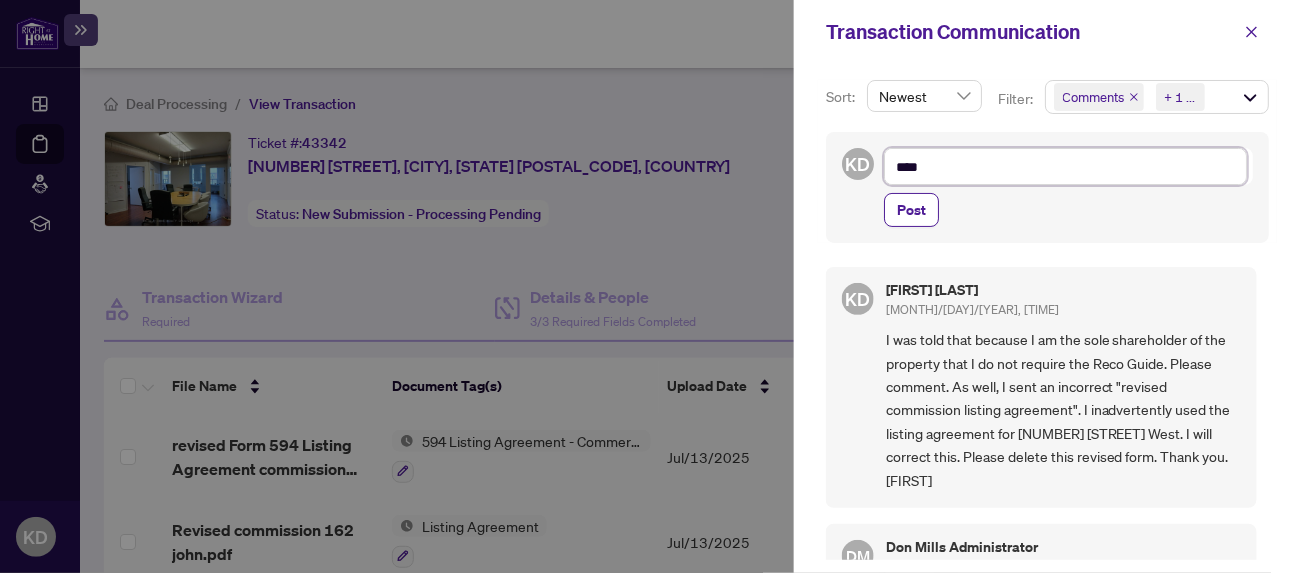 type on "*****" 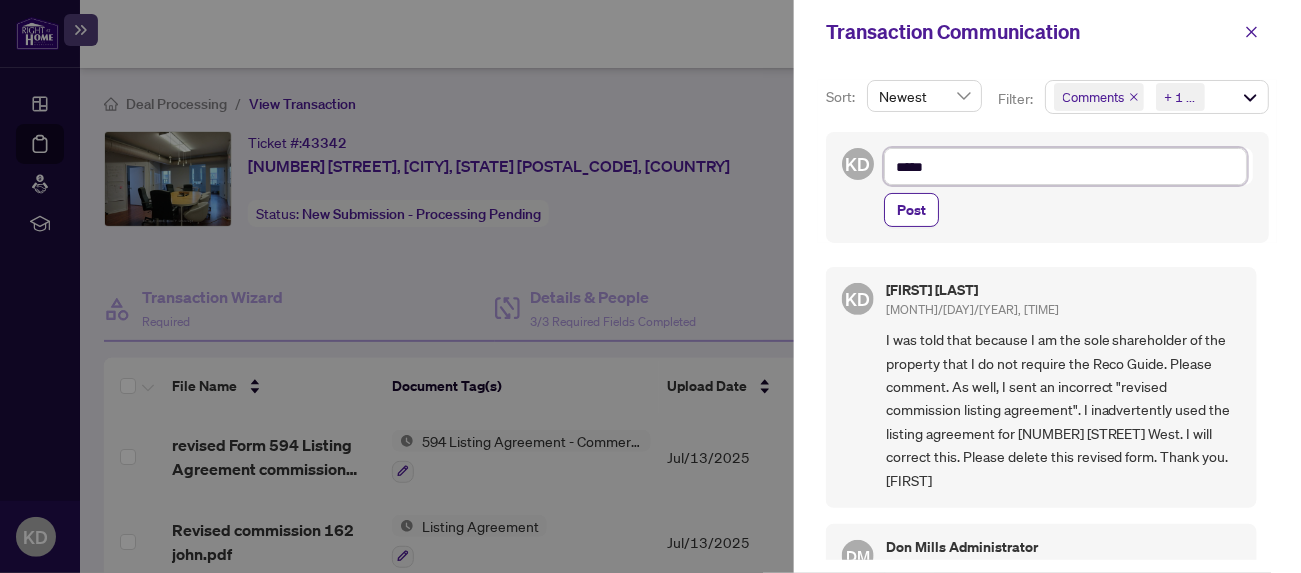 type on "******" 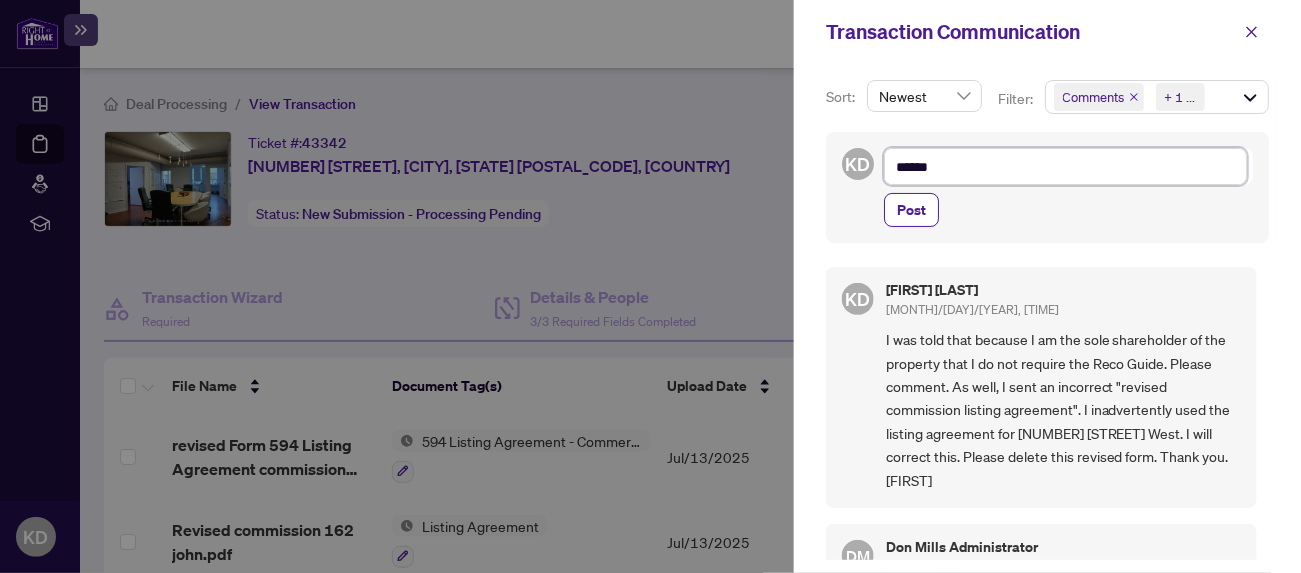 type on "******" 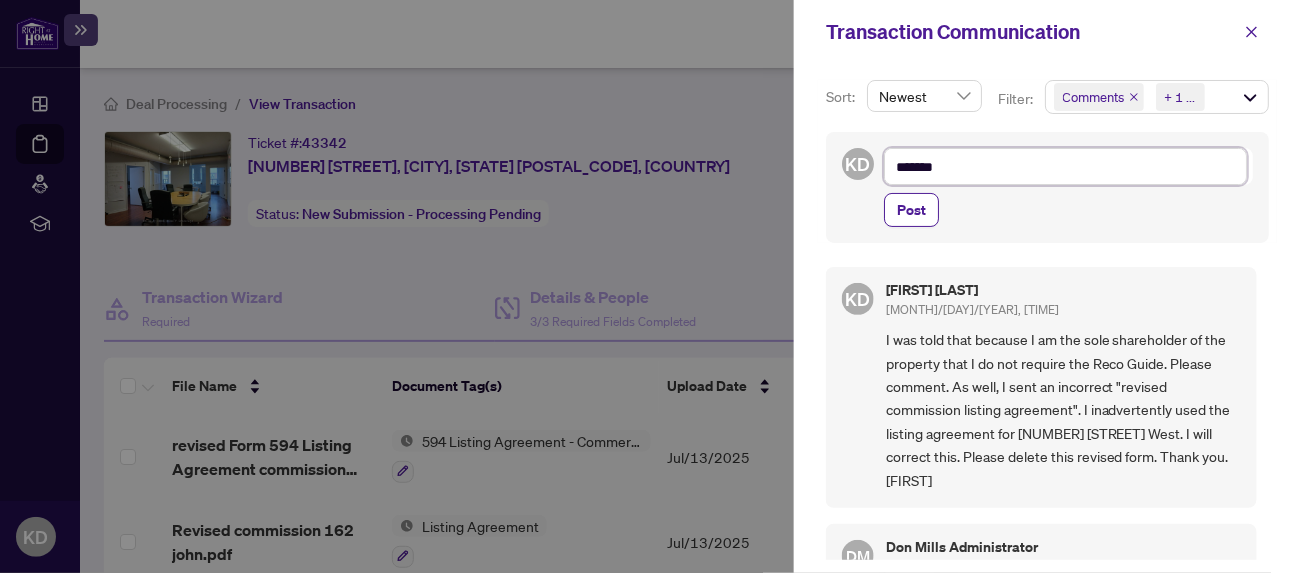 type on "********" 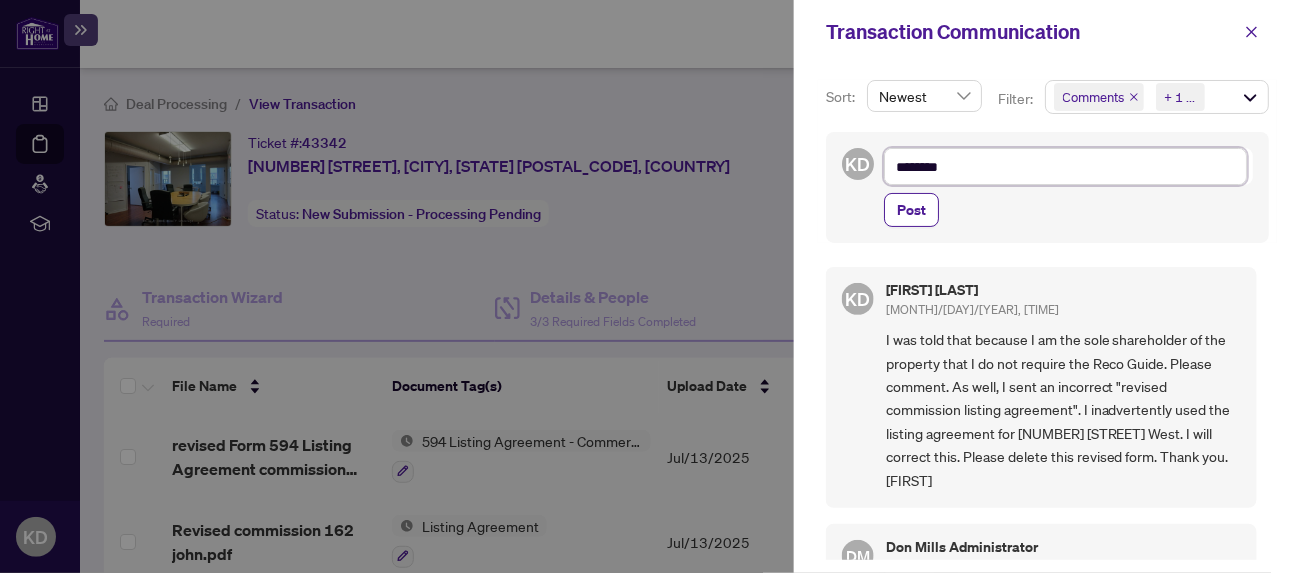 type on "*********" 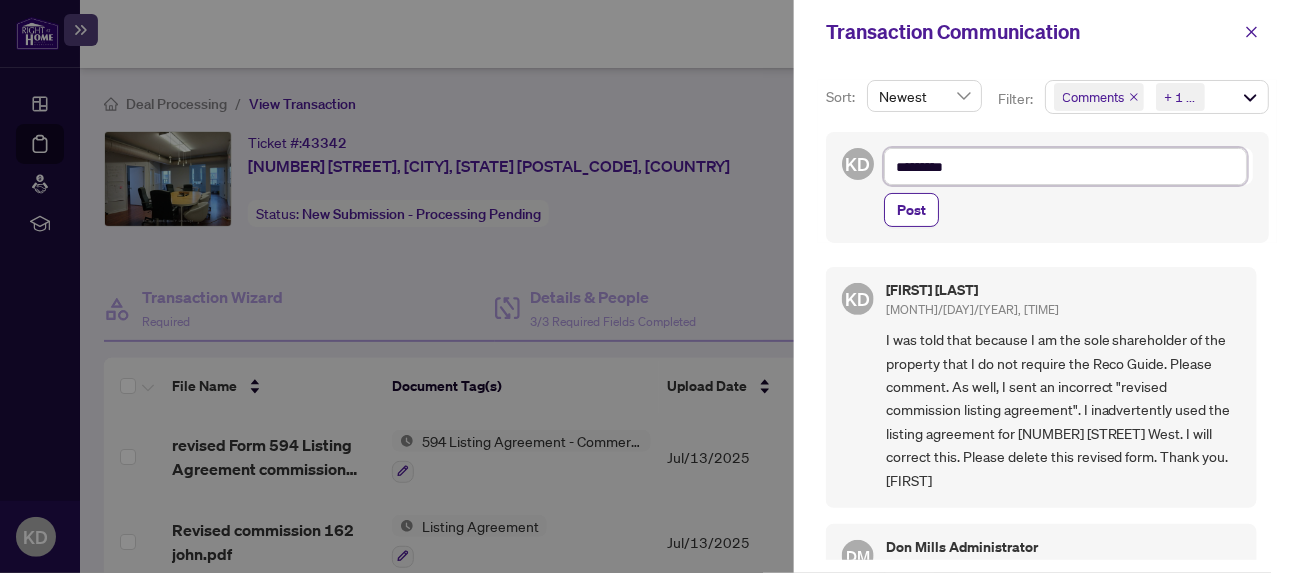 type on "**********" 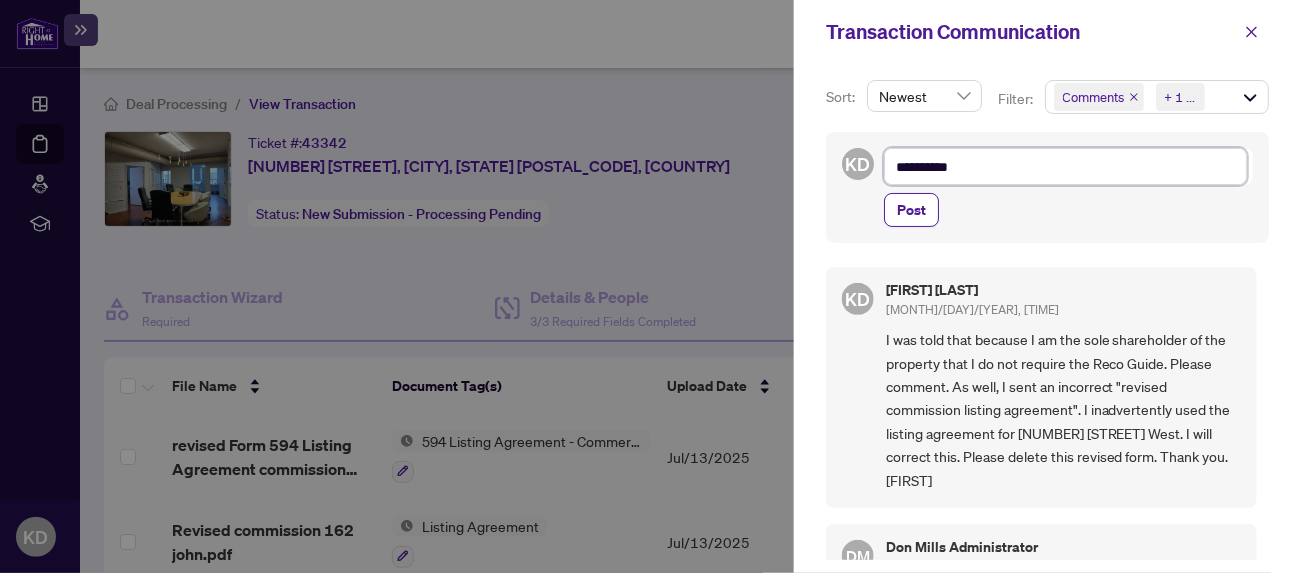 type on "**********" 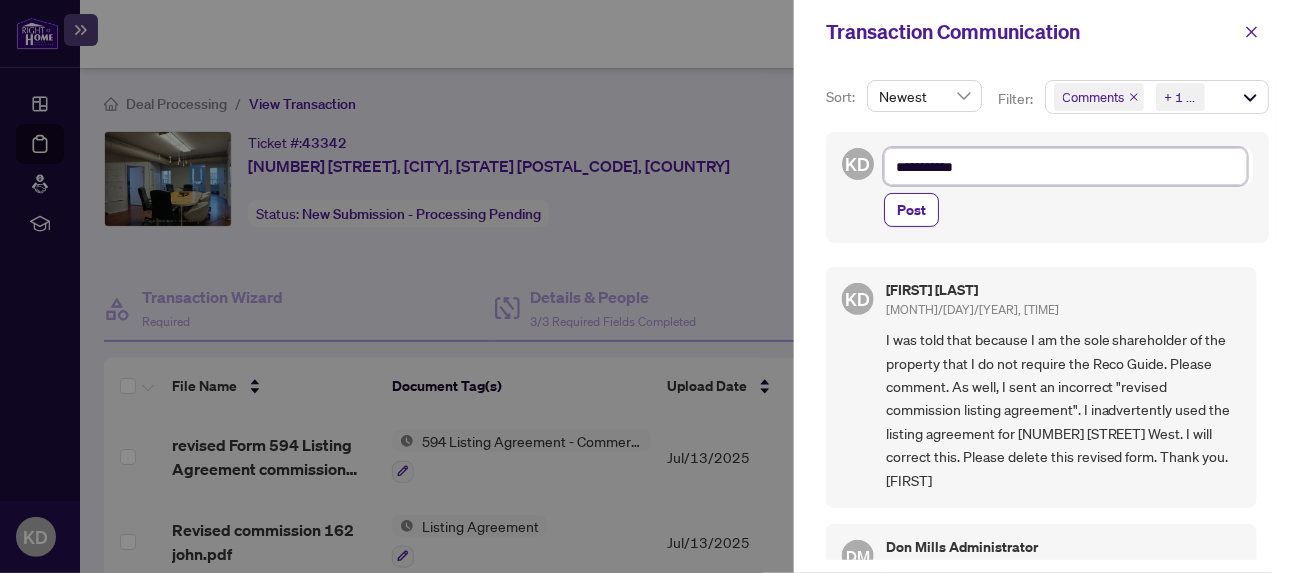 type on "**********" 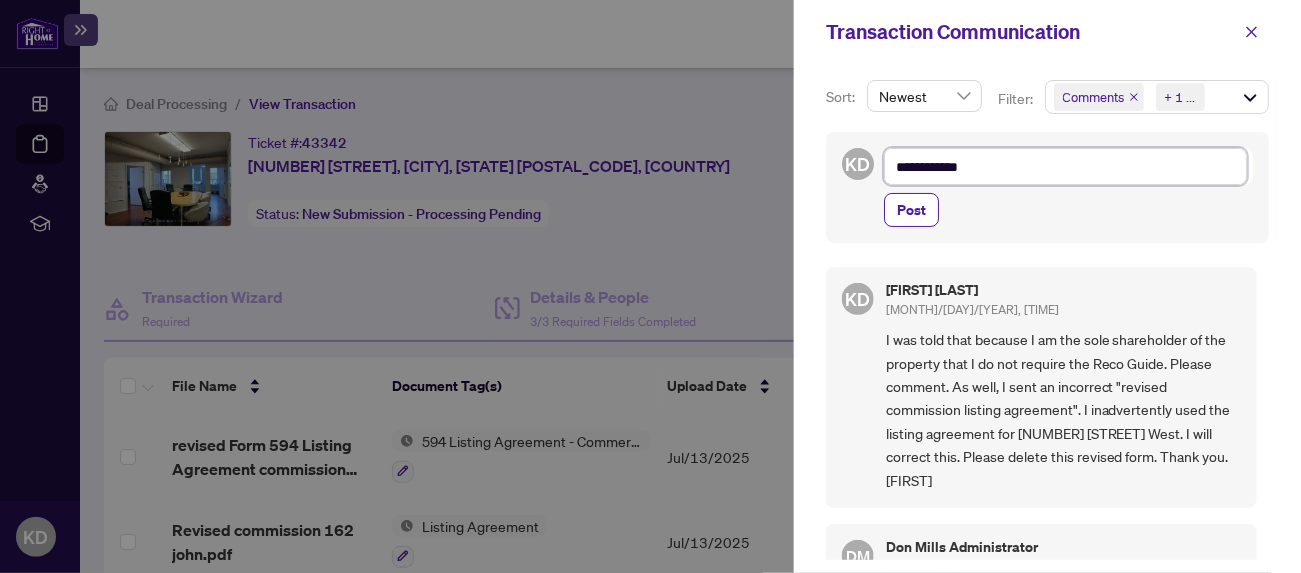 type on "**********" 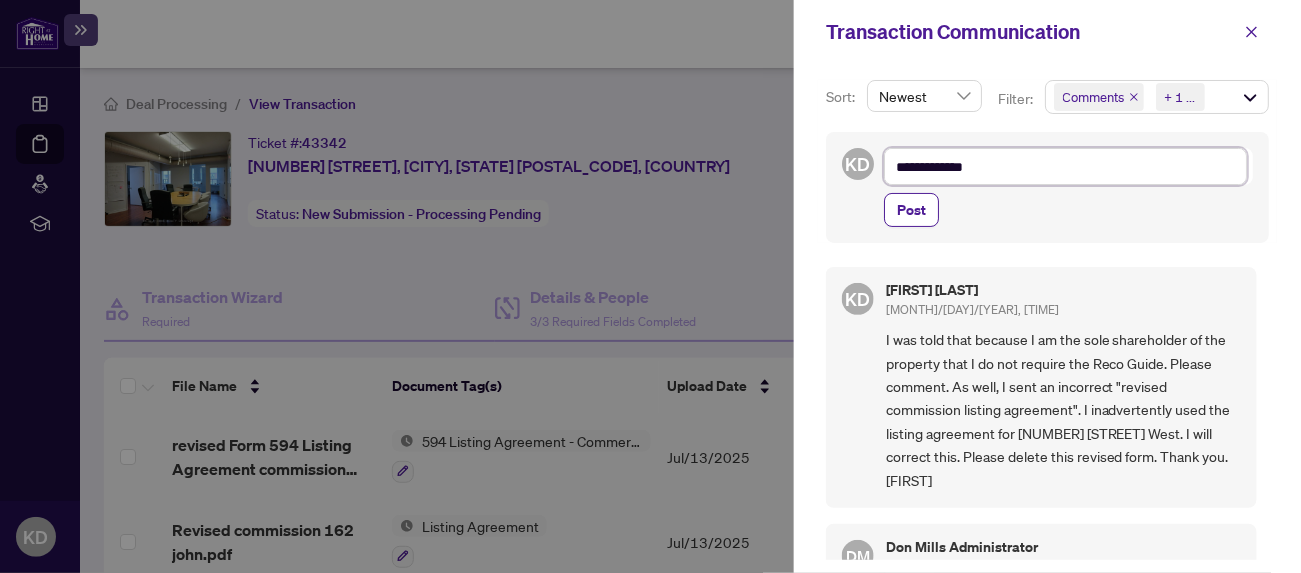 type on "**********" 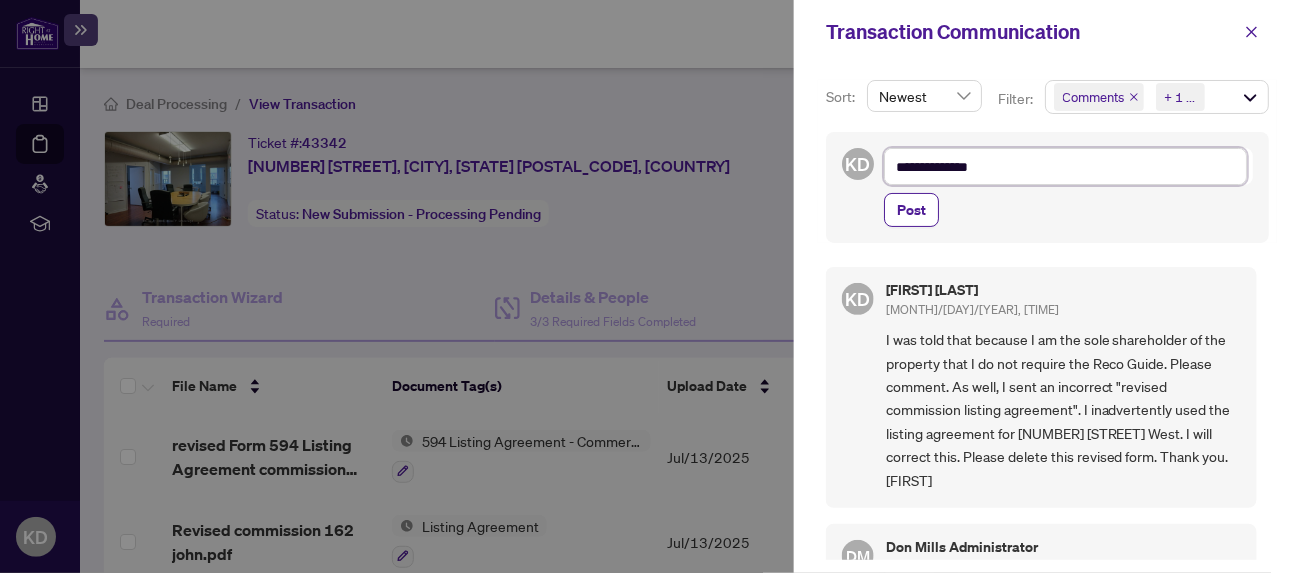 type on "**********" 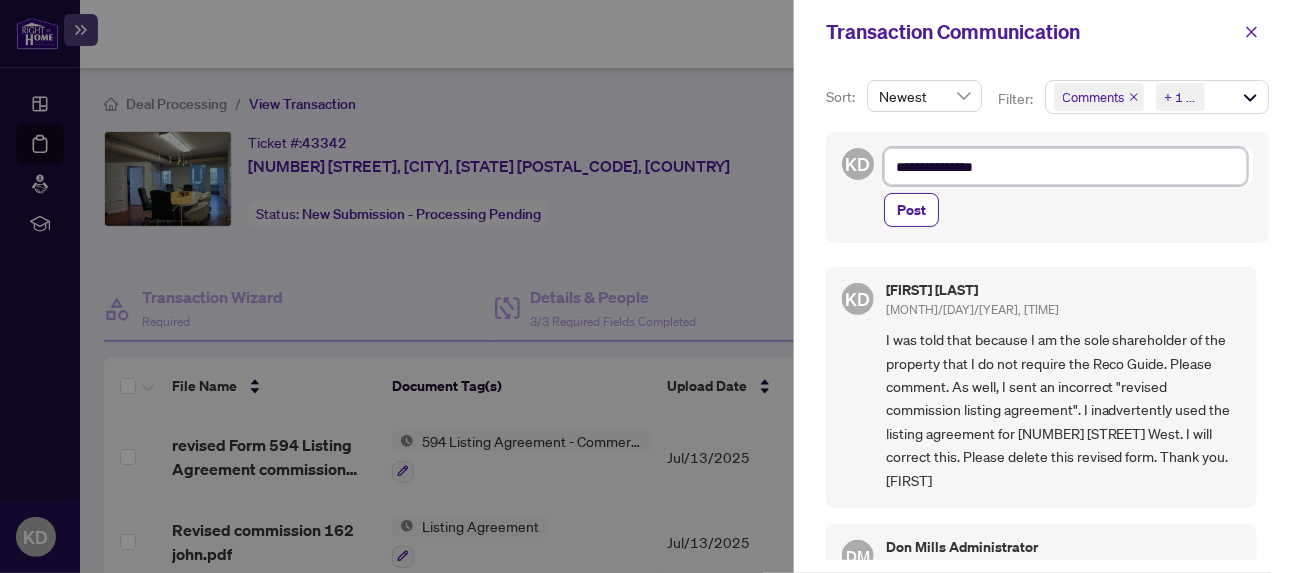 type on "**********" 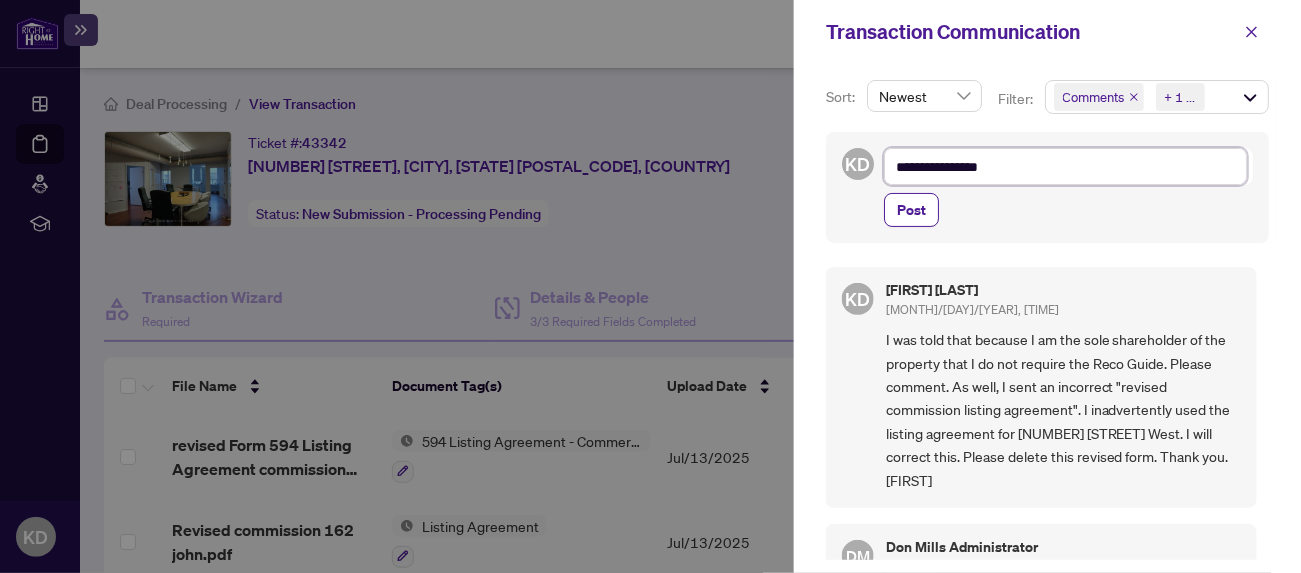 type on "**********" 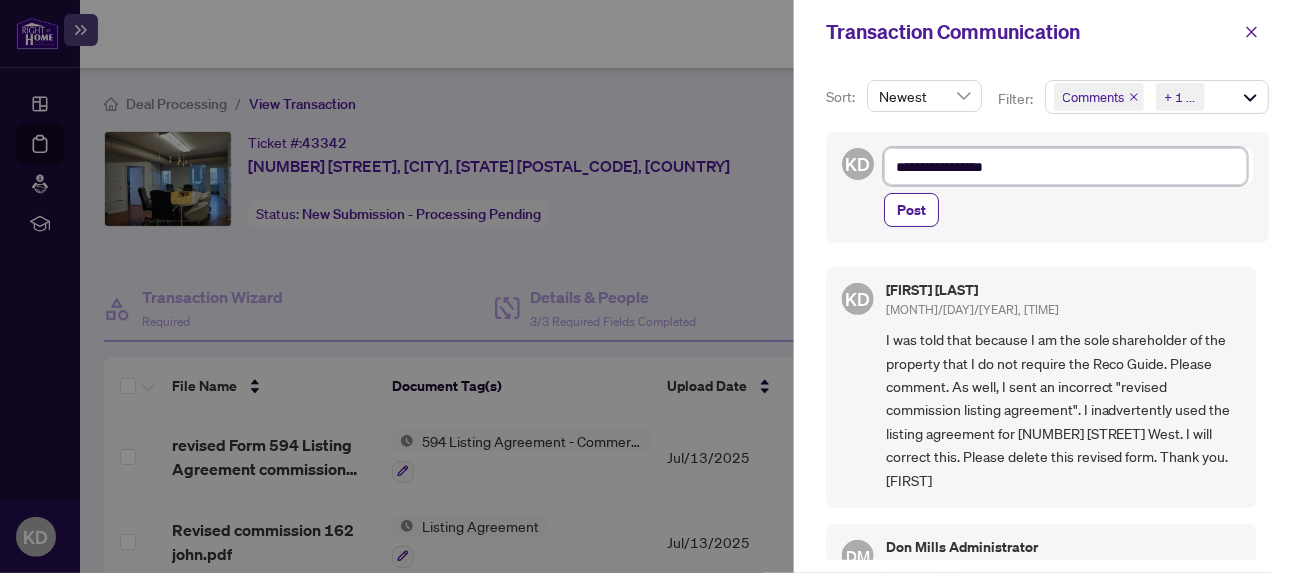 type on "**********" 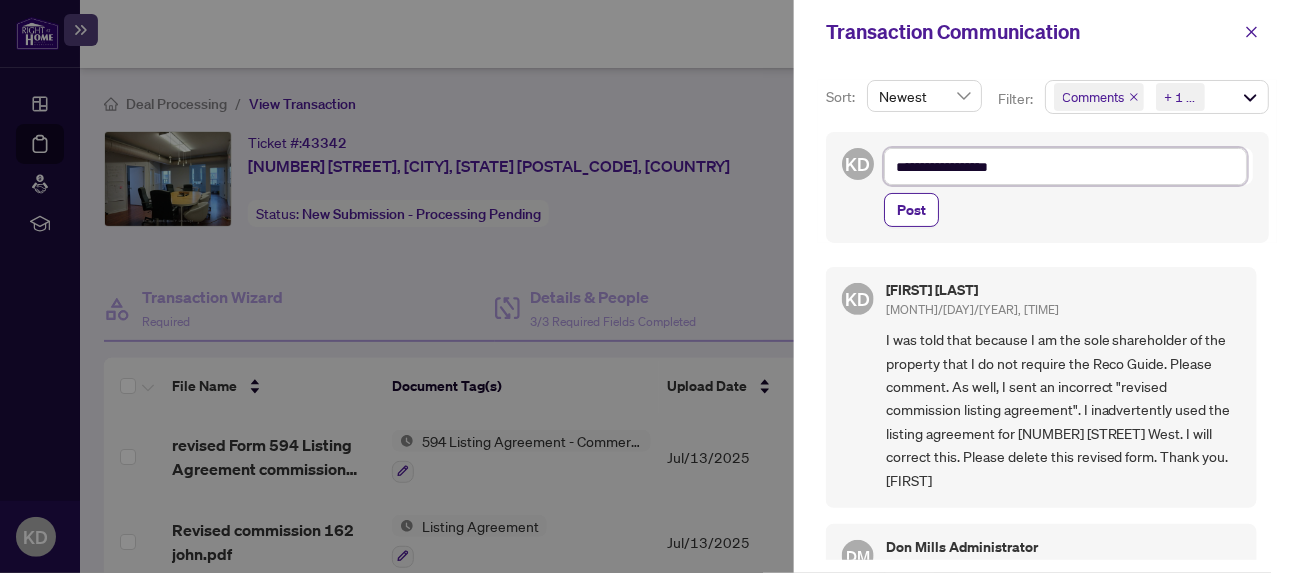 type on "**********" 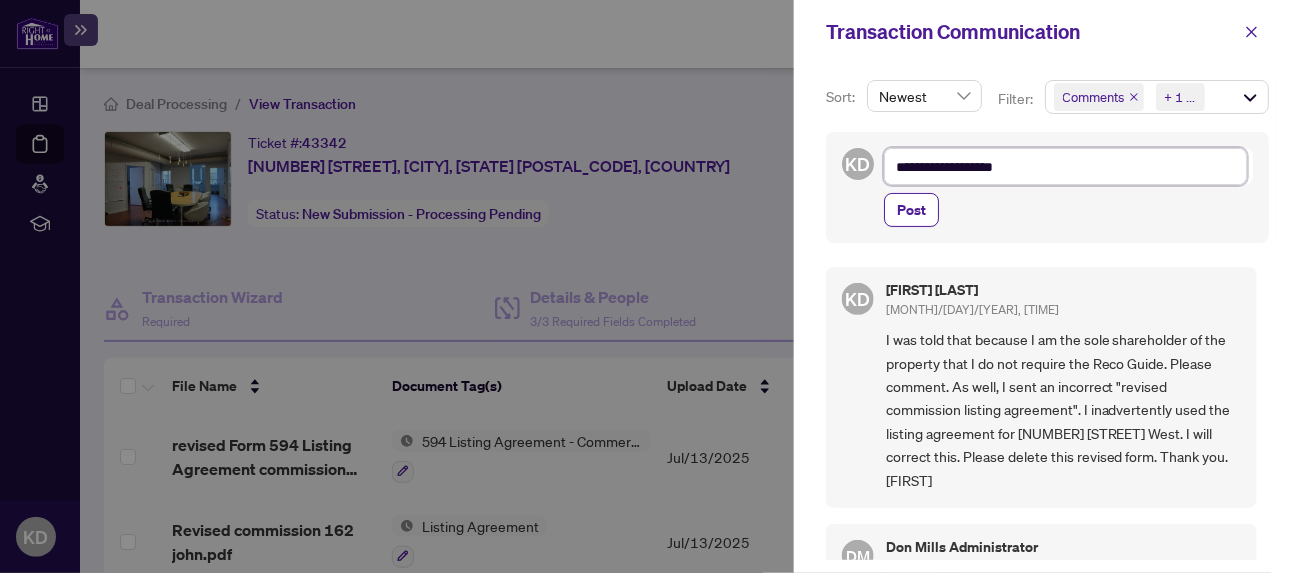 type on "**********" 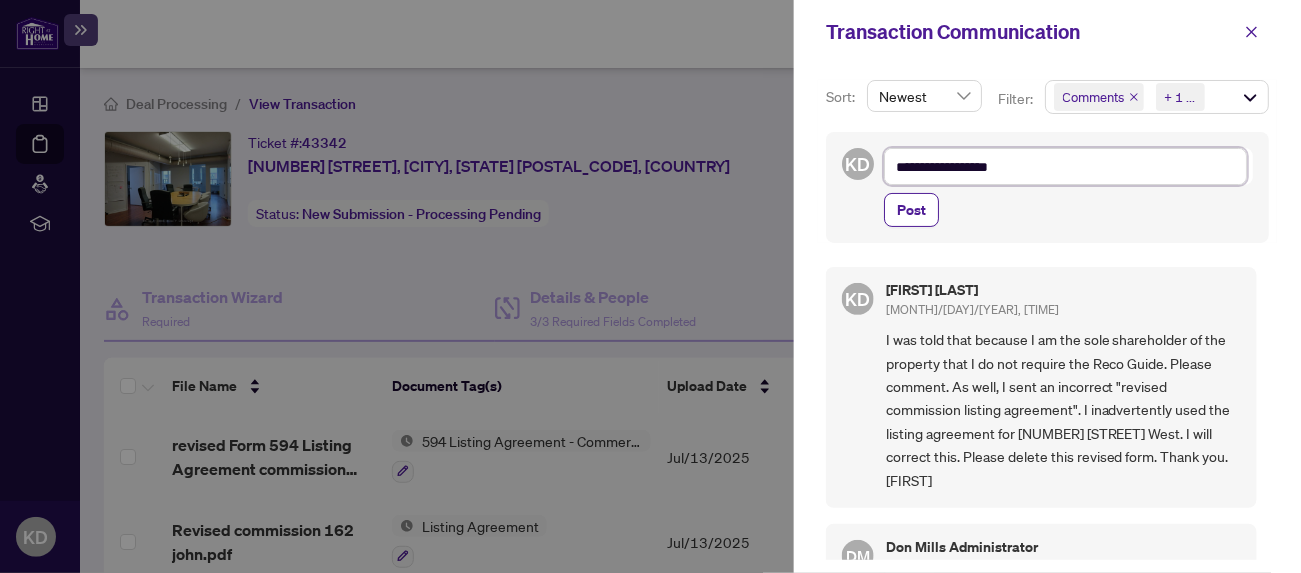 type on "**********" 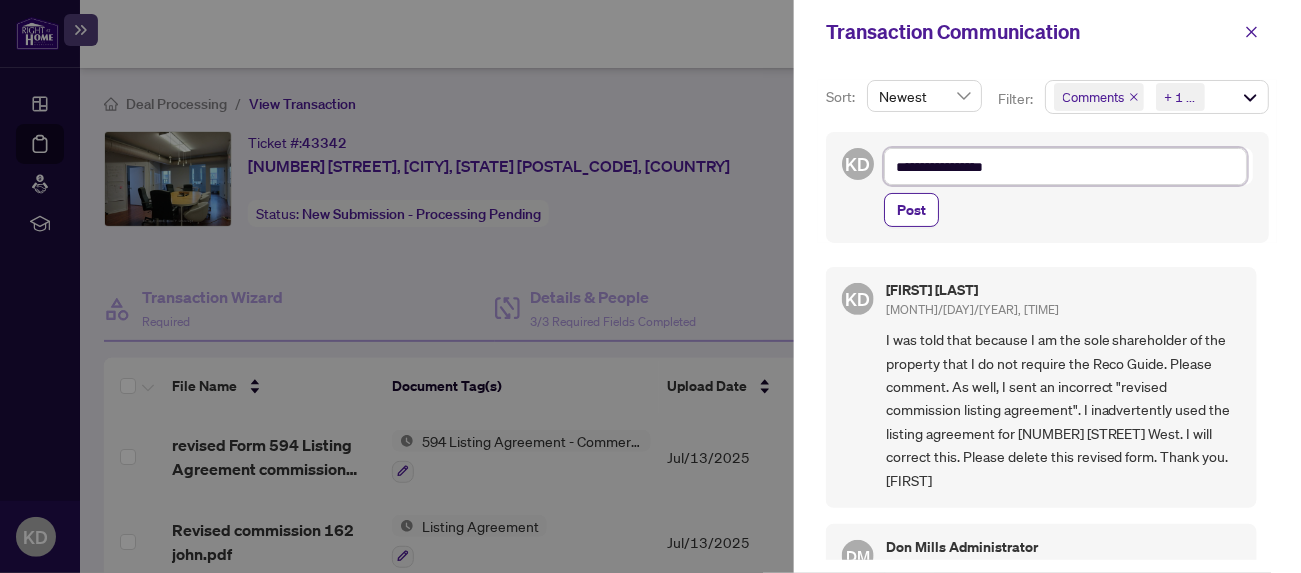 type on "**********" 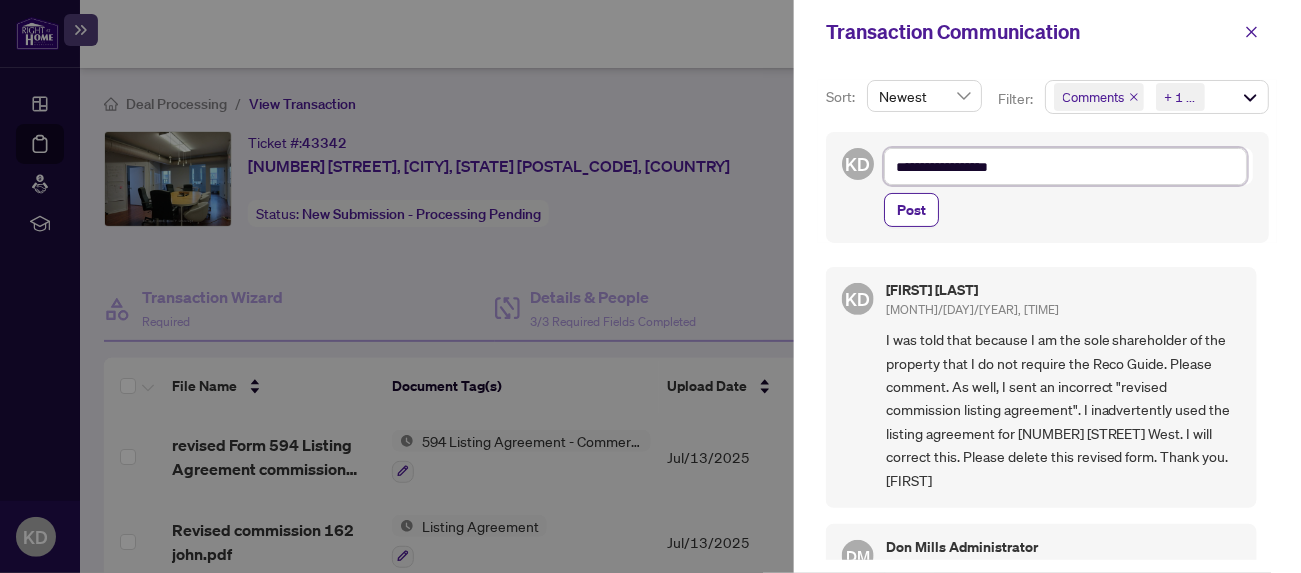 type on "**********" 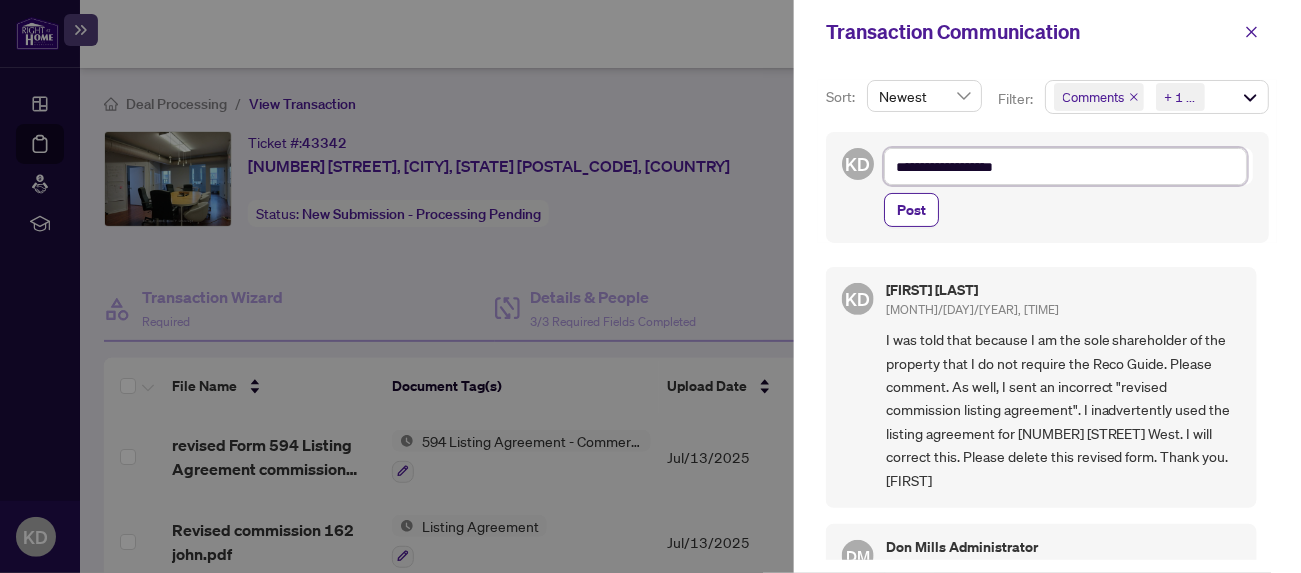 type on "**********" 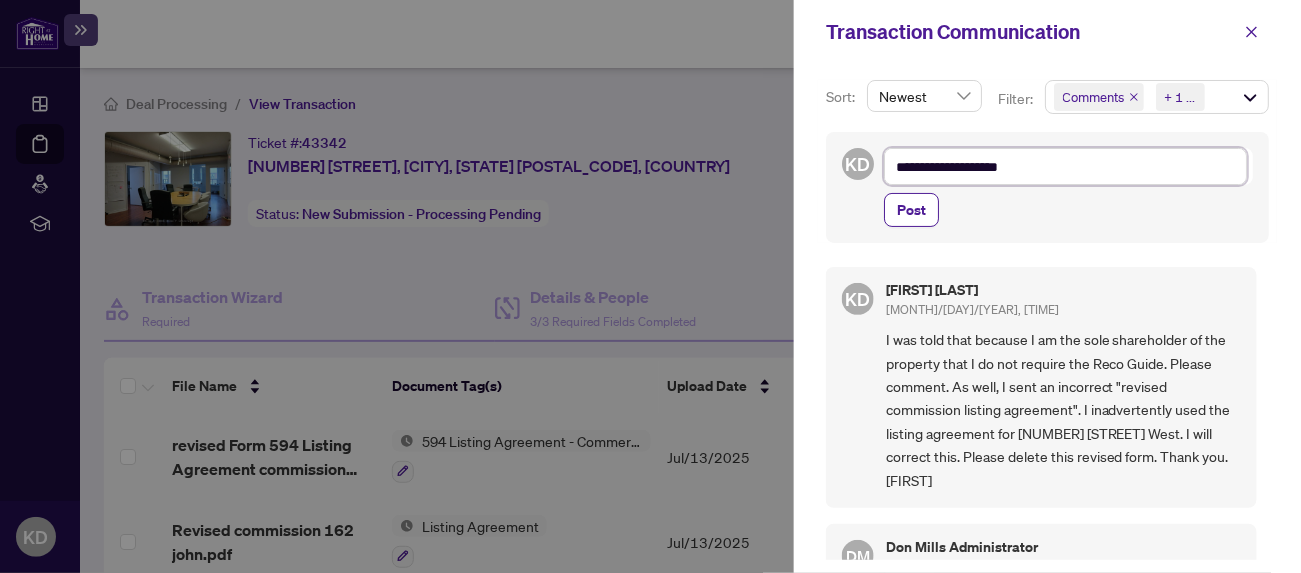 type on "**********" 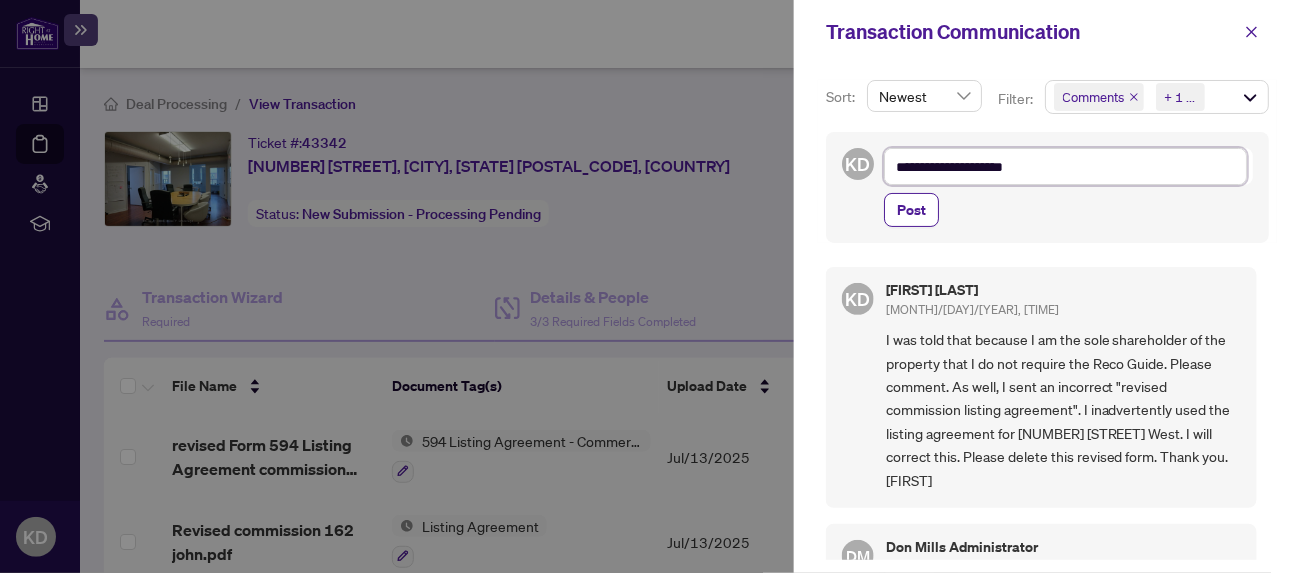 type on "**********" 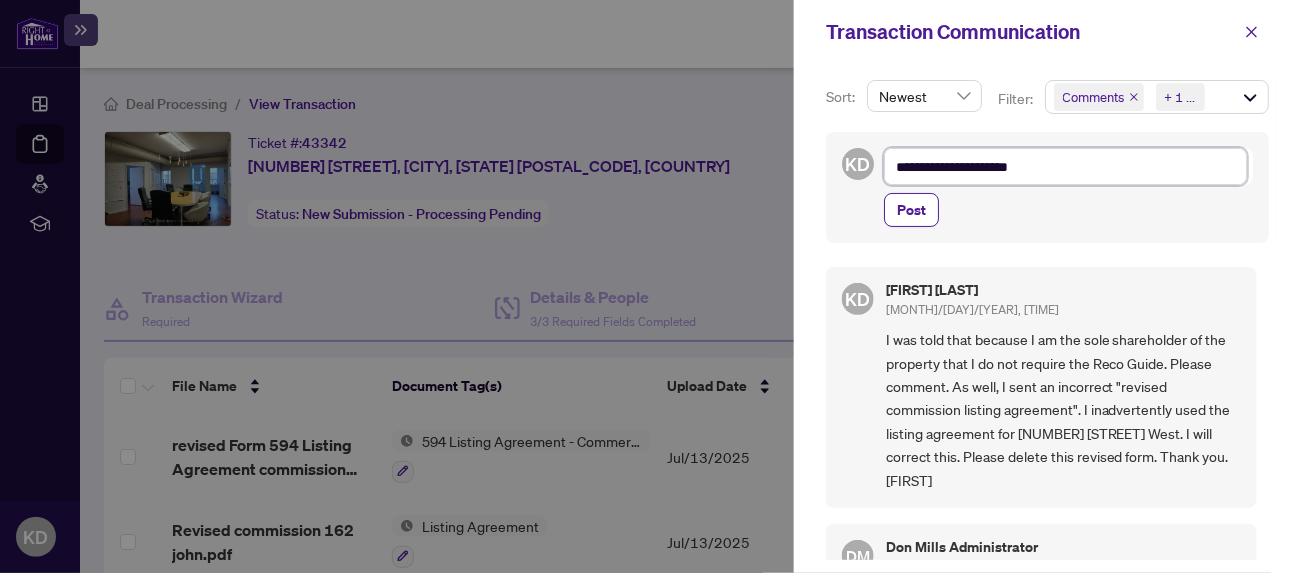 type on "**********" 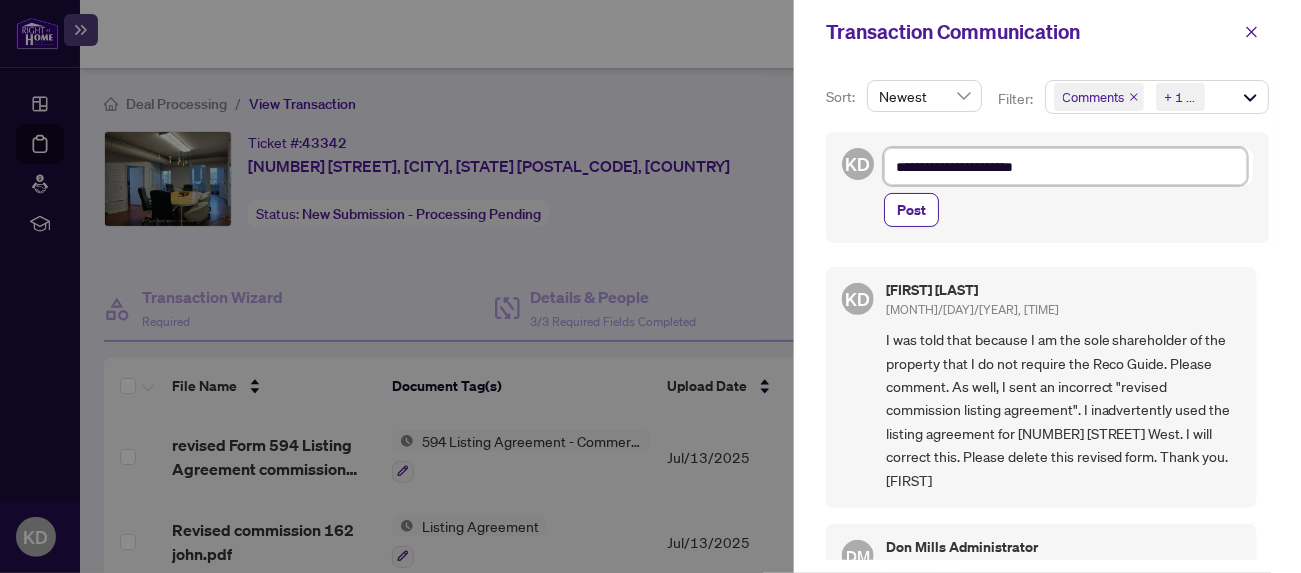 type on "**********" 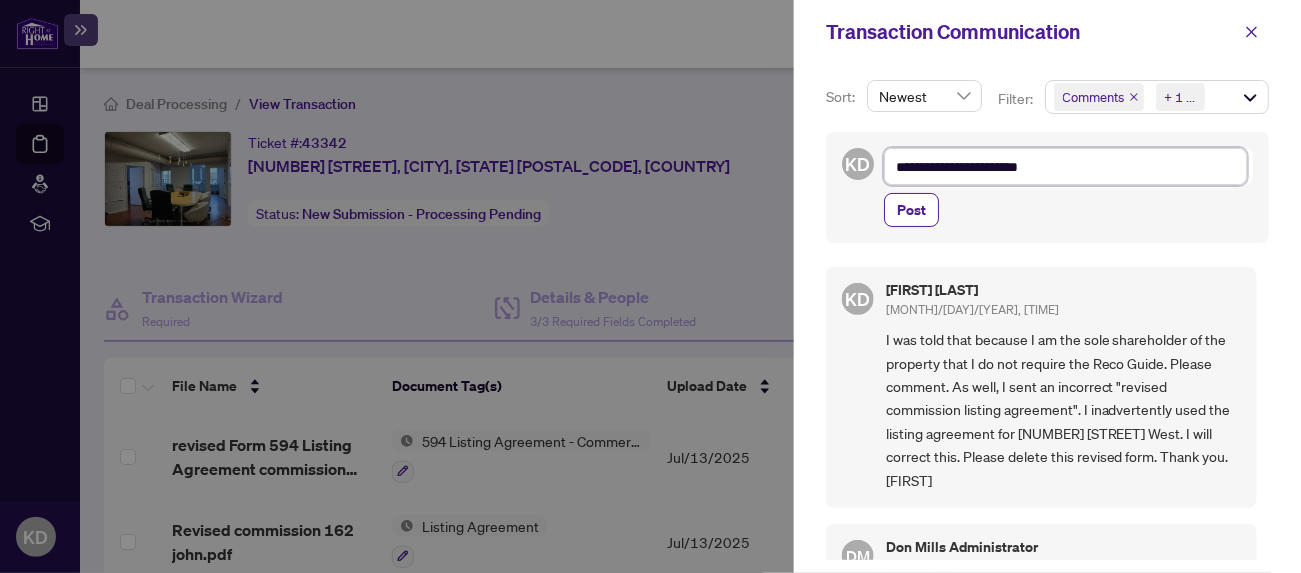 type on "**********" 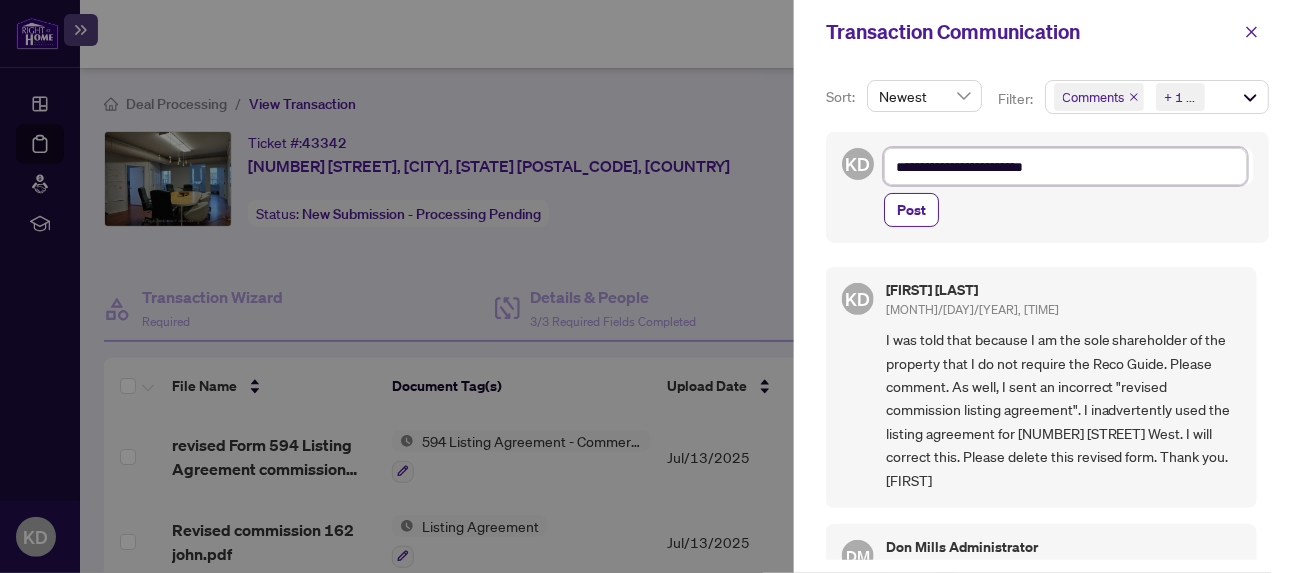 type on "**********" 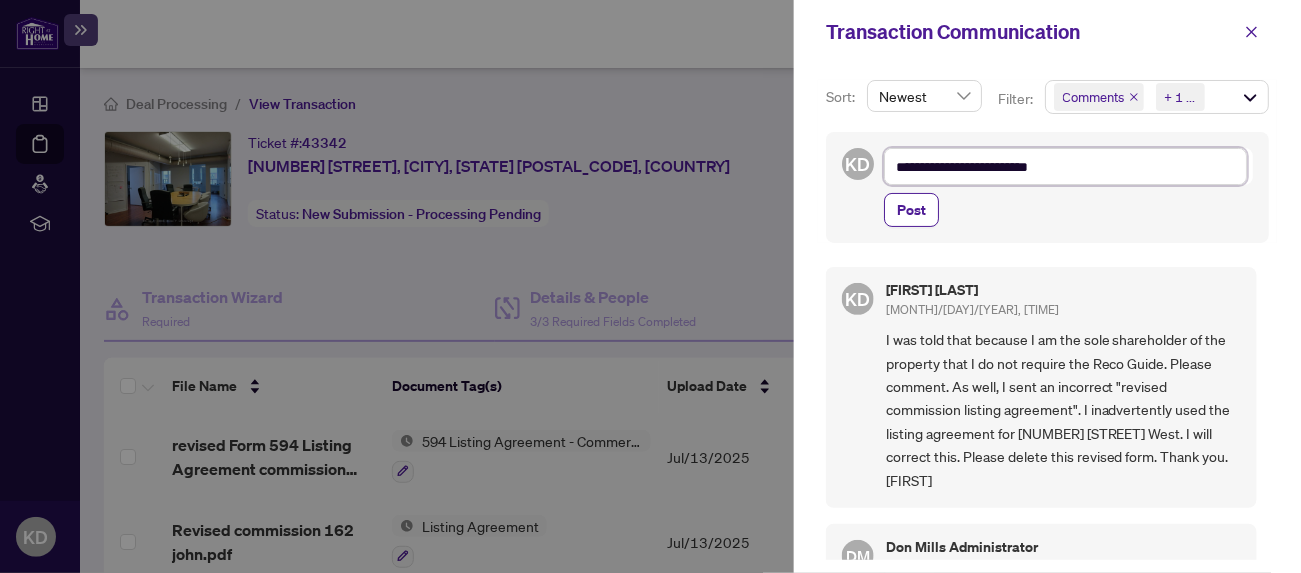 type on "**********" 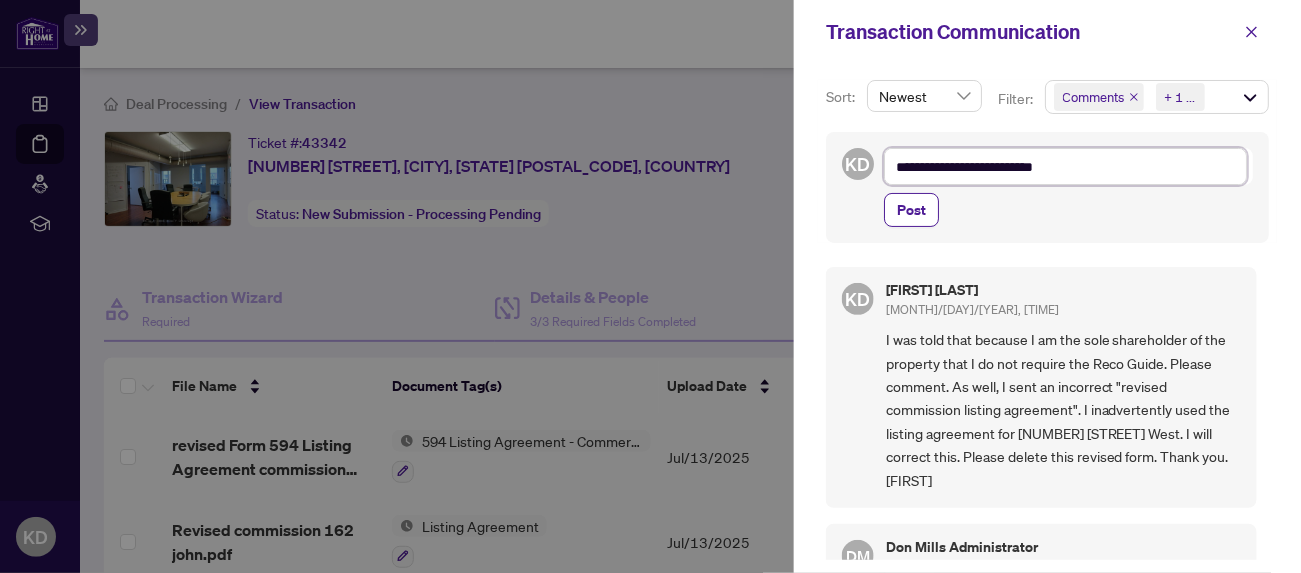type on "**********" 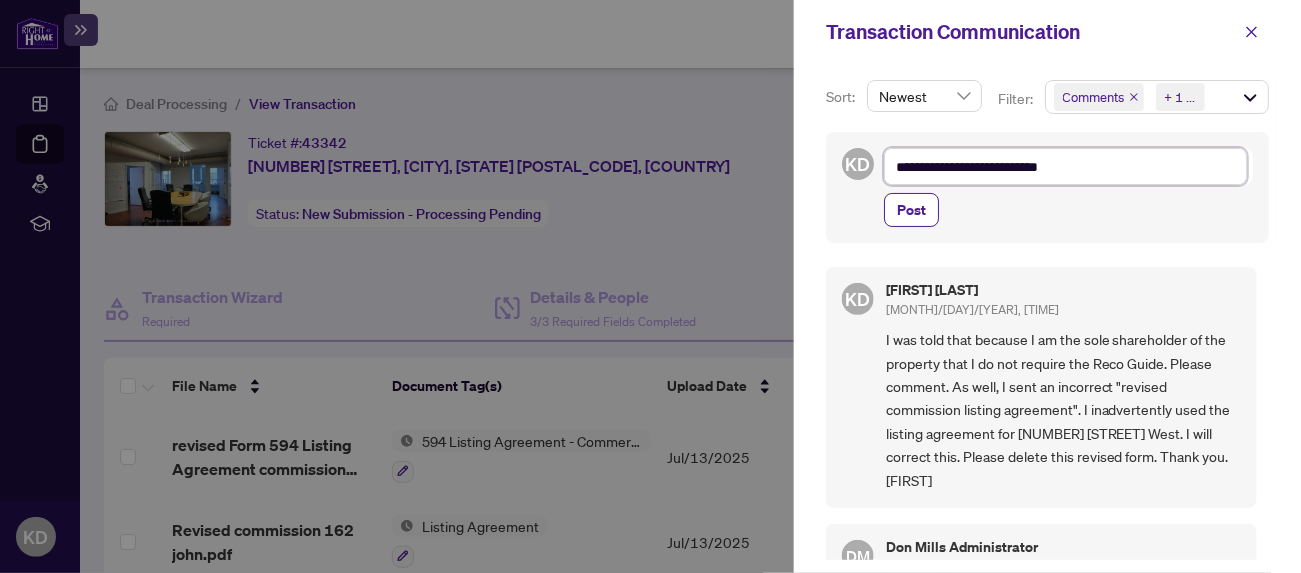 type on "**********" 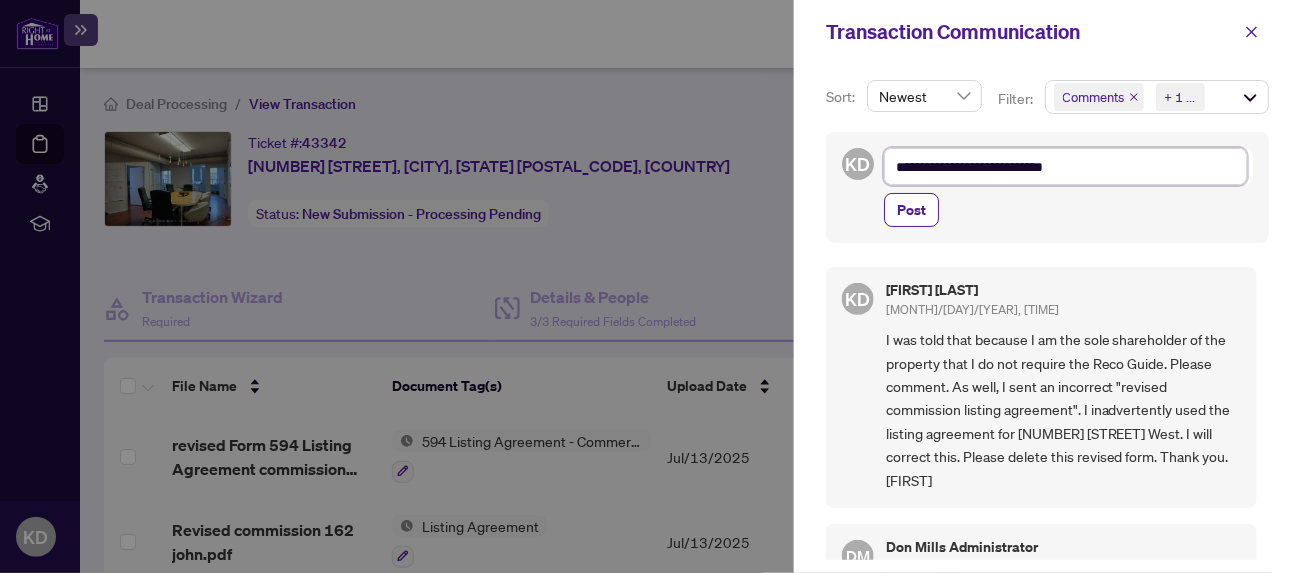 type on "**********" 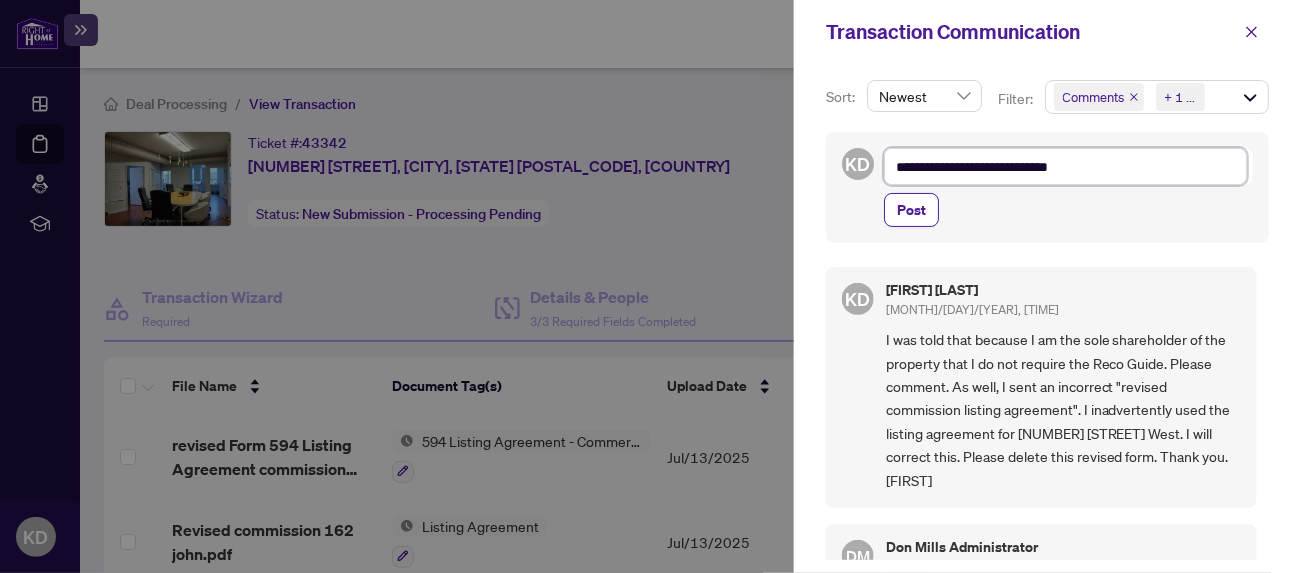type on "**********" 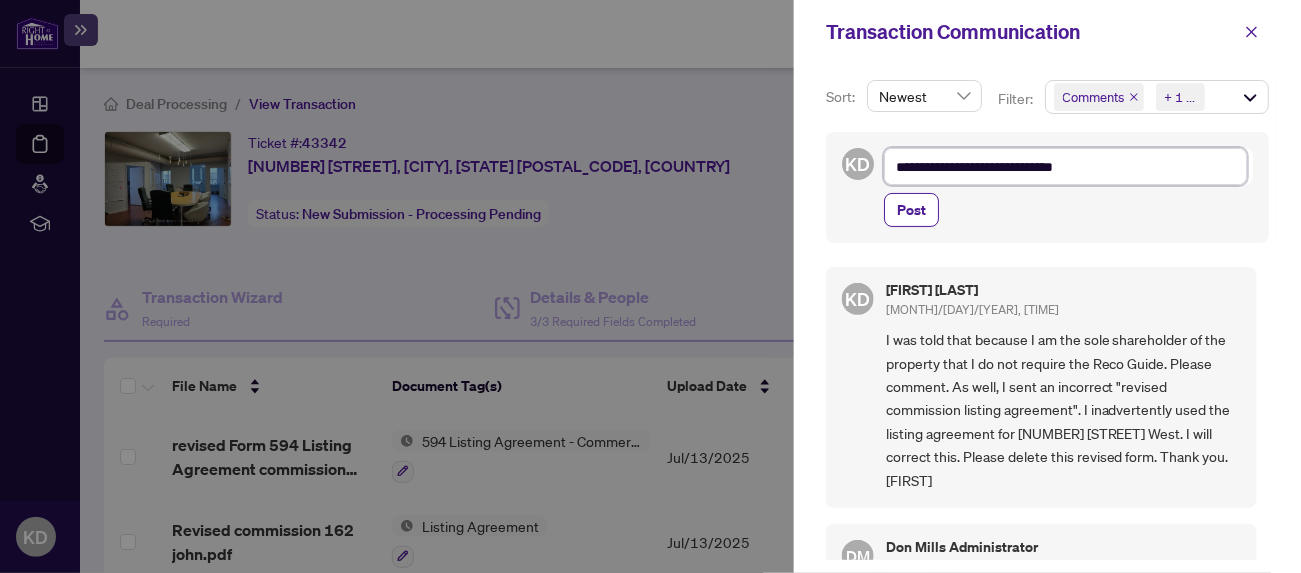 type on "**********" 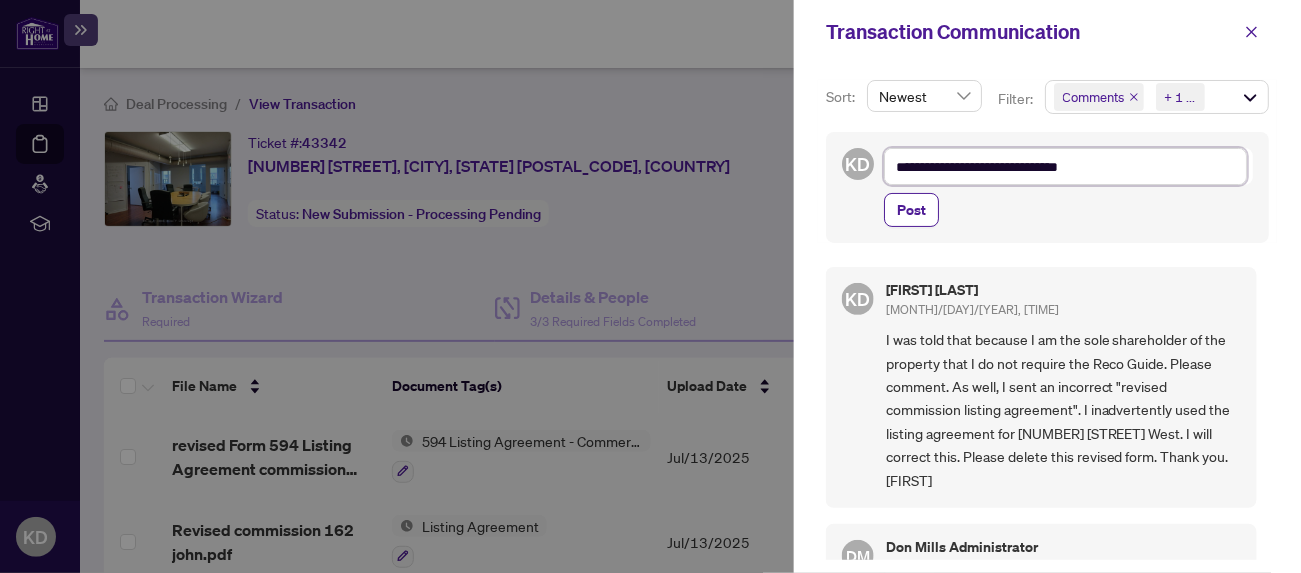 type on "**********" 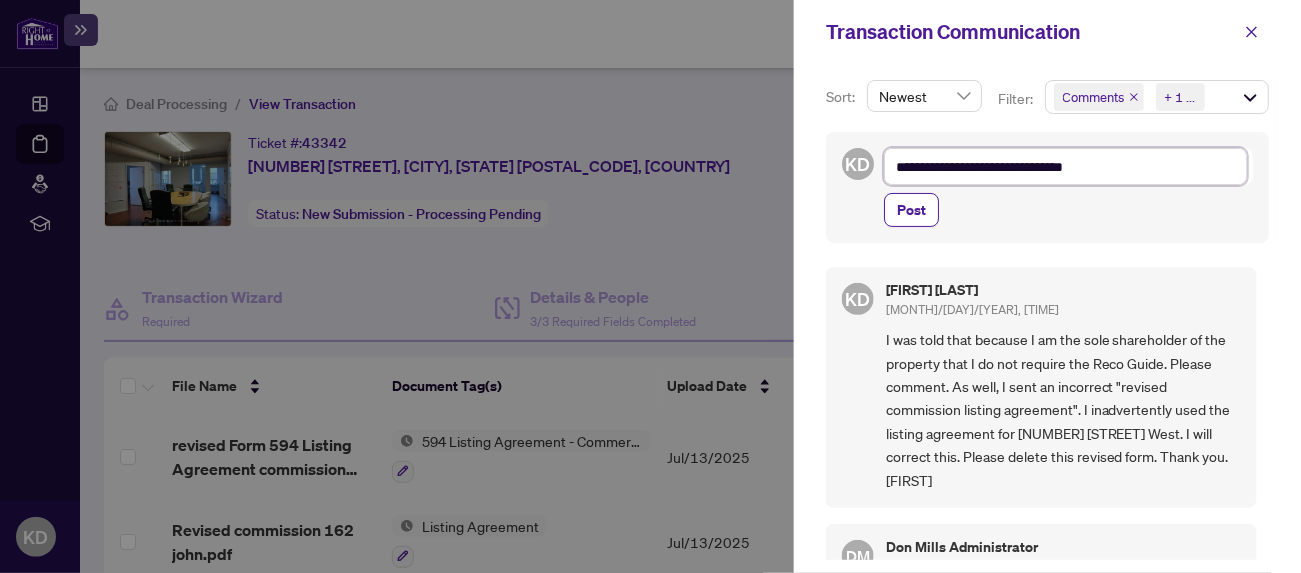 type on "**********" 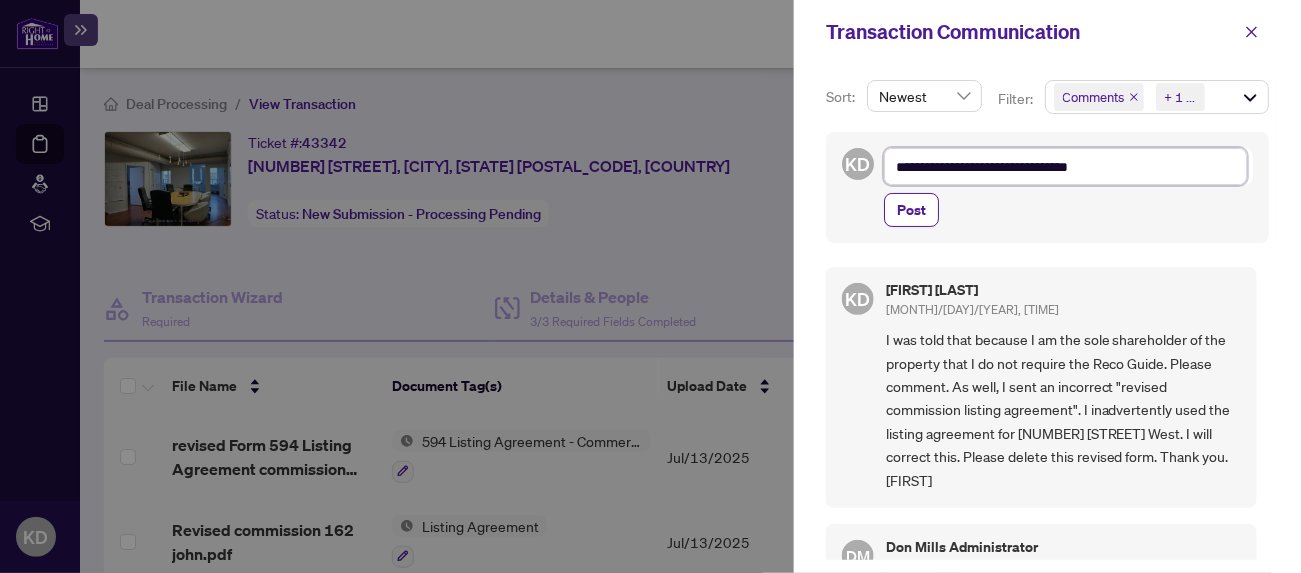 type on "**********" 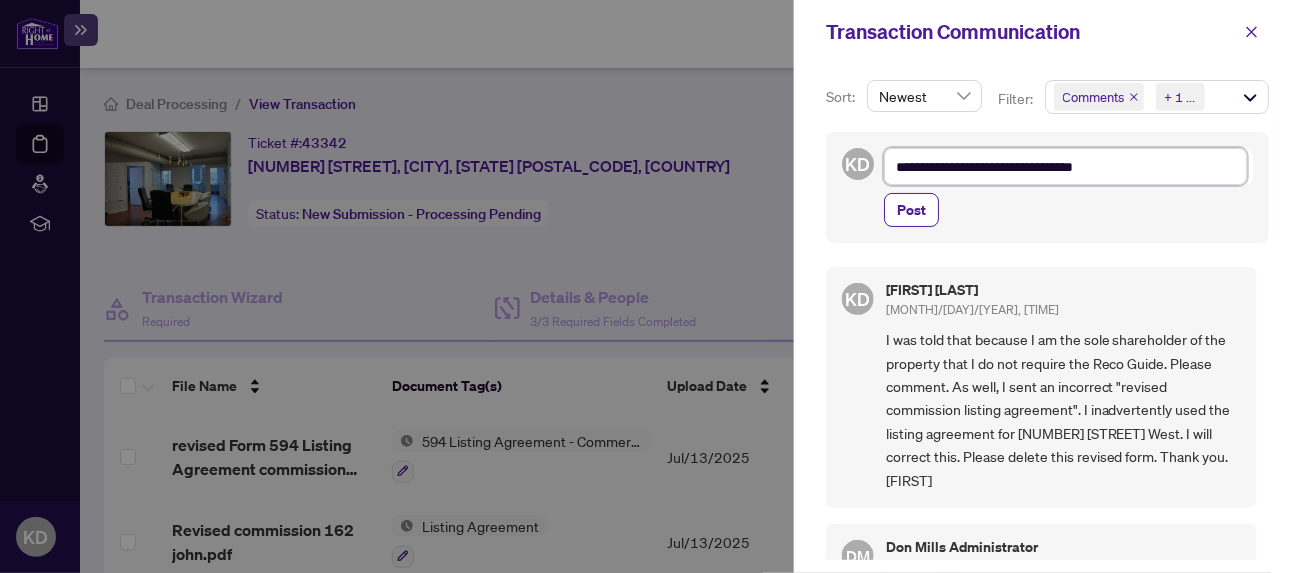 type on "**********" 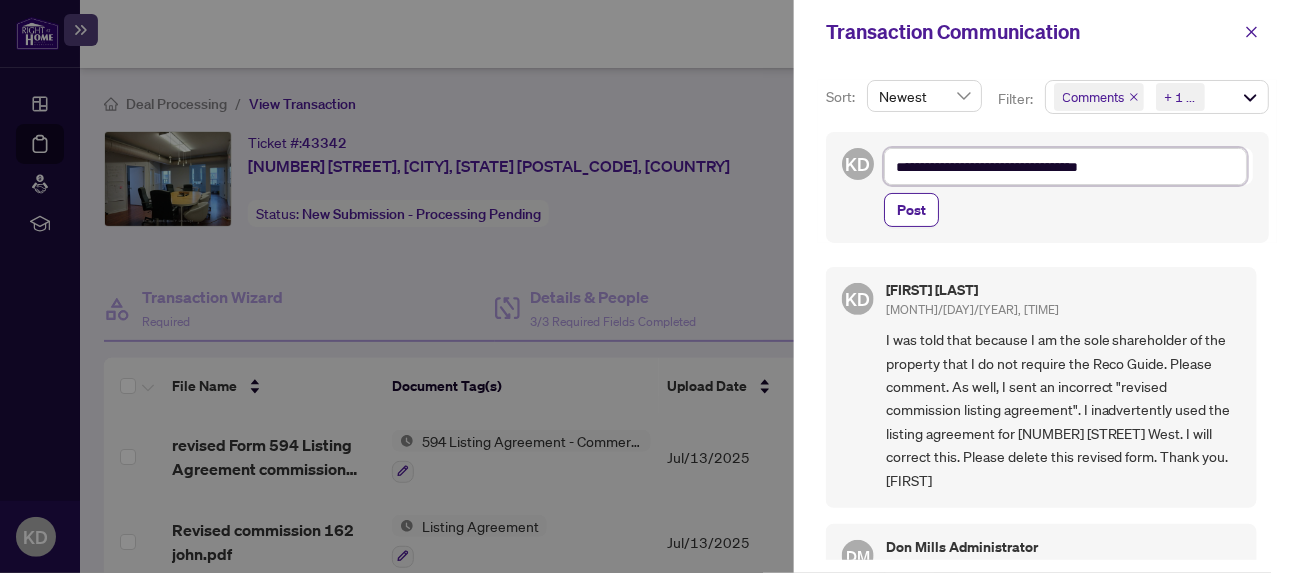 type on "**********" 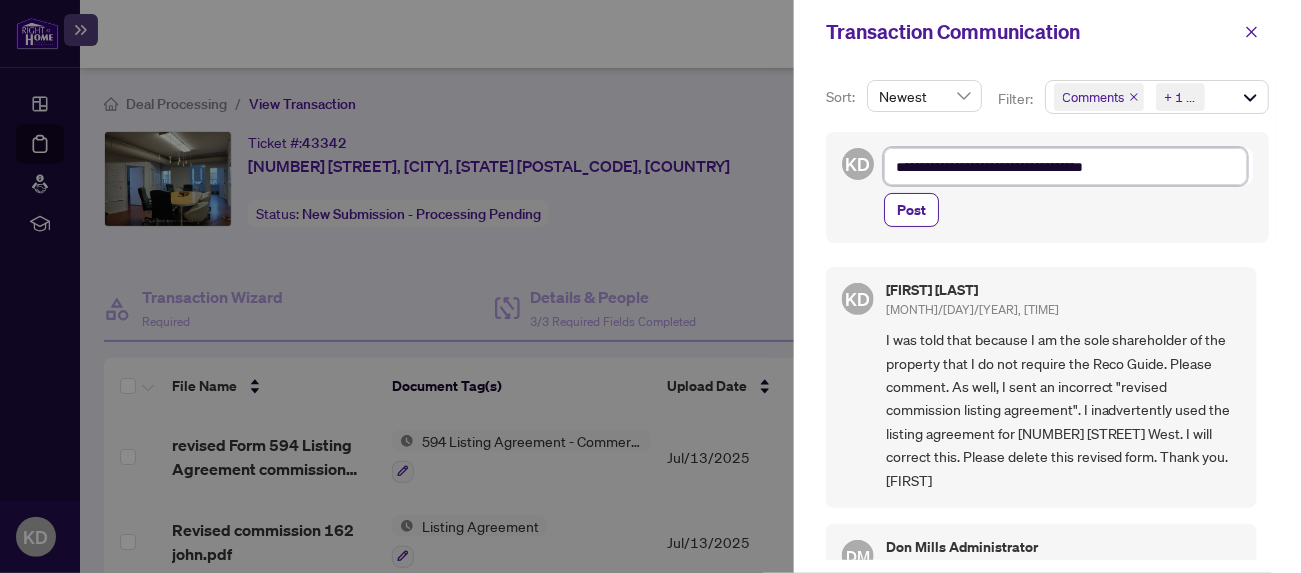 type on "**********" 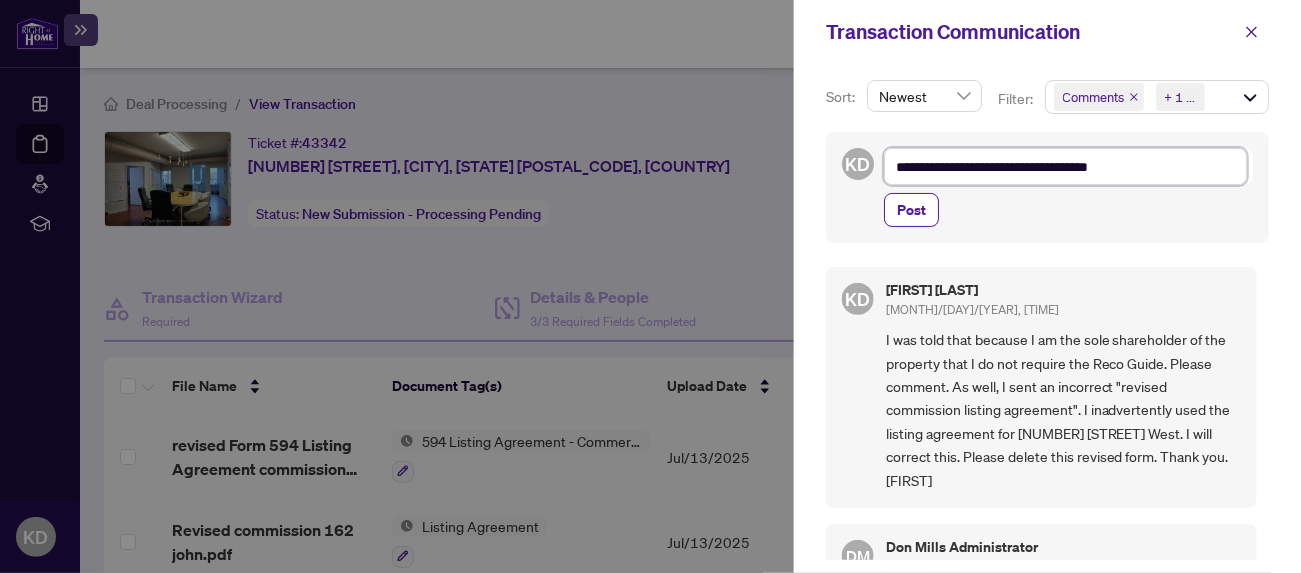 type on "**********" 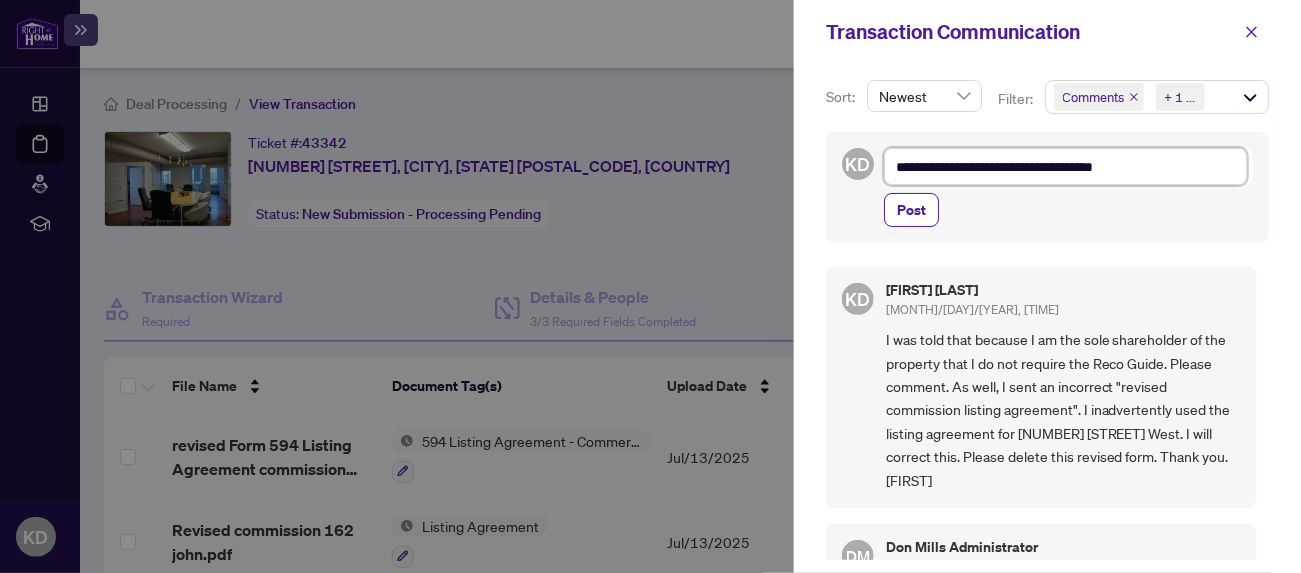 type on "**********" 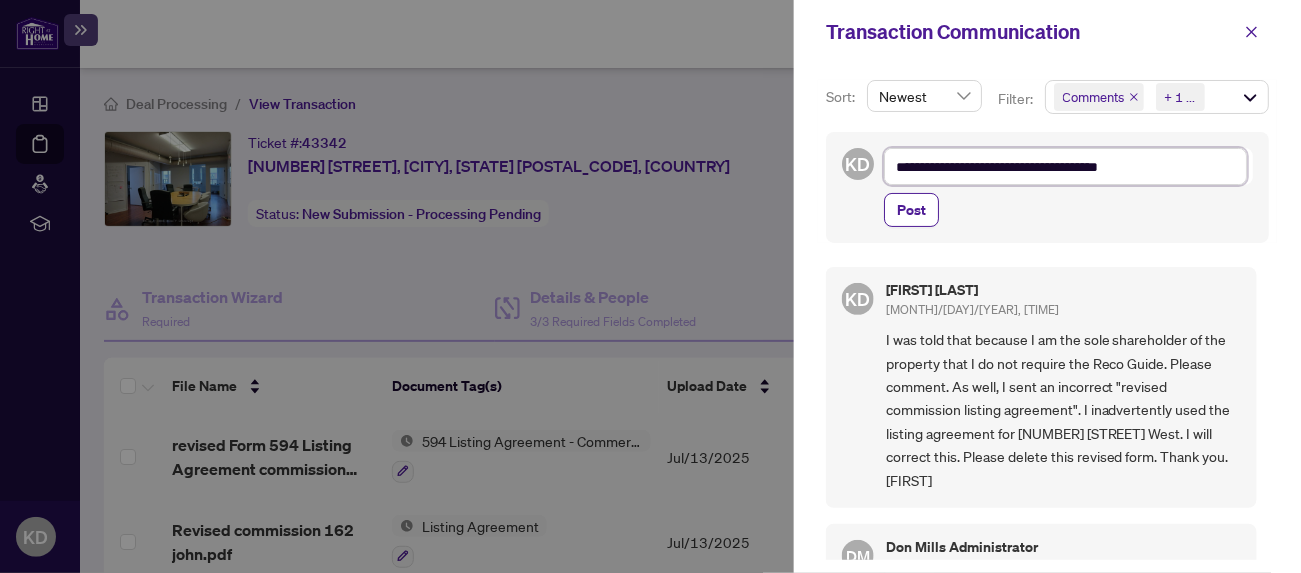 type on "**********" 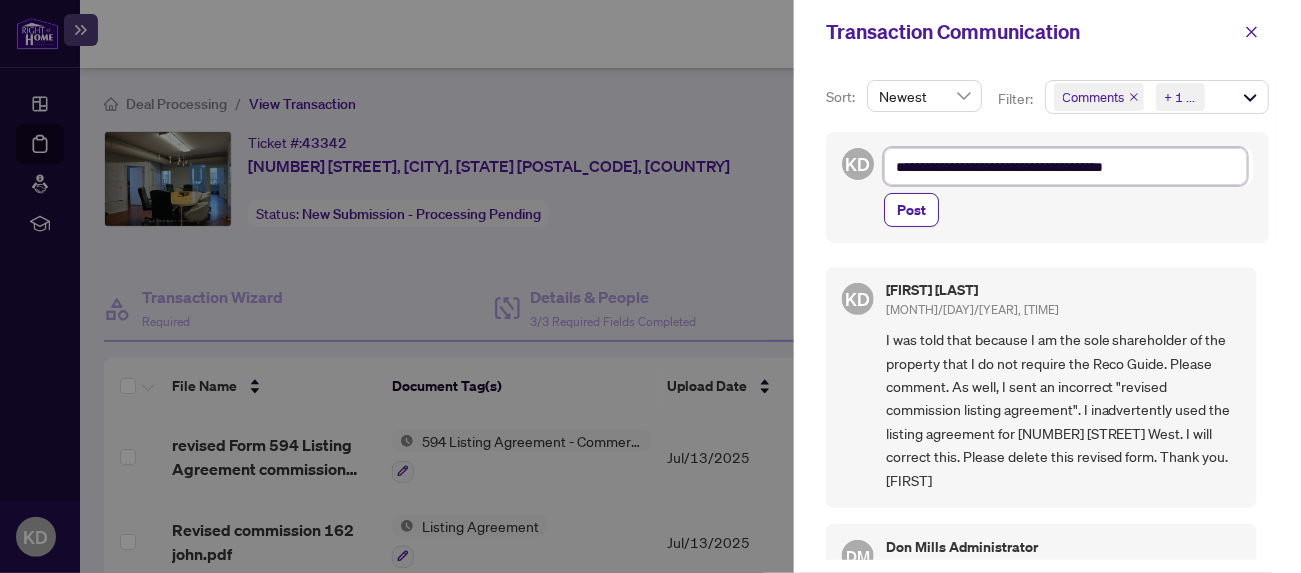 type on "**********" 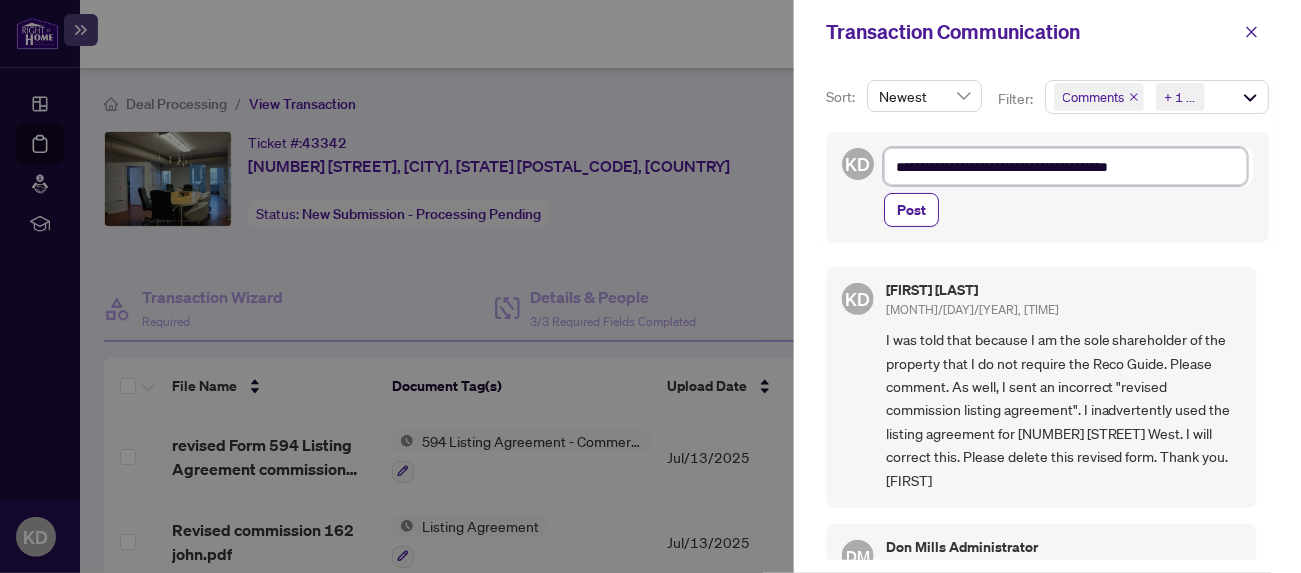 type on "**********" 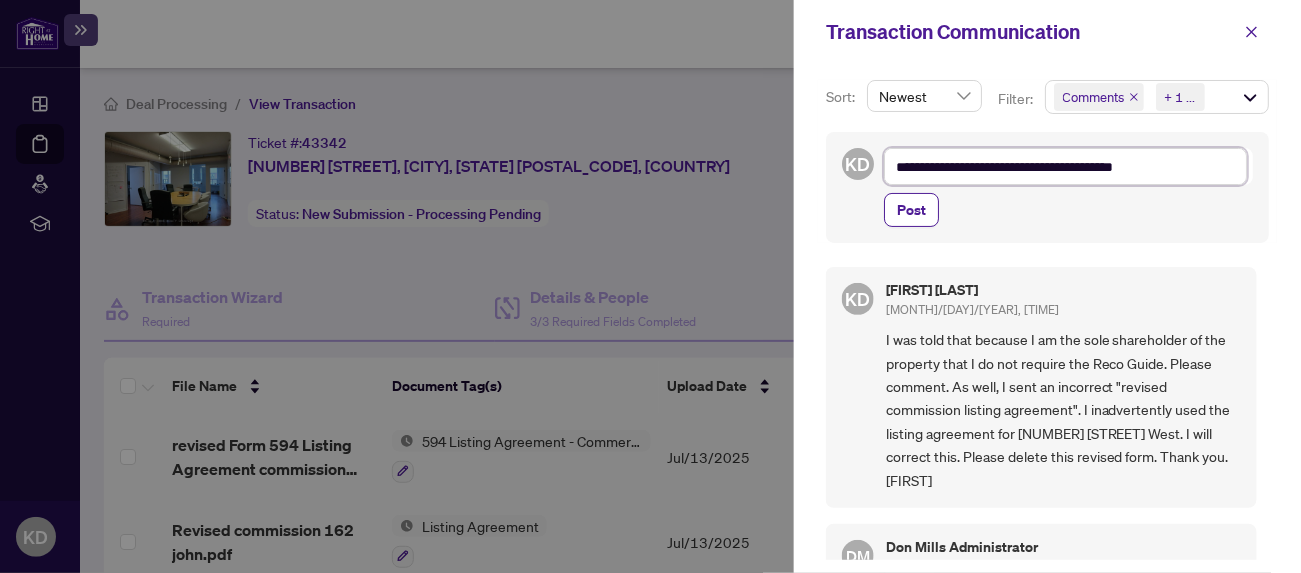type on "**********" 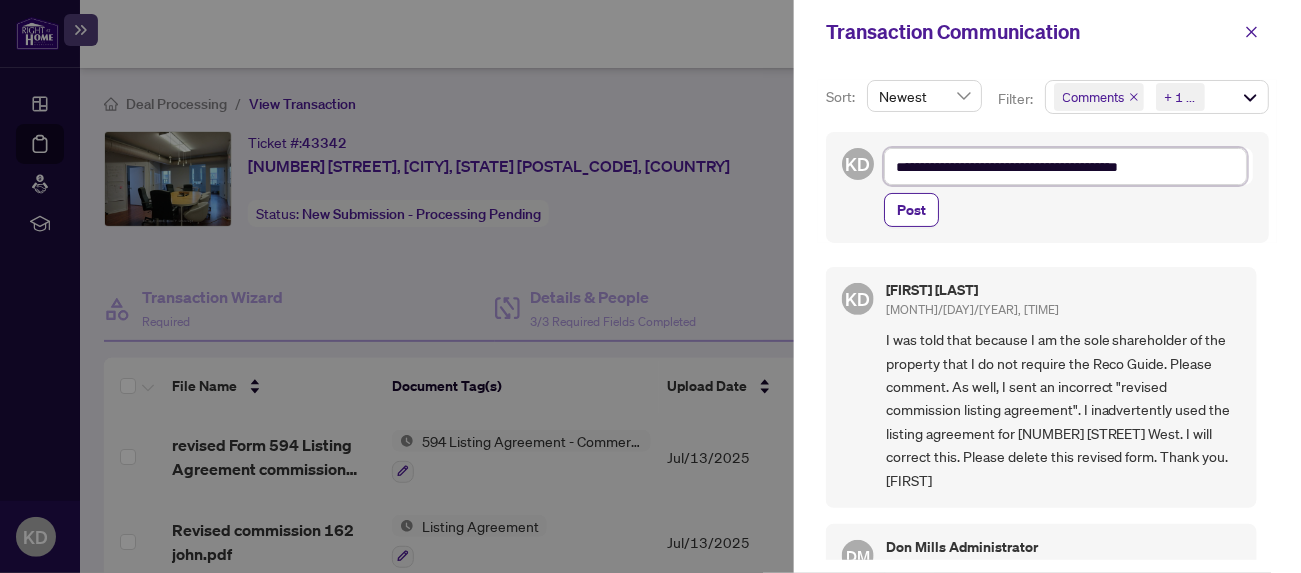 type on "**********" 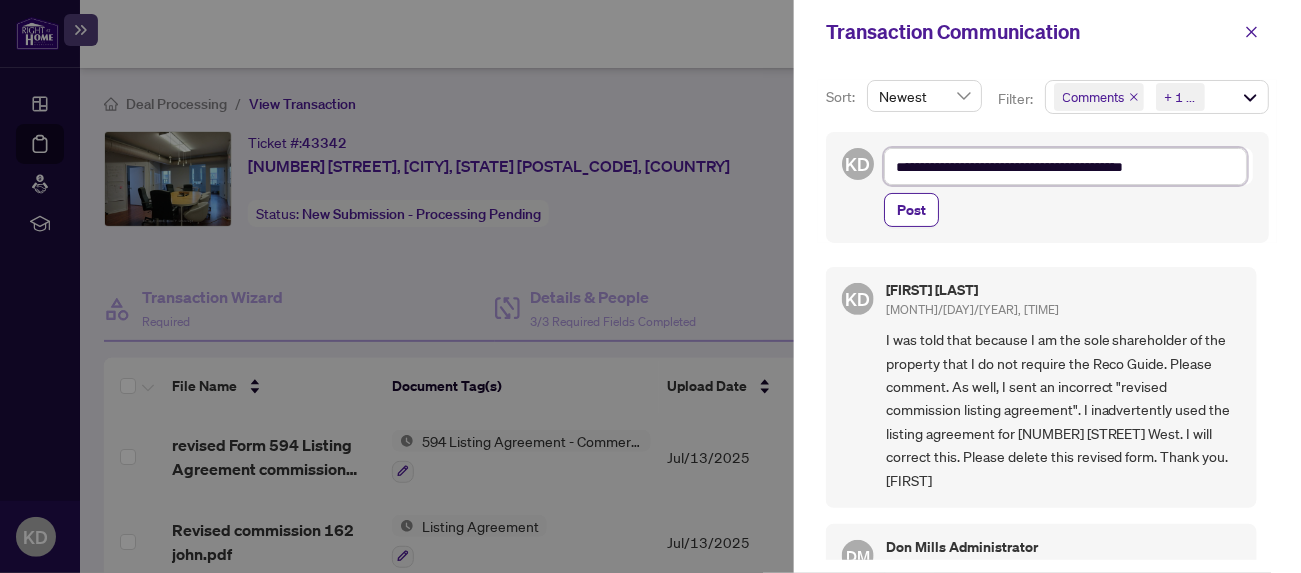 type on "**********" 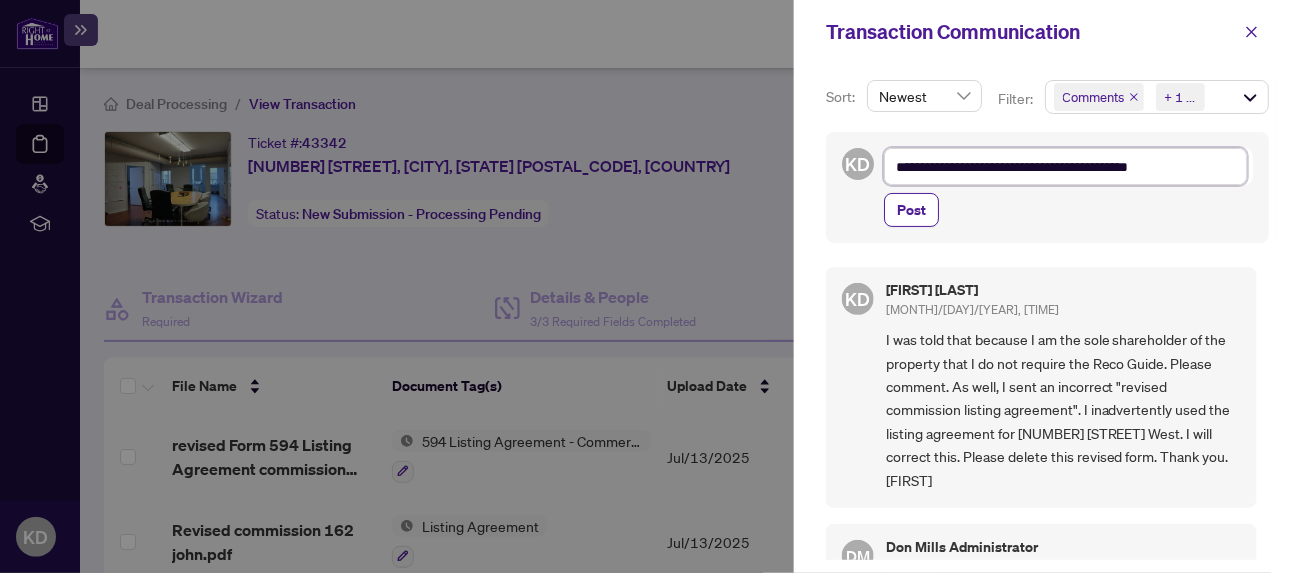 type on "**********" 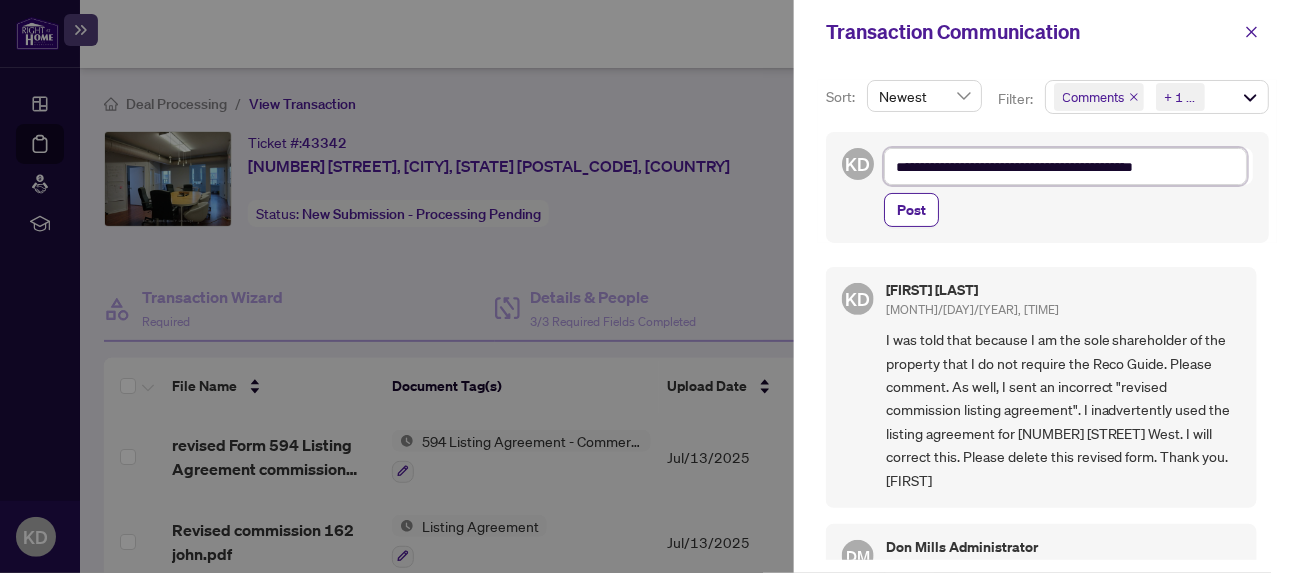 type on "**********" 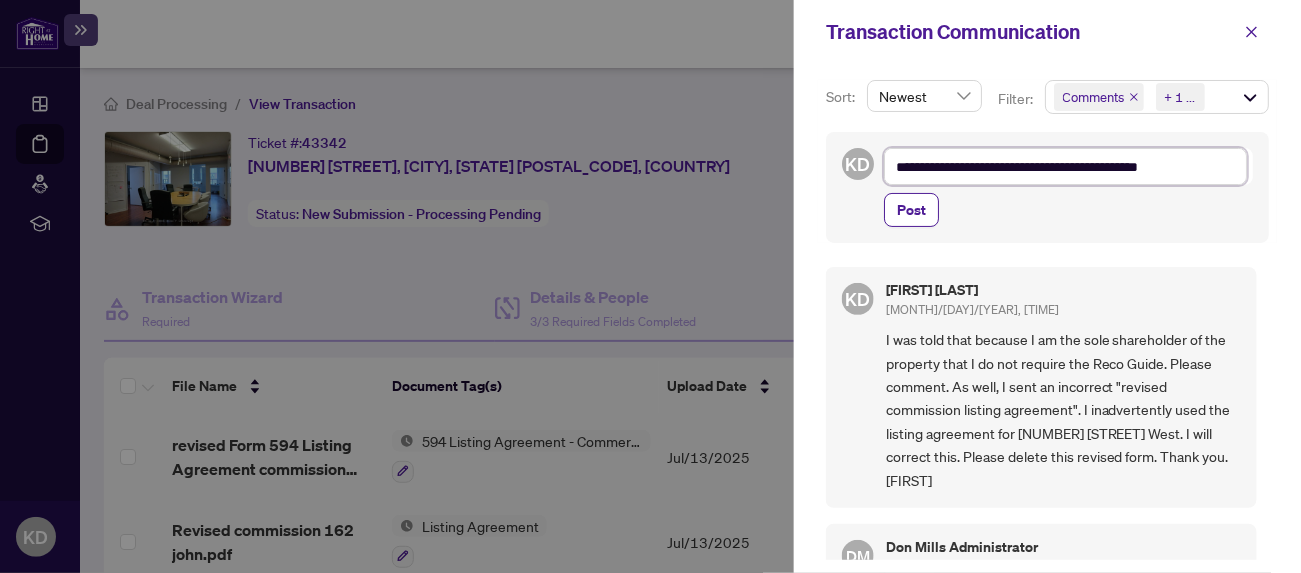 type on "**********" 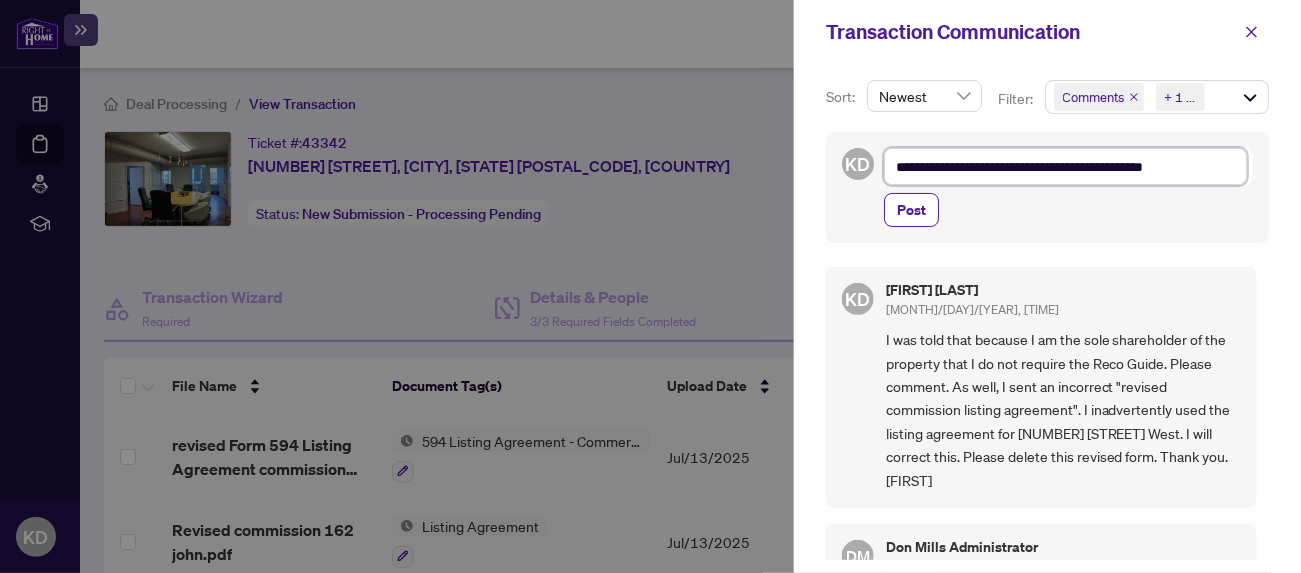 type on "**********" 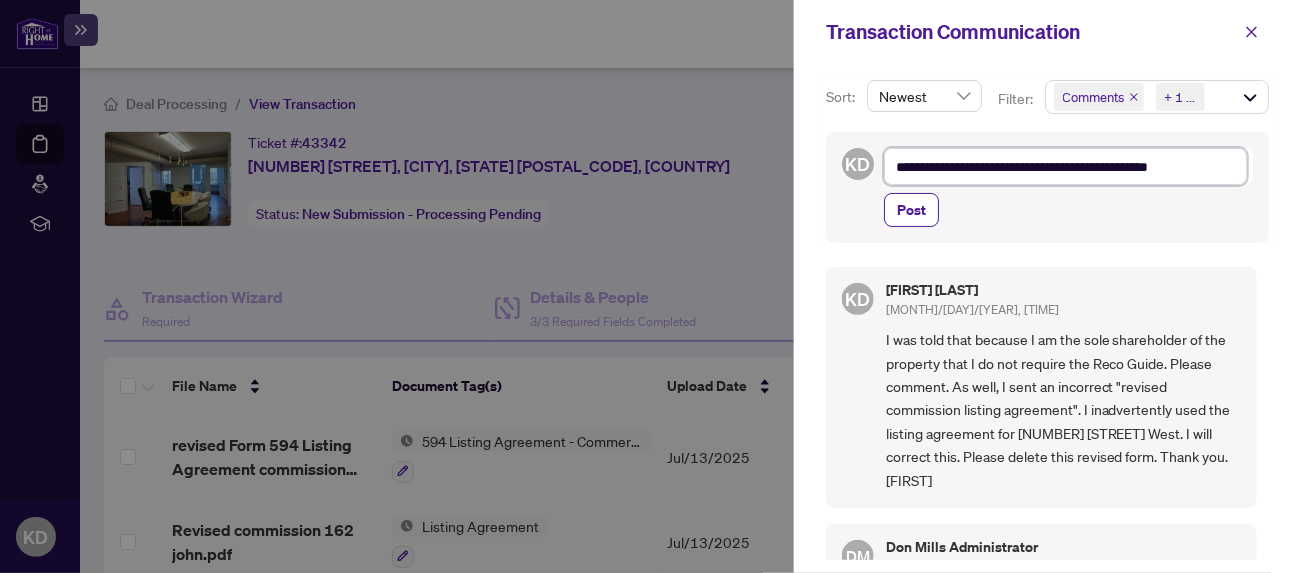 type on "**********" 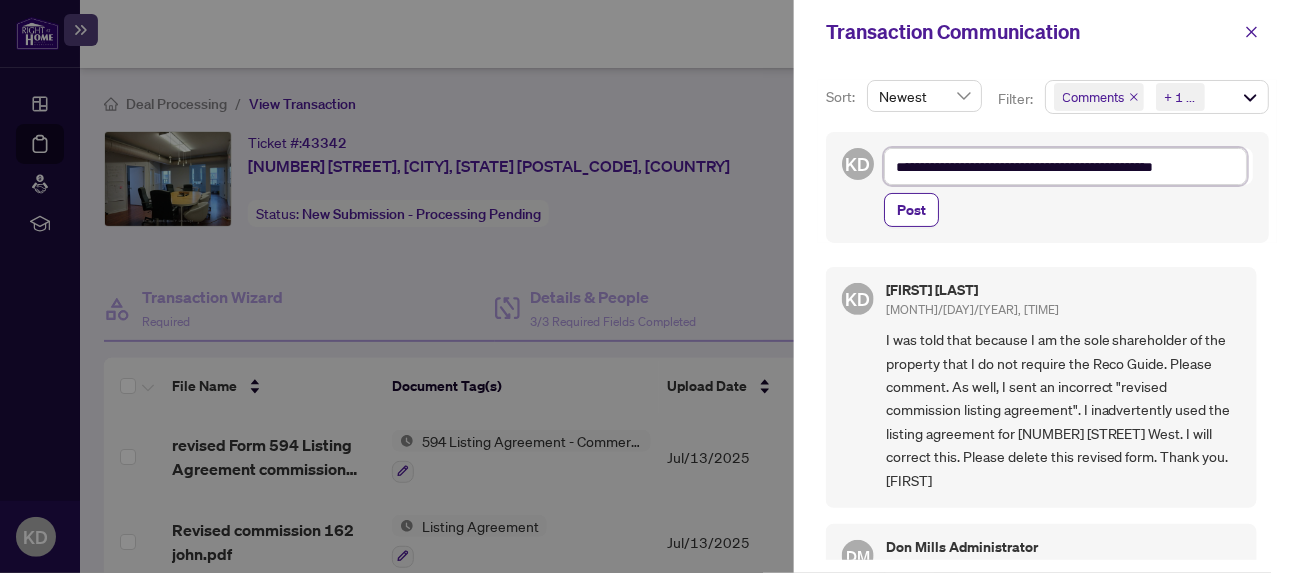 type on "**********" 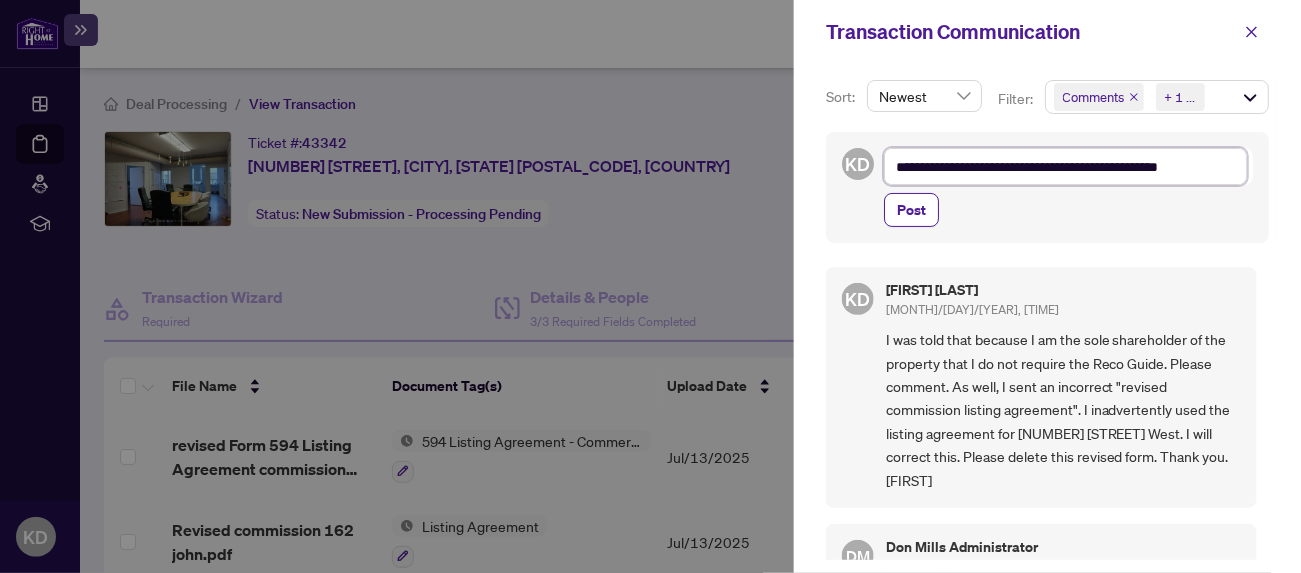 type on "**********" 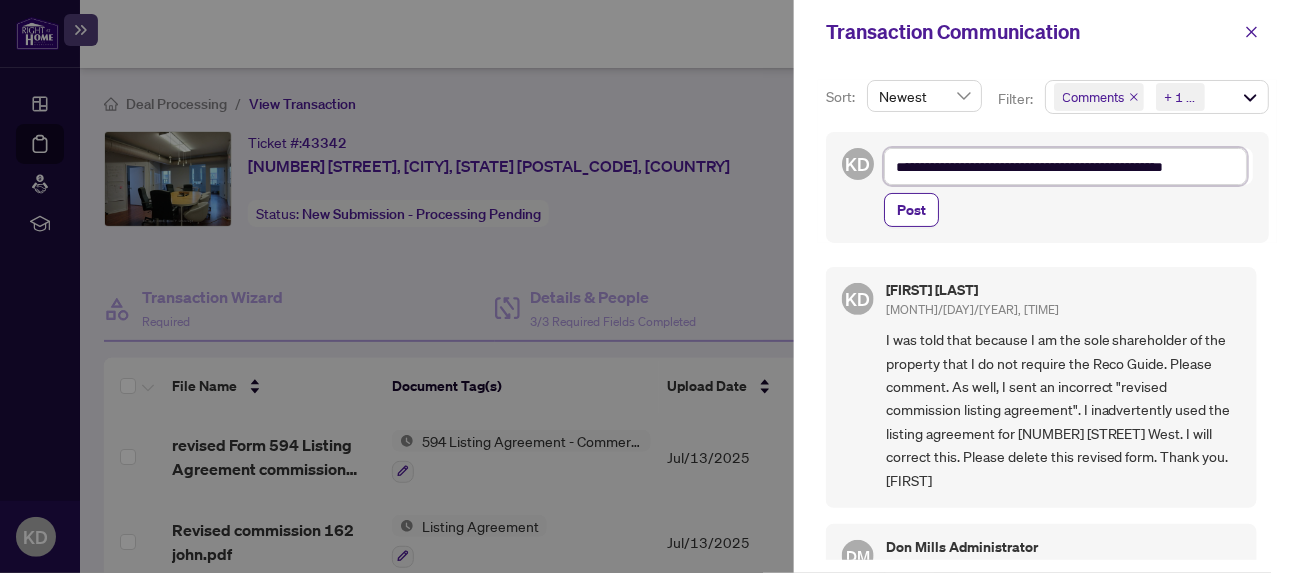 type on "**********" 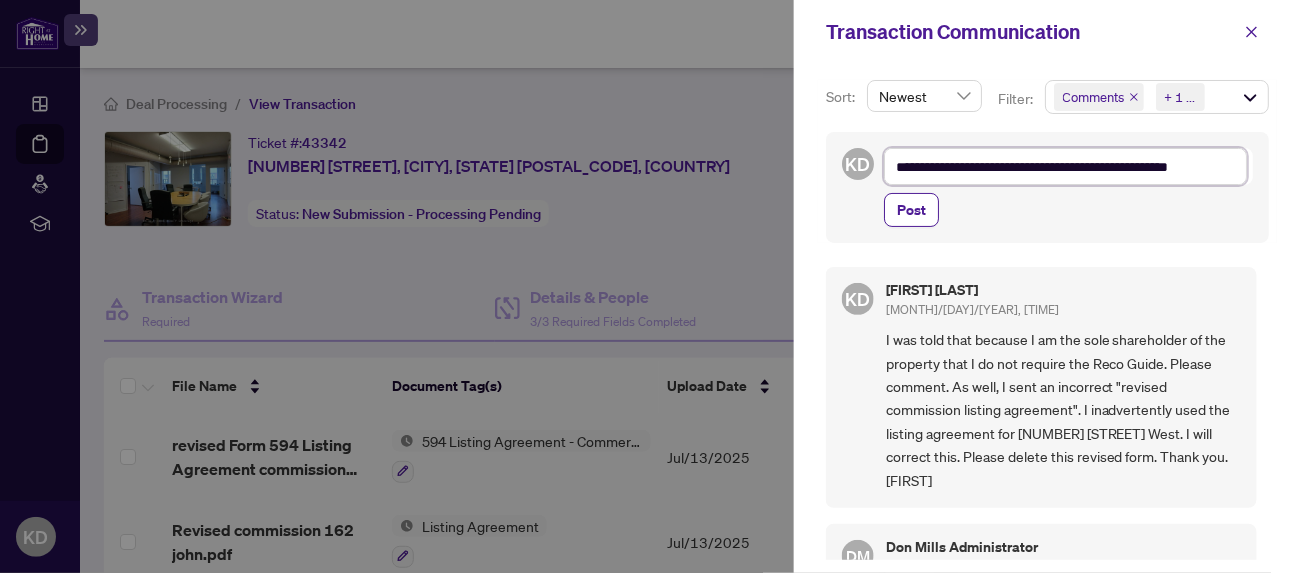 type on "**********" 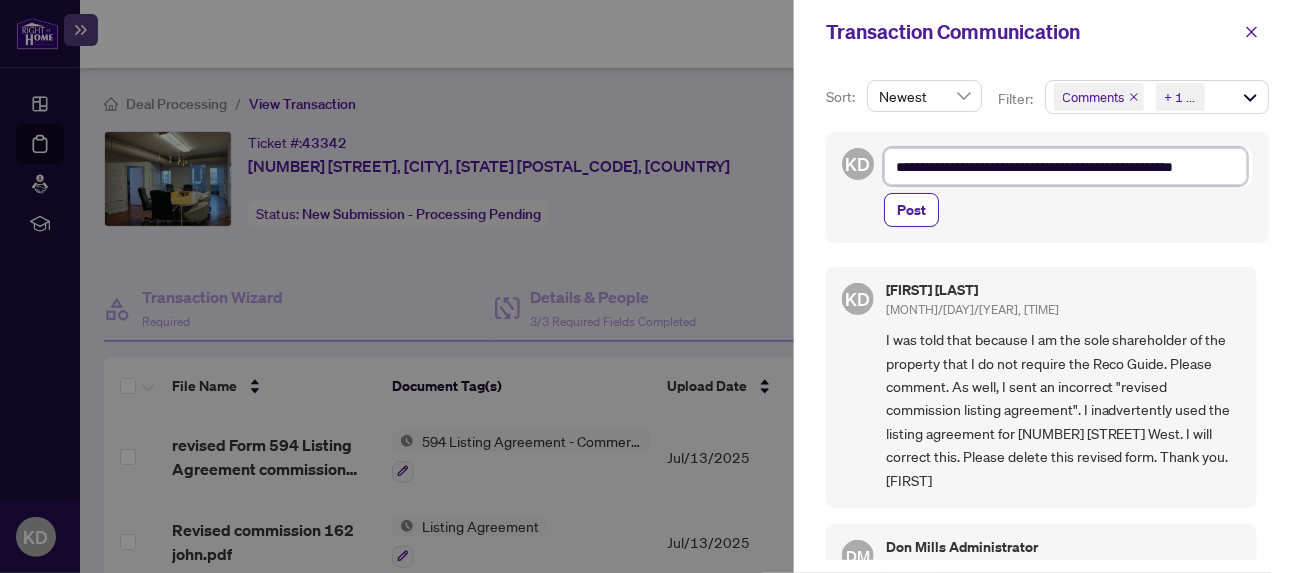 type on "**********" 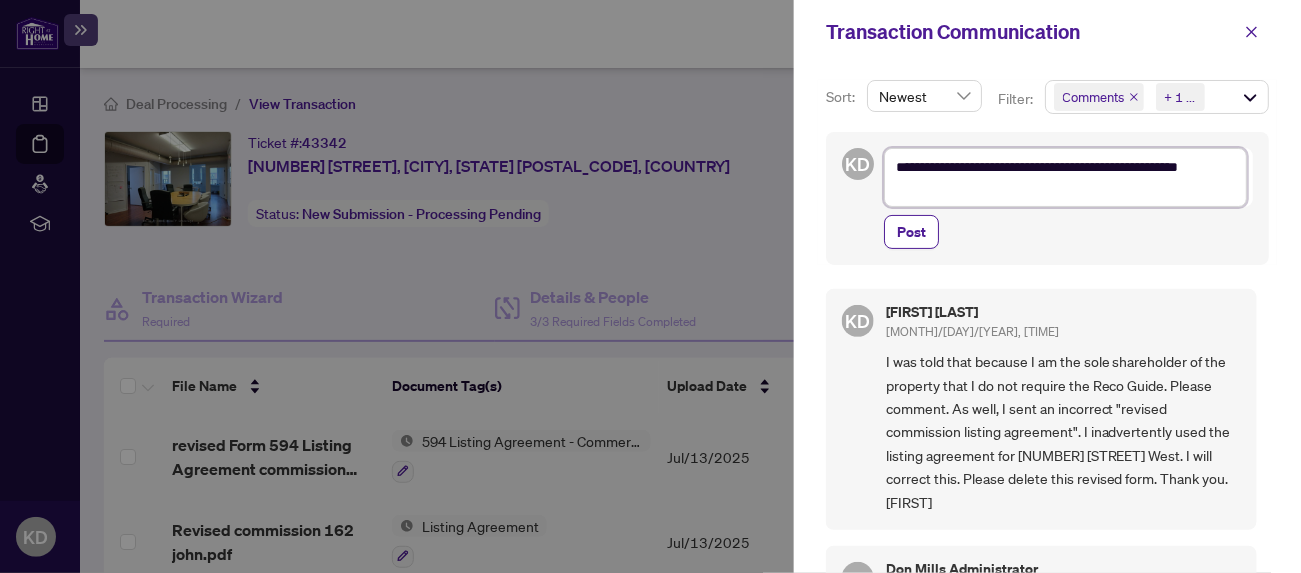 click on "**********" at bounding box center [1065, 177] 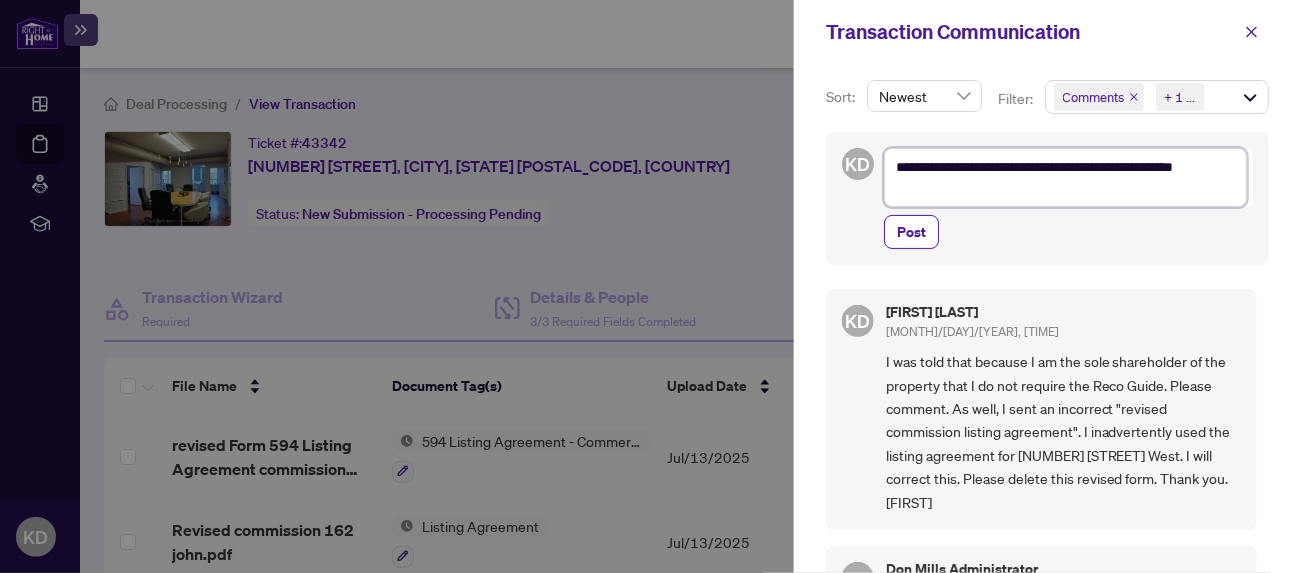 type on "**********" 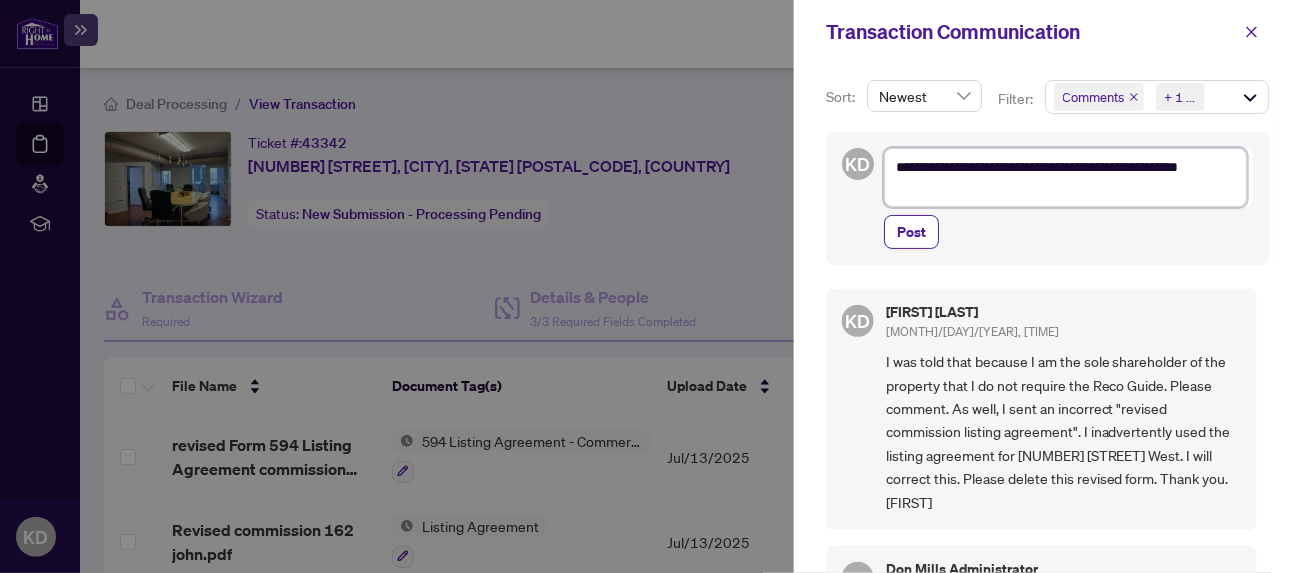 type on "**********" 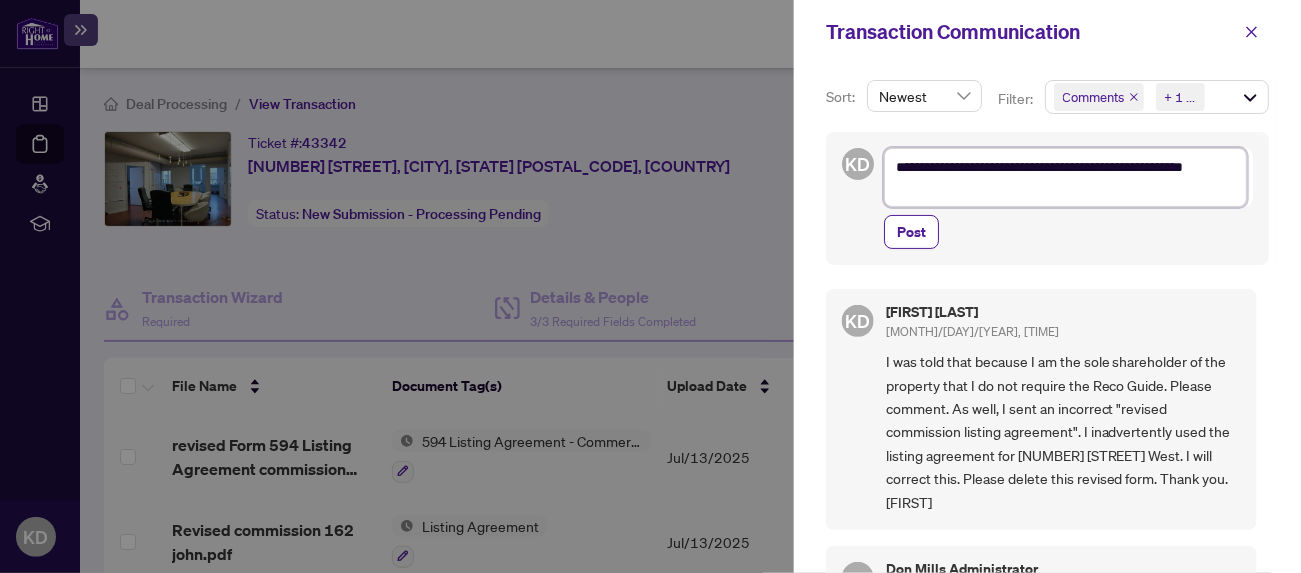 click on "**********" at bounding box center [1065, 177] 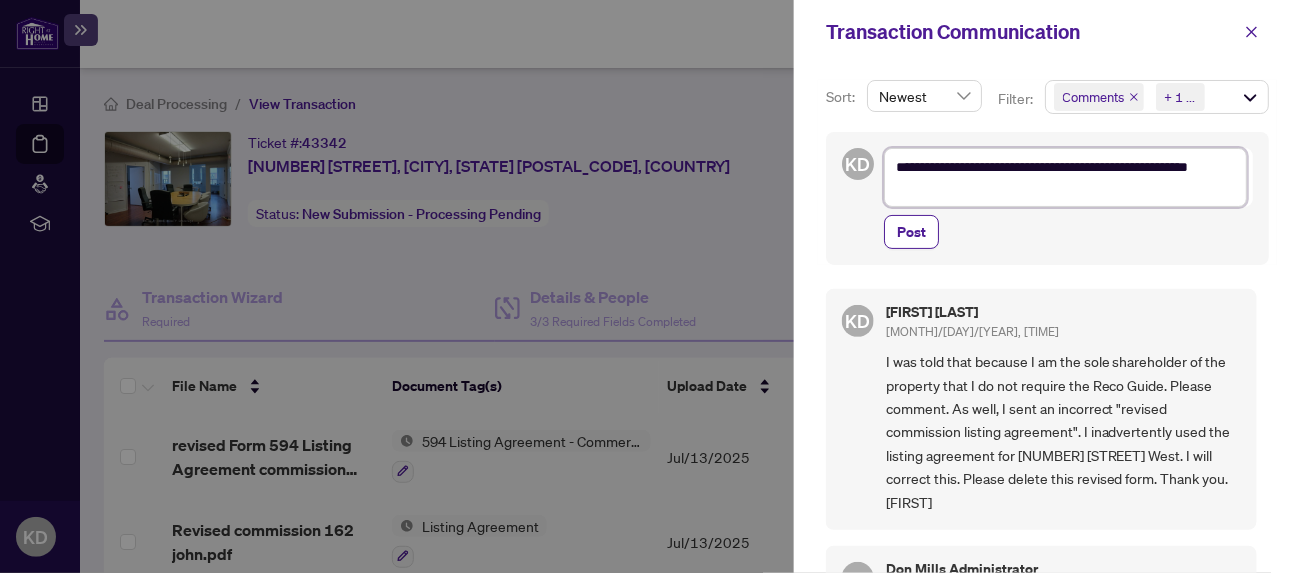 type on "**********" 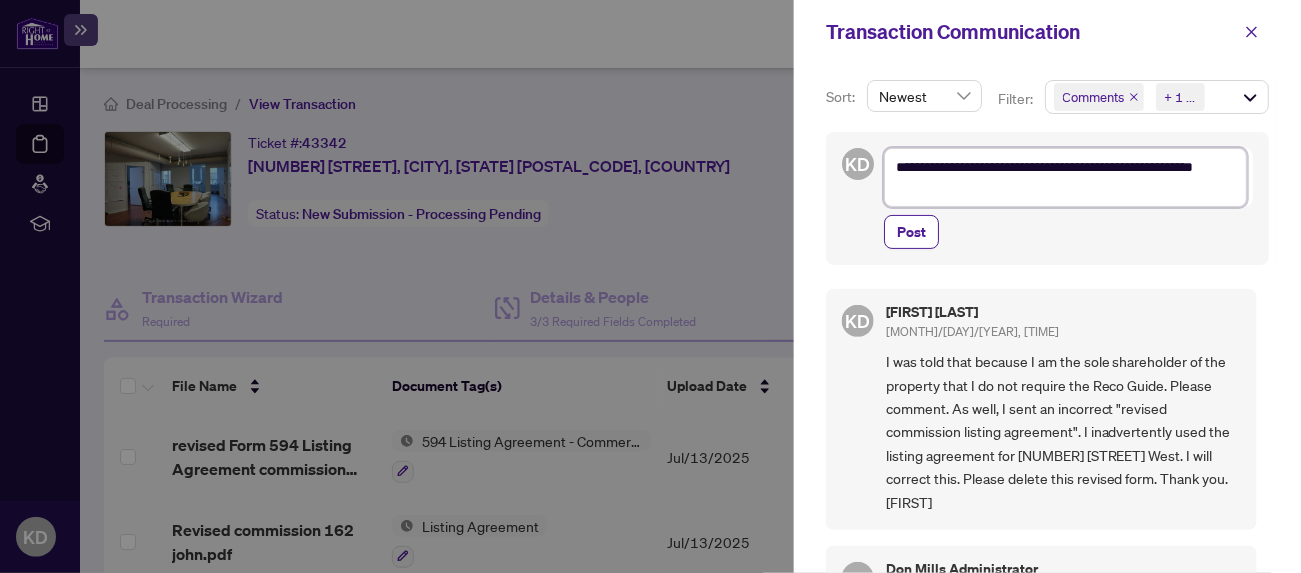 type on "**********" 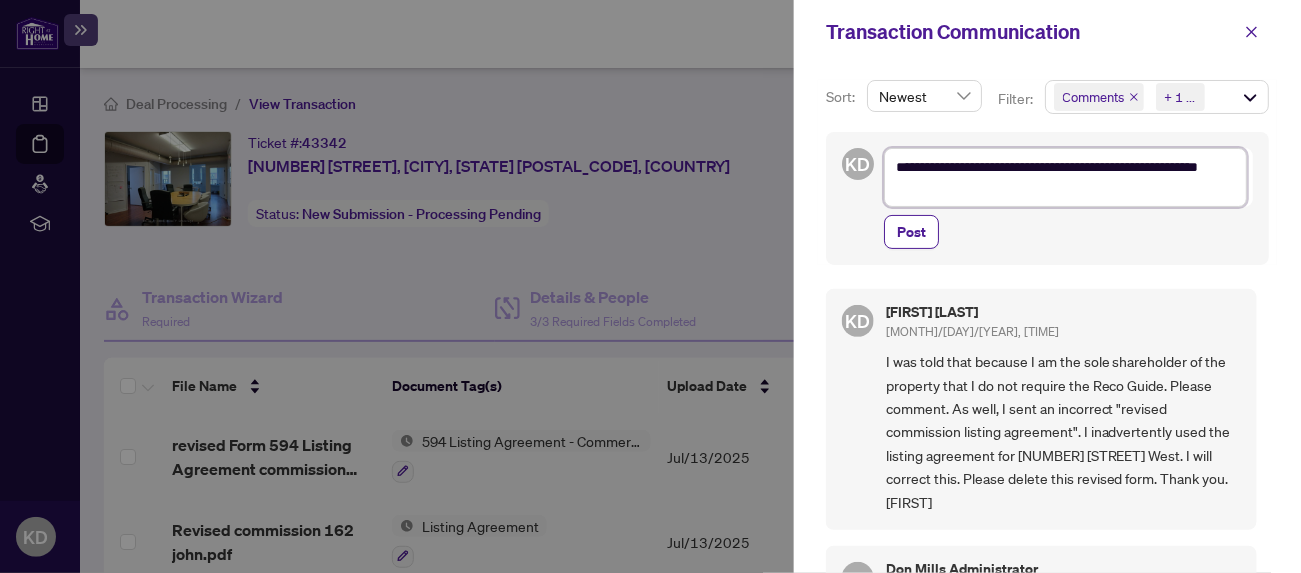 type on "**********" 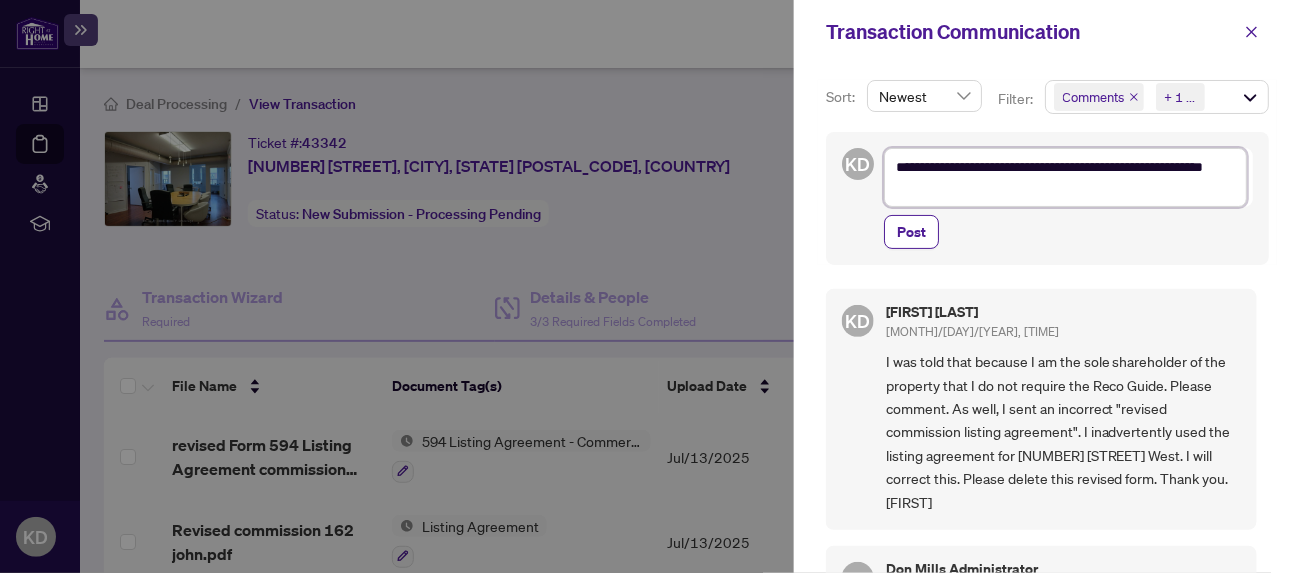 type on "**********" 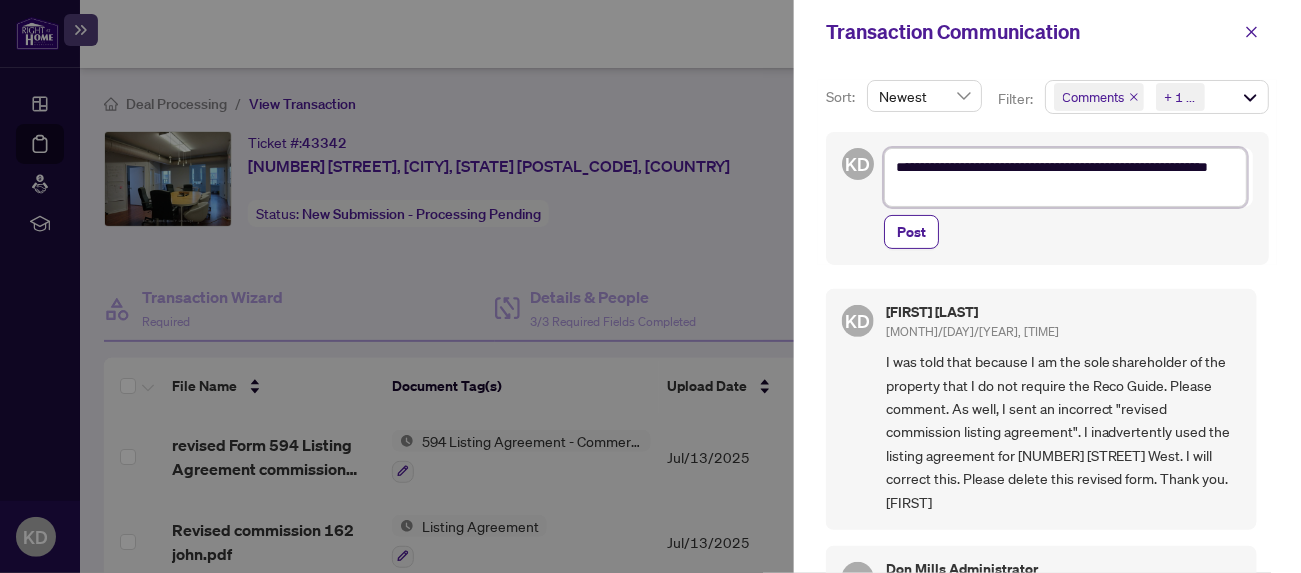 type on "**********" 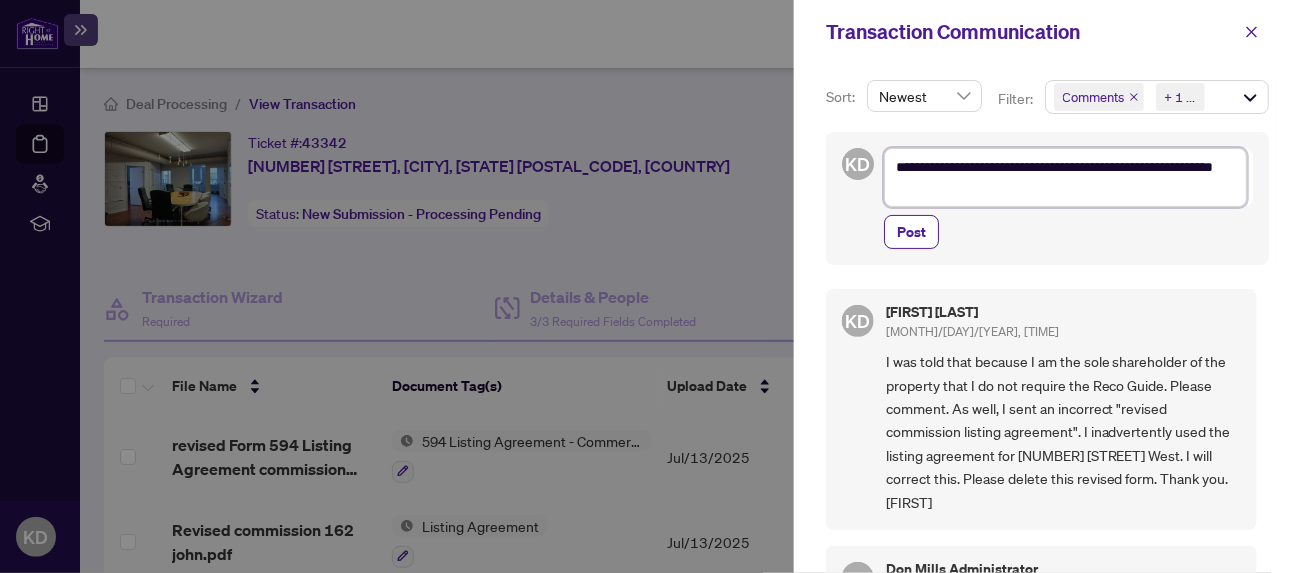 type on "**********" 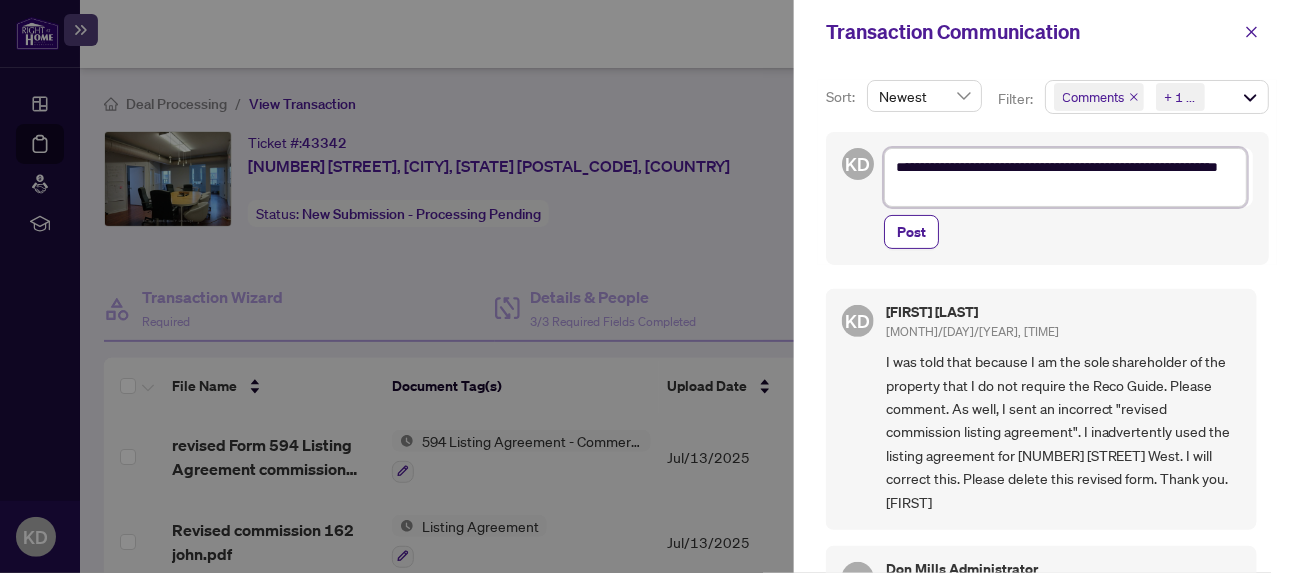 type on "**********" 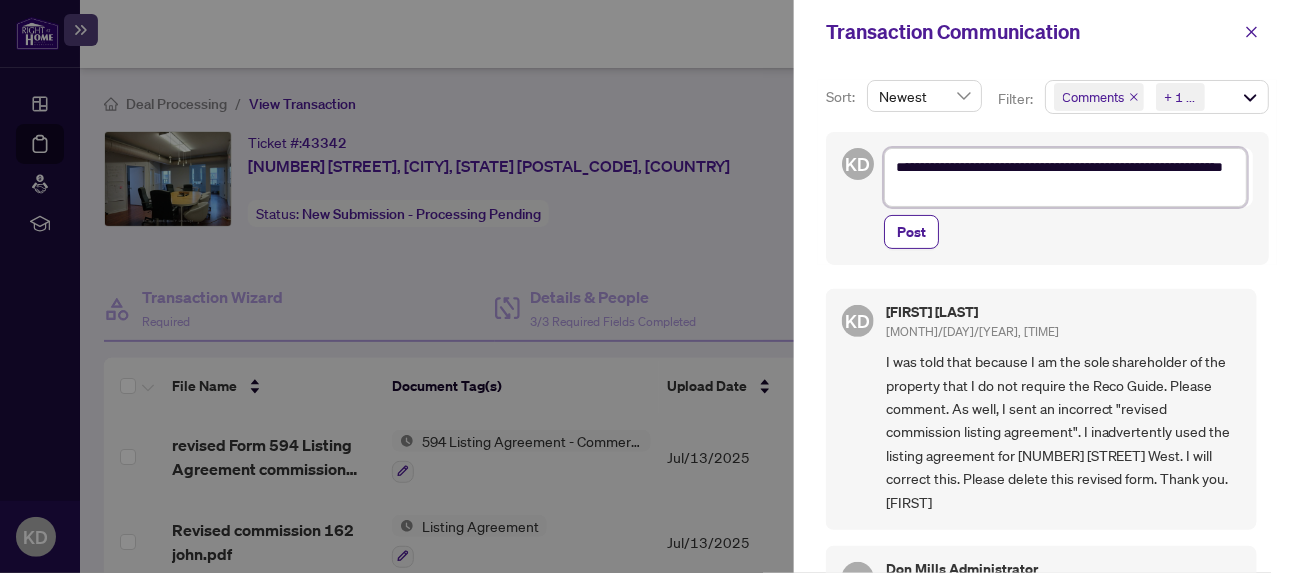 type on "**********" 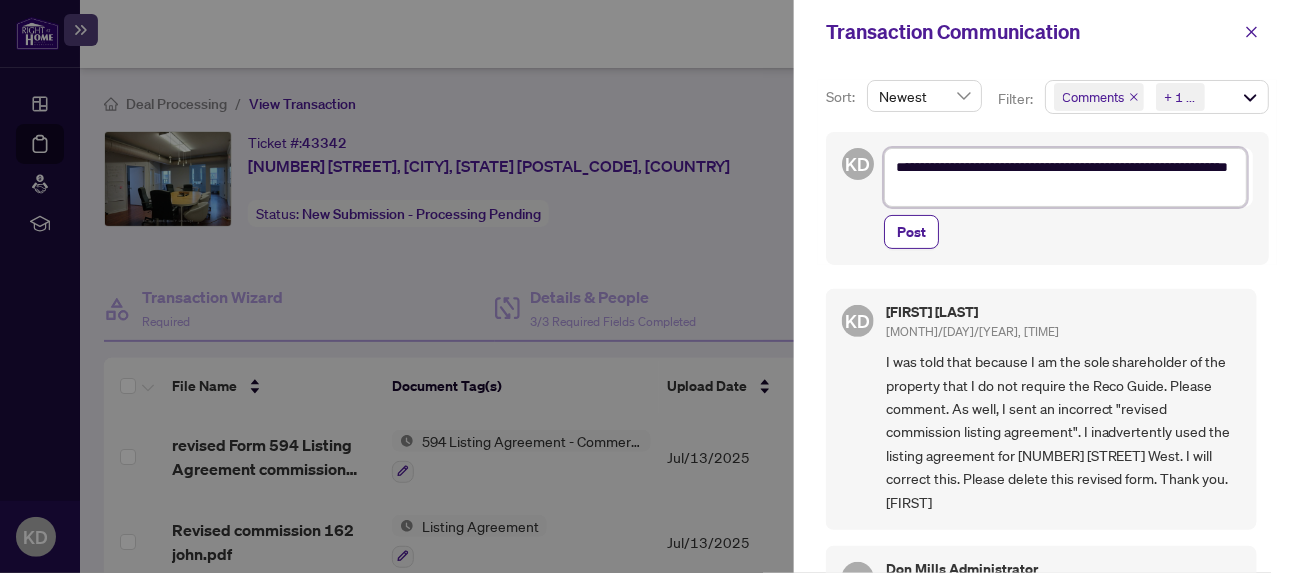 type on "**********" 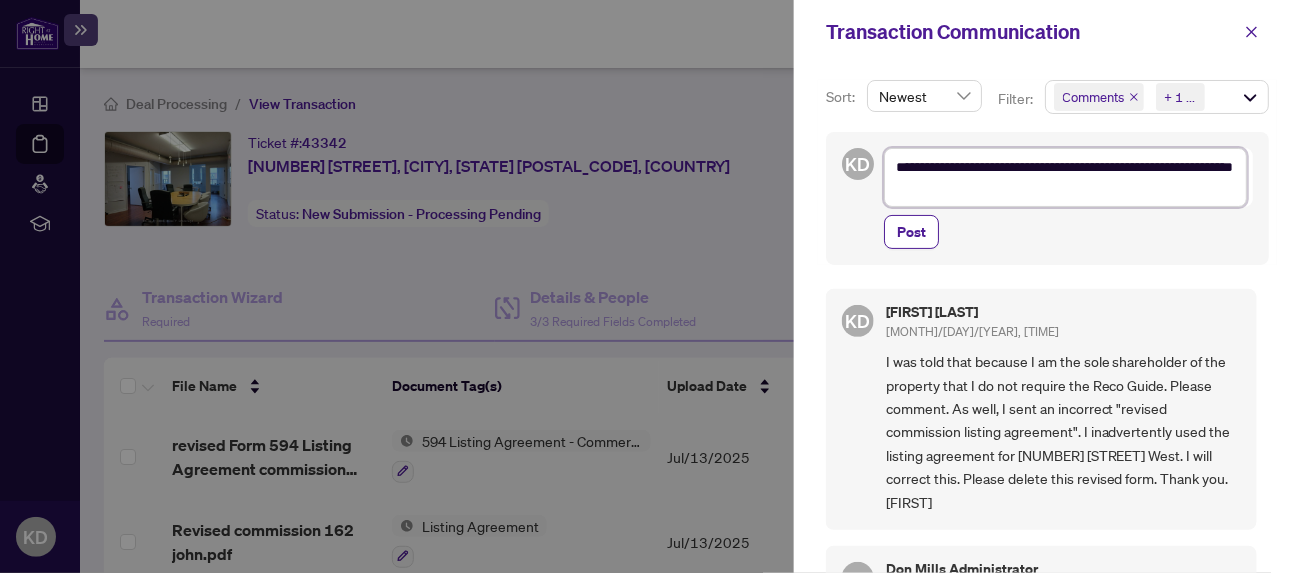 type on "**********" 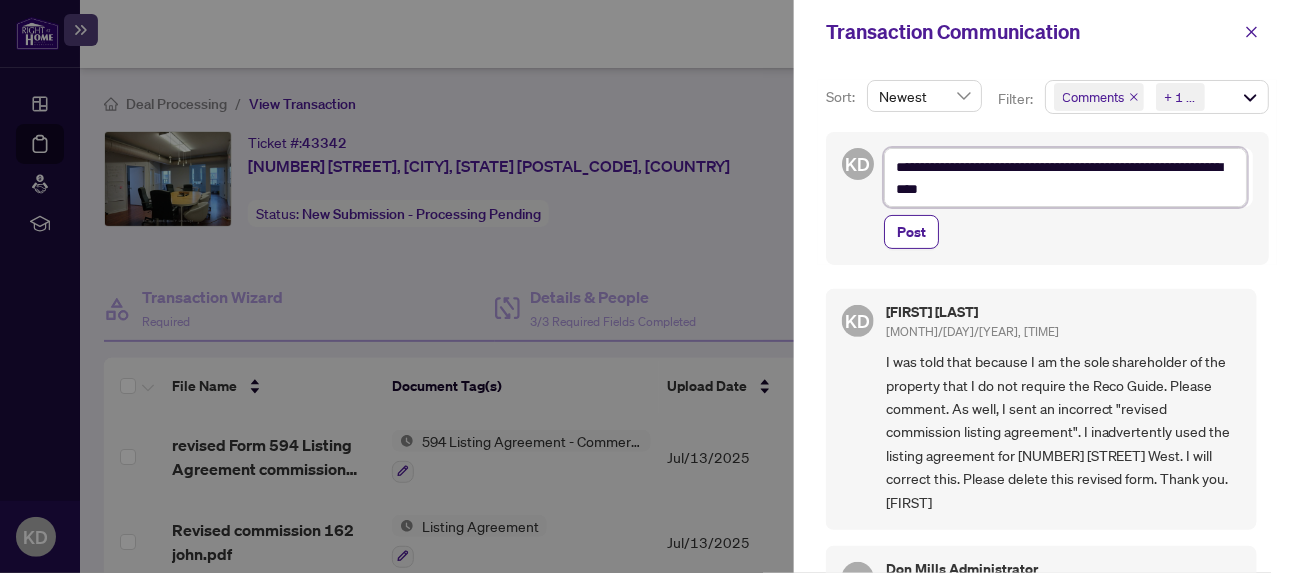 type on "**********" 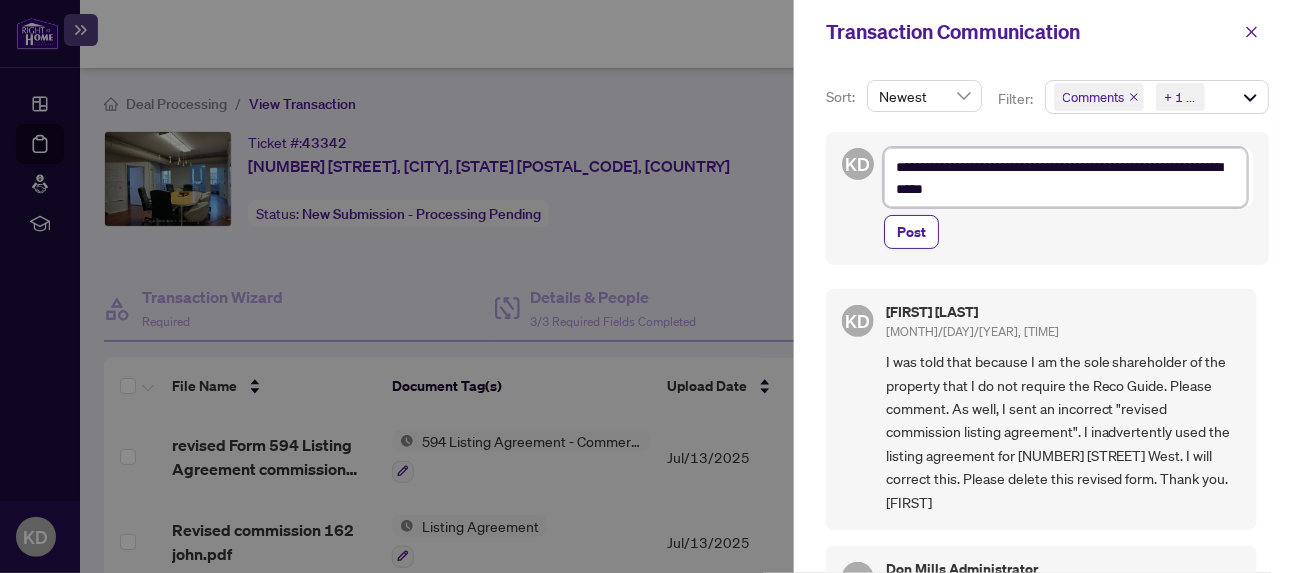 type on "**********" 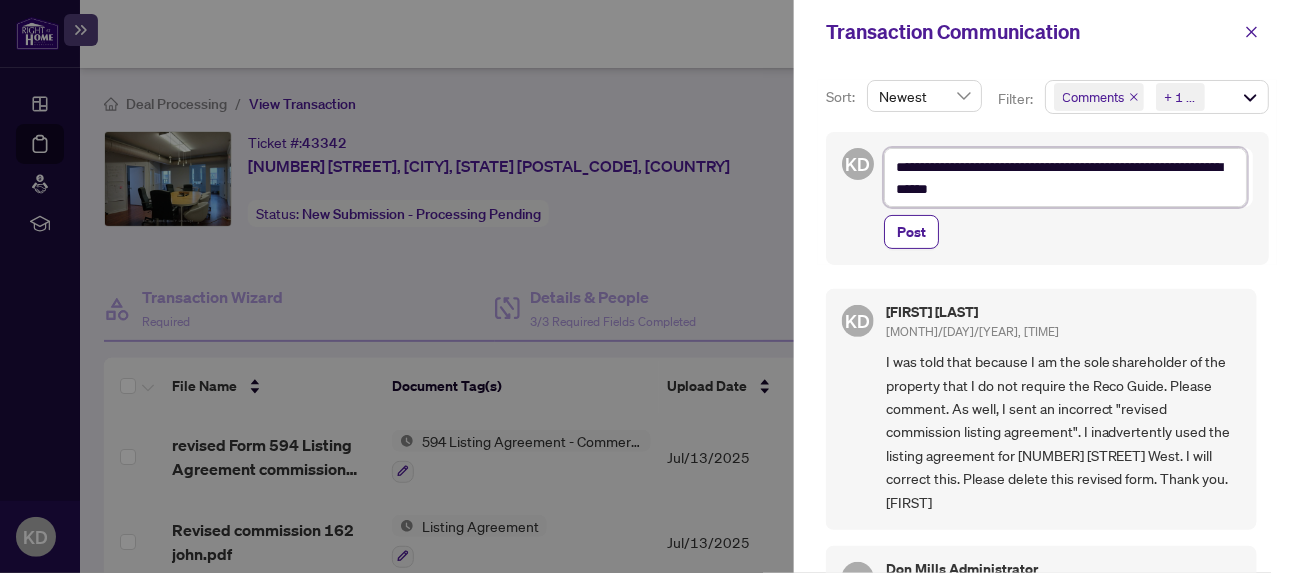 type on "**********" 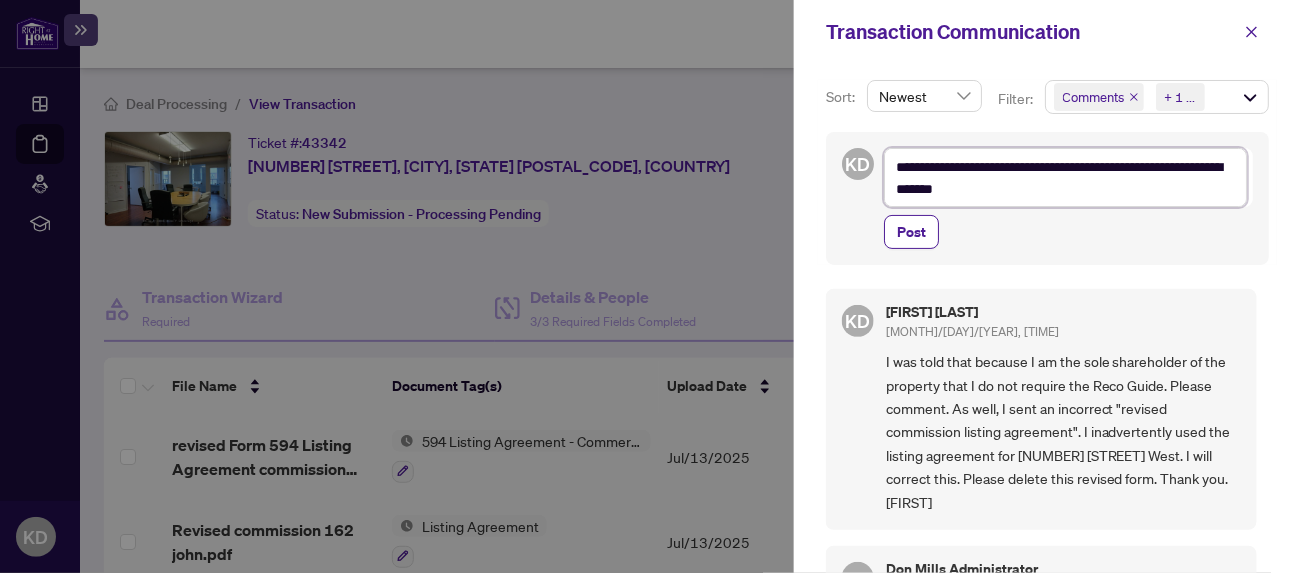 type on "**********" 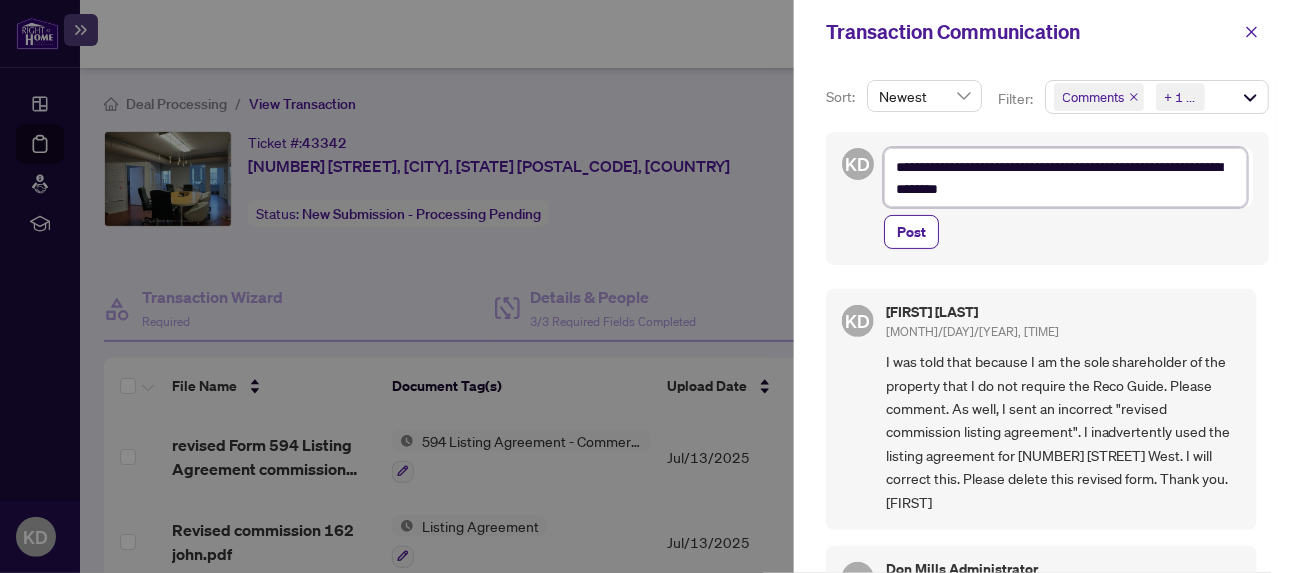type on "**********" 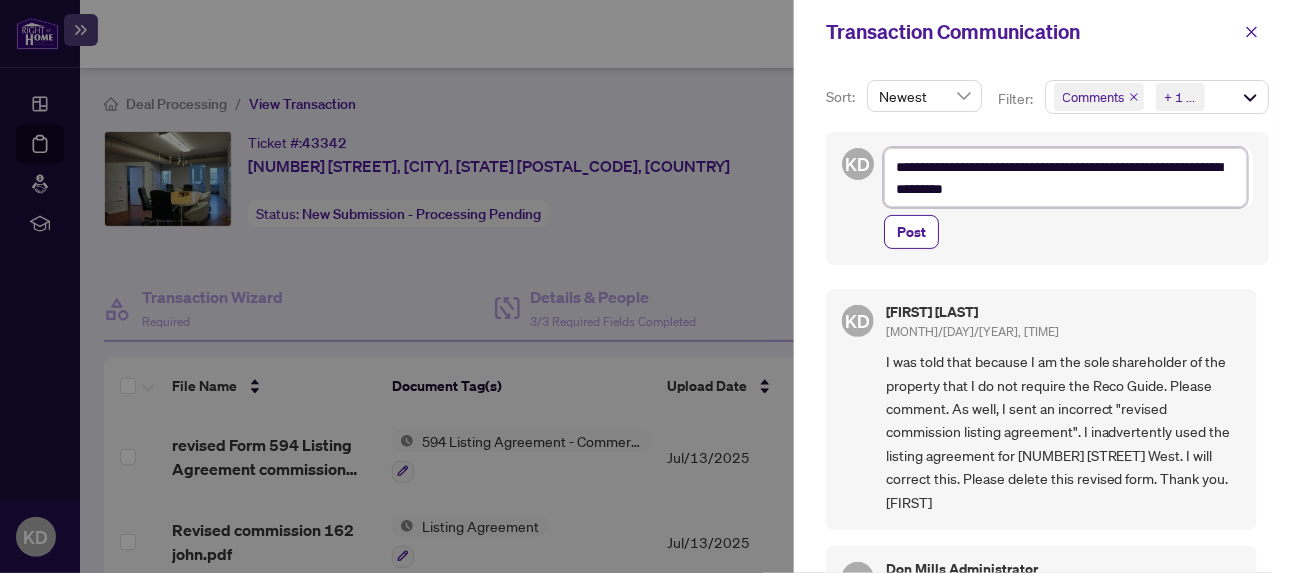 type on "**********" 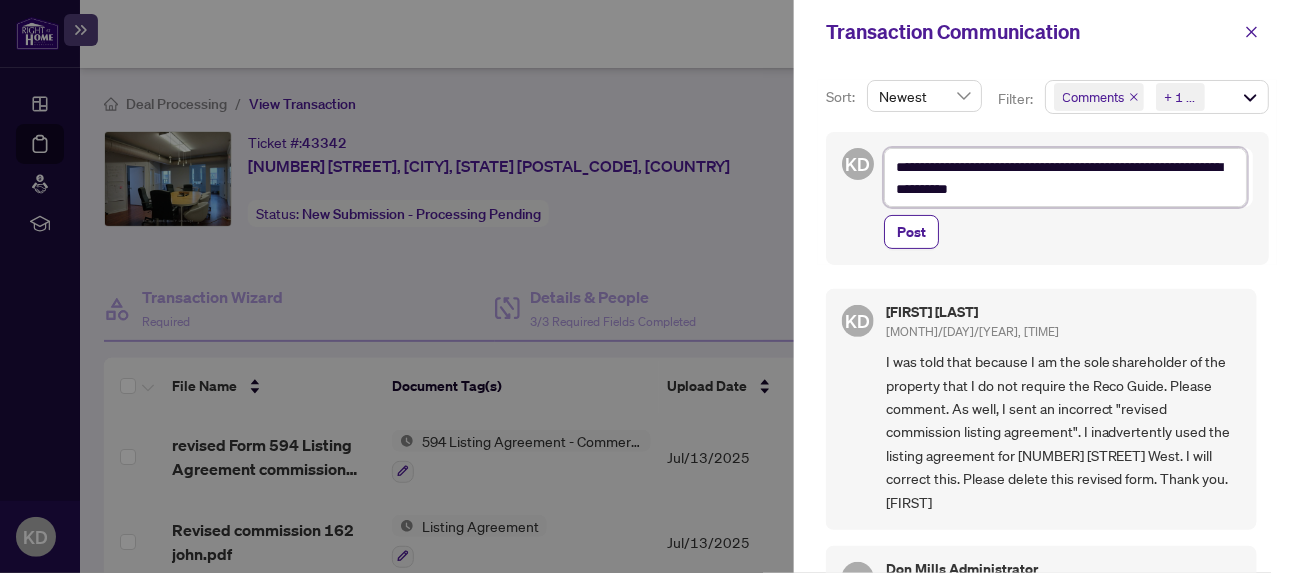 type on "**********" 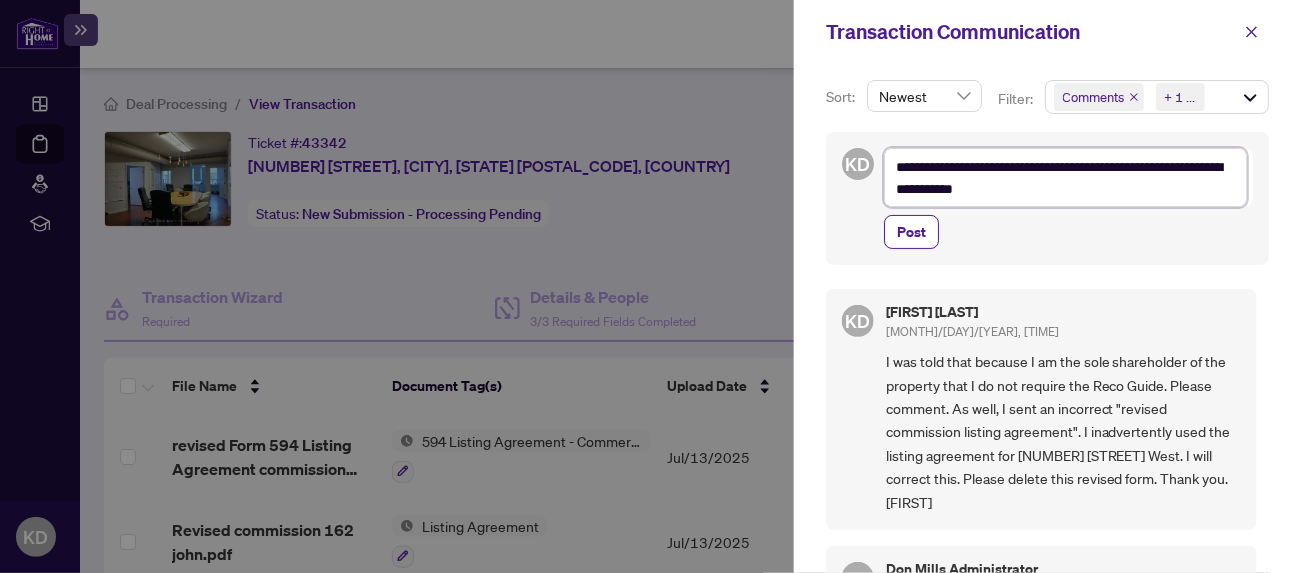 type on "**********" 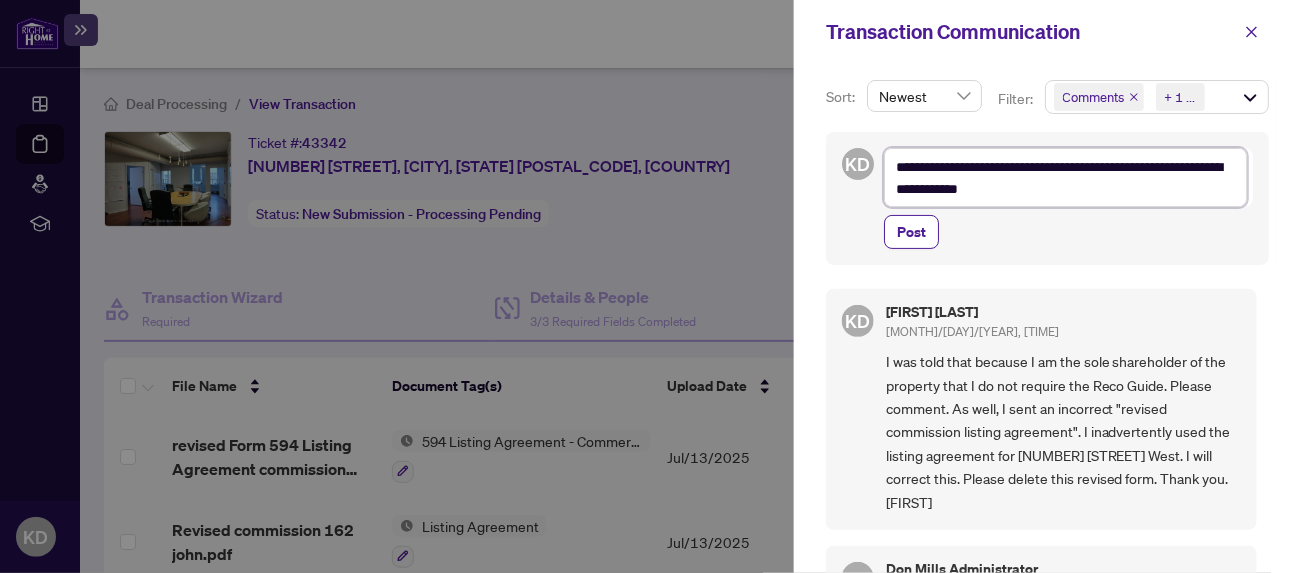type on "**********" 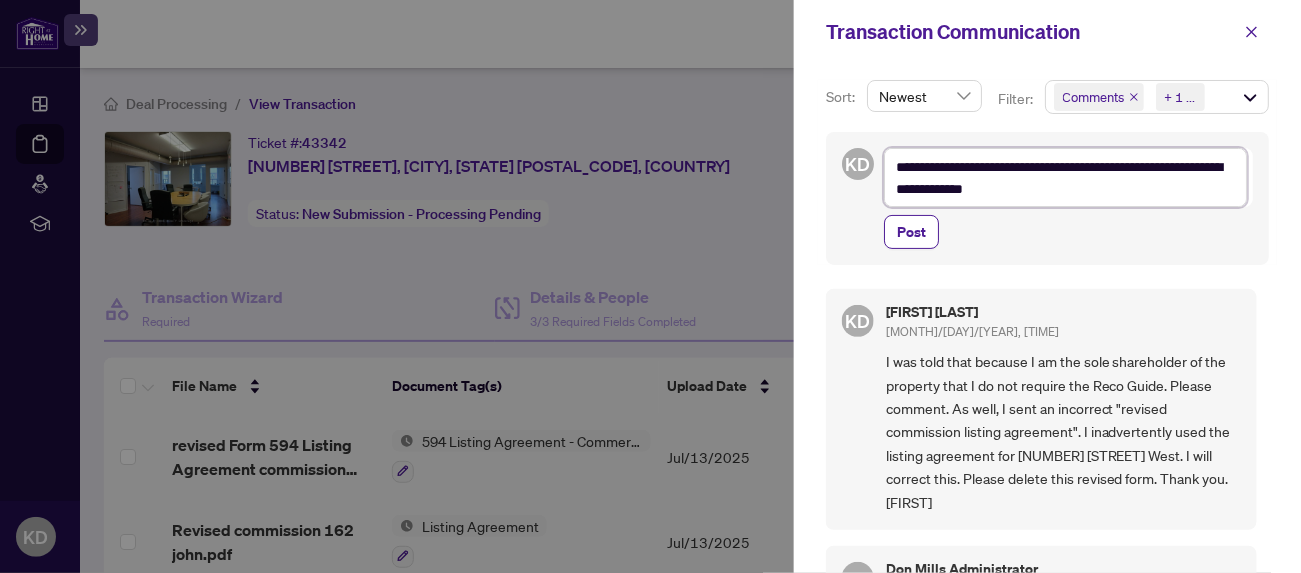 type on "**********" 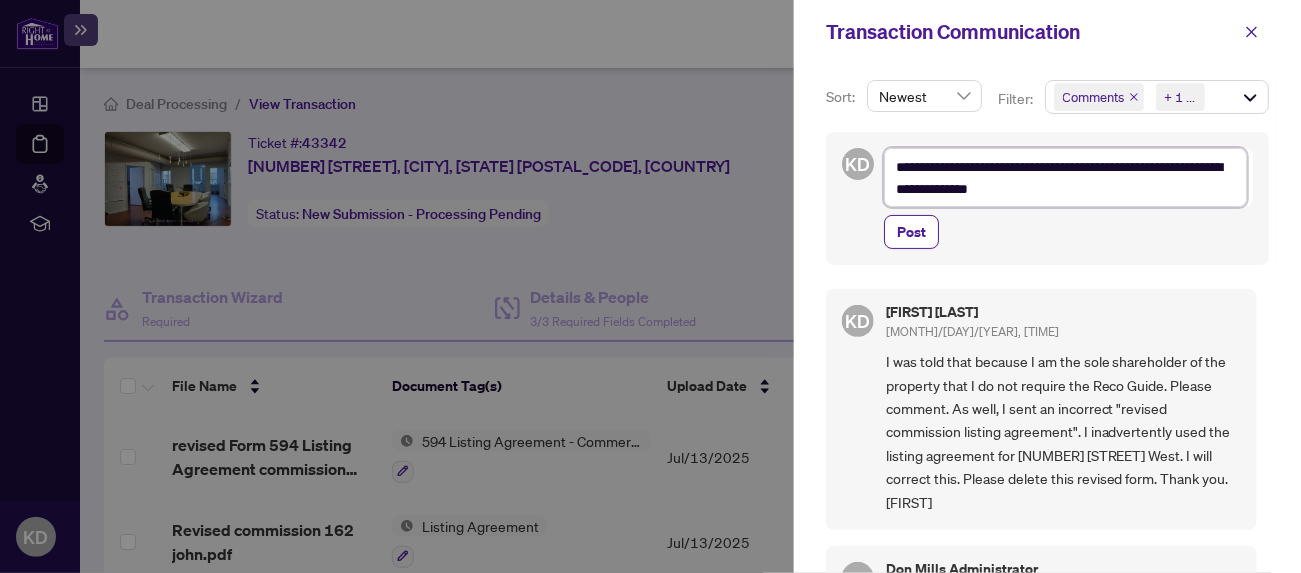 type on "**********" 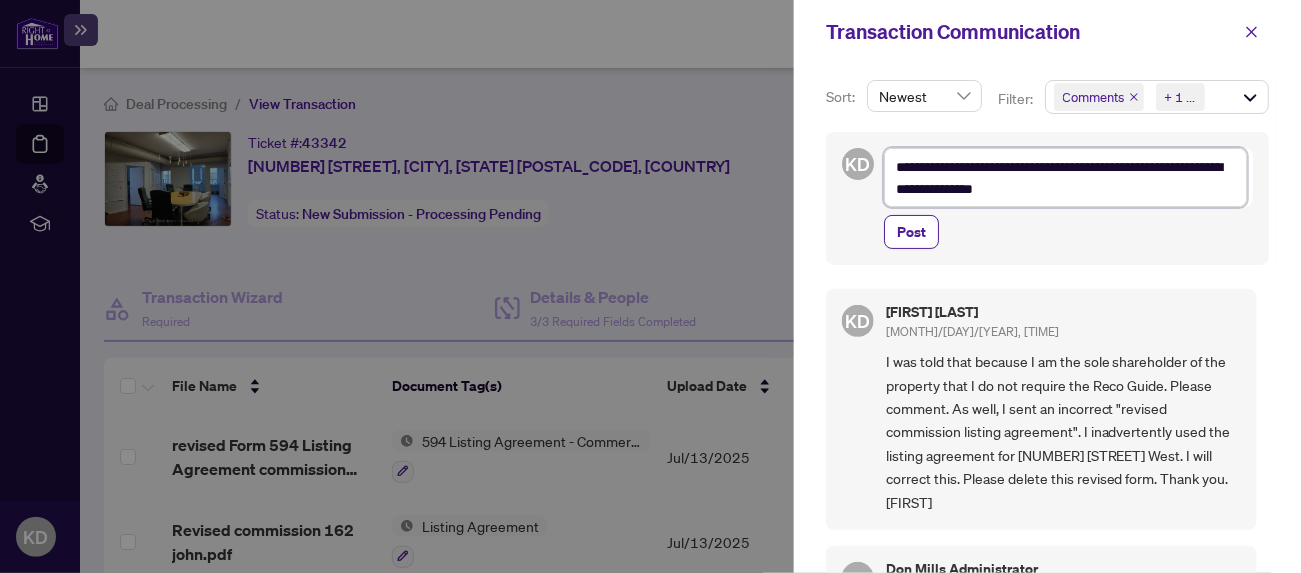 type on "**********" 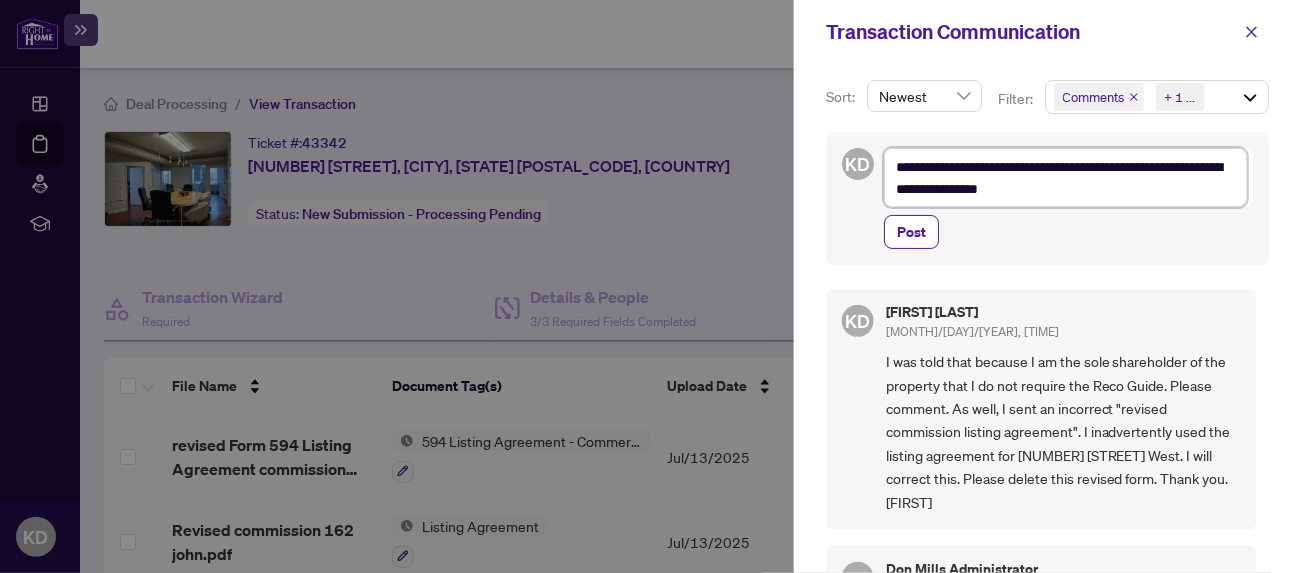 type on "**********" 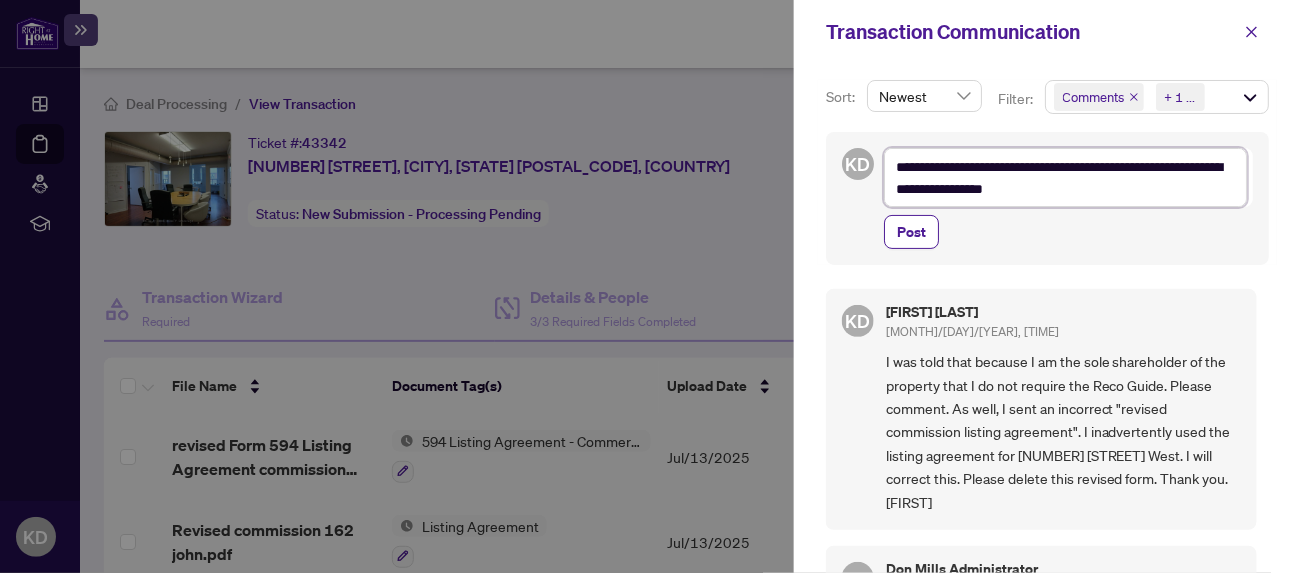 type on "**********" 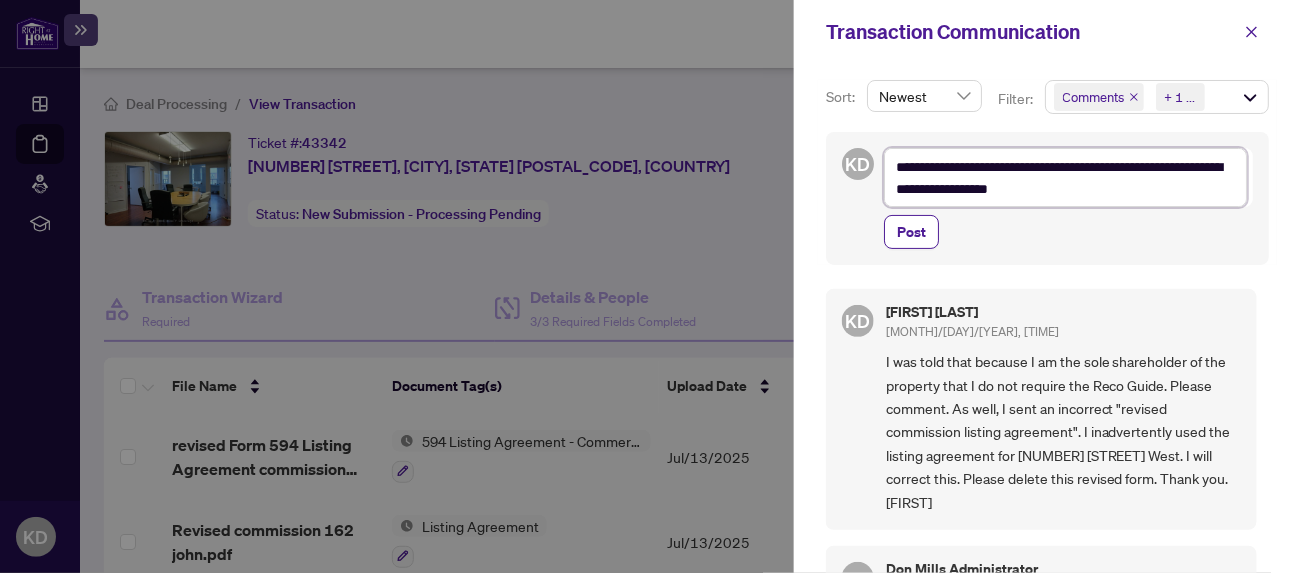 type on "**********" 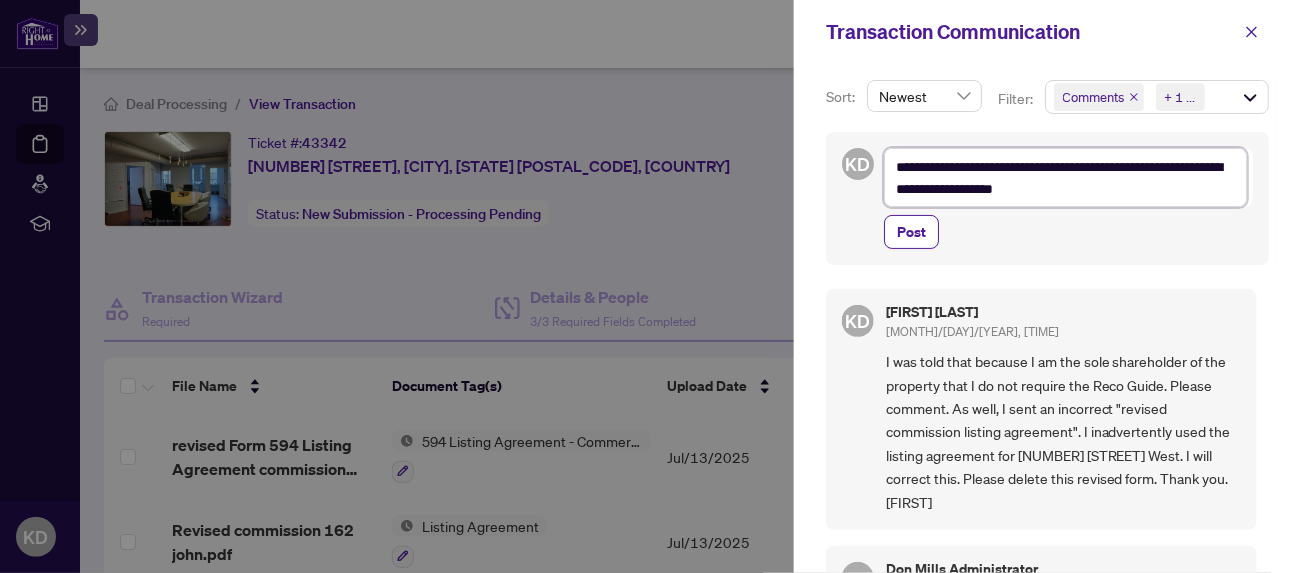 type on "**********" 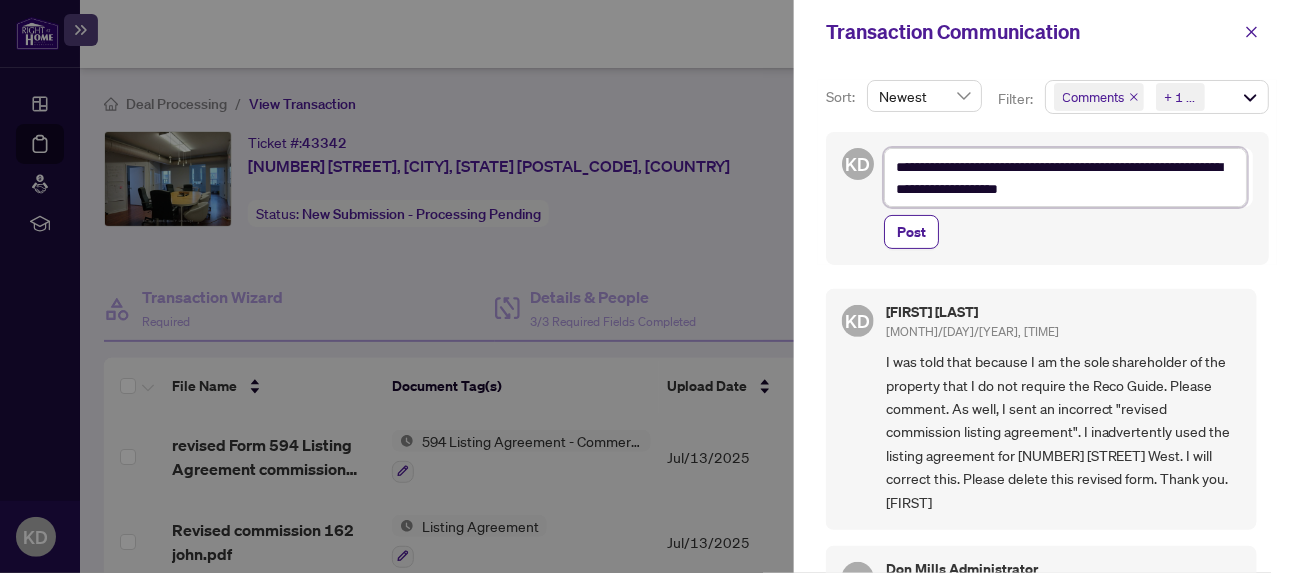 type on "**********" 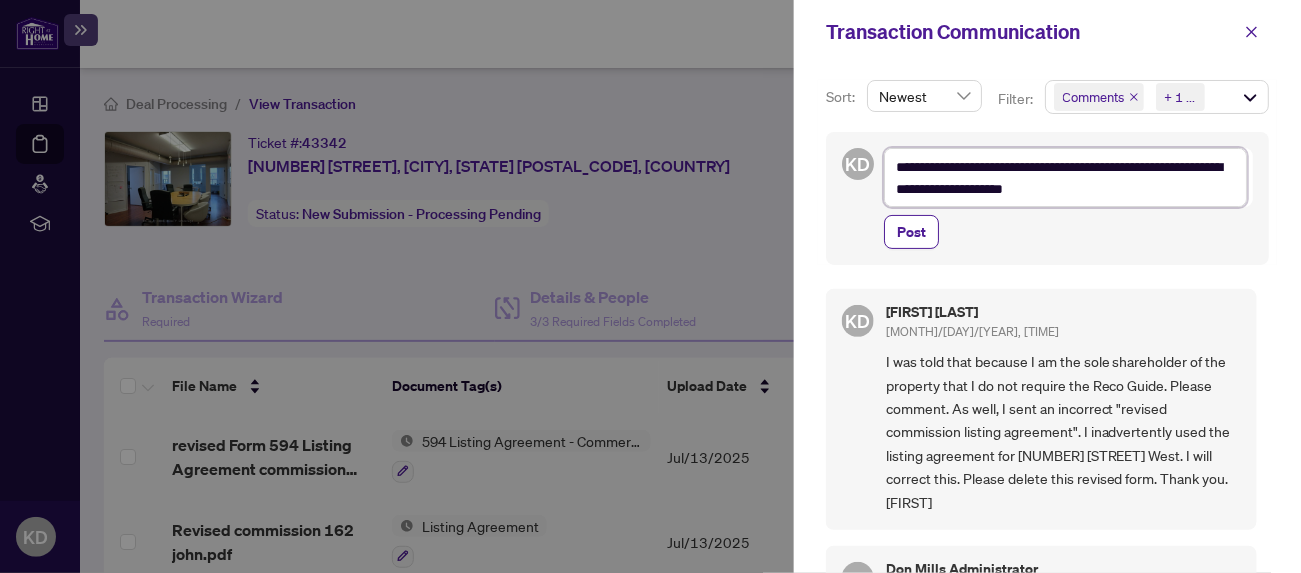 type on "**********" 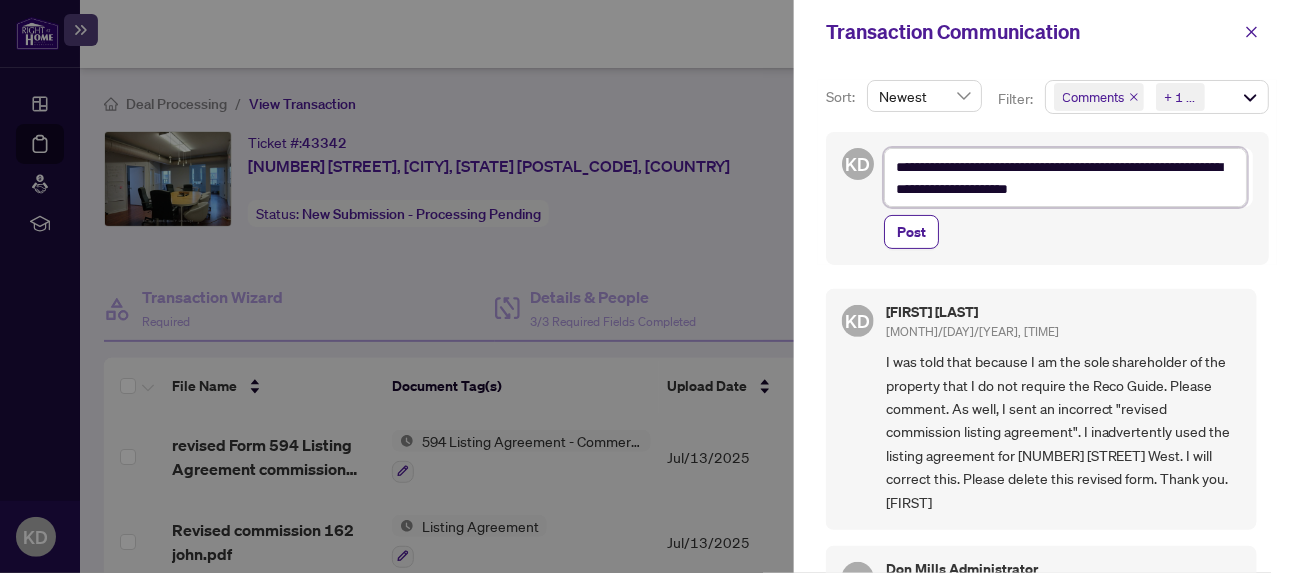 type on "**********" 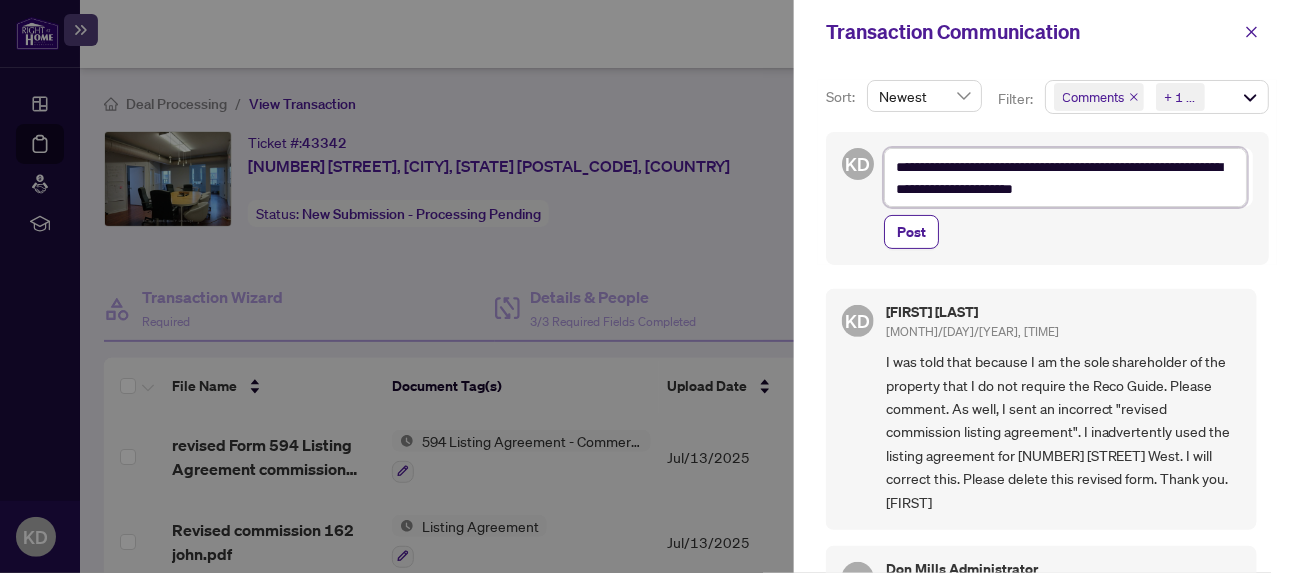 type on "**********" 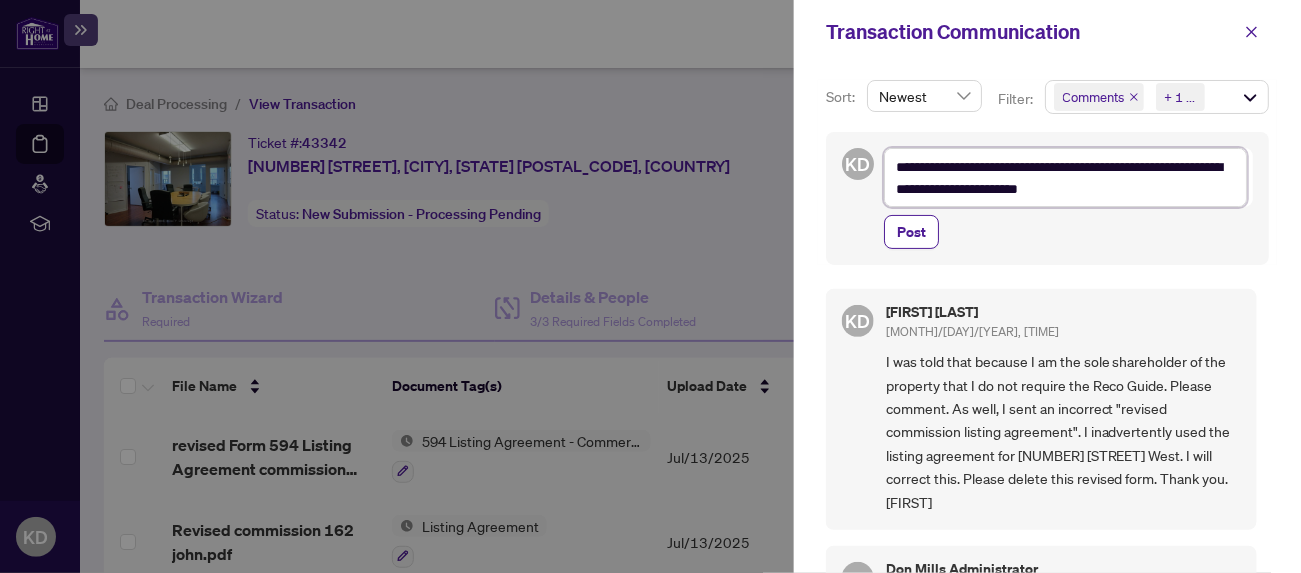 type on "**********" 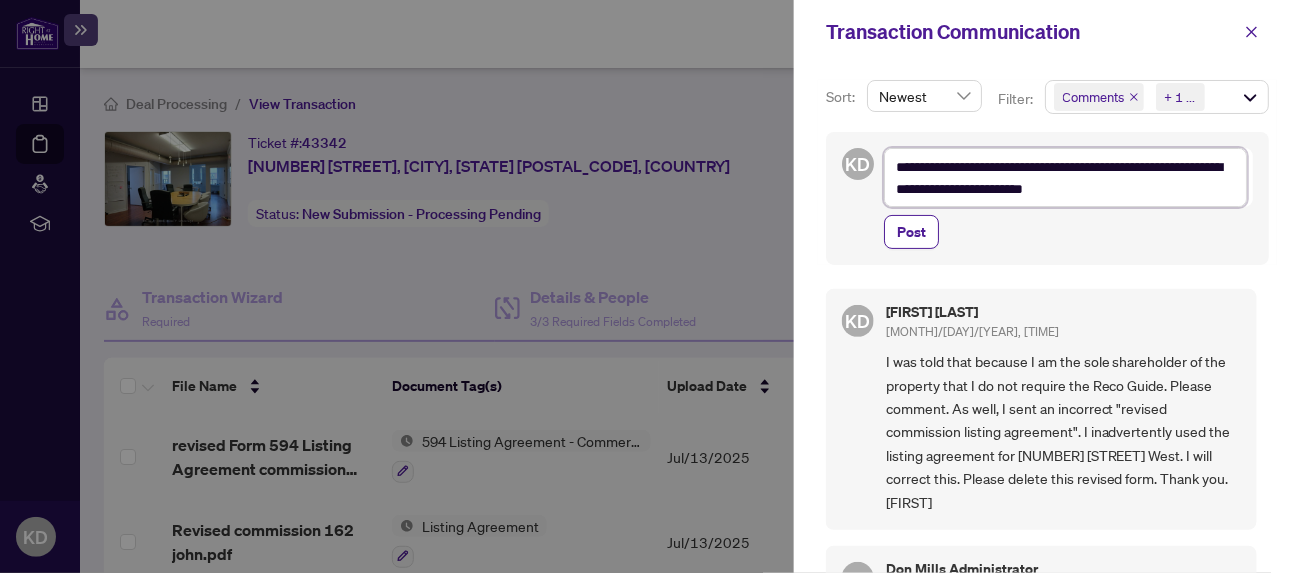type on "**********" 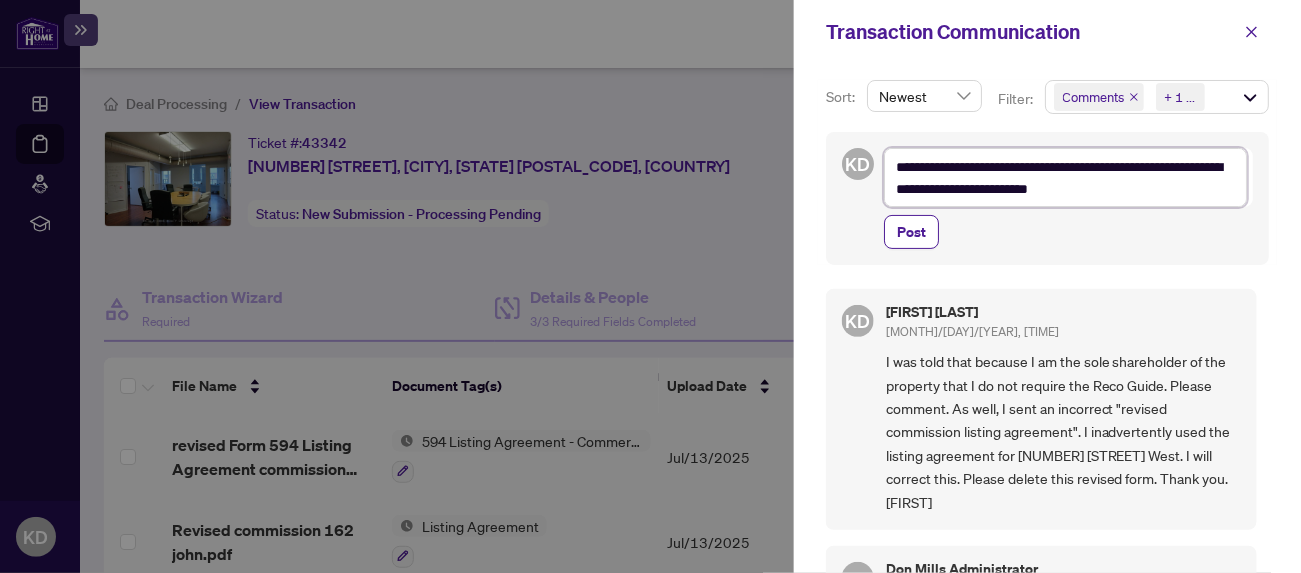 type on "**********" 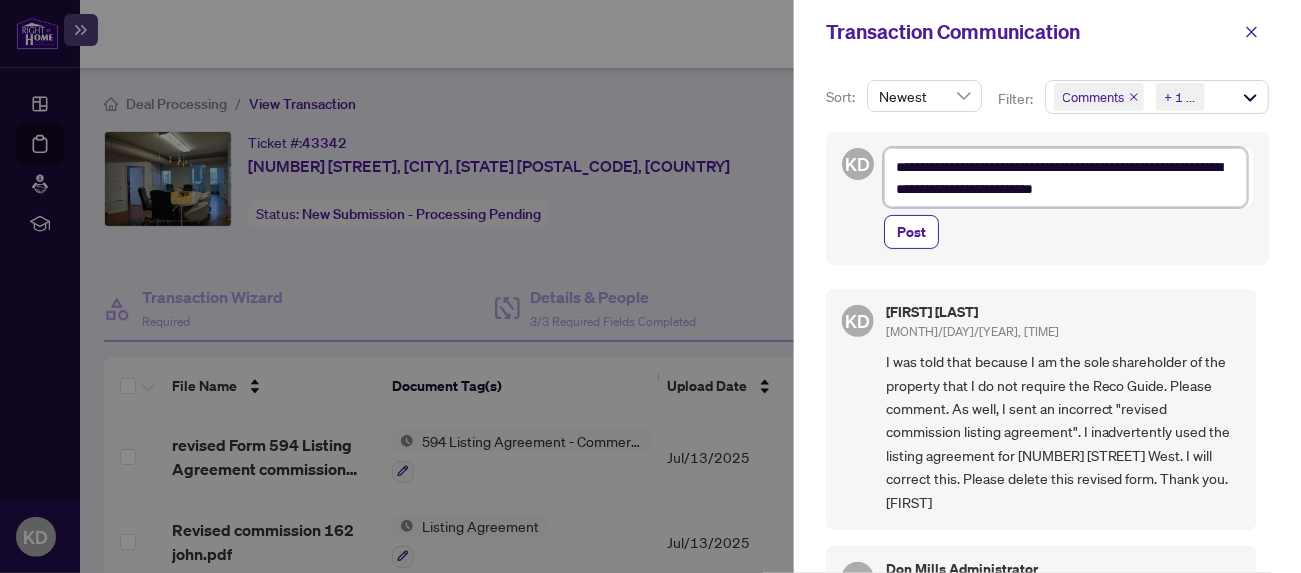 type on "**********" 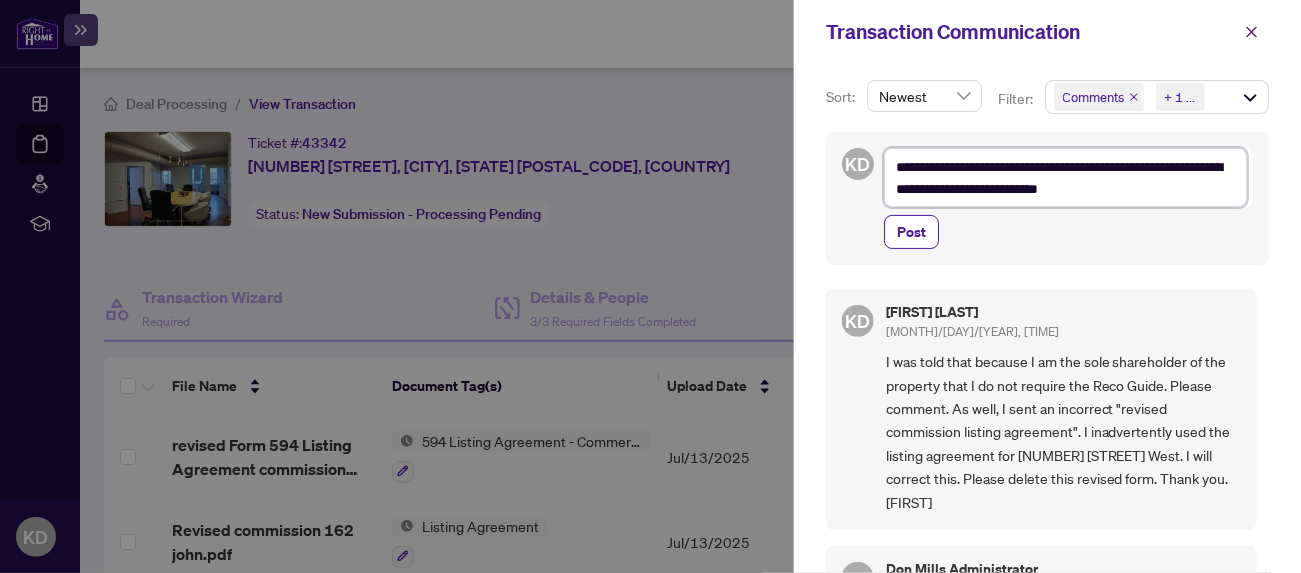 type on "**********" 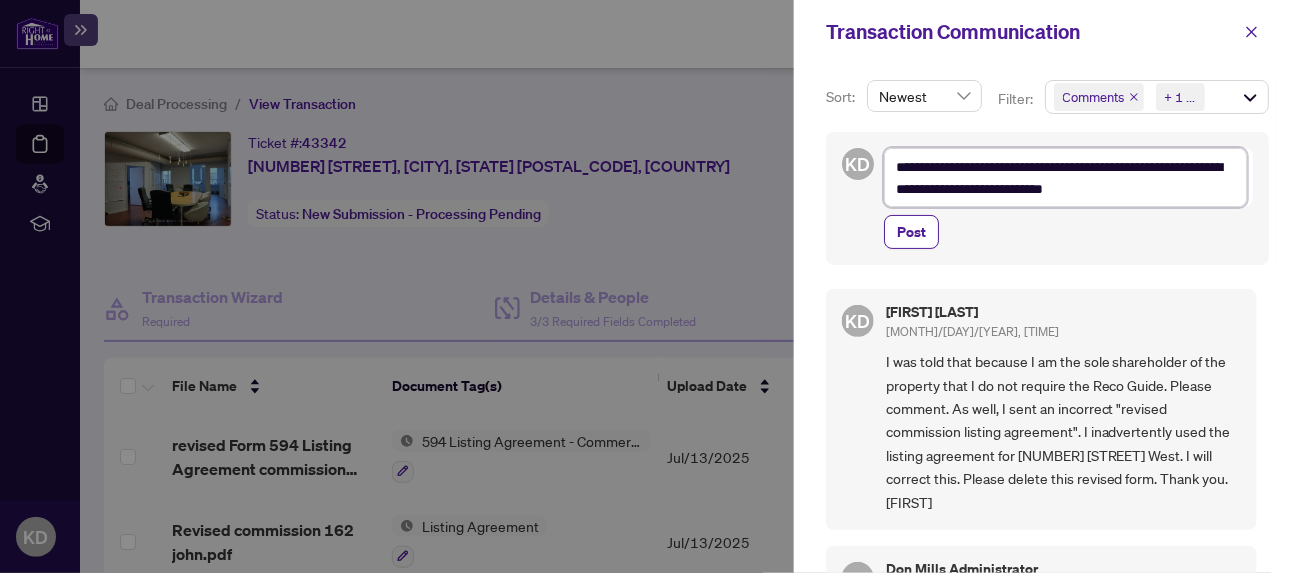 type 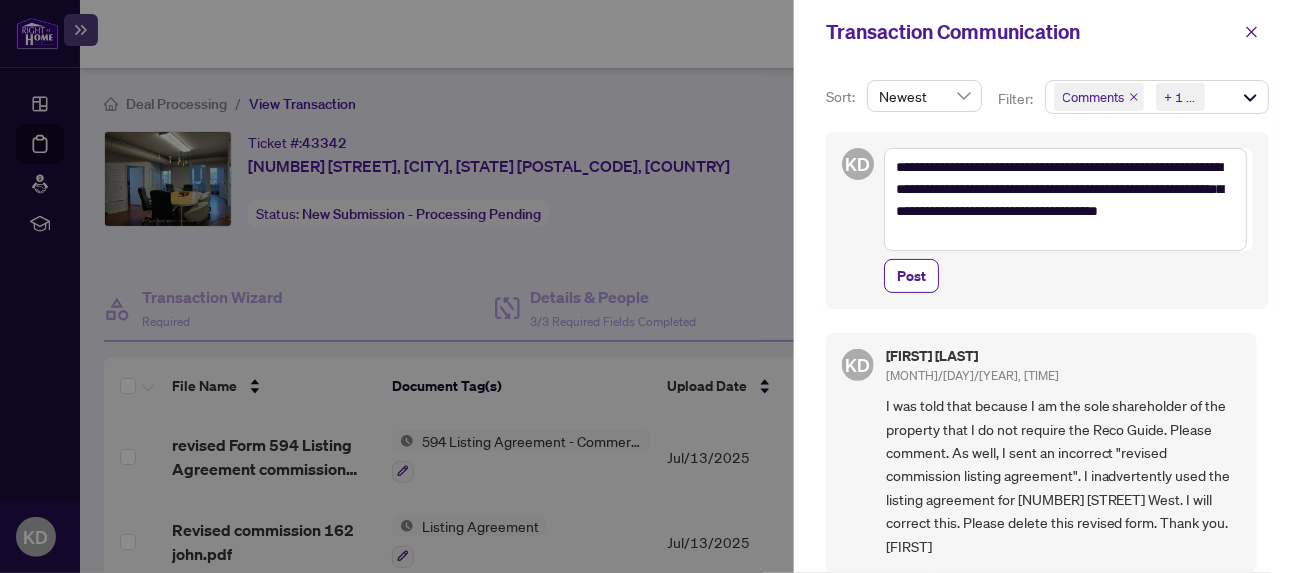 click at bounding box center [650, 286] 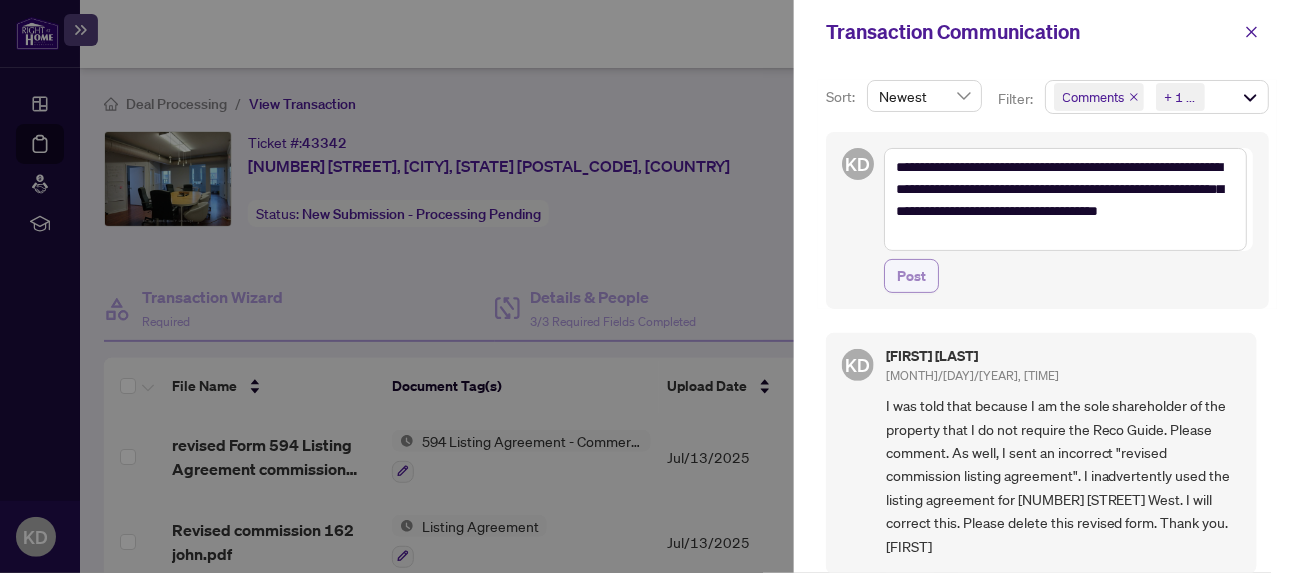 click on "Post" at bounding box center [911, 276] 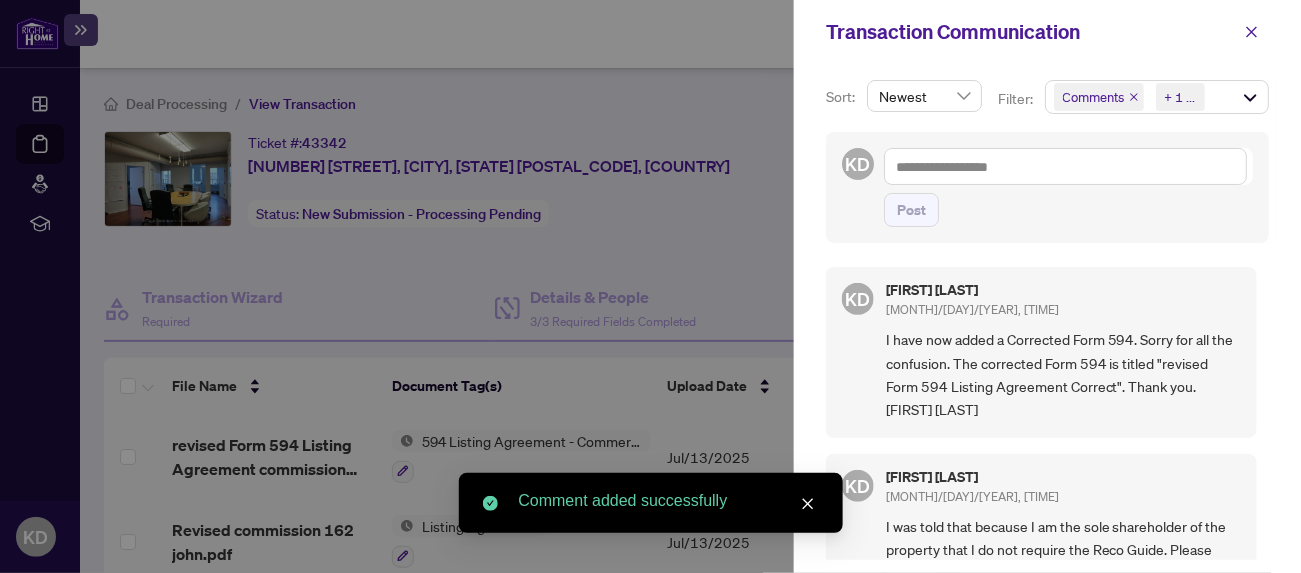 click at bounding box center [650, 286] 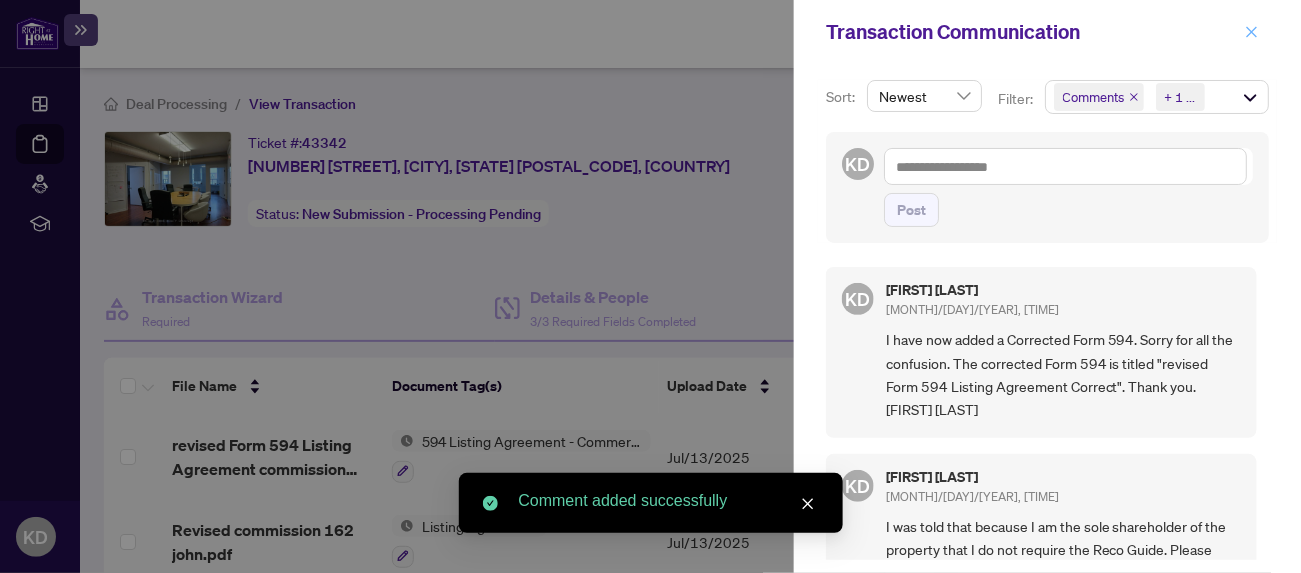 click 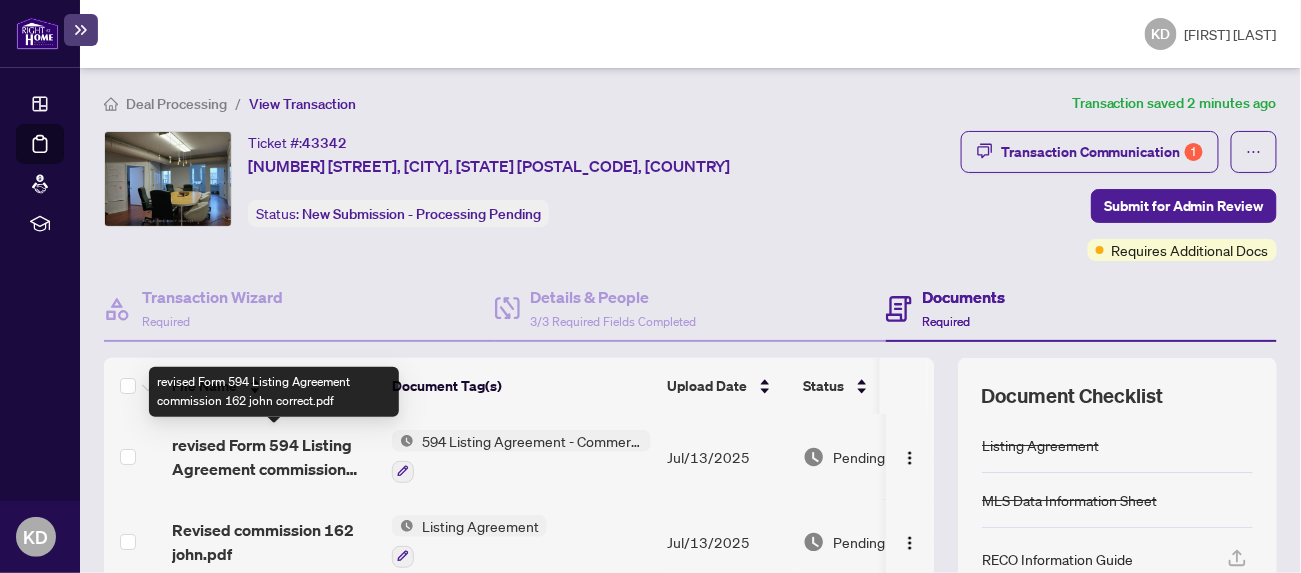 click on "revised  Form 594 Listing Agreement commission 162 john correct.pdf" at bounding box center (274, 457) 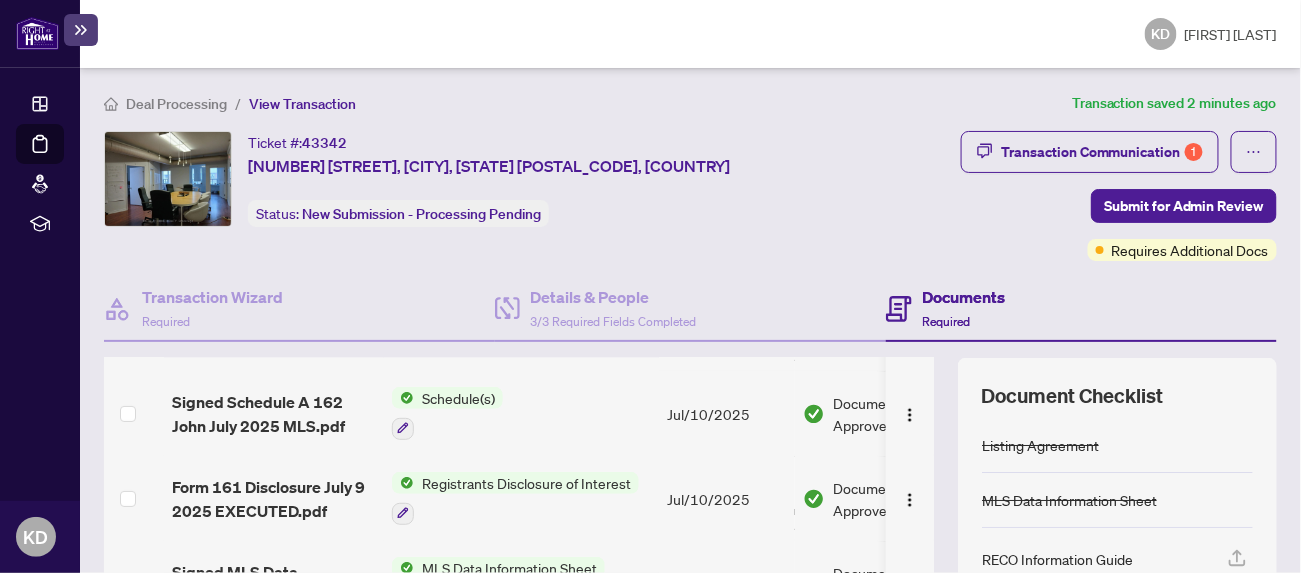scroll, scrollTop: 0, scrollLeft: 0, axis: both 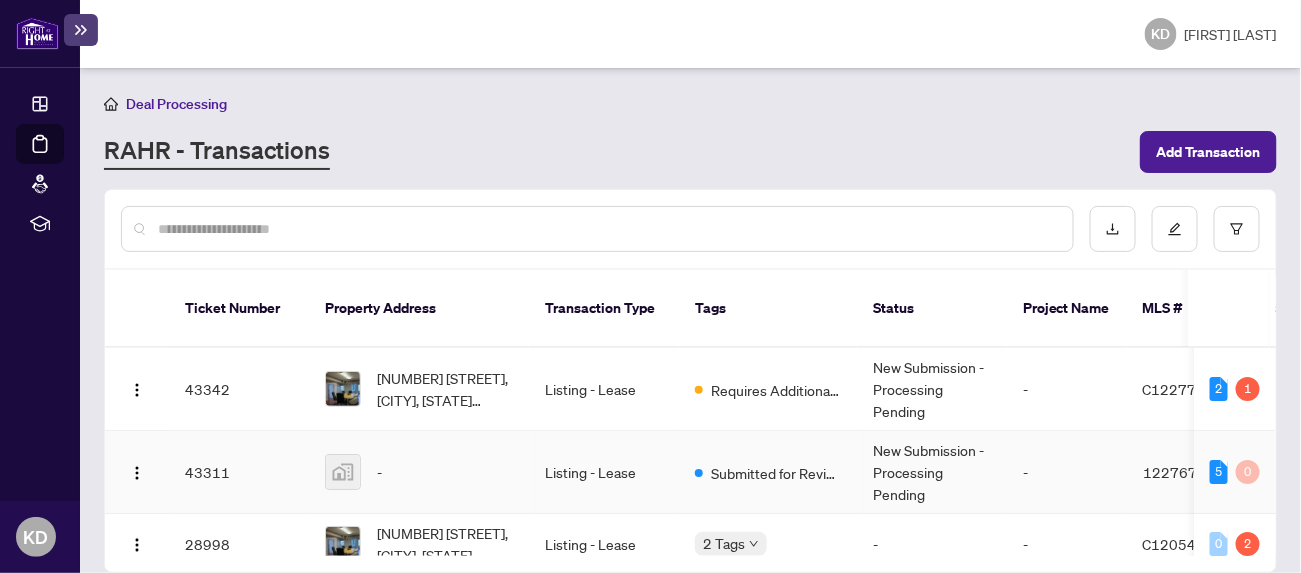 click on "-" at bounding box center (419, 472) 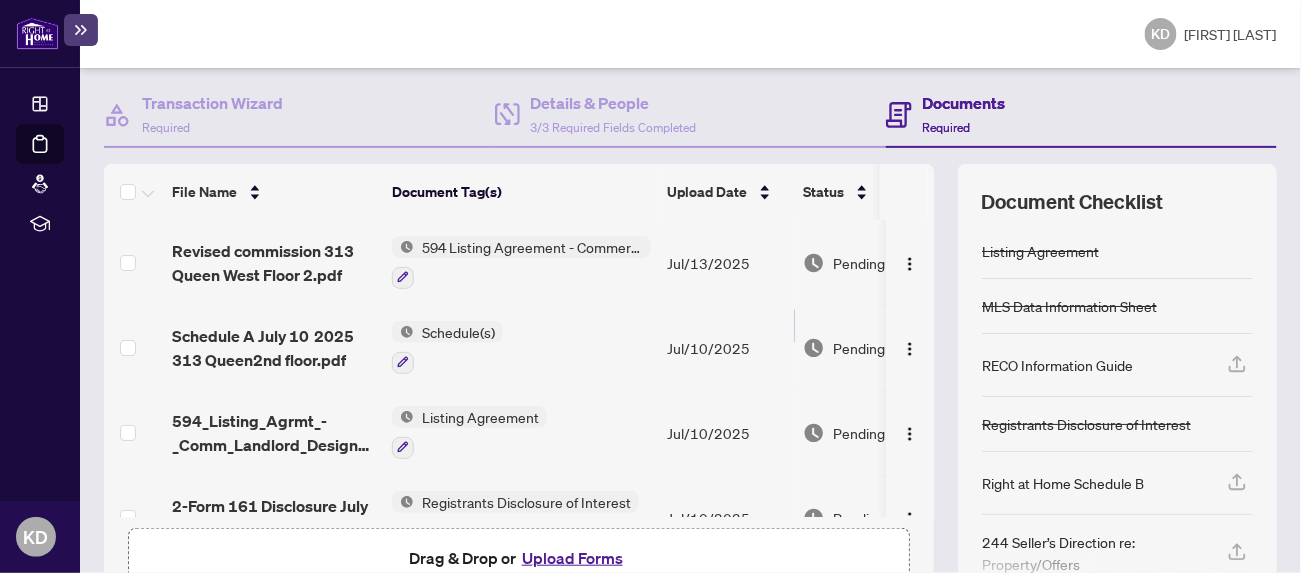 scroll, scrollTop: 200, scrollLeft: 0, axis: vertical 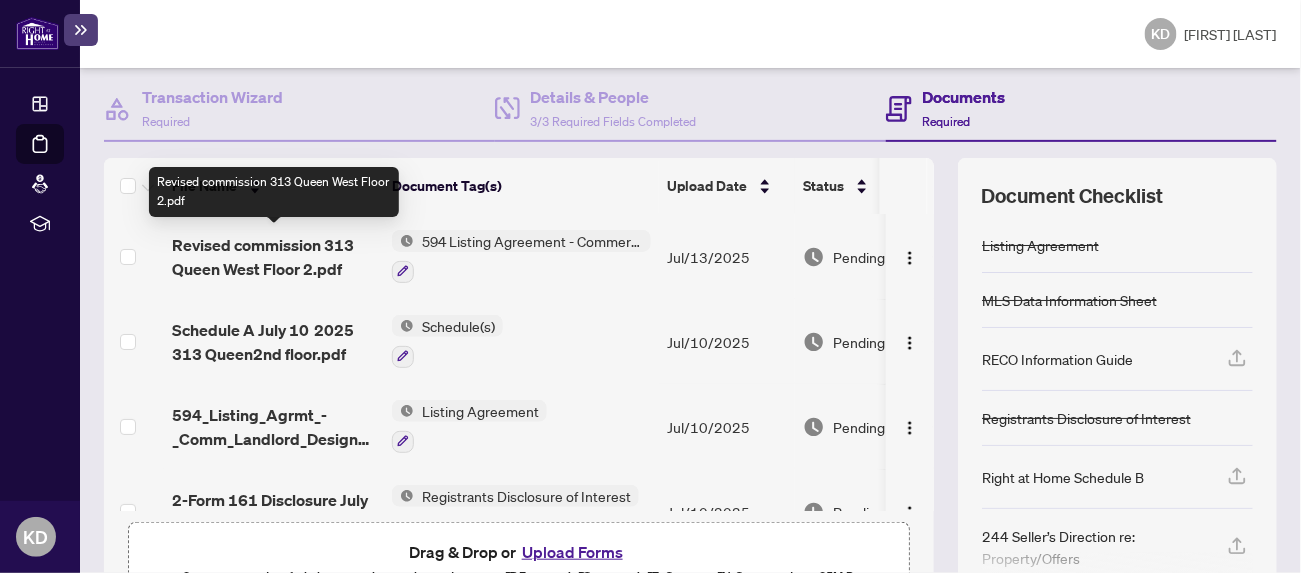 click on "Revised commission 313 Queen West Floor 2.pdf" at bounding box center [274, 257] 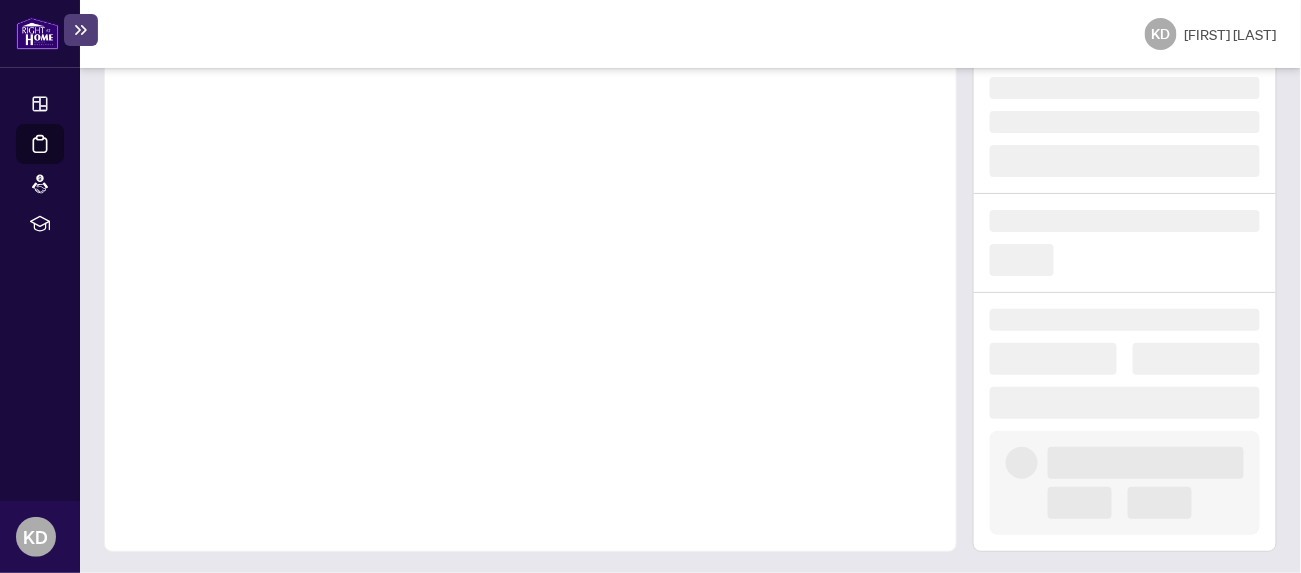 click at bounding box center [530, 273] 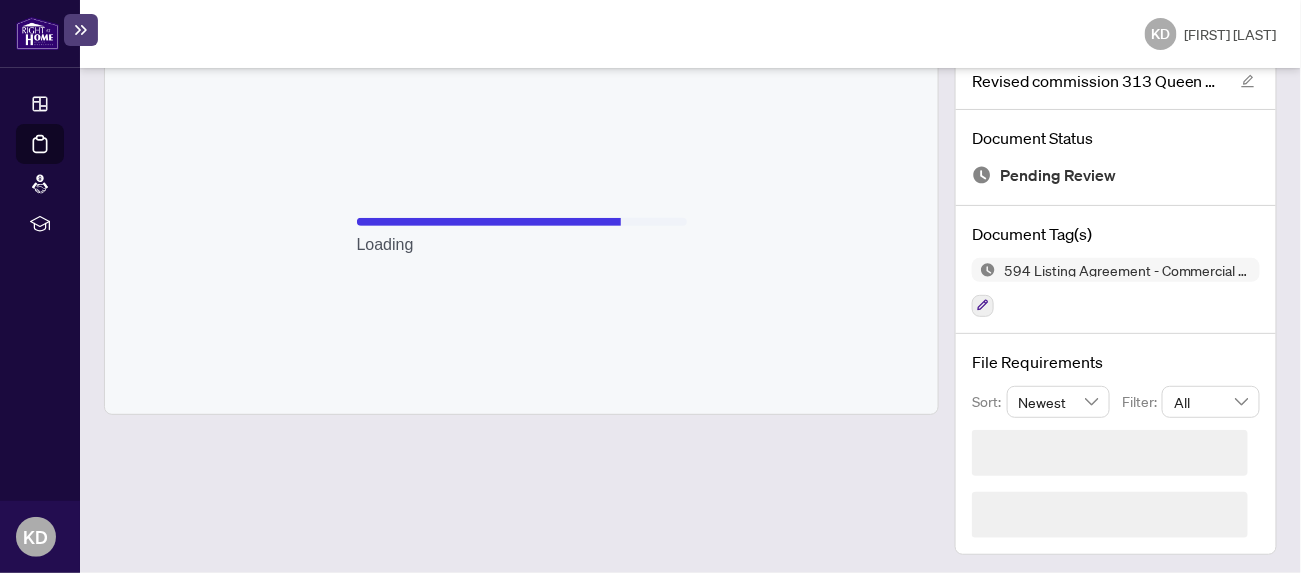 scroll, scrollTop: 74, scrollLeft: 0, axis: vertical 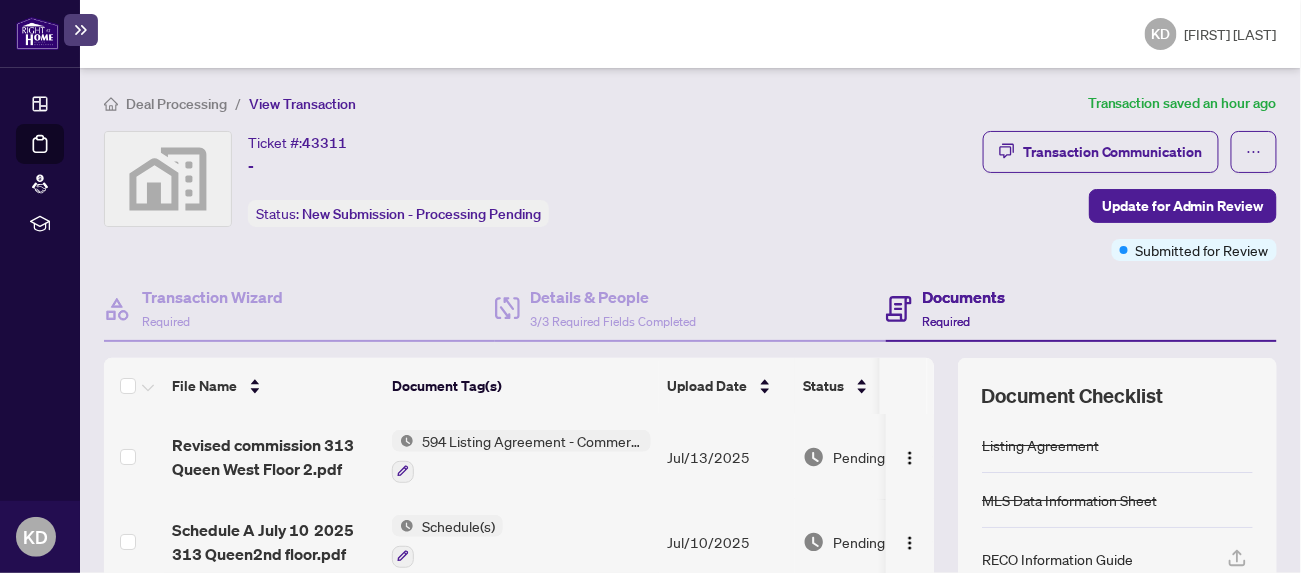 click on "KD" at bounding box center (1161, 34) 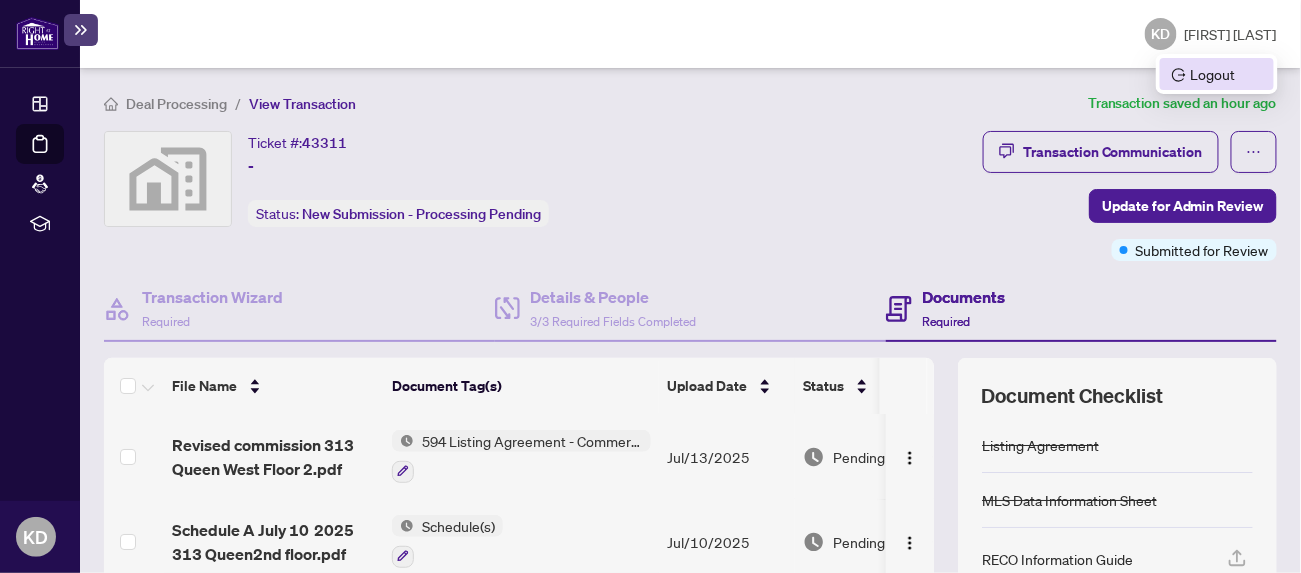 click on "Logout" at bounding box center (1217, 74) 